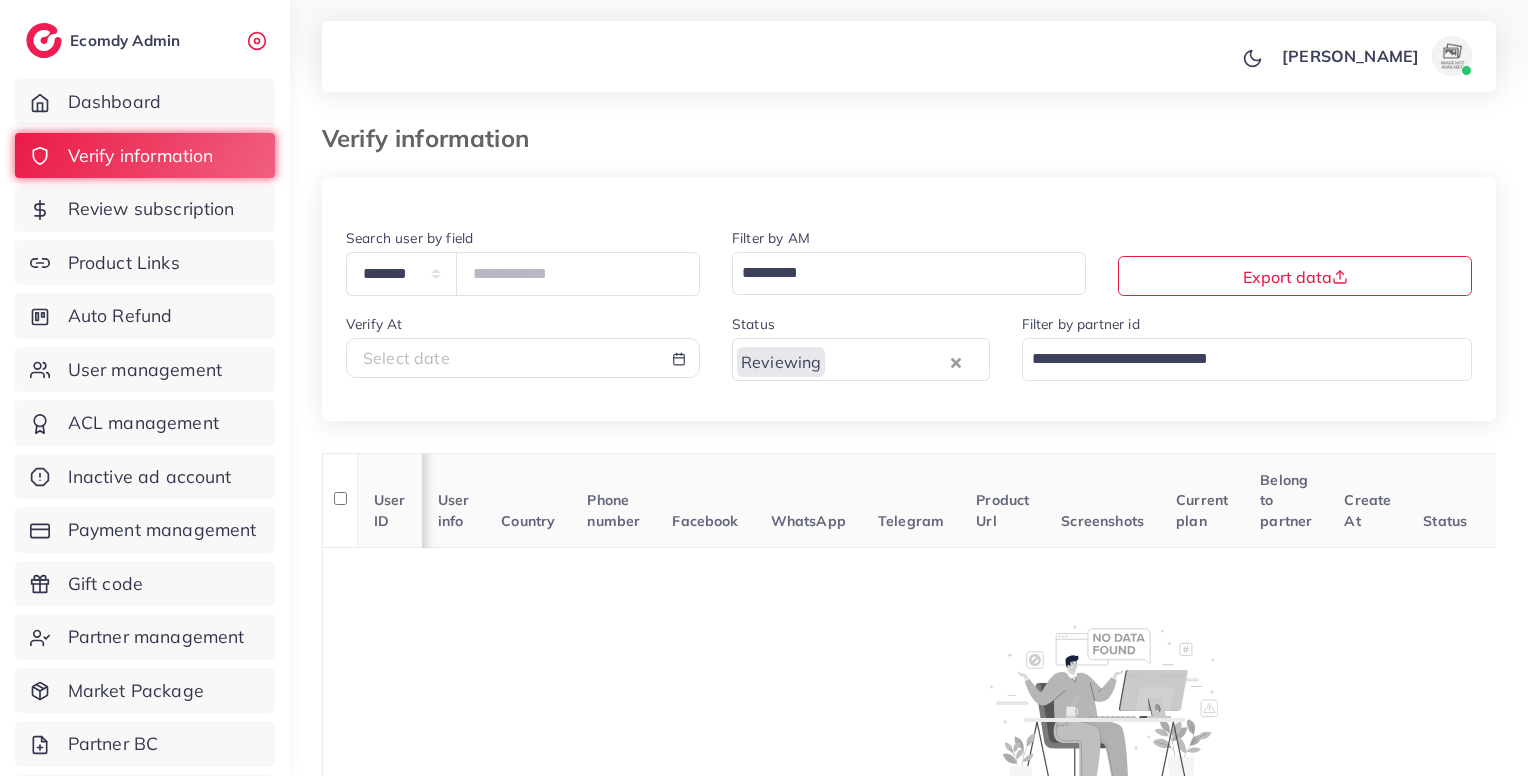 scroll, scrollTop: 27, scrollLeft: 0, axis: vertical 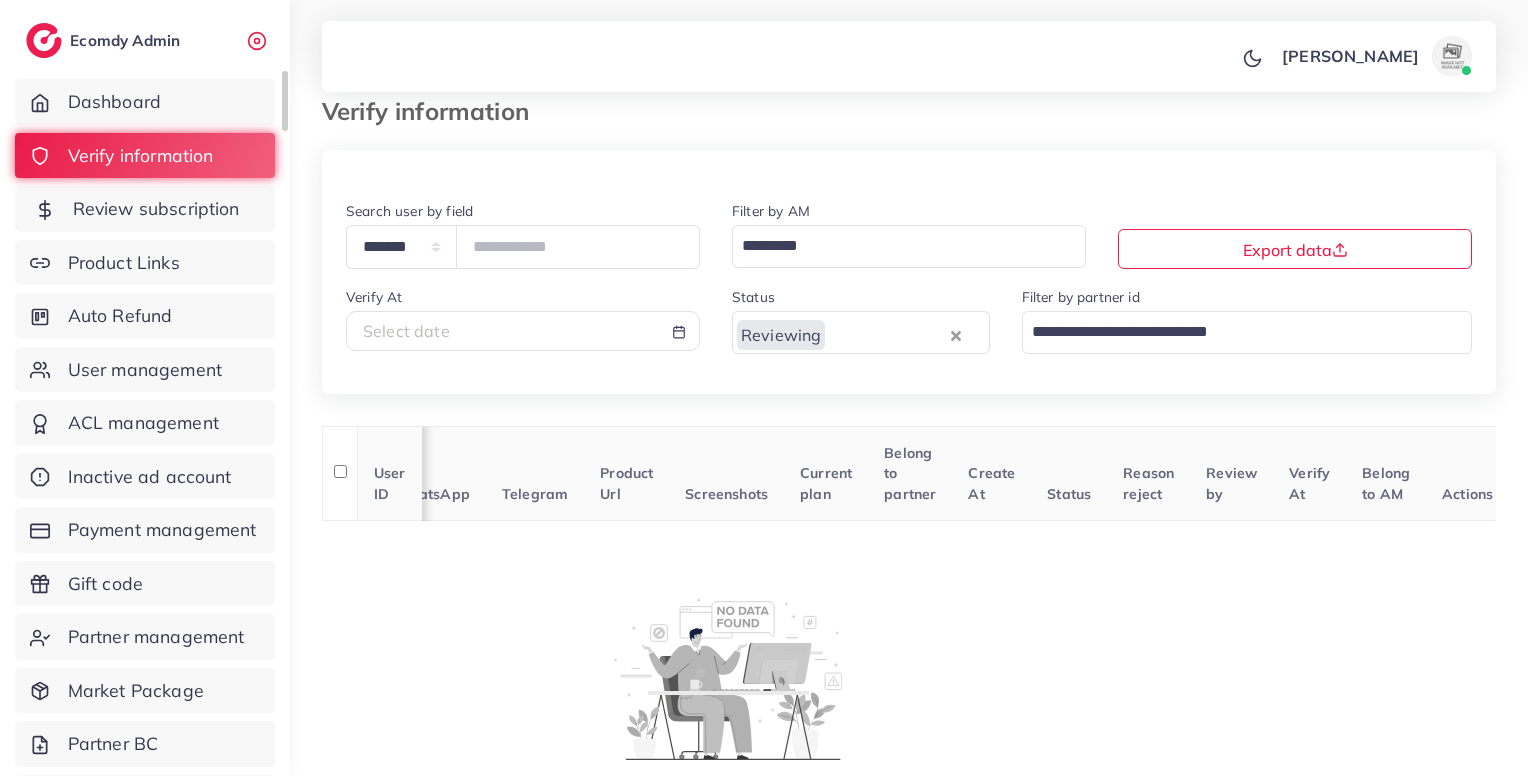 click on "Review subscription" at bounding box center [156, 209] 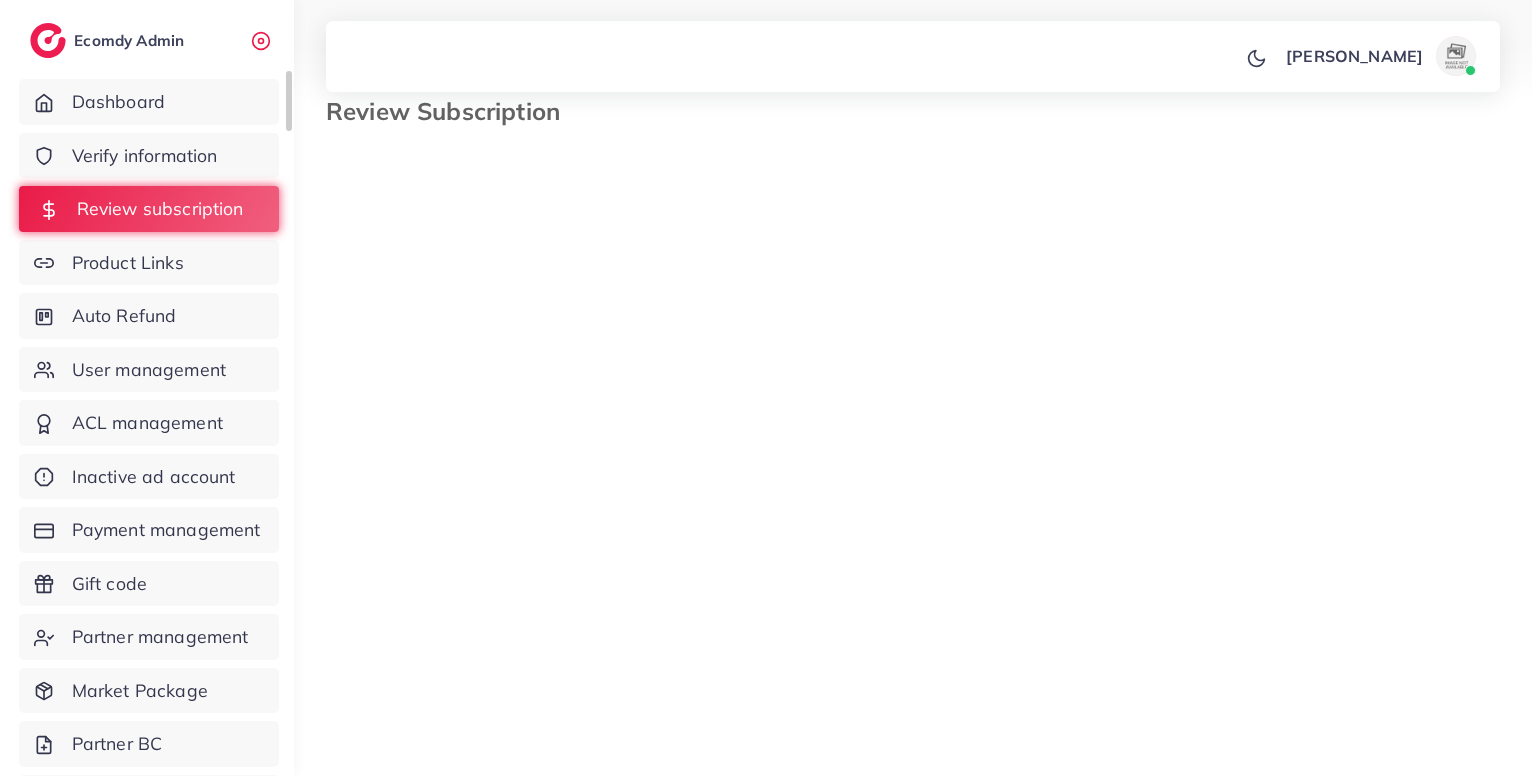 scroll, scrollTop: 0, scrollLeft: 0, axis: both 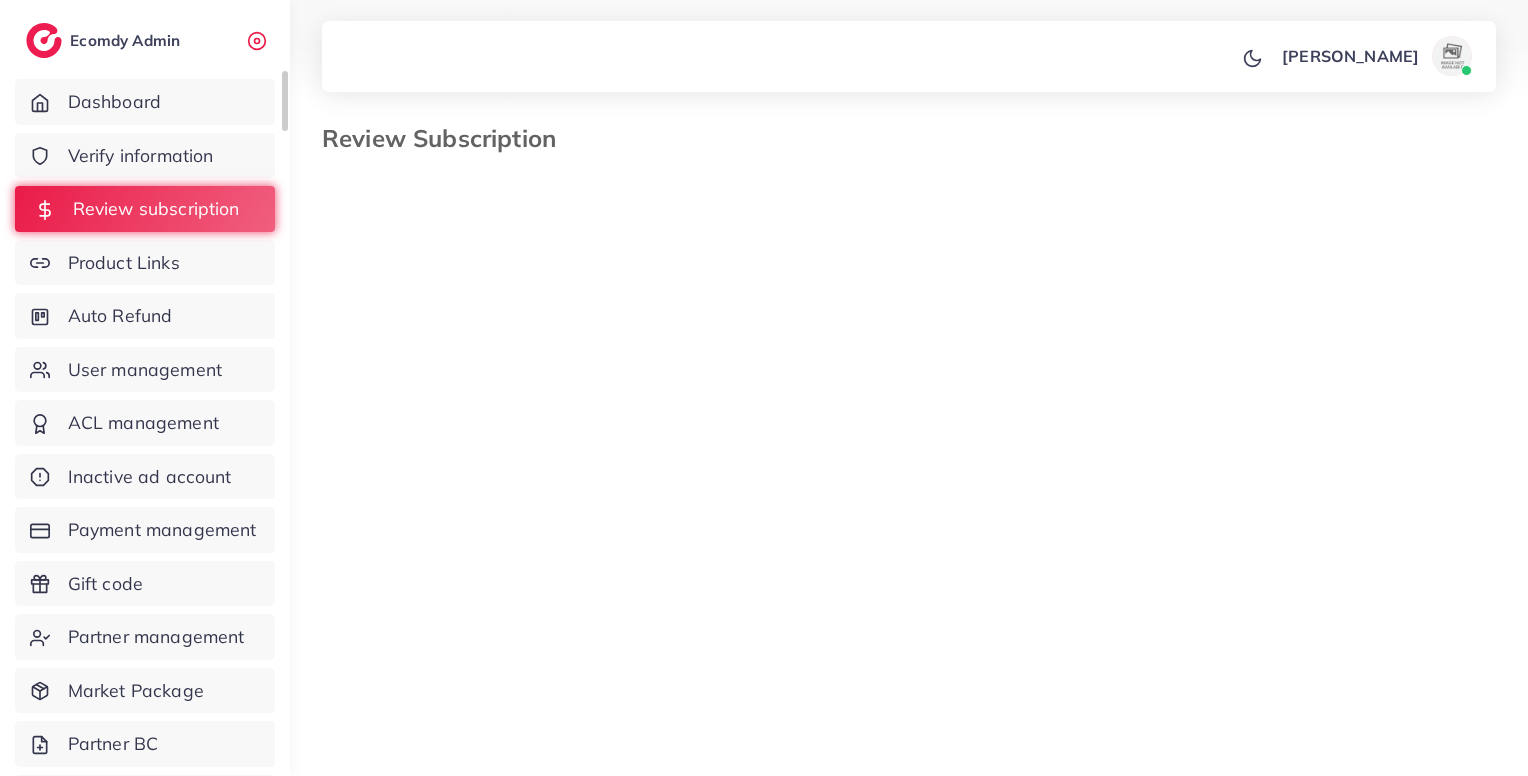 select on "*******" 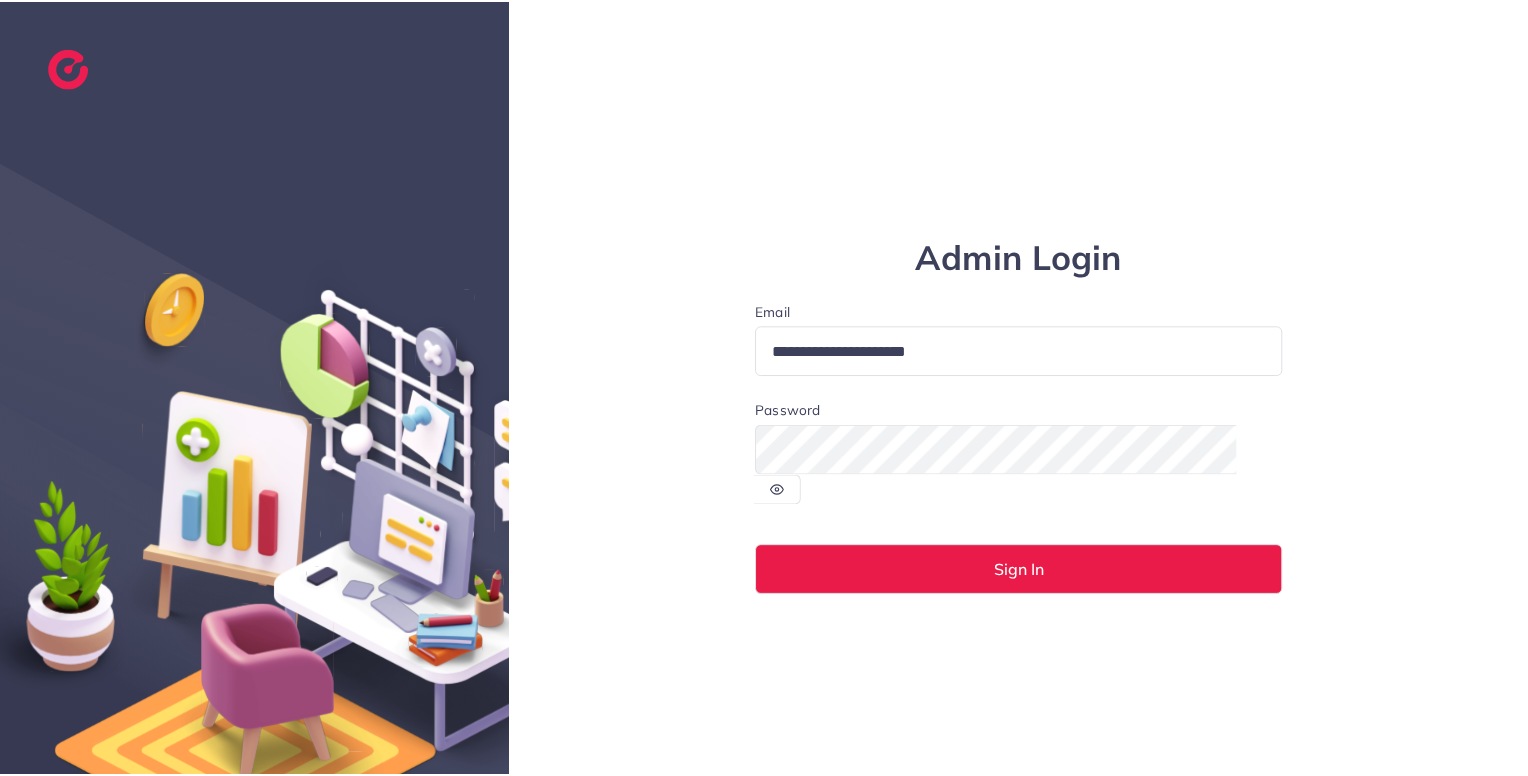 scroll, scrollTop: 0, scrollLeft: 0, axis: both 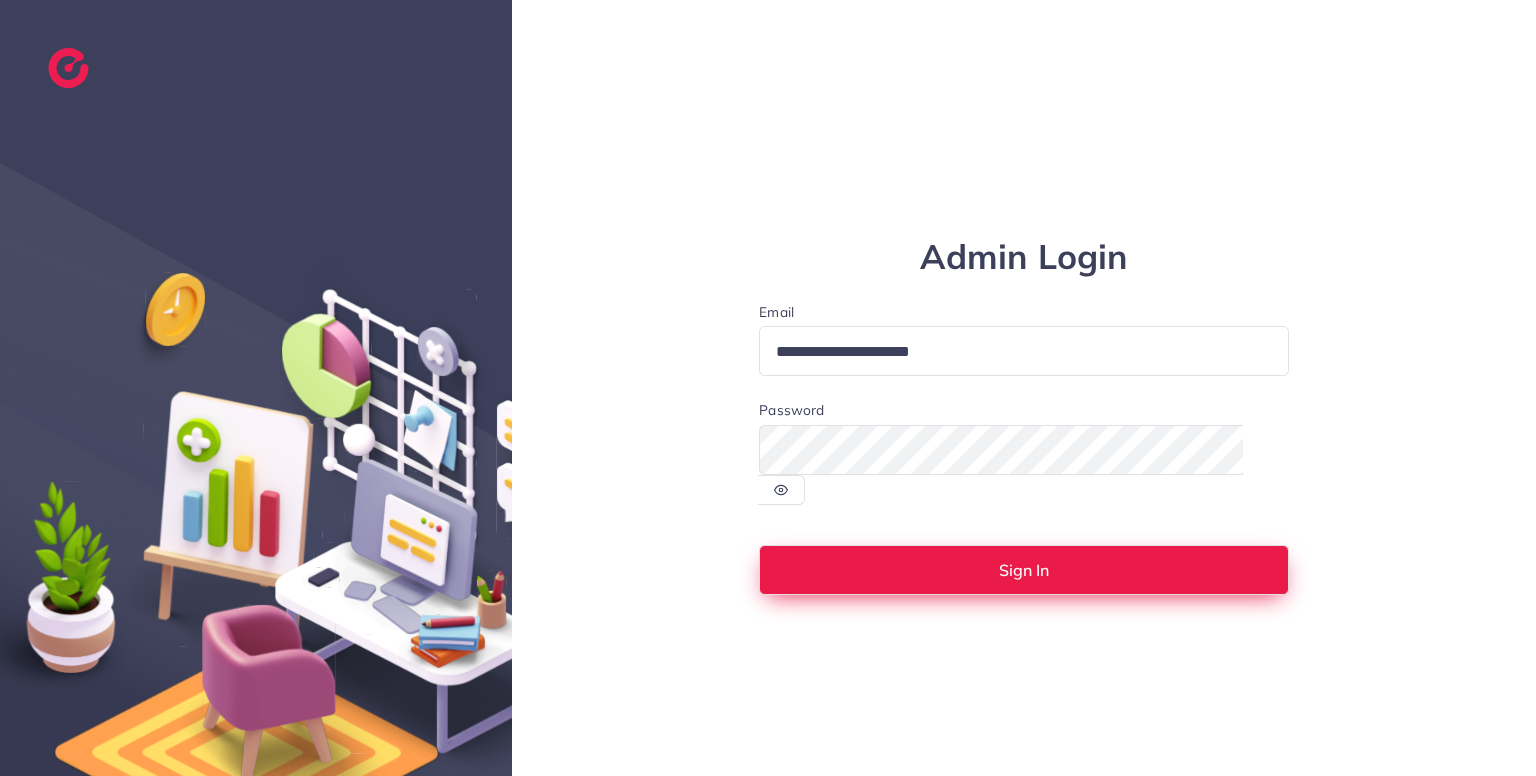 click on "Sign In" at bounding box center (1024, 570) 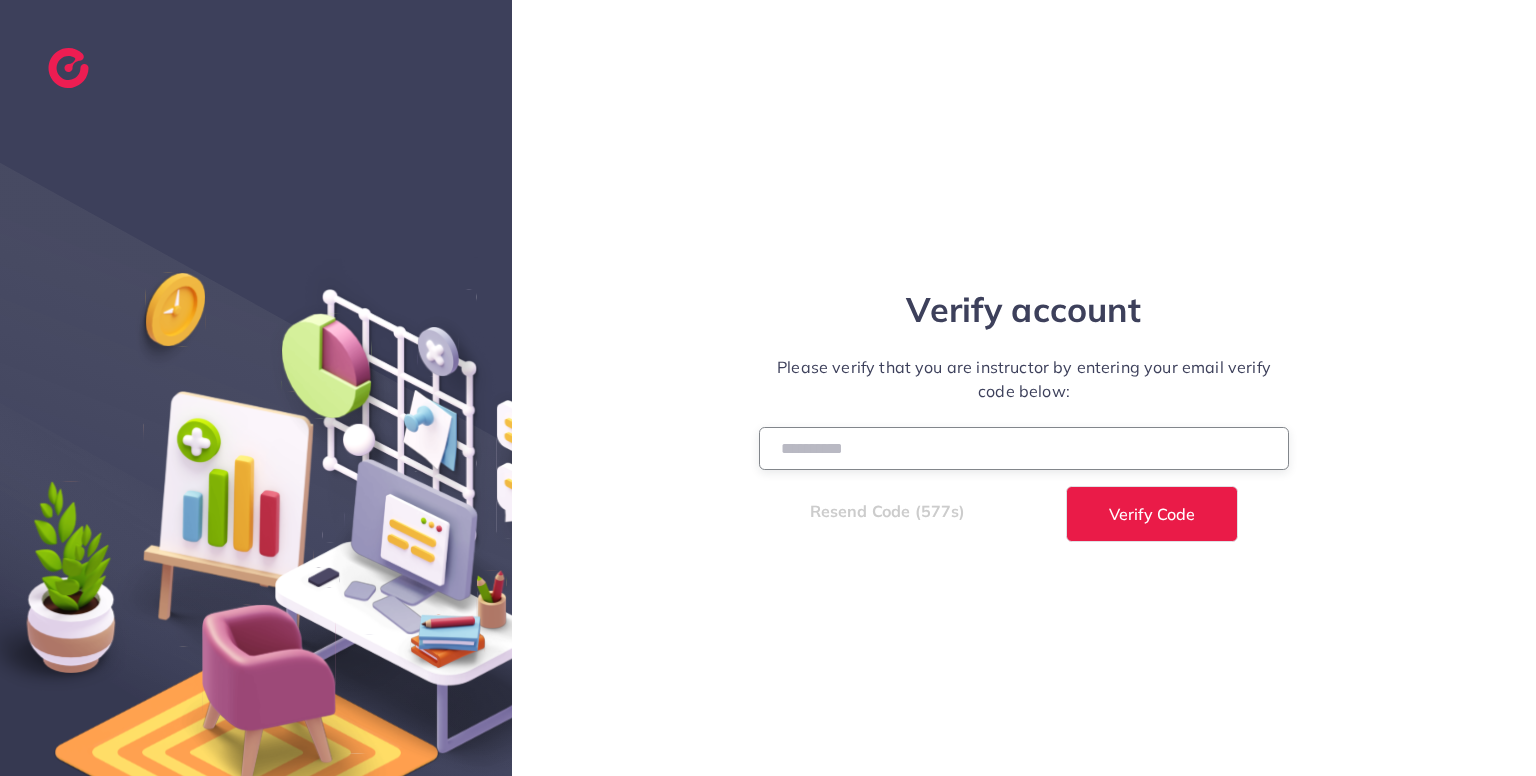 click at bounding box center (1024, 448) 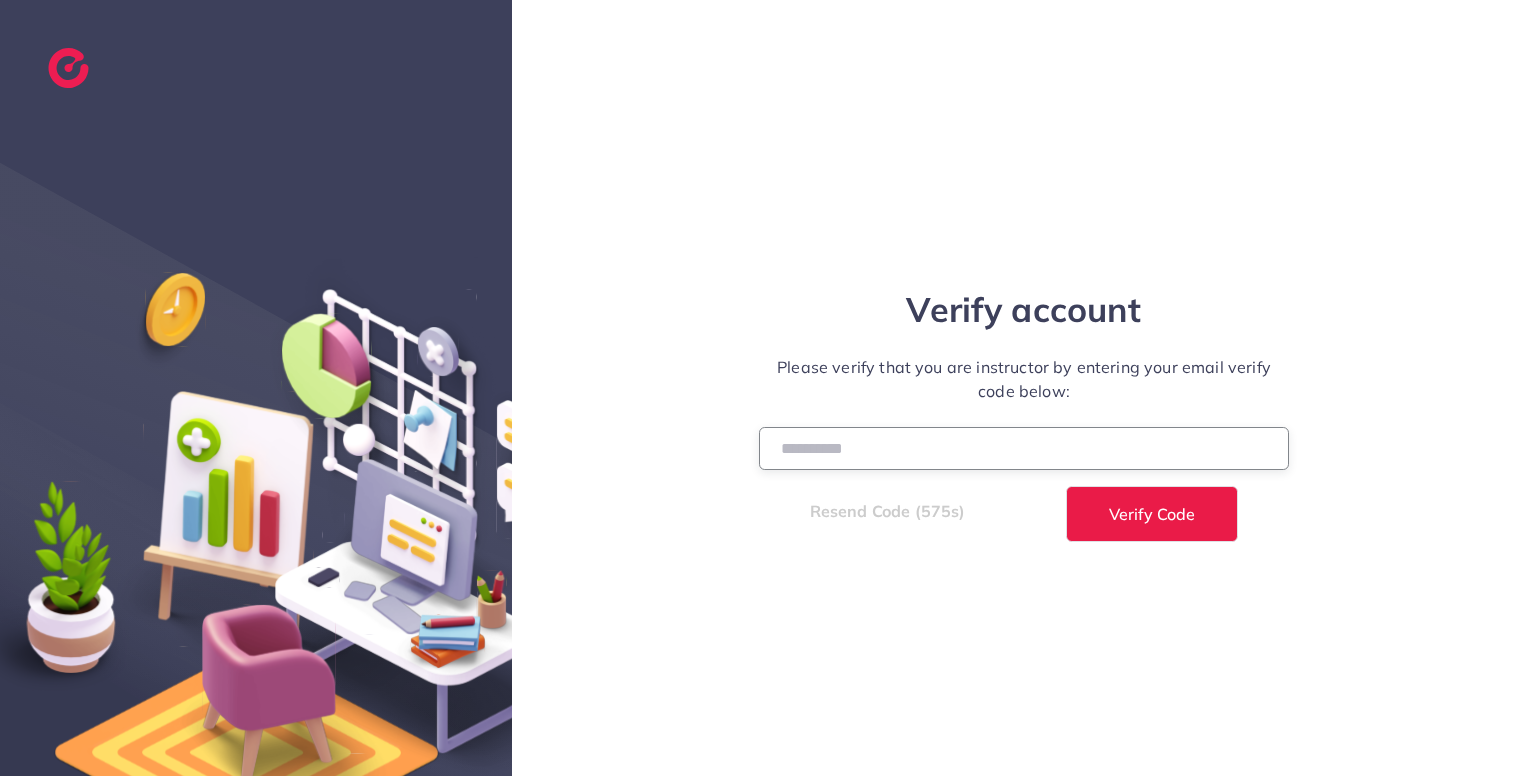 type on "******" 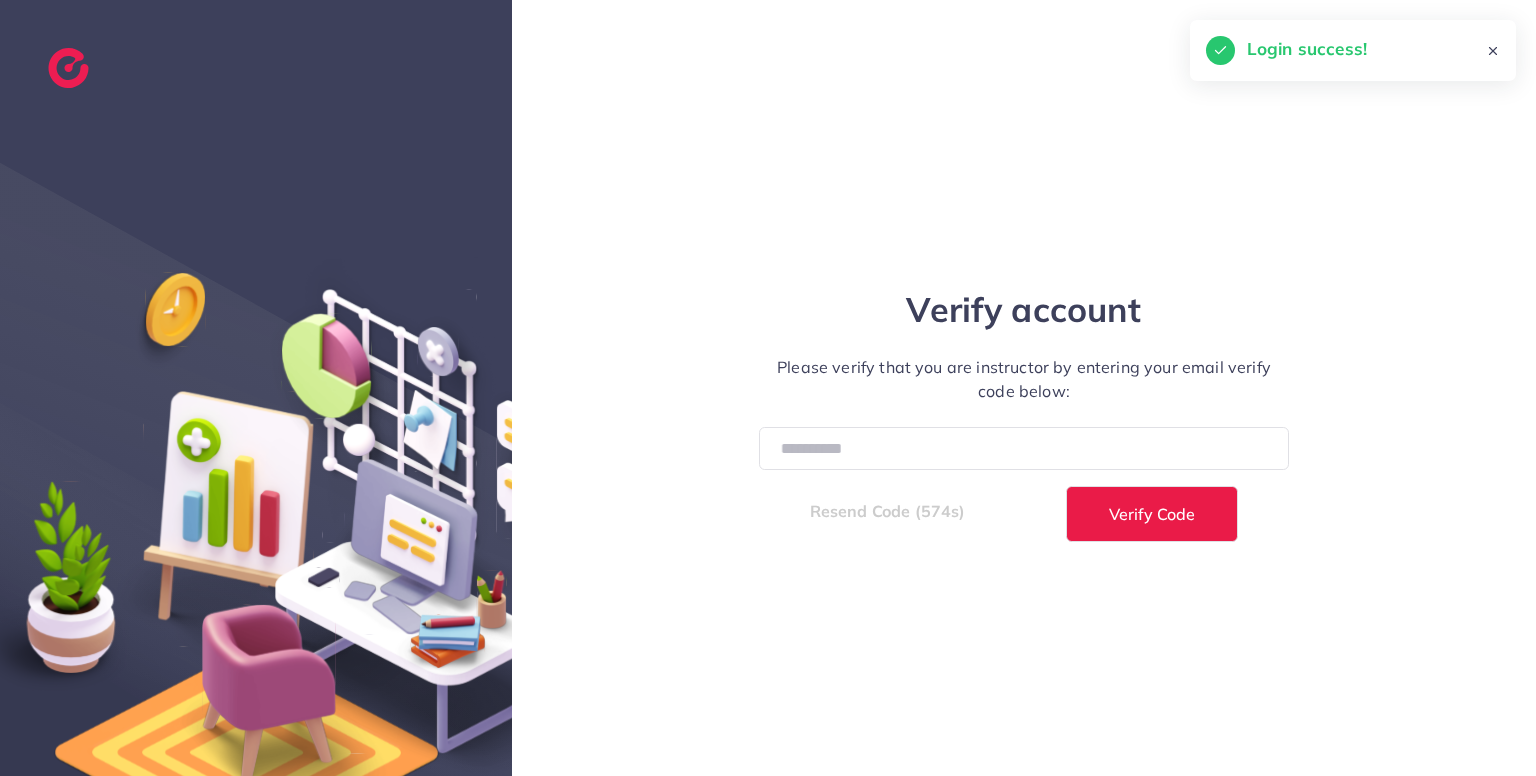 select on "*" 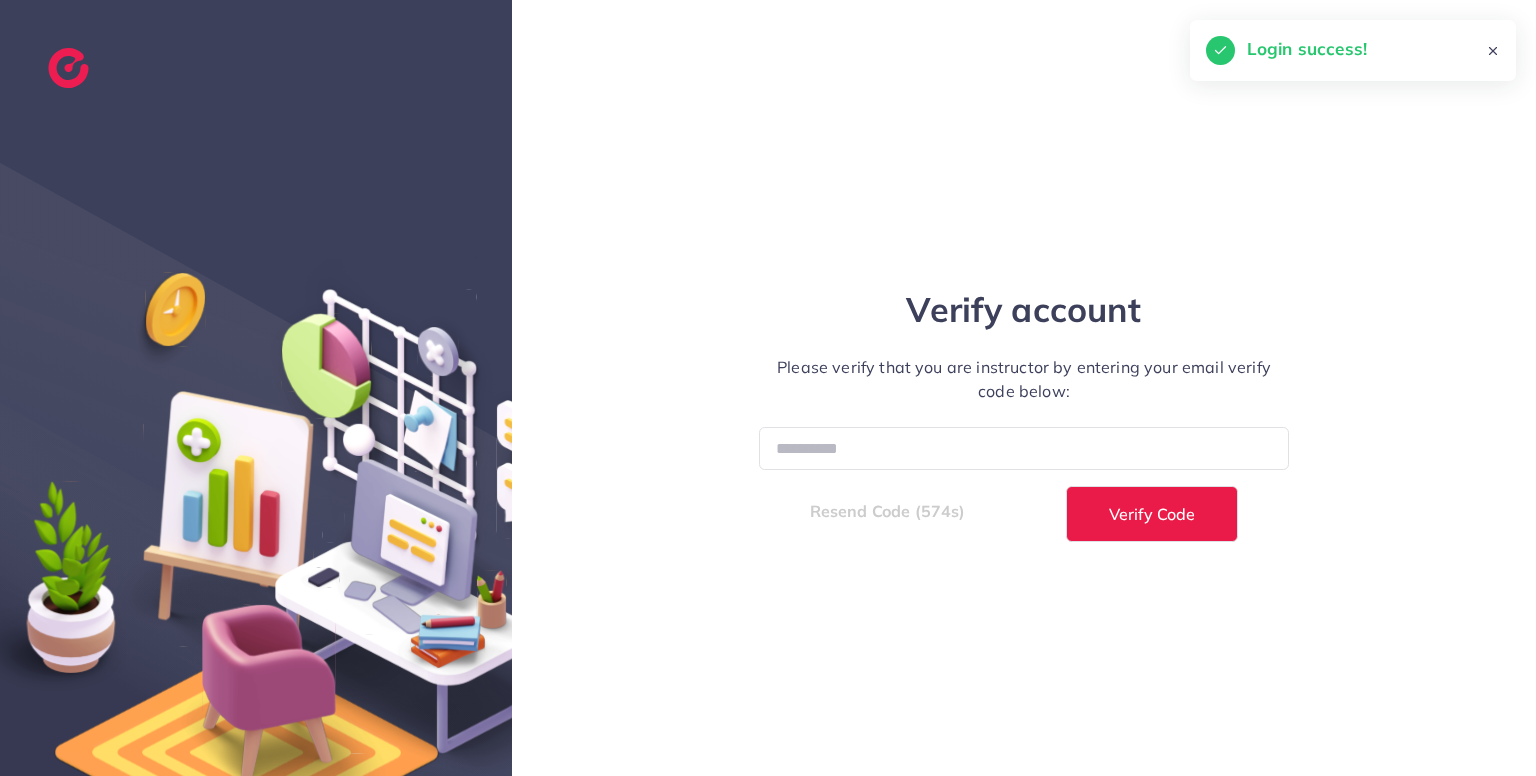 select on "****" 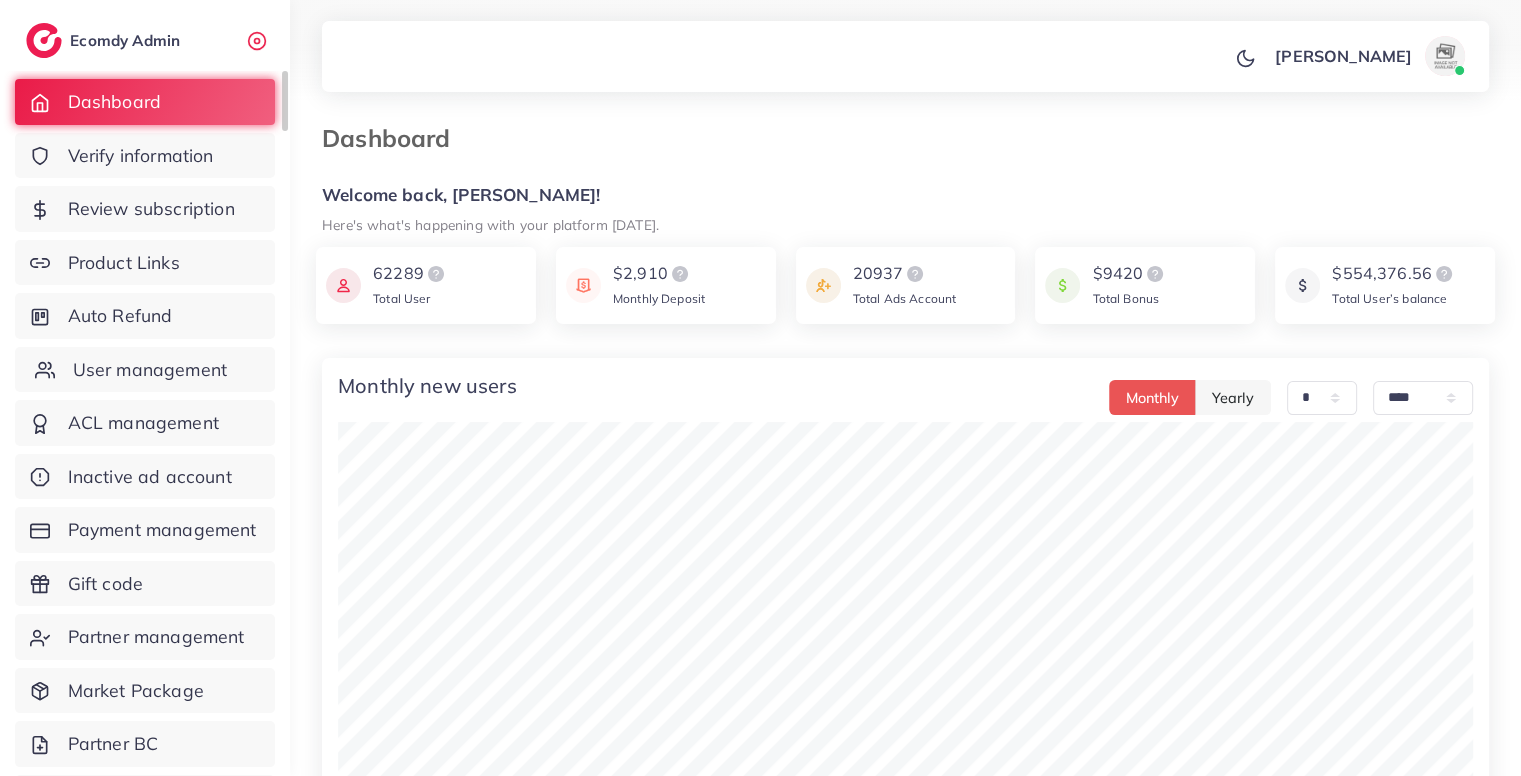 click on "User management" at bounding box center [150, 370] 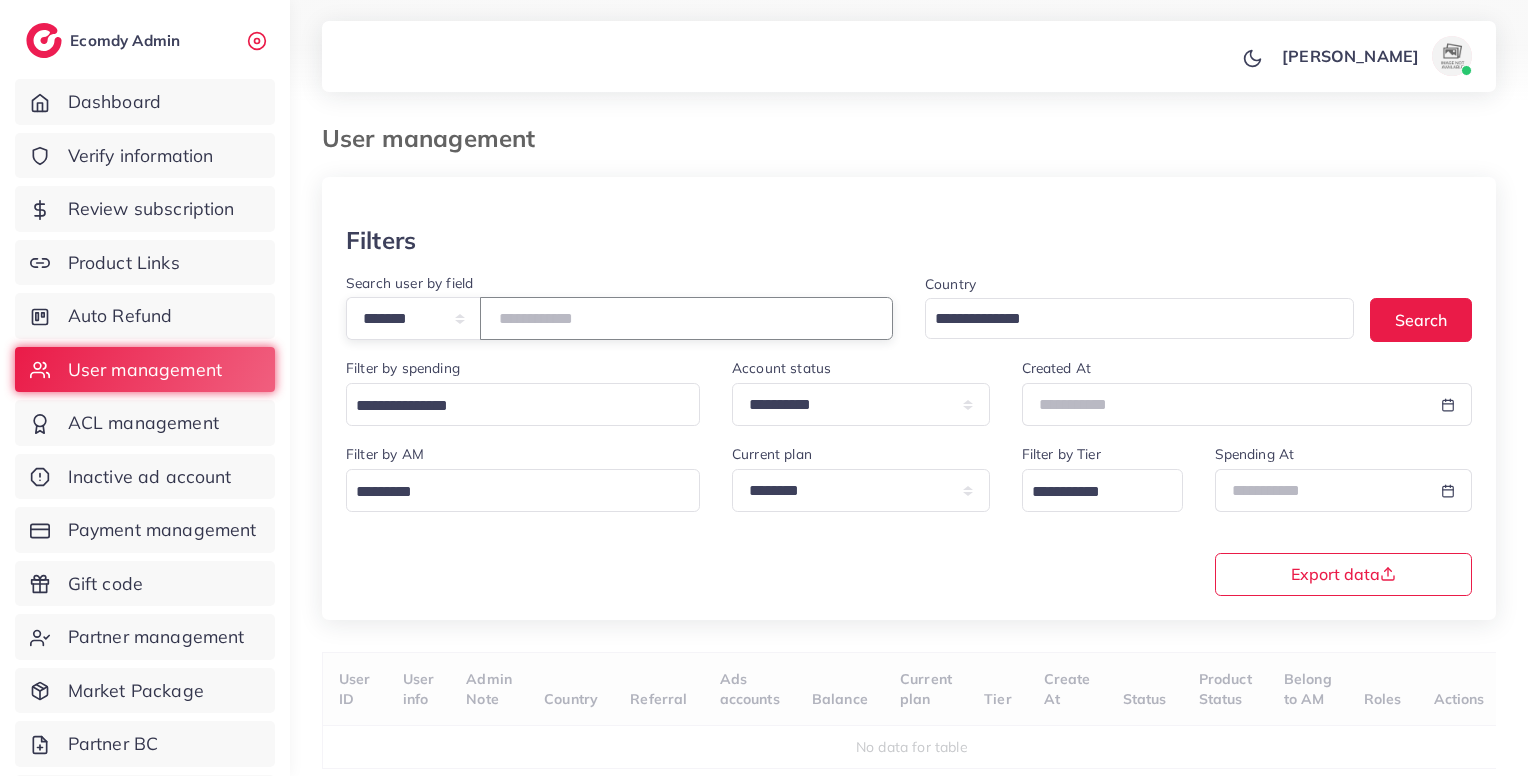paste on "*****" 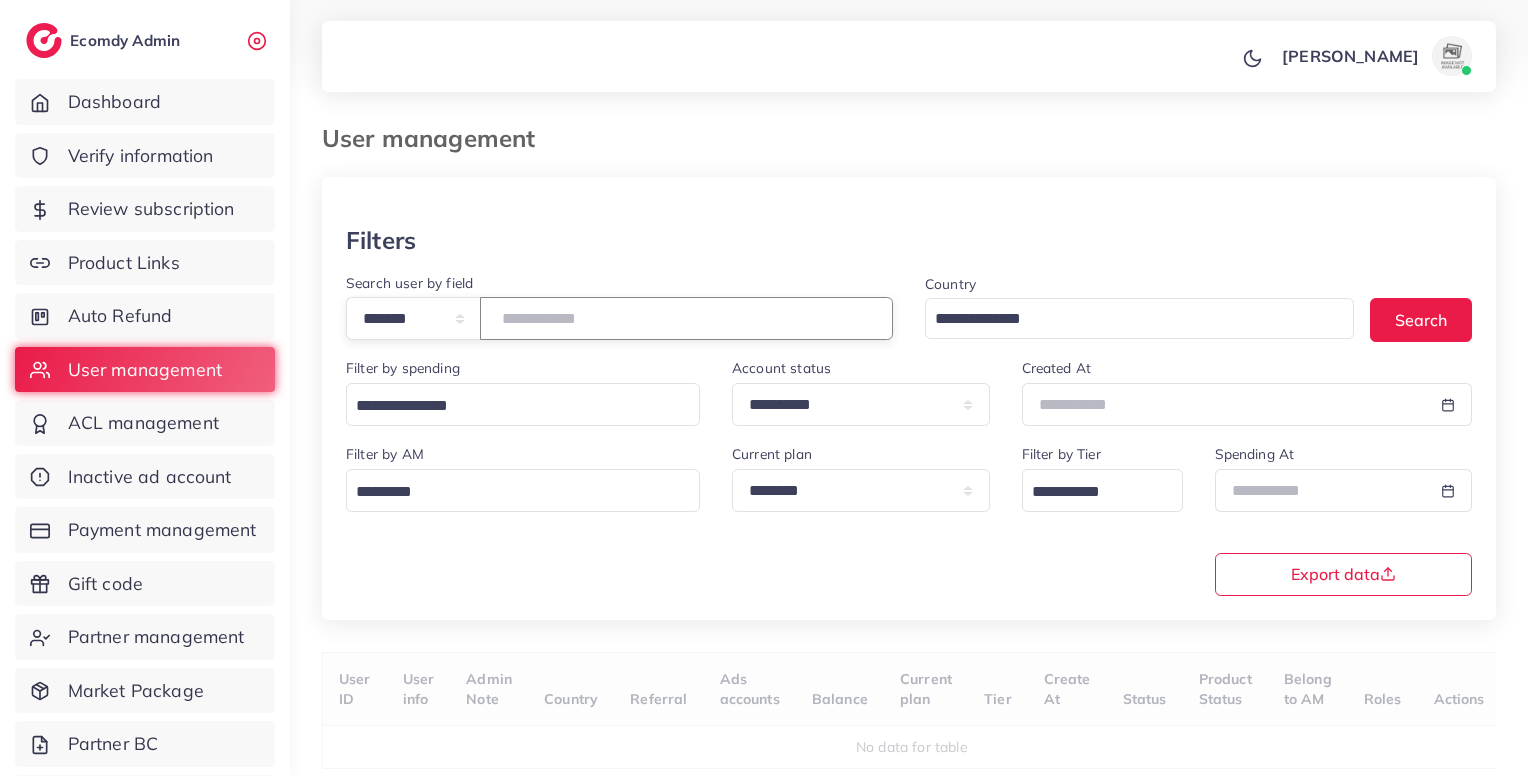 click at bounding box center (686, 318) 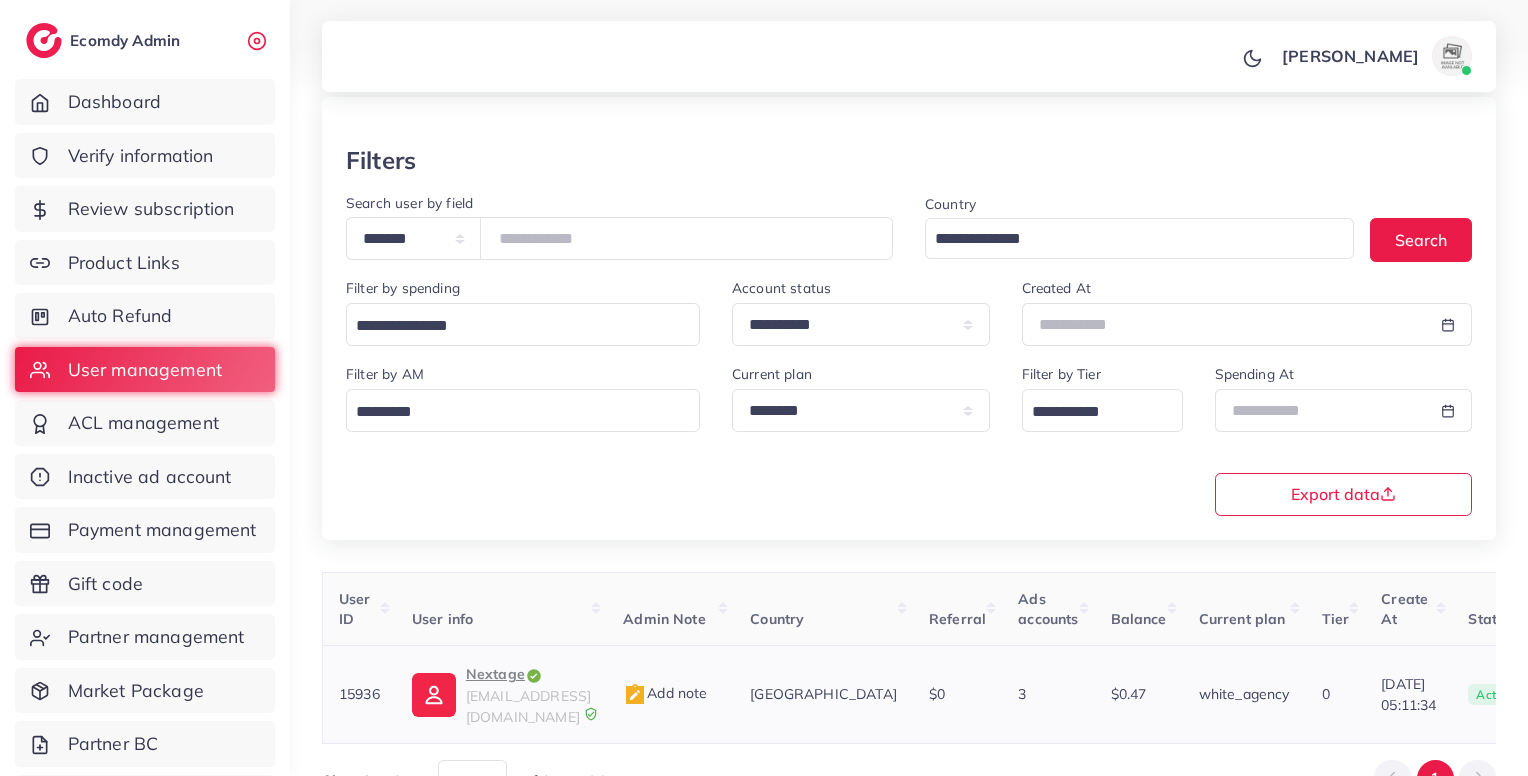 scroll, scrollTop: 183, scrollLeft: 0, axis: vertical 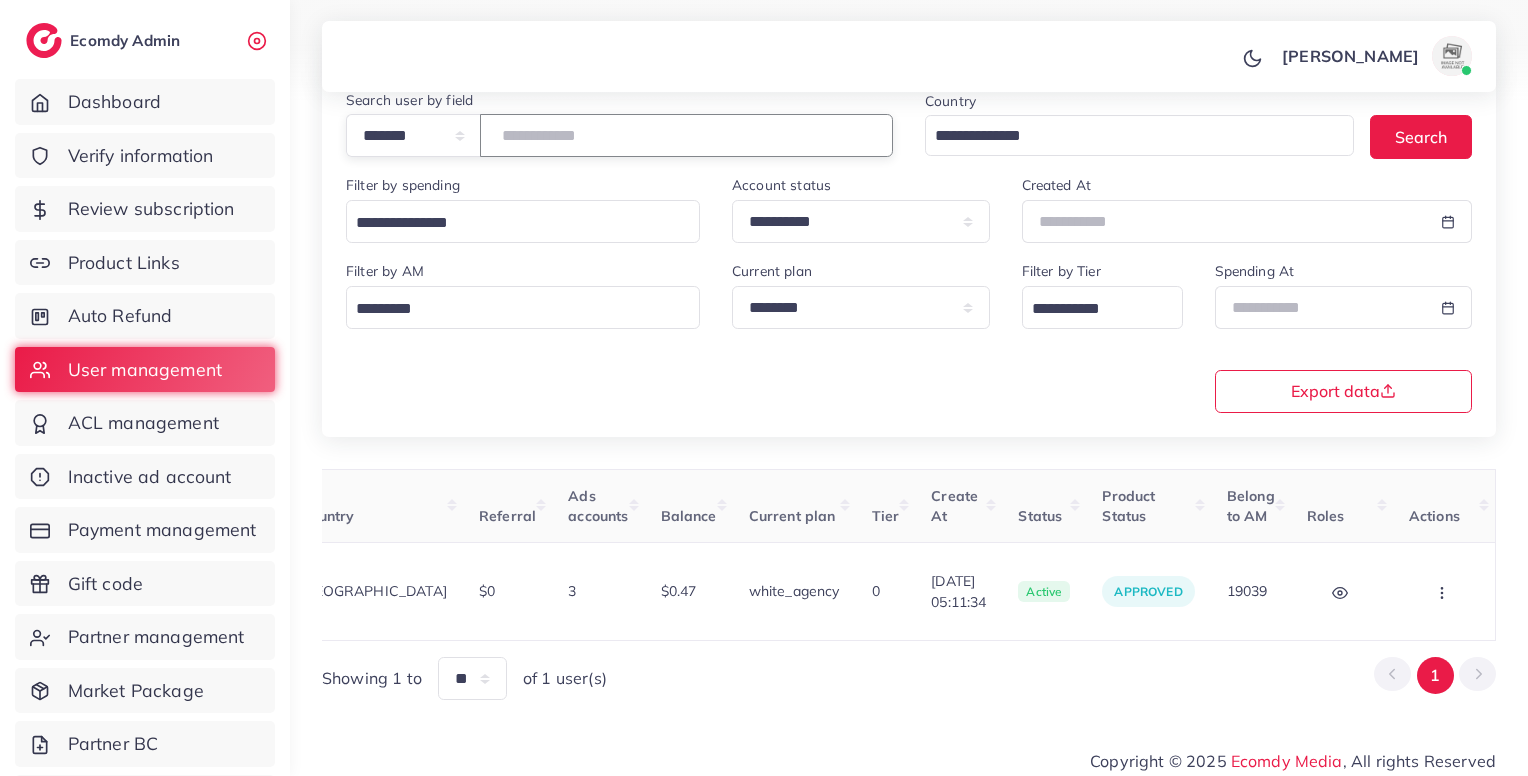 click on "*****" at bounding box center (686, 135) 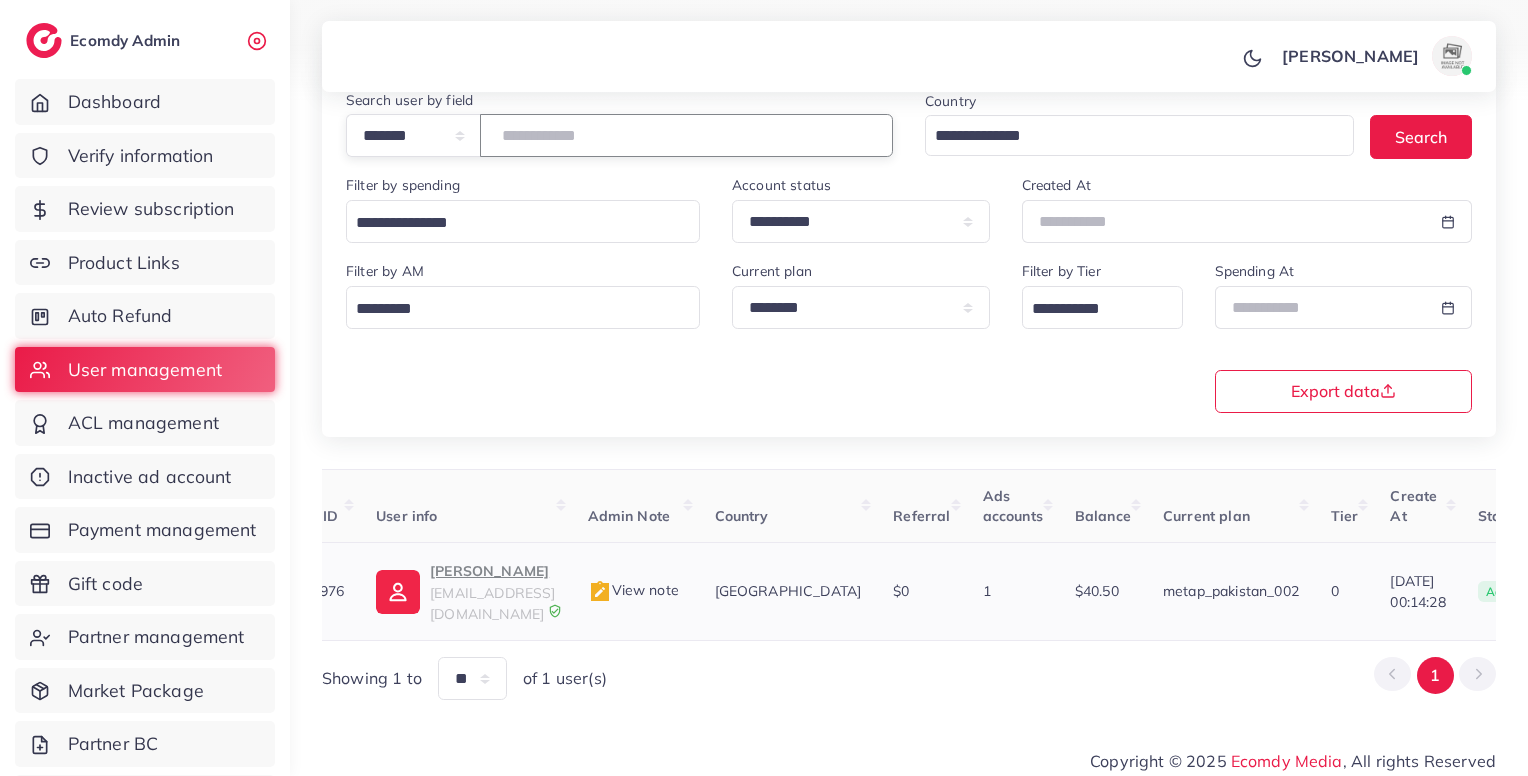 scroll, scrollTop: 0, scrollLeft: 52, axis: horizontal 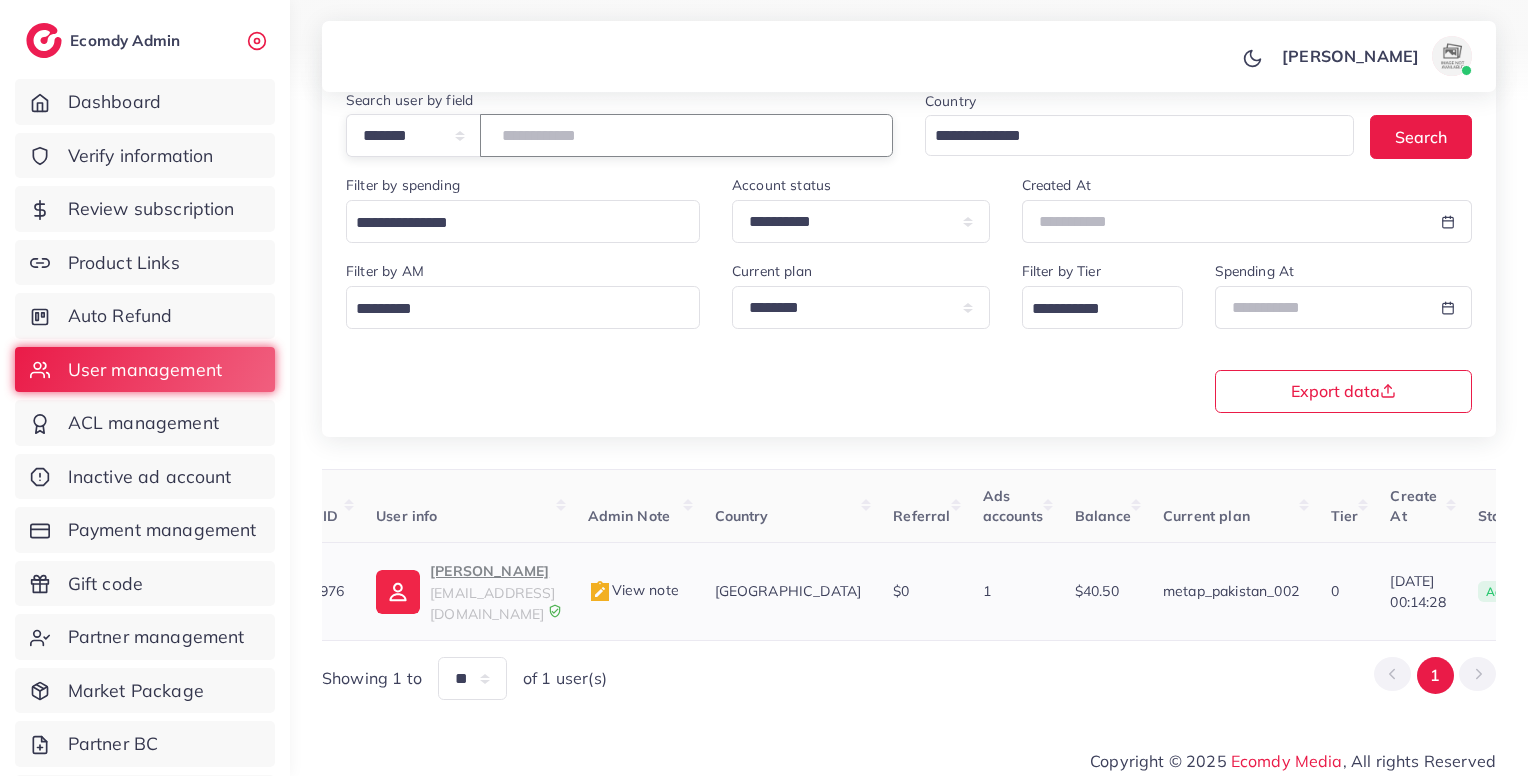 type on "*******" 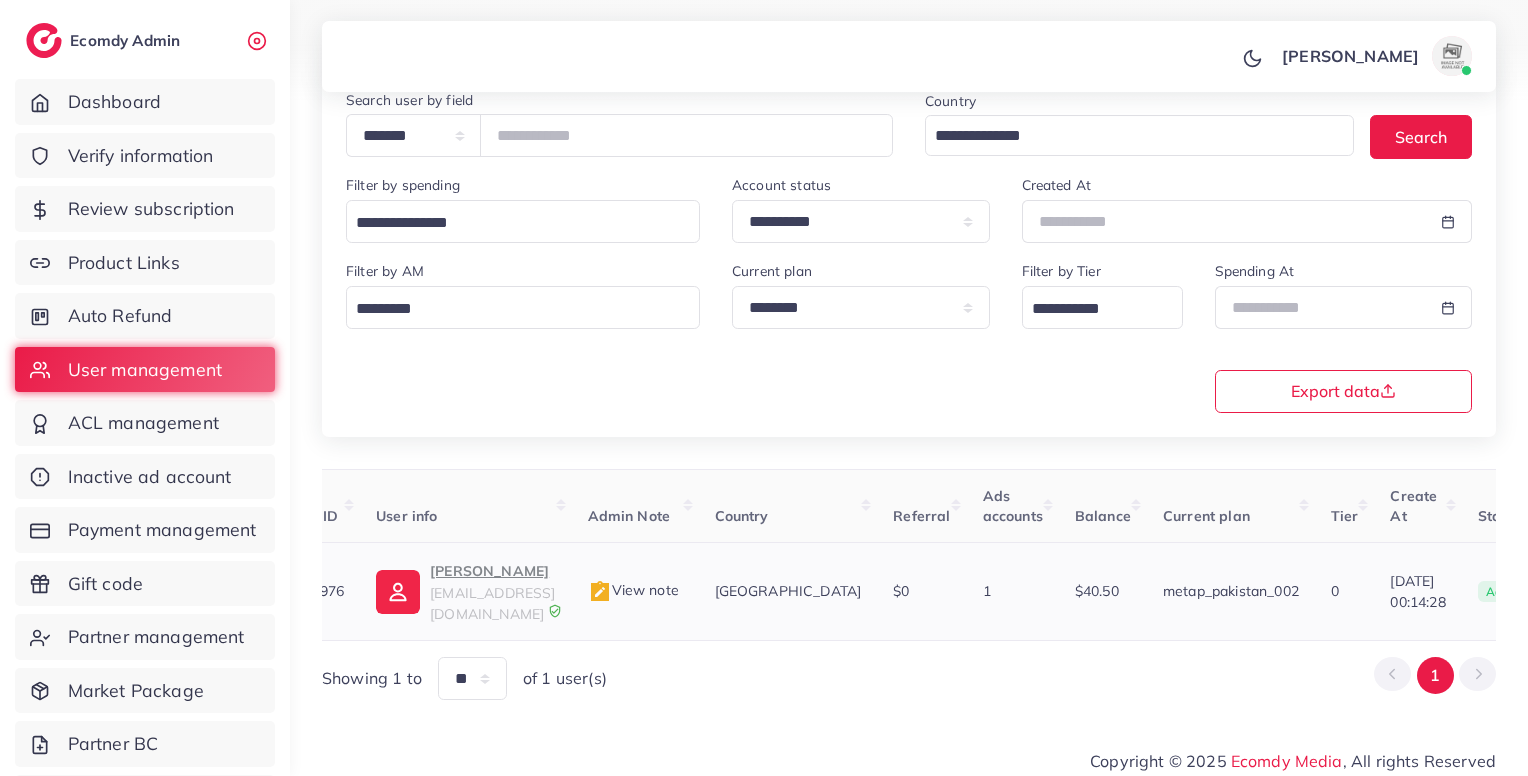 click on "View note" at bounding box center (633, 590) 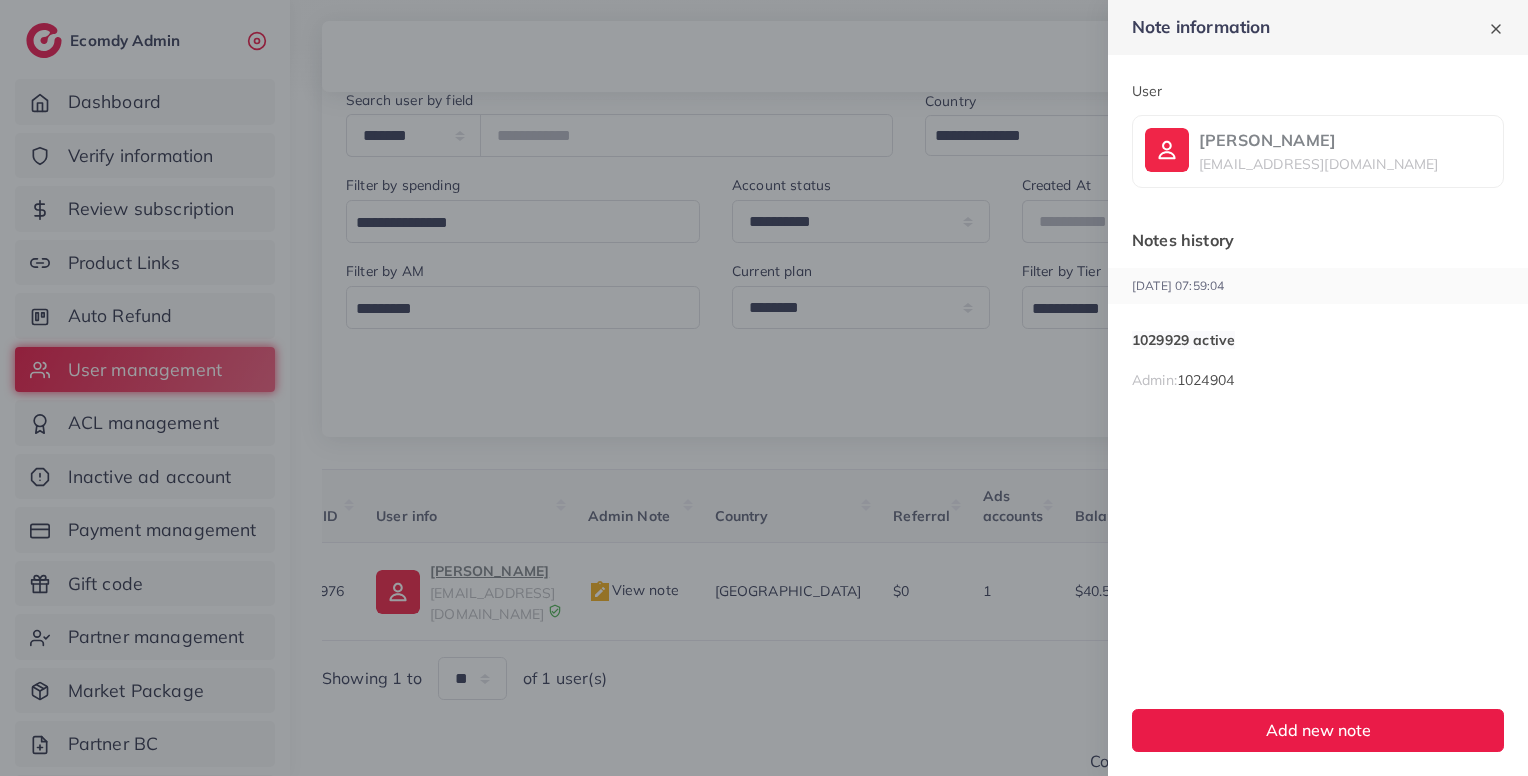 click at bounding box center (764, 388) 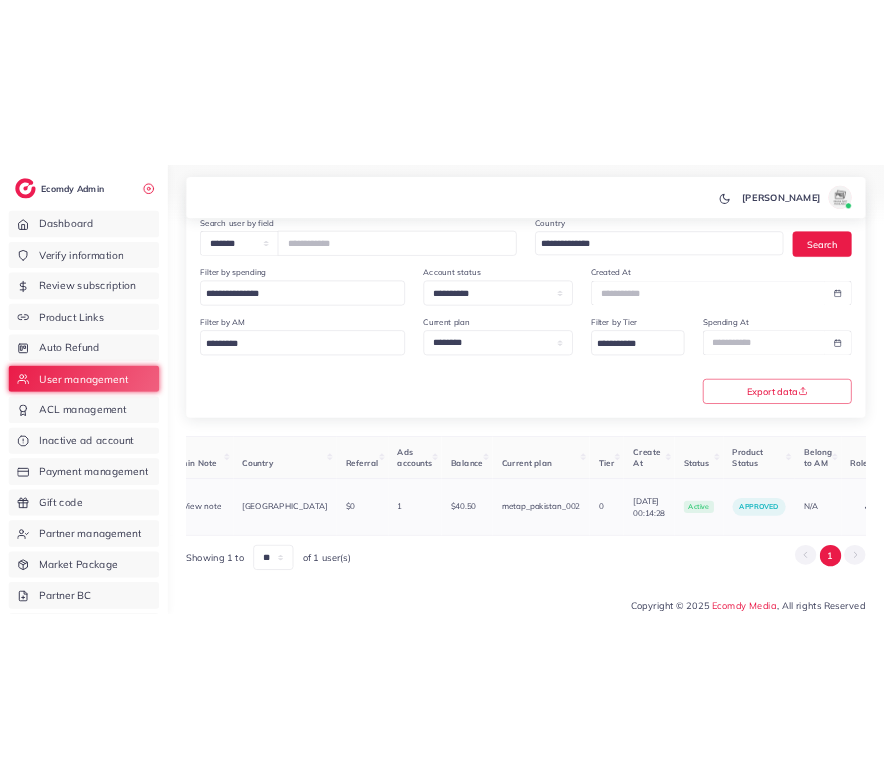 scroll, scrollTop: 0, scrollLeft: 484, axis: horizontal 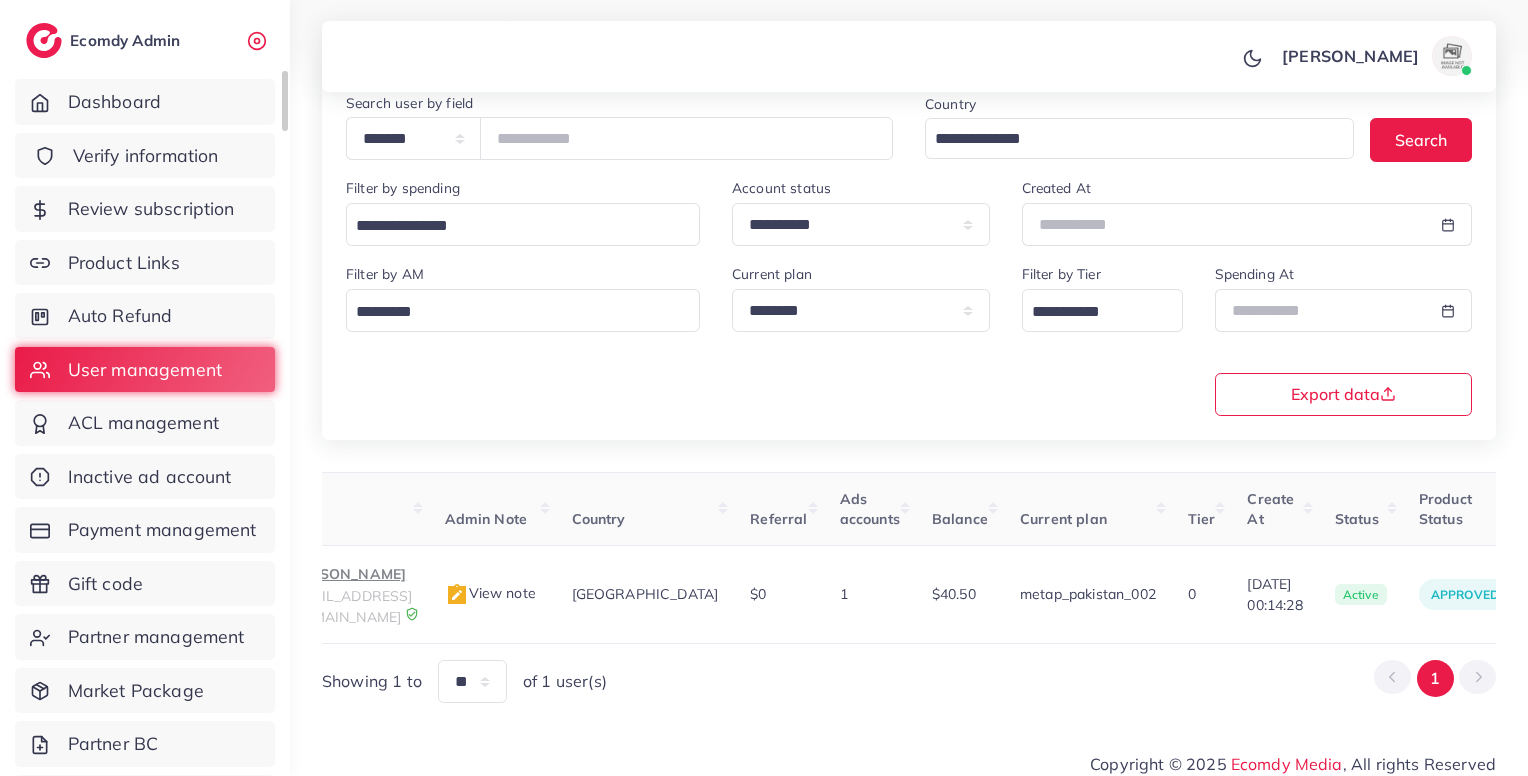 click on "Verify information" at bounding box center (145, 156) 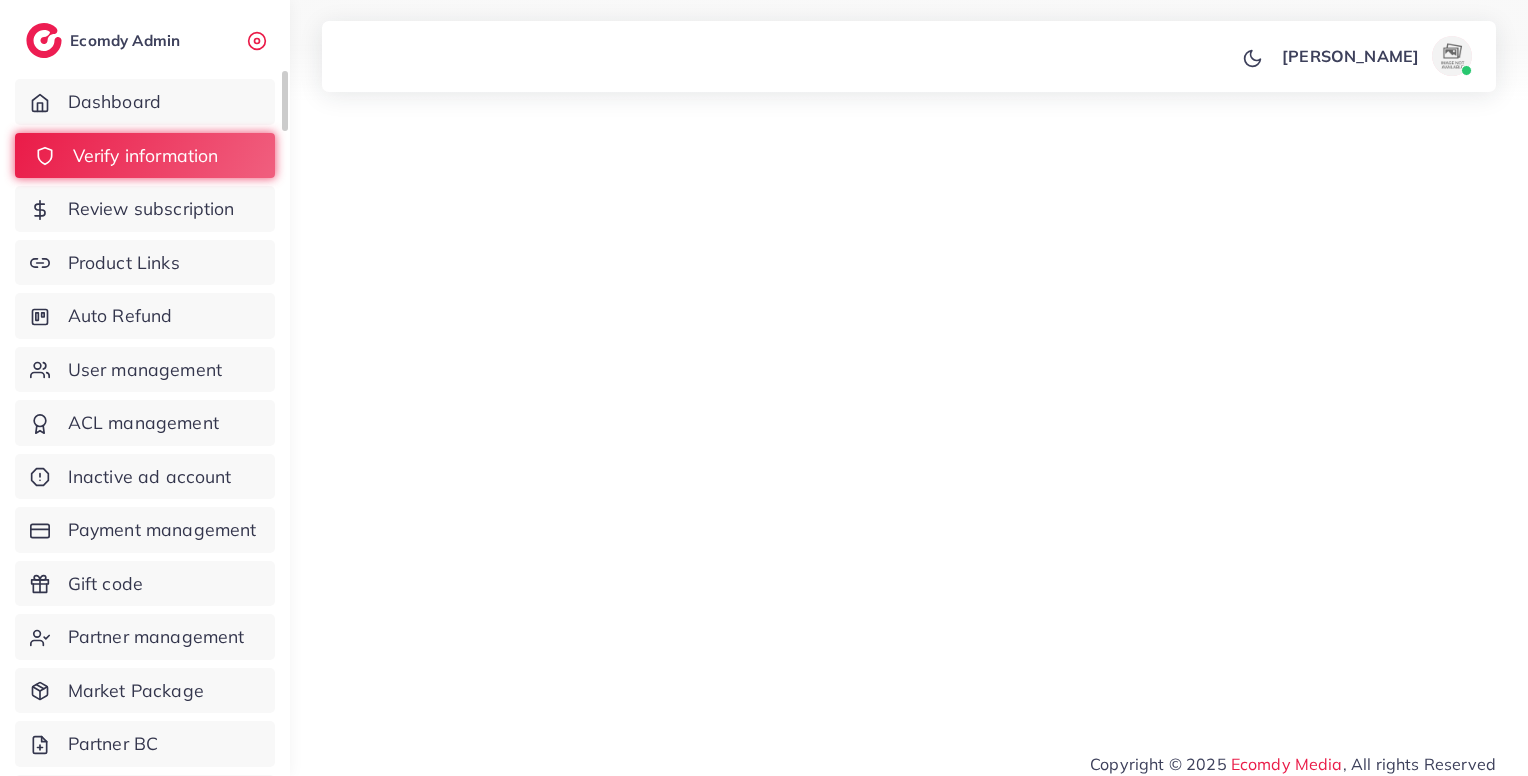 scroll, scrollTop: 0, scrollLeft: 0, axis: both 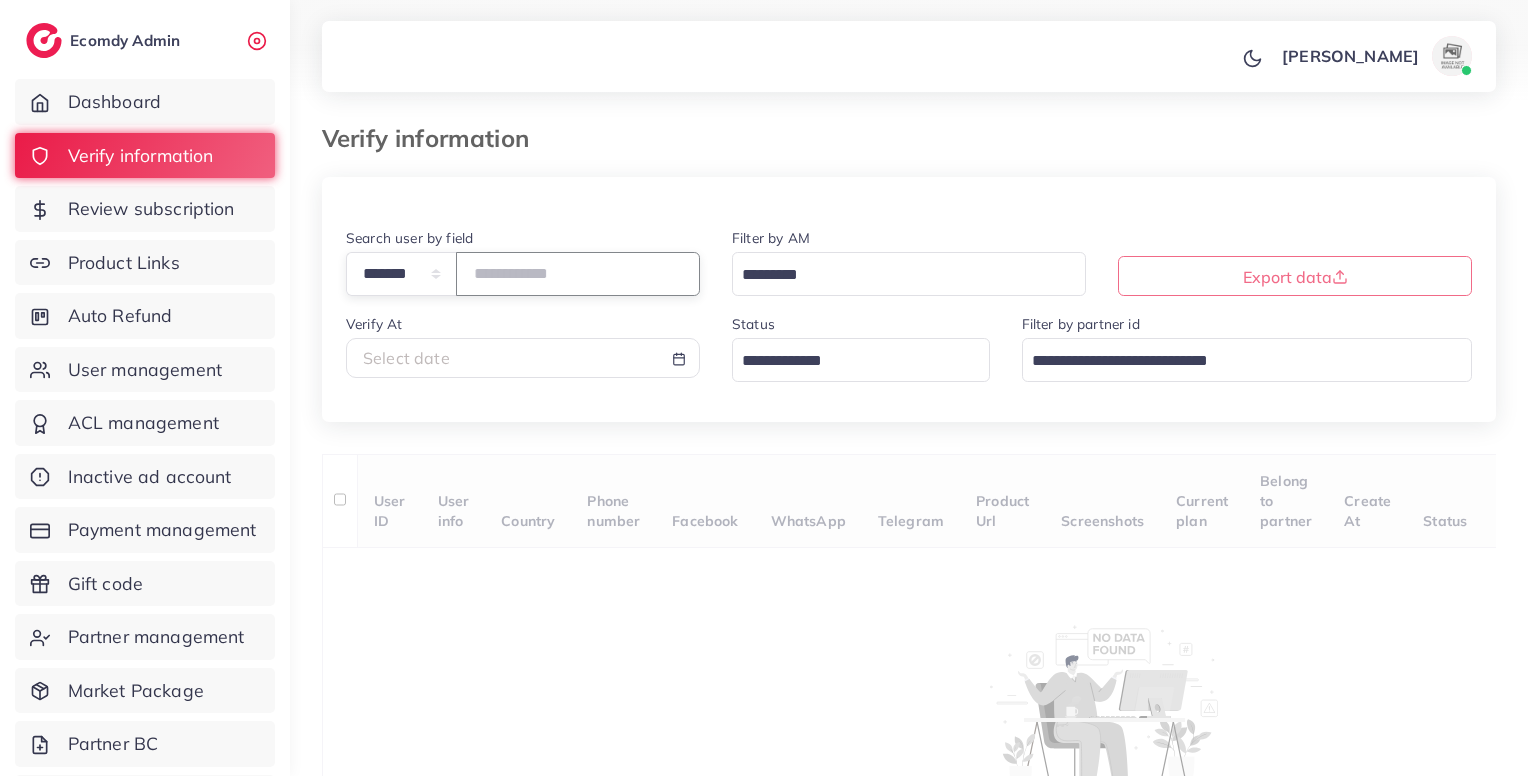 paste on "*******" 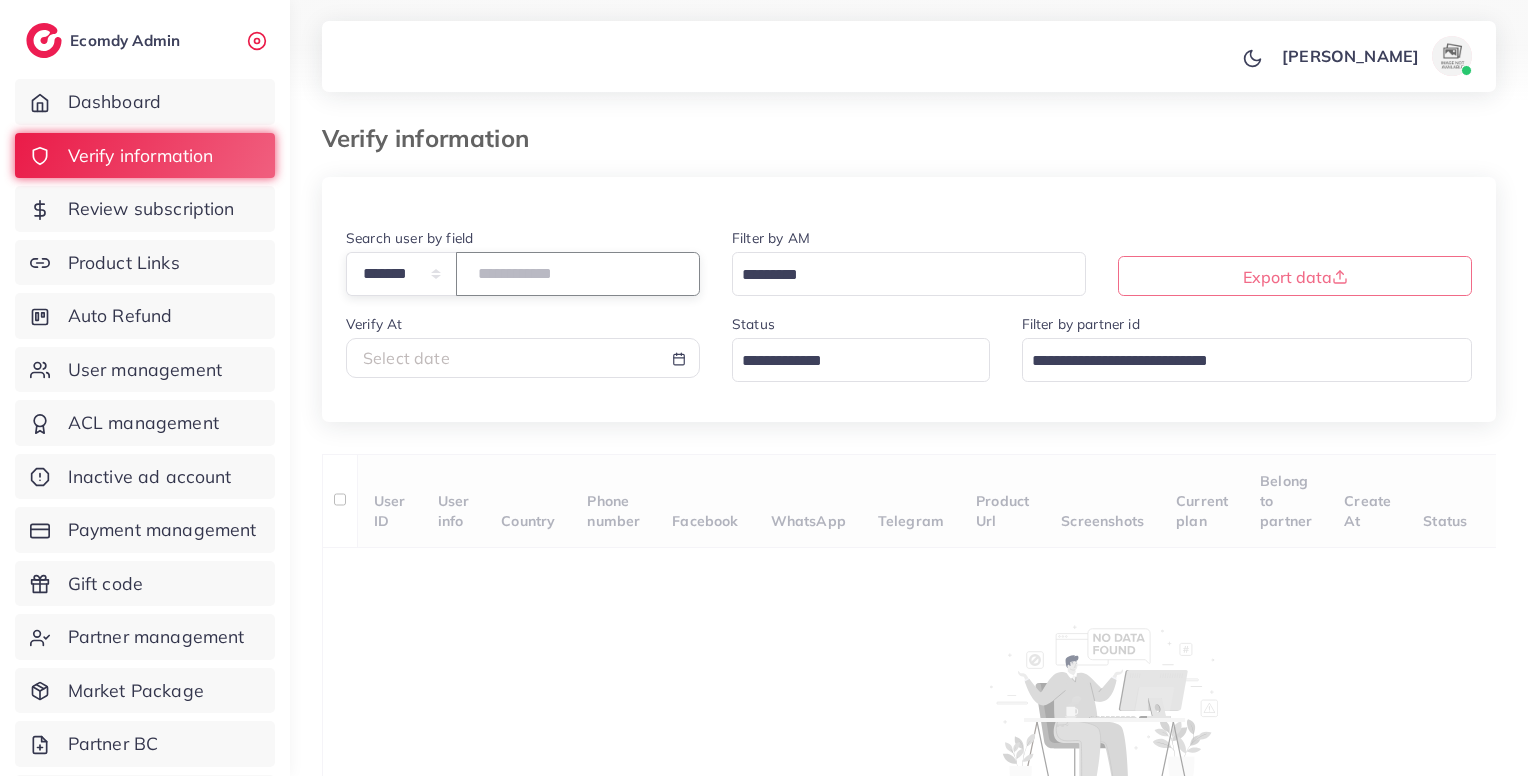 click on "*******" at bounding box center [578, 273] 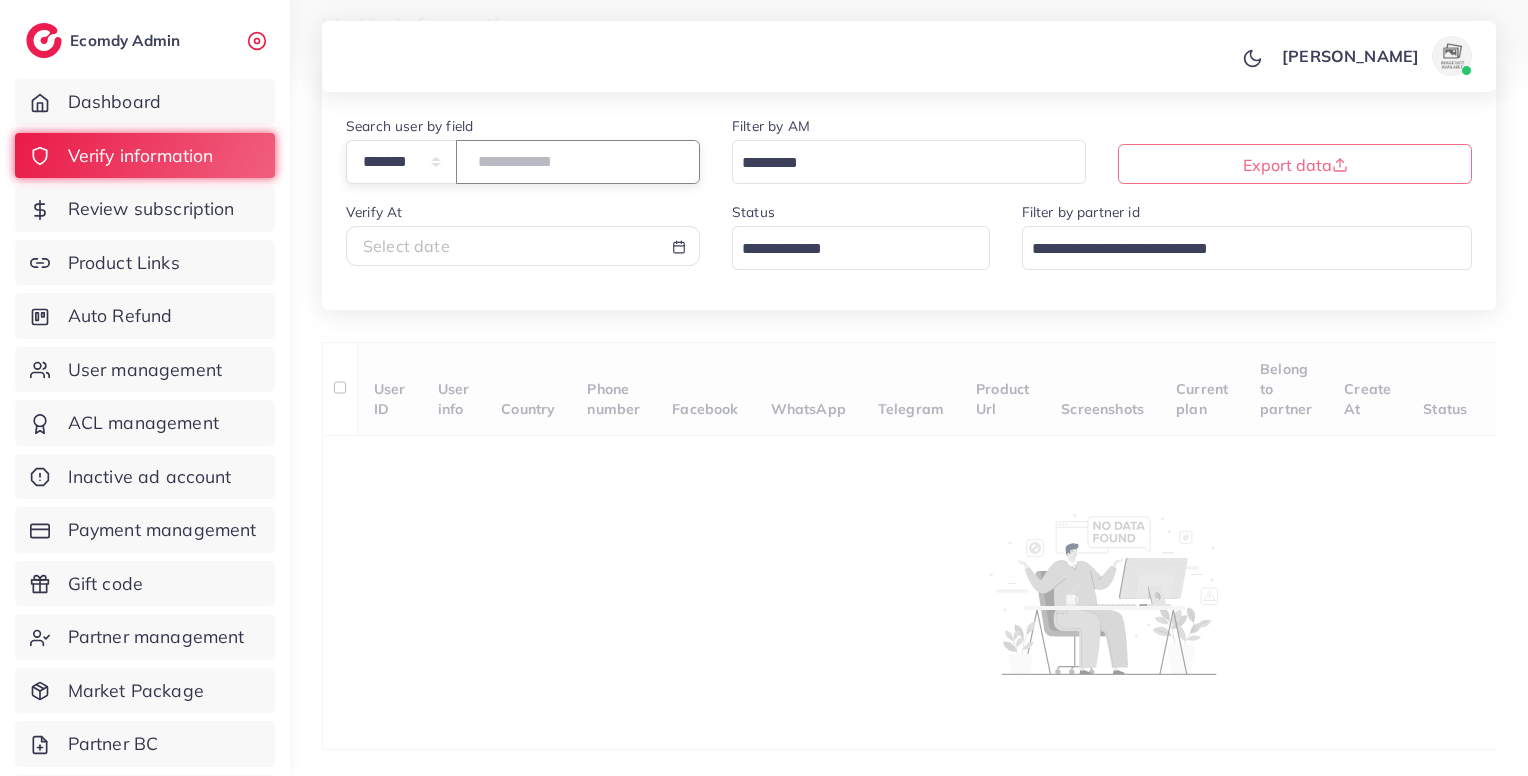 scroll, scrollTop: 79, scrollLeft: 0, axis: vertical 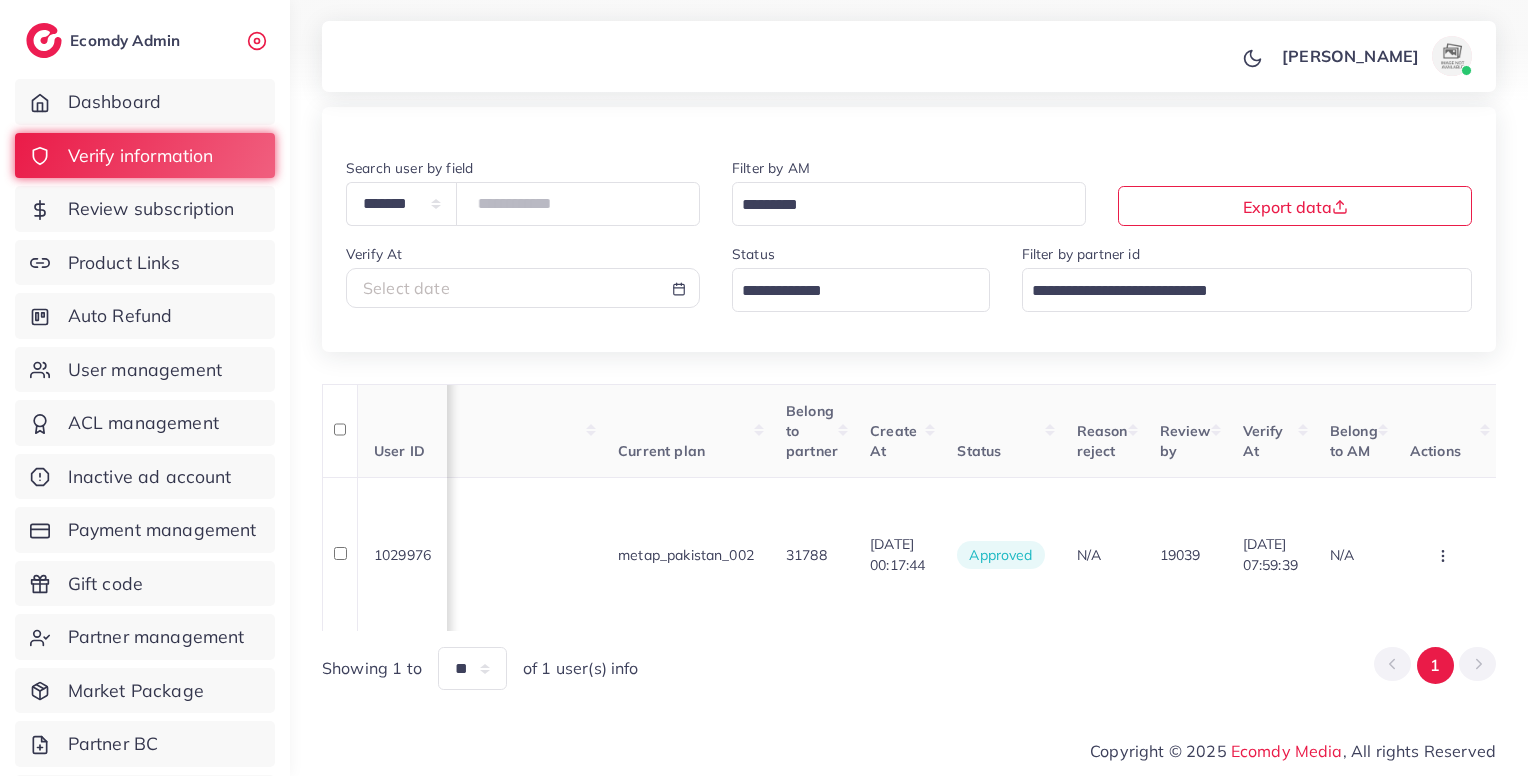 drag, startPoint x: 527, startPoint y: 169, endPoint x: 549, endPoint y: 244, distance: 78.160095 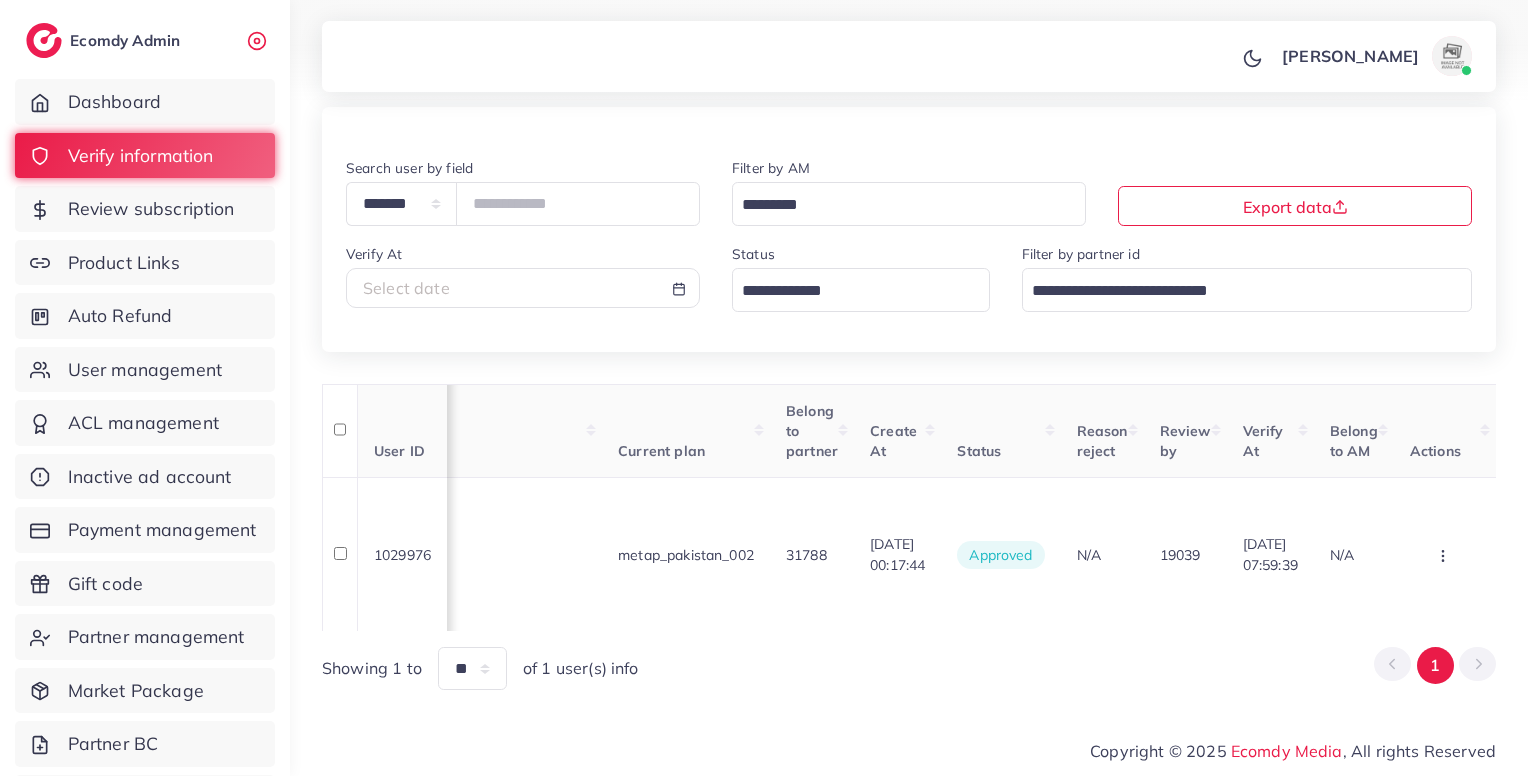 click on "**********" at bounding box center (909, 254) 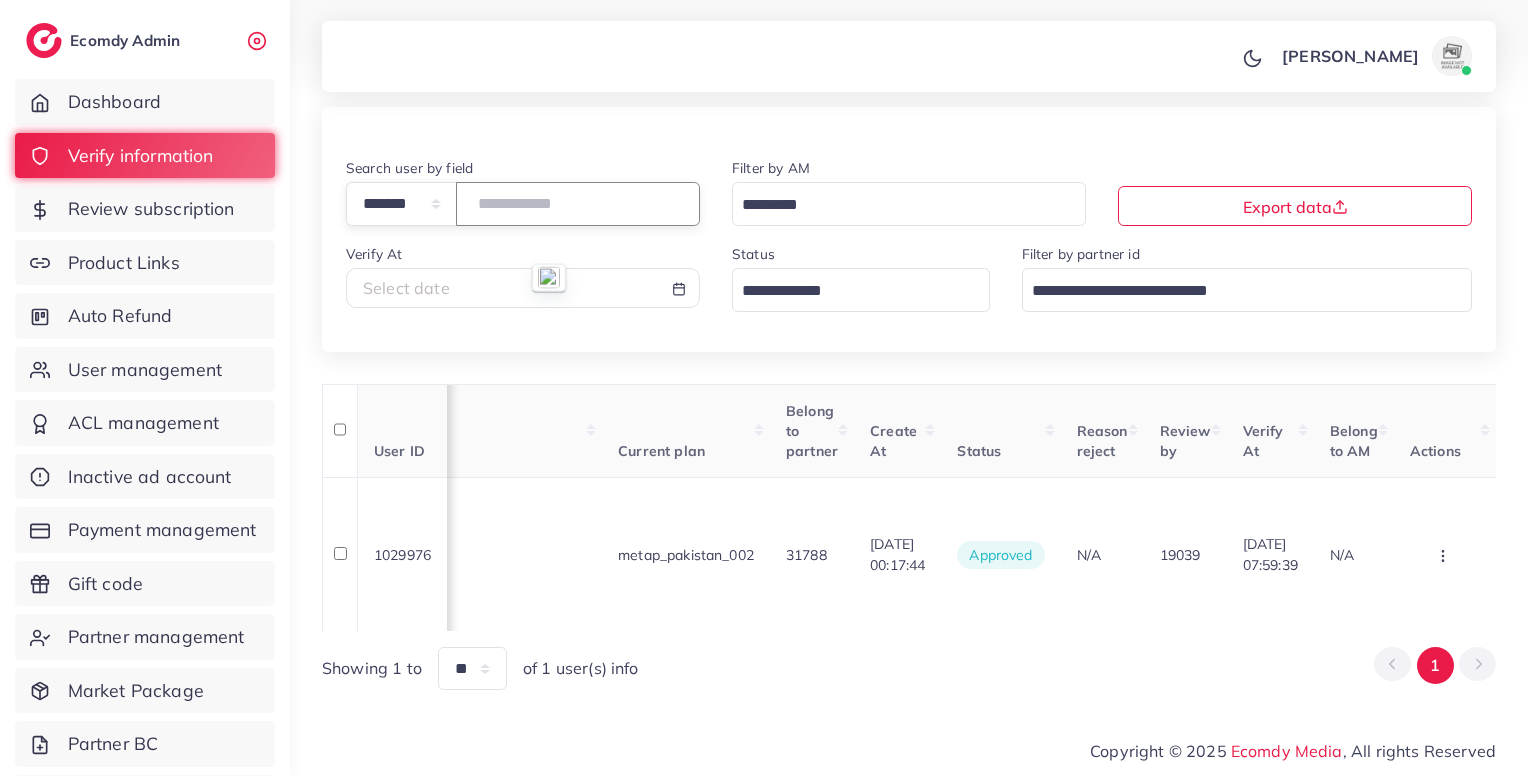 click on "*******" at bounding box center [578, 203] 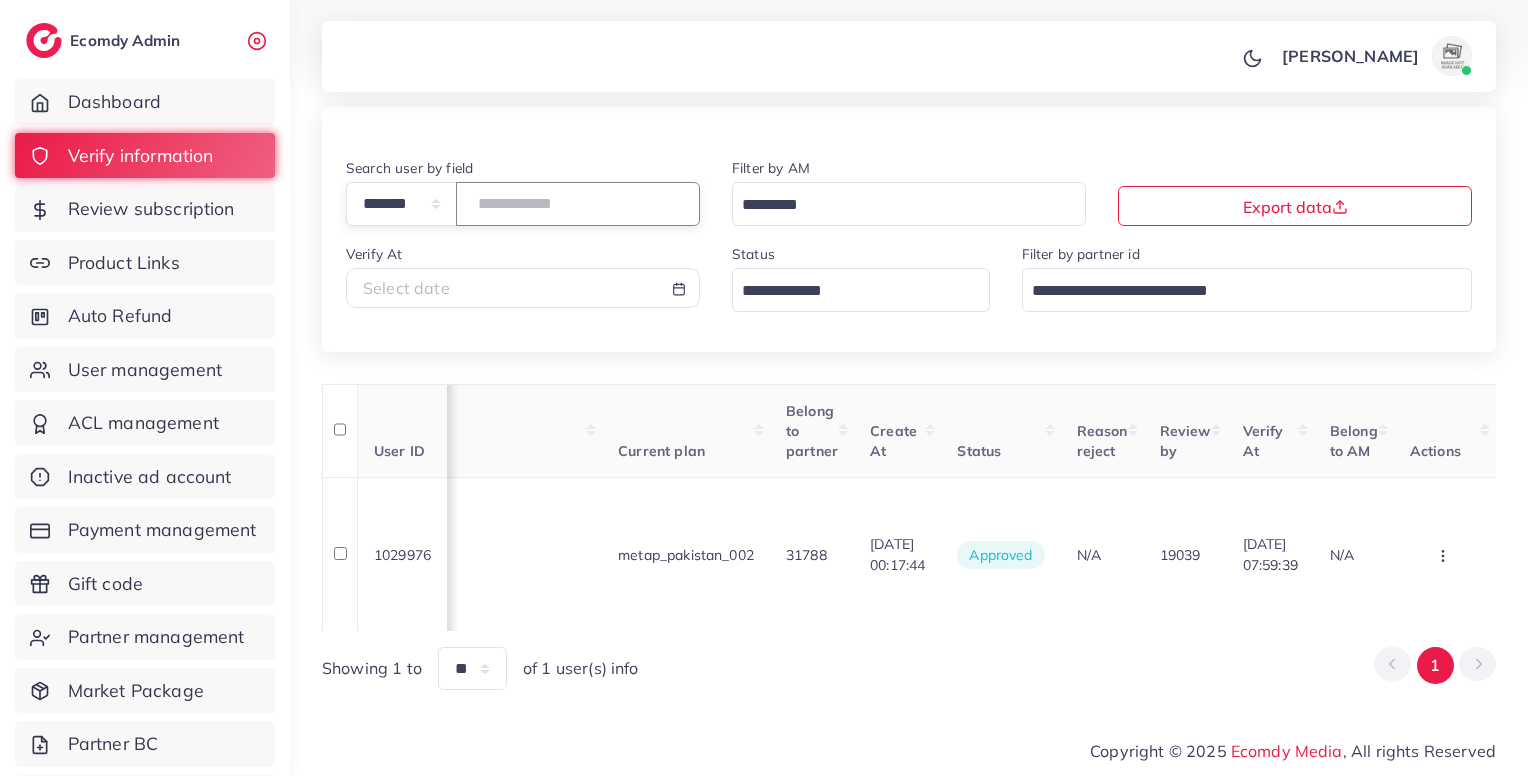 click on "*******" at bounding box center [578, 203] 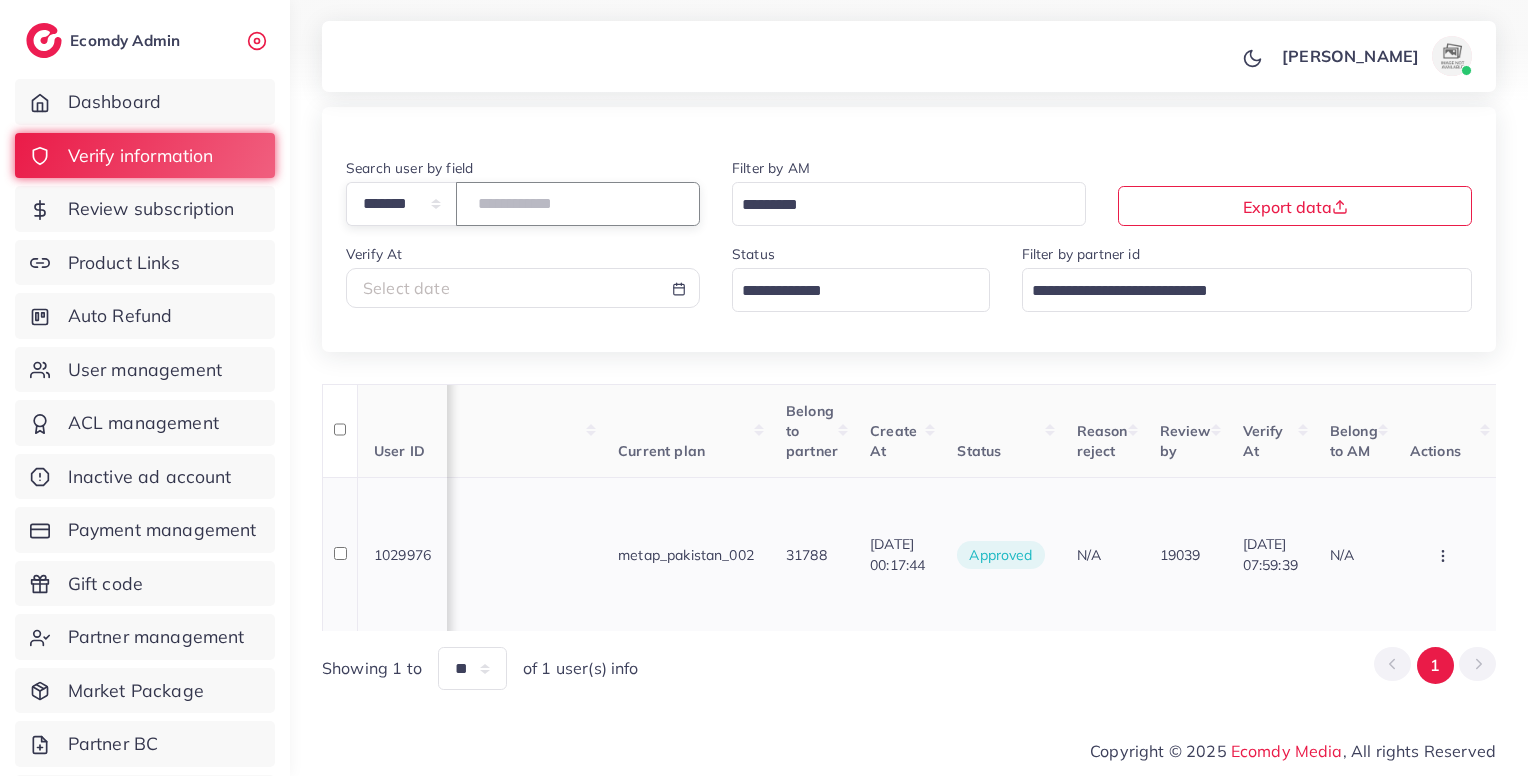 scroll, scrollTop: 0, scrollLeft: 0, axis: both 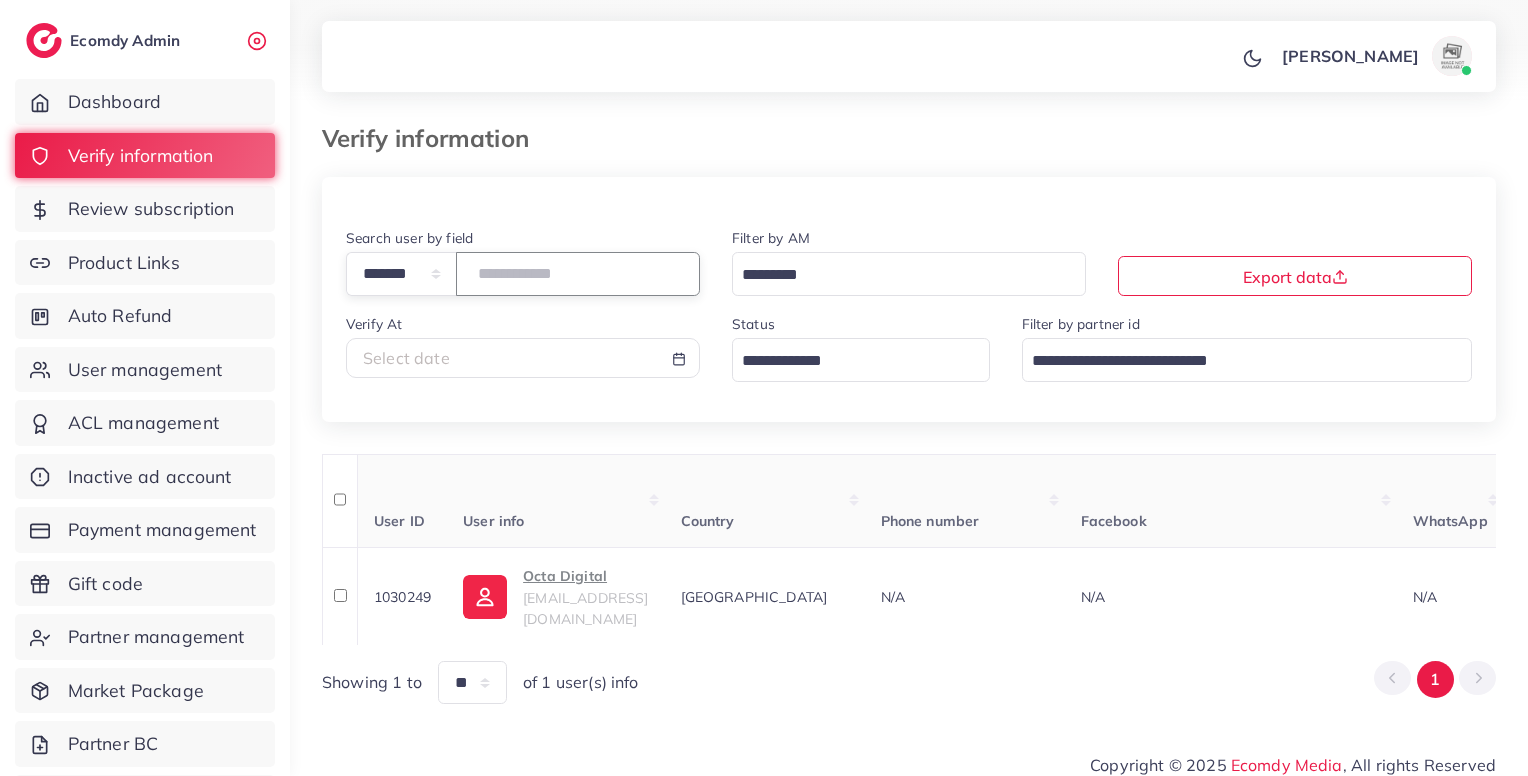 type on "*******" 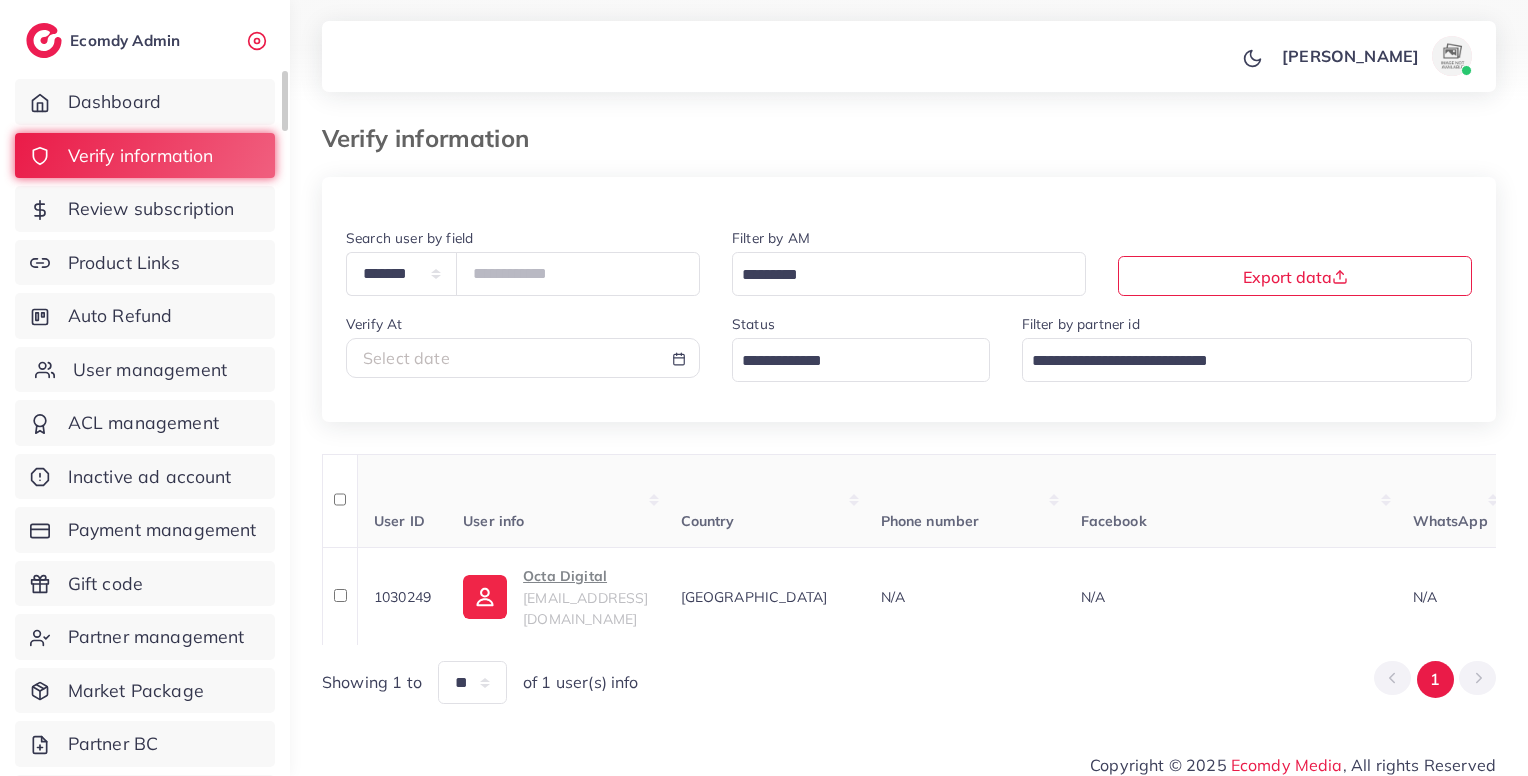 click on "User management" at bounding box center (145, 370) 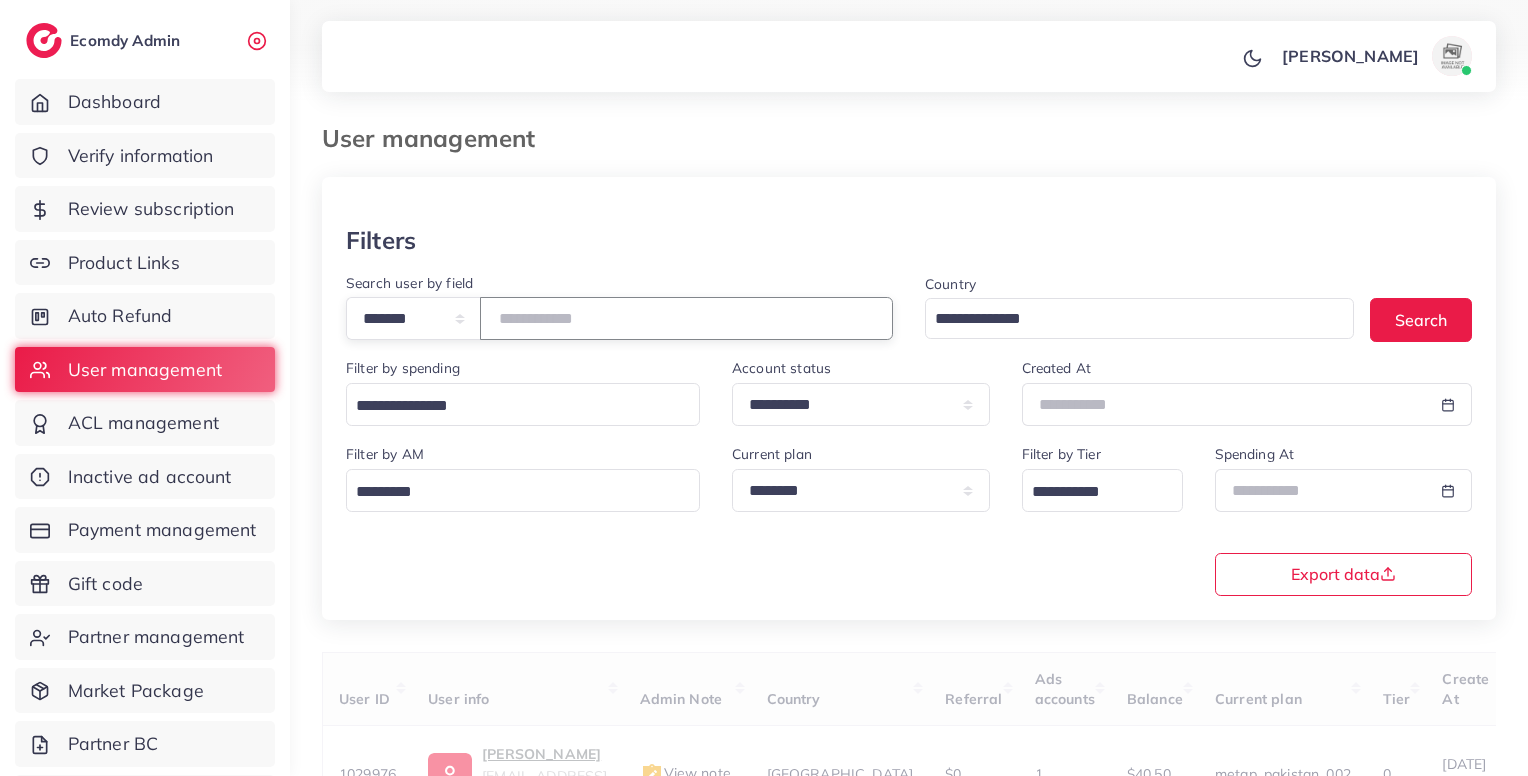 paste on "****" 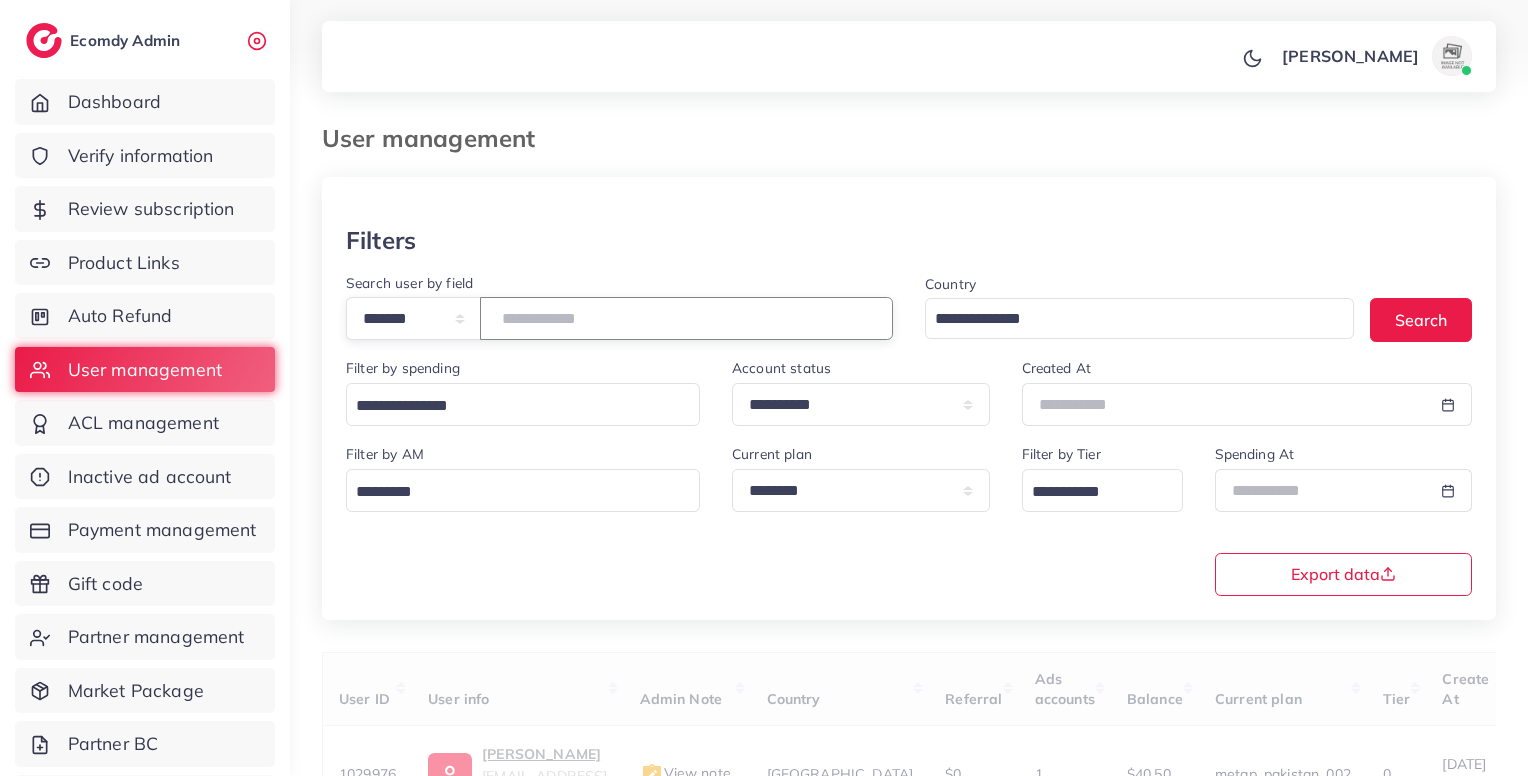 click on "****" at bounding box center (686, 318) 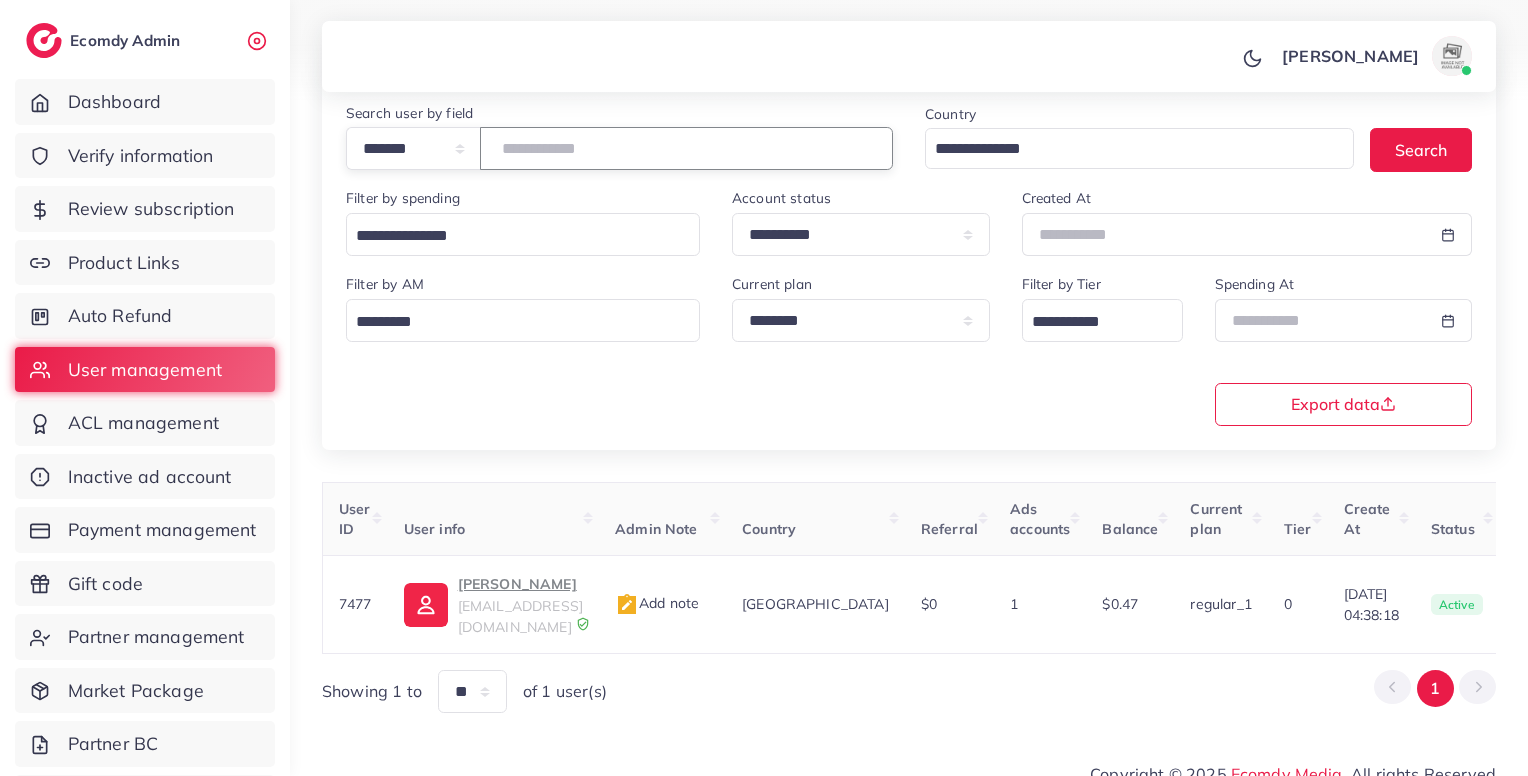 scroll, scrollTop: 172, scrollLeft: 0, axis: vertical 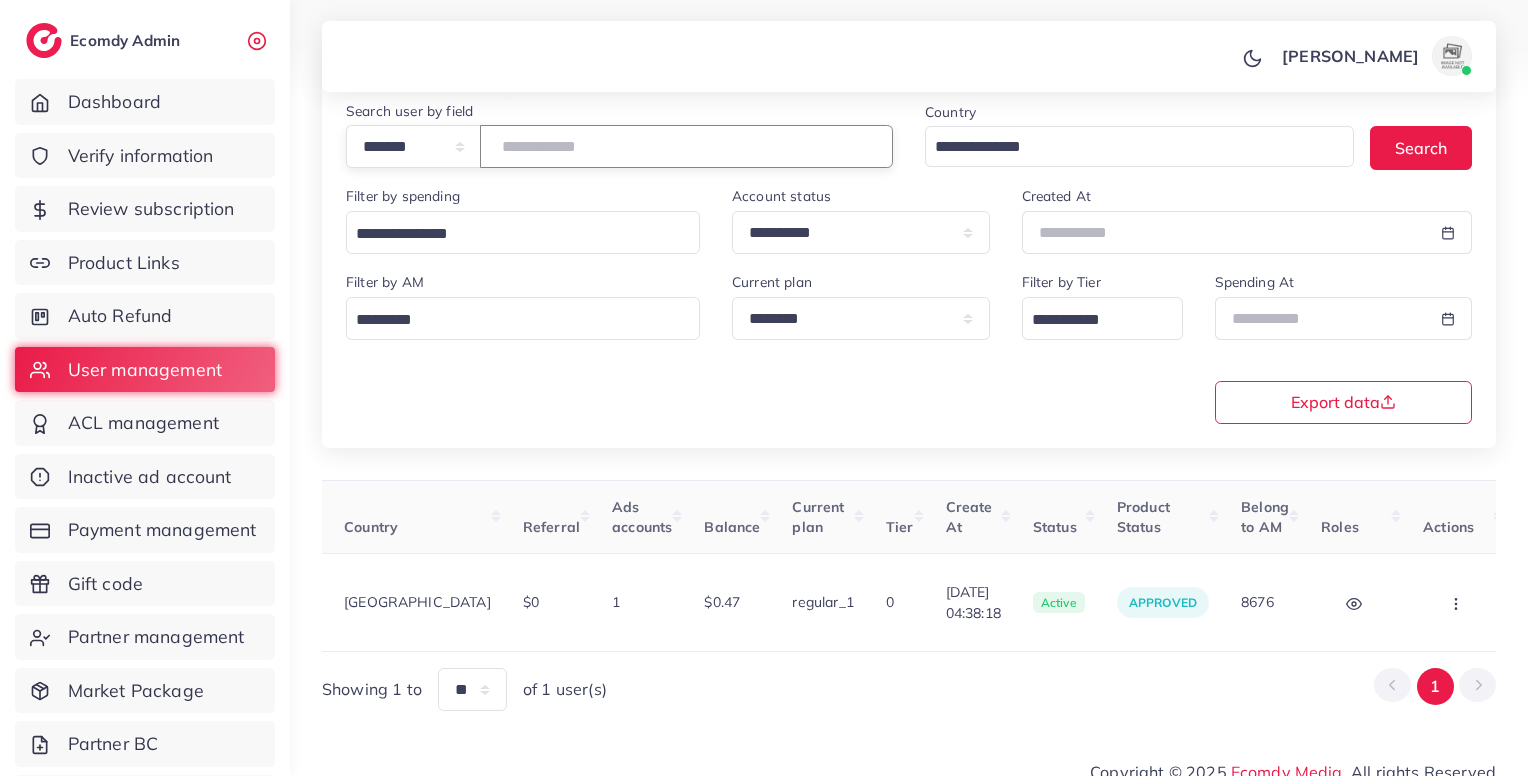 click on "****" at bounding box center [686, 146] 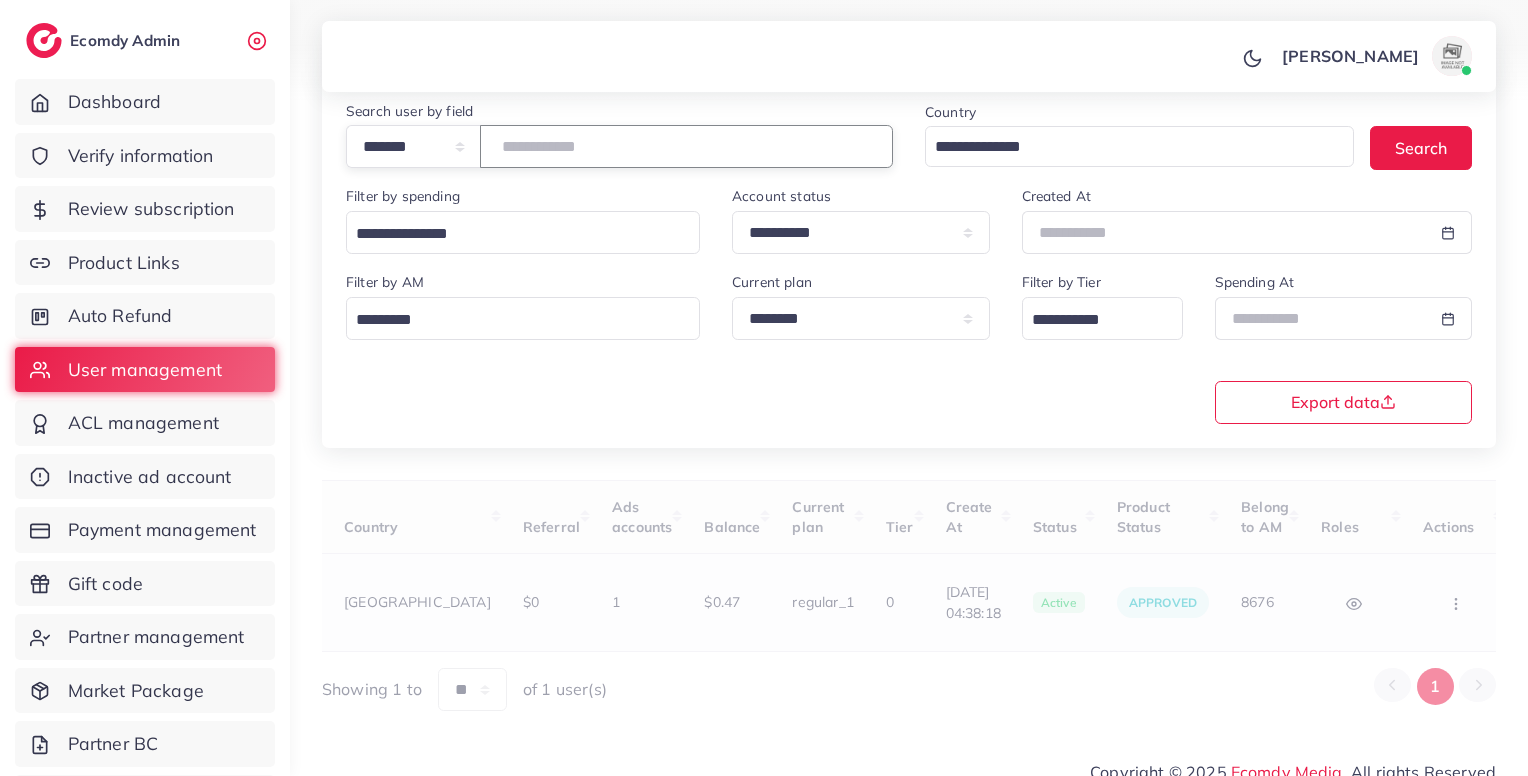 scroll, scrollTop: 0, scrollLeft: 388, axis: horizontal 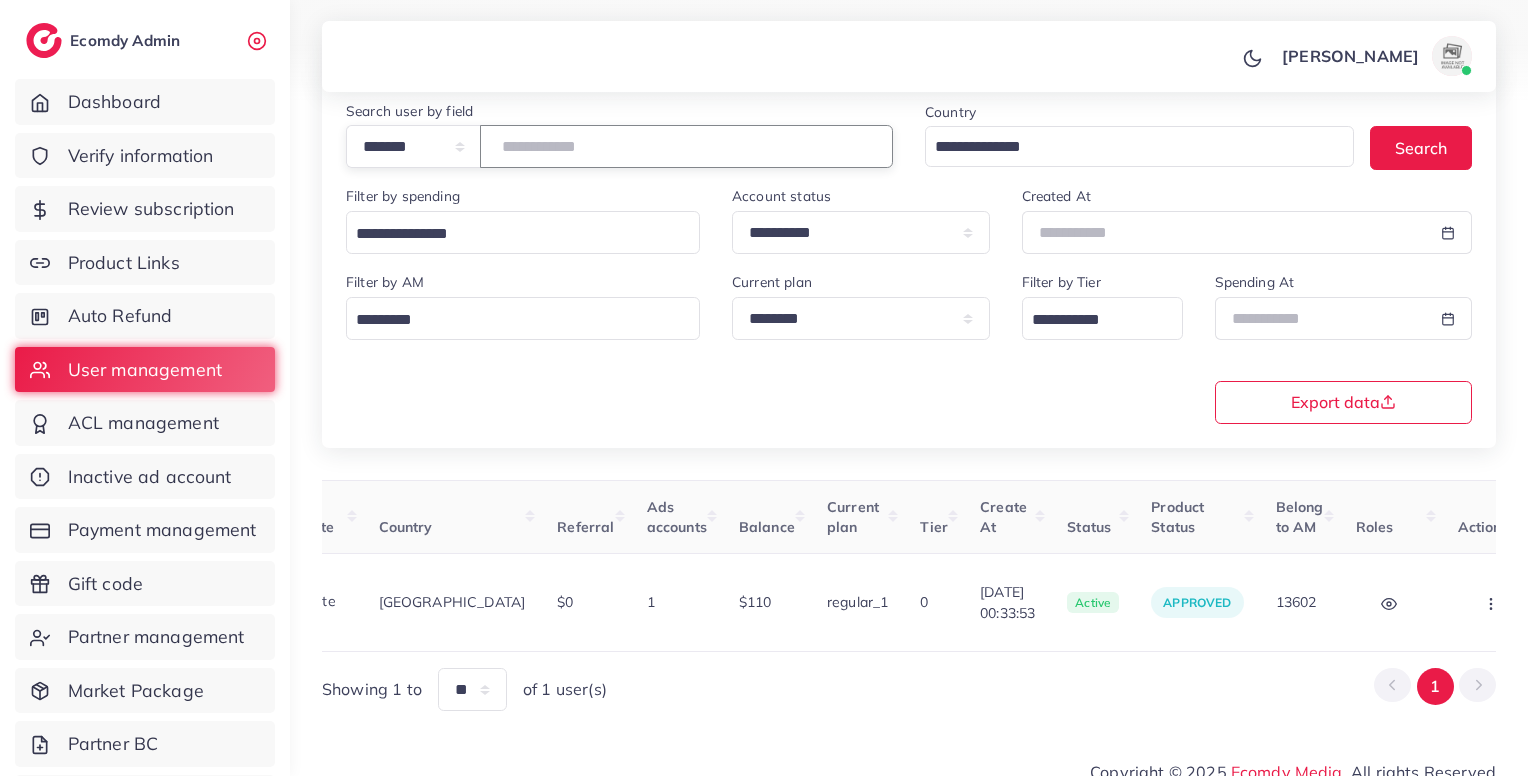 click on "*******" at bounding box center [686, 146] 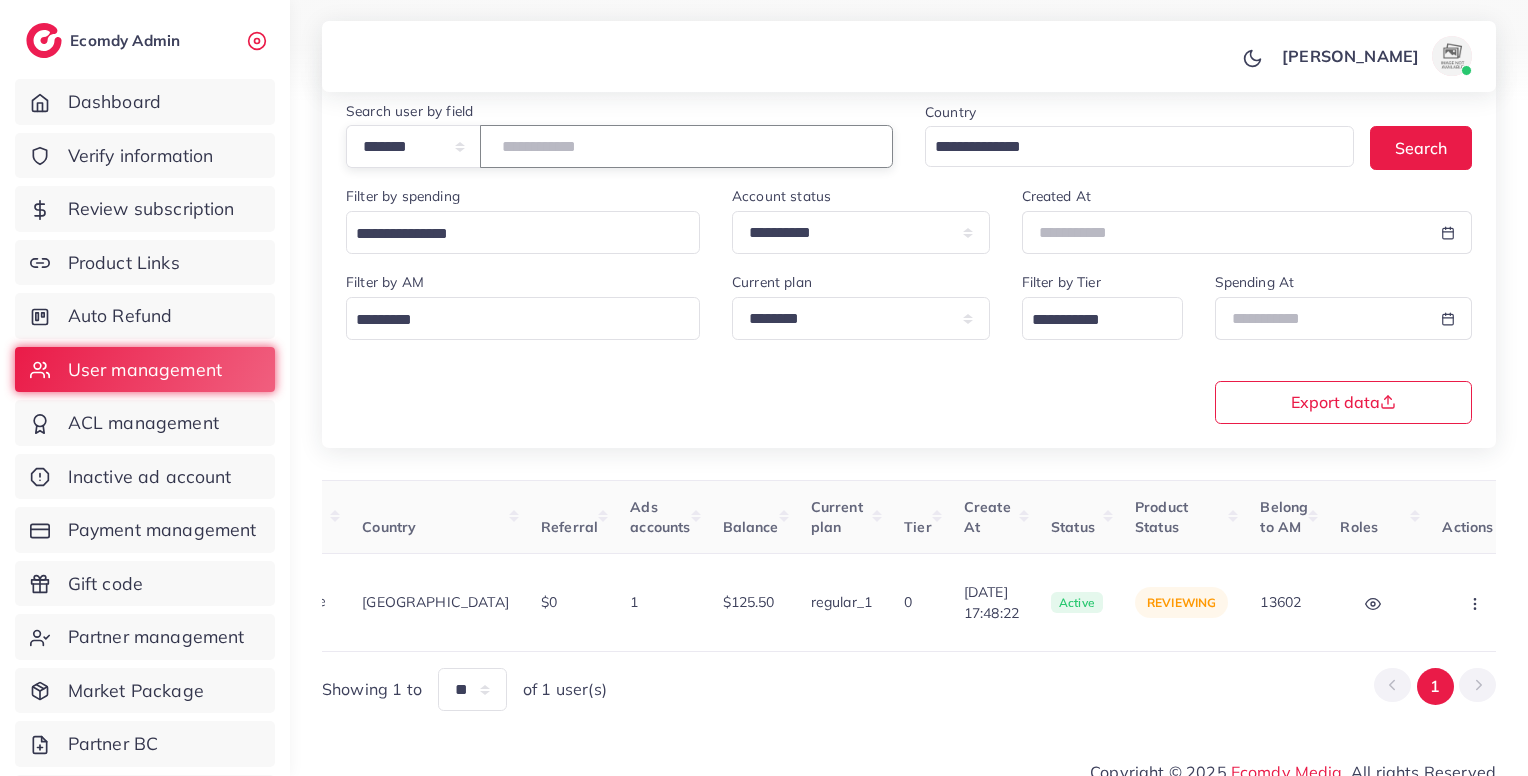 click on "*****" at bounding box center [686, 146] 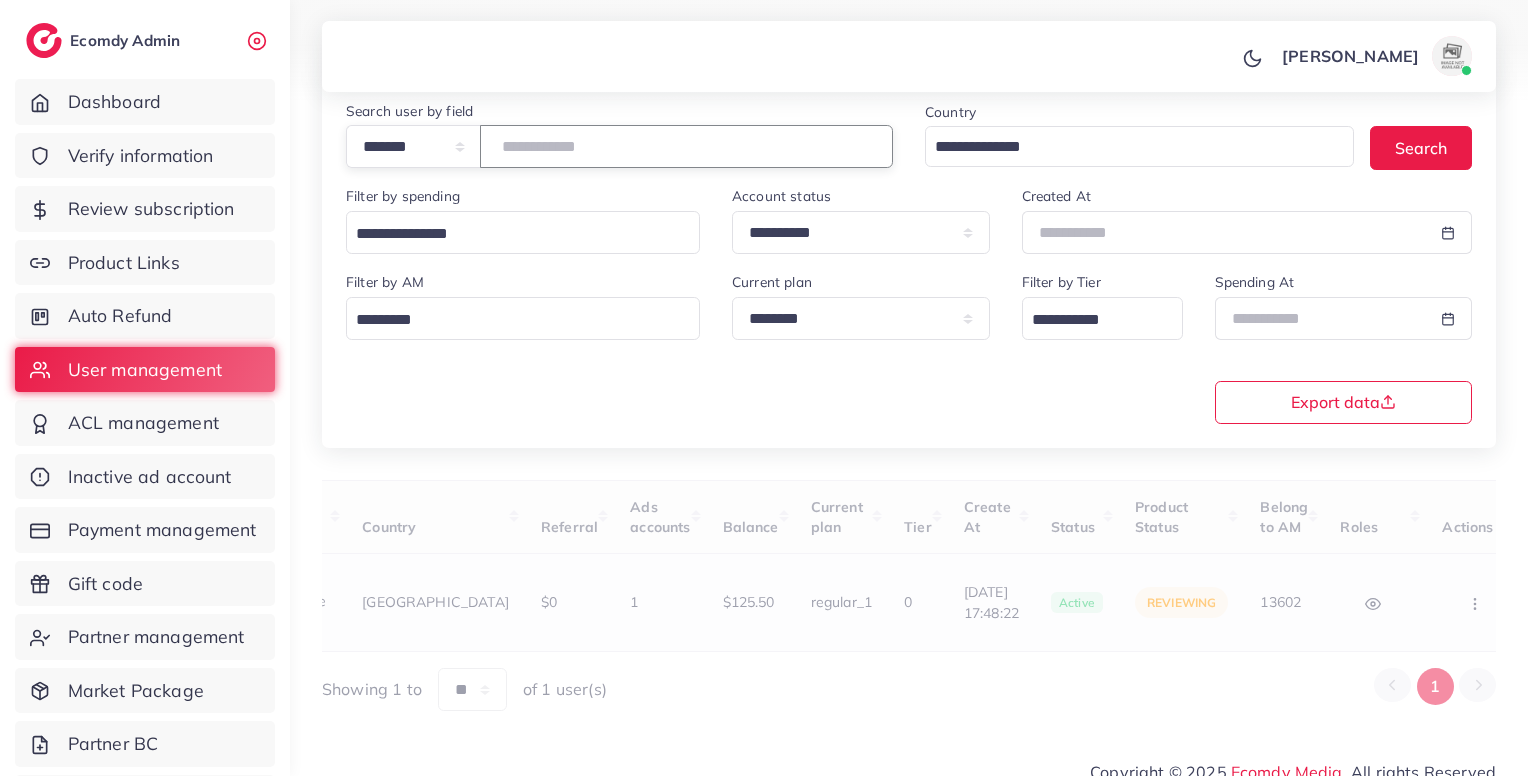scroll, scrollTop: 0, scrollLeft: 344, axis: horizontal 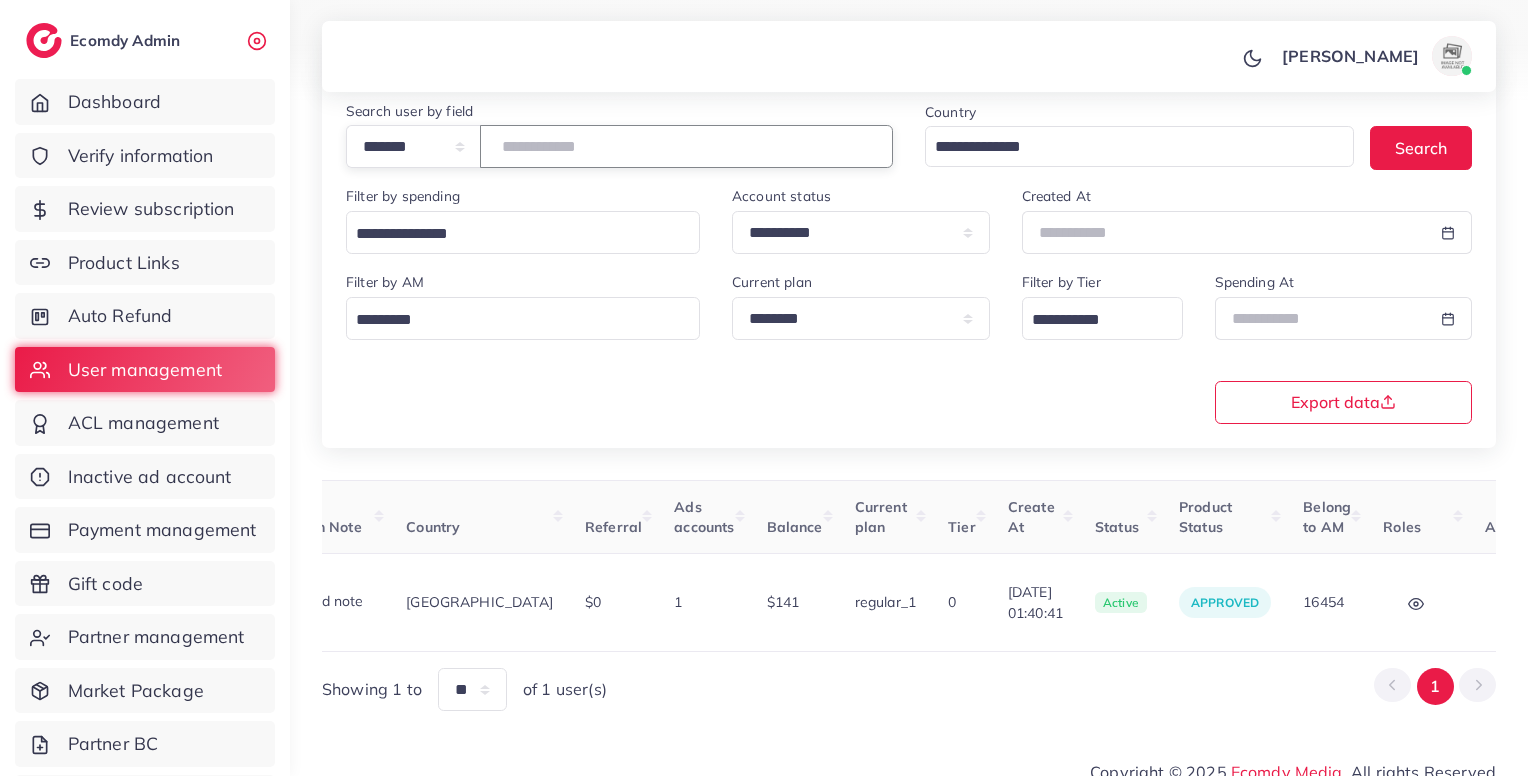 click on "*****" at bounding box center (686, 146) 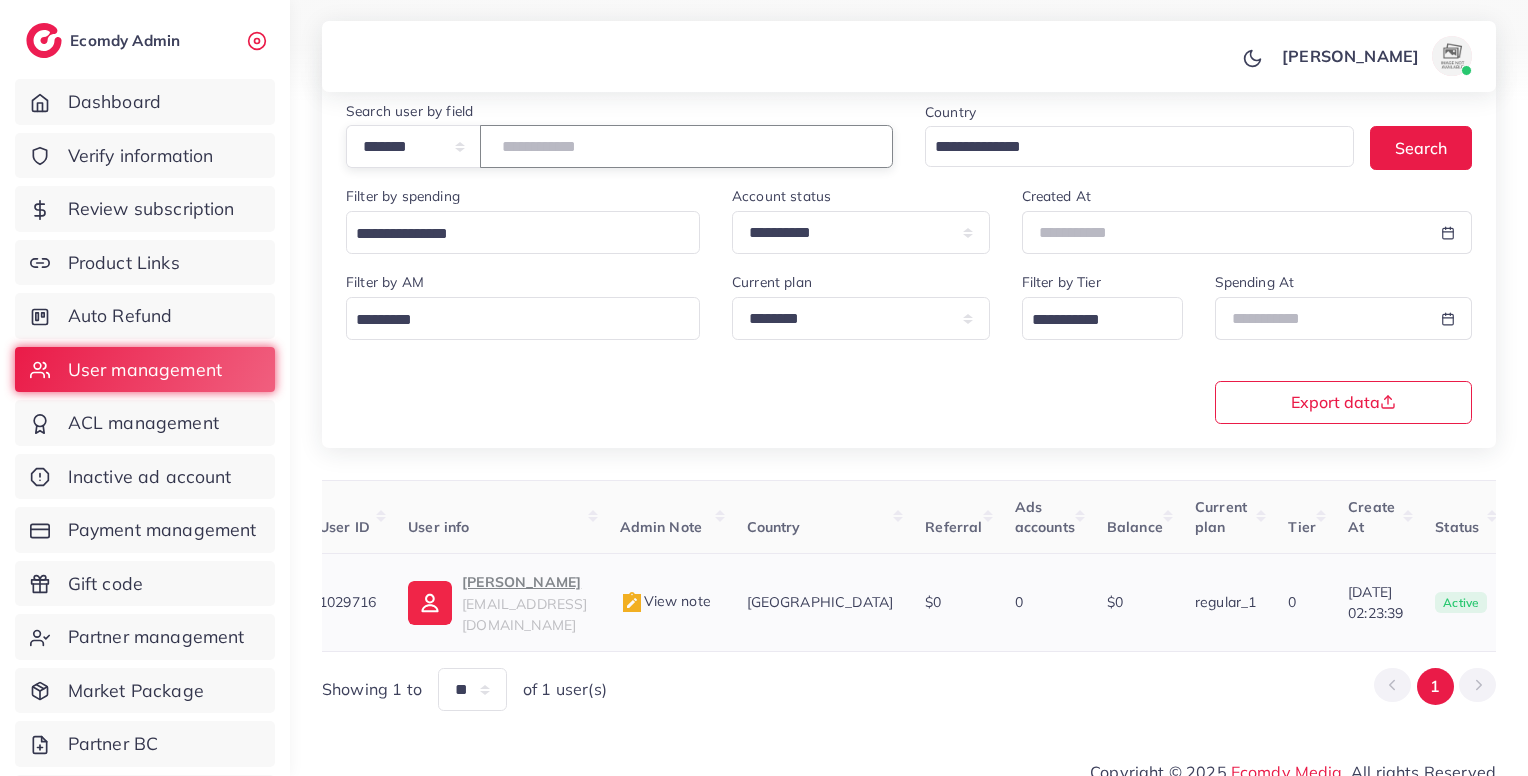 scroll, scrollTop: 0, scrollLeft: 0, axis: both 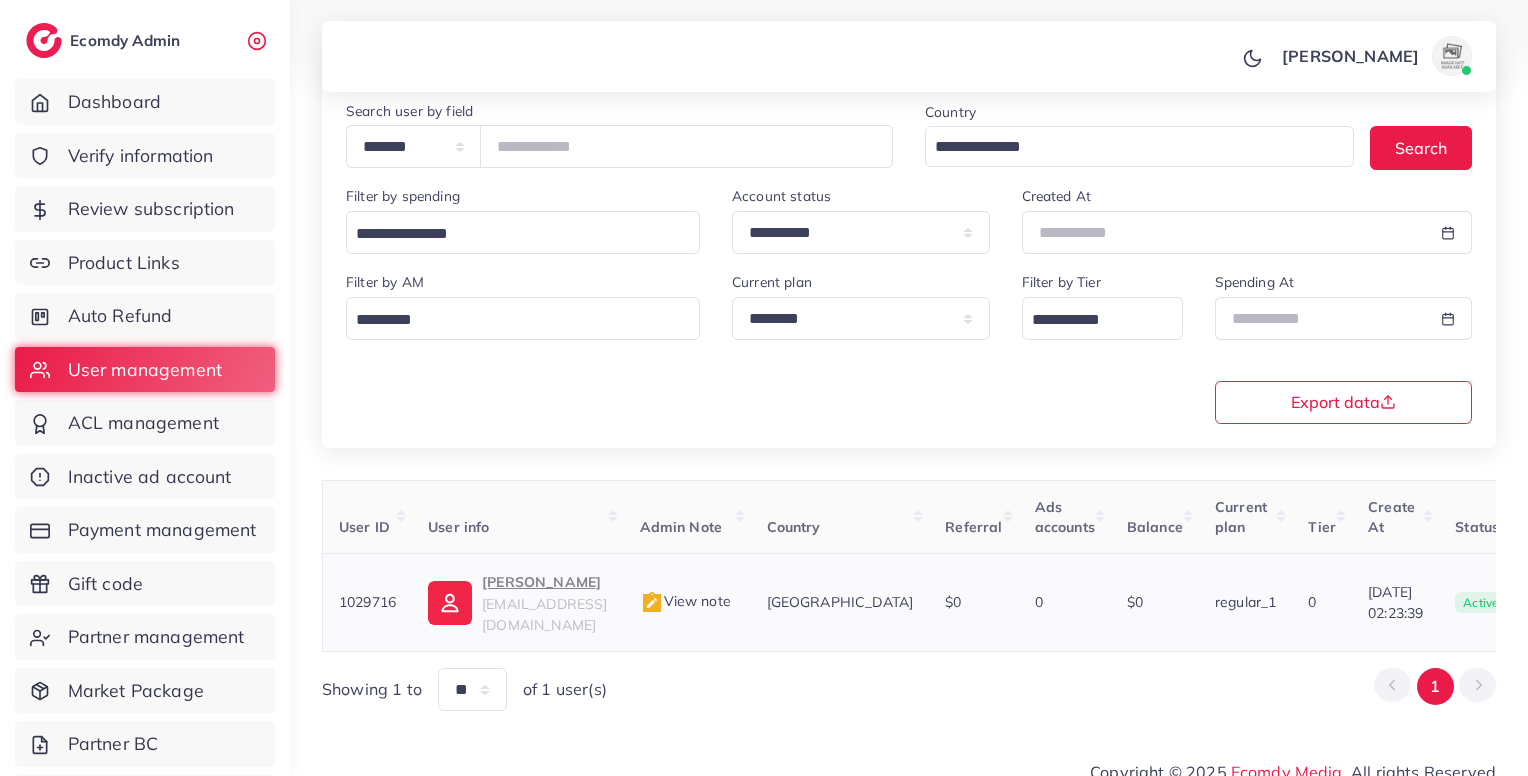 click on "View note" at bounding box center (685, 601) 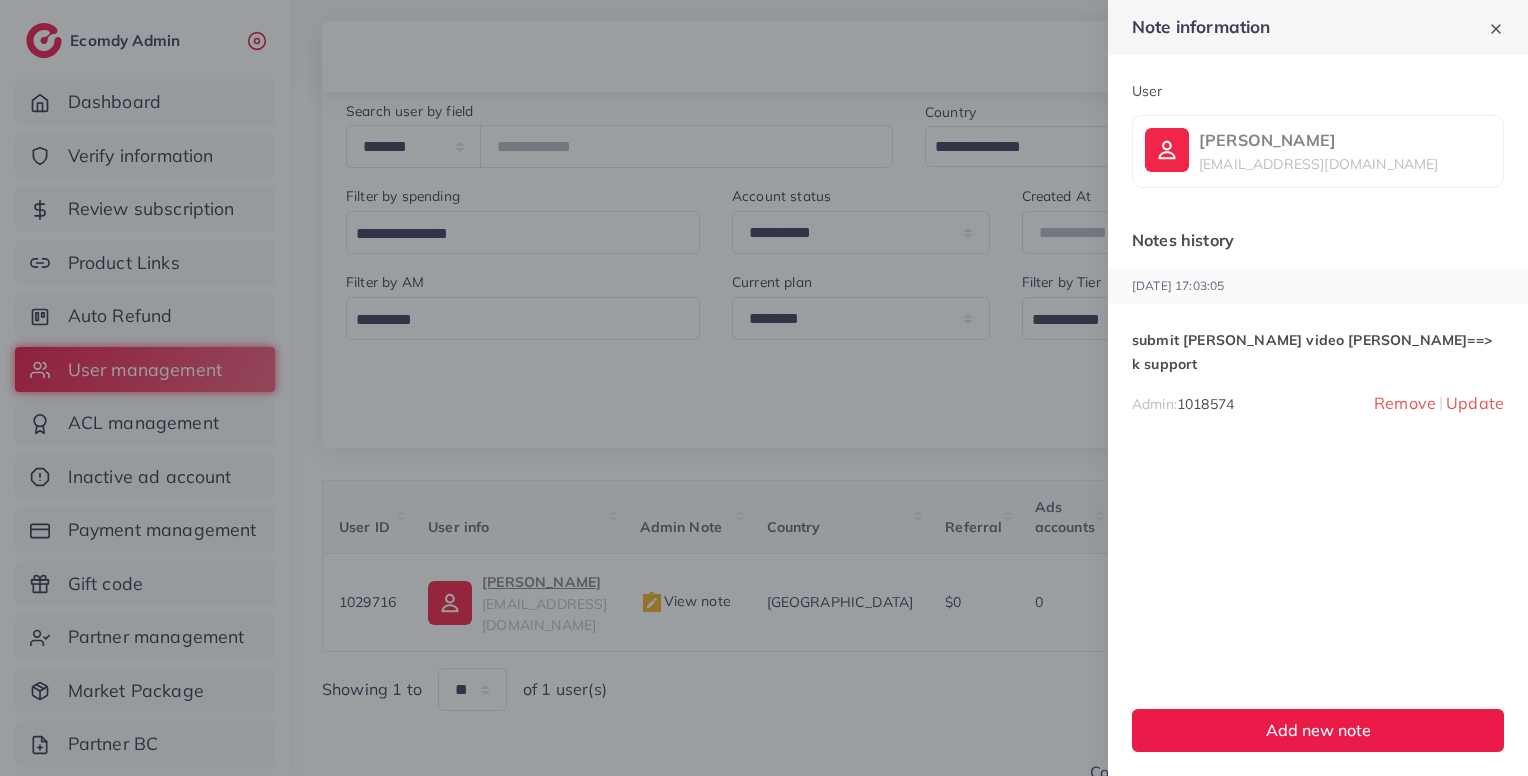 click at bounding box center [764, 388] 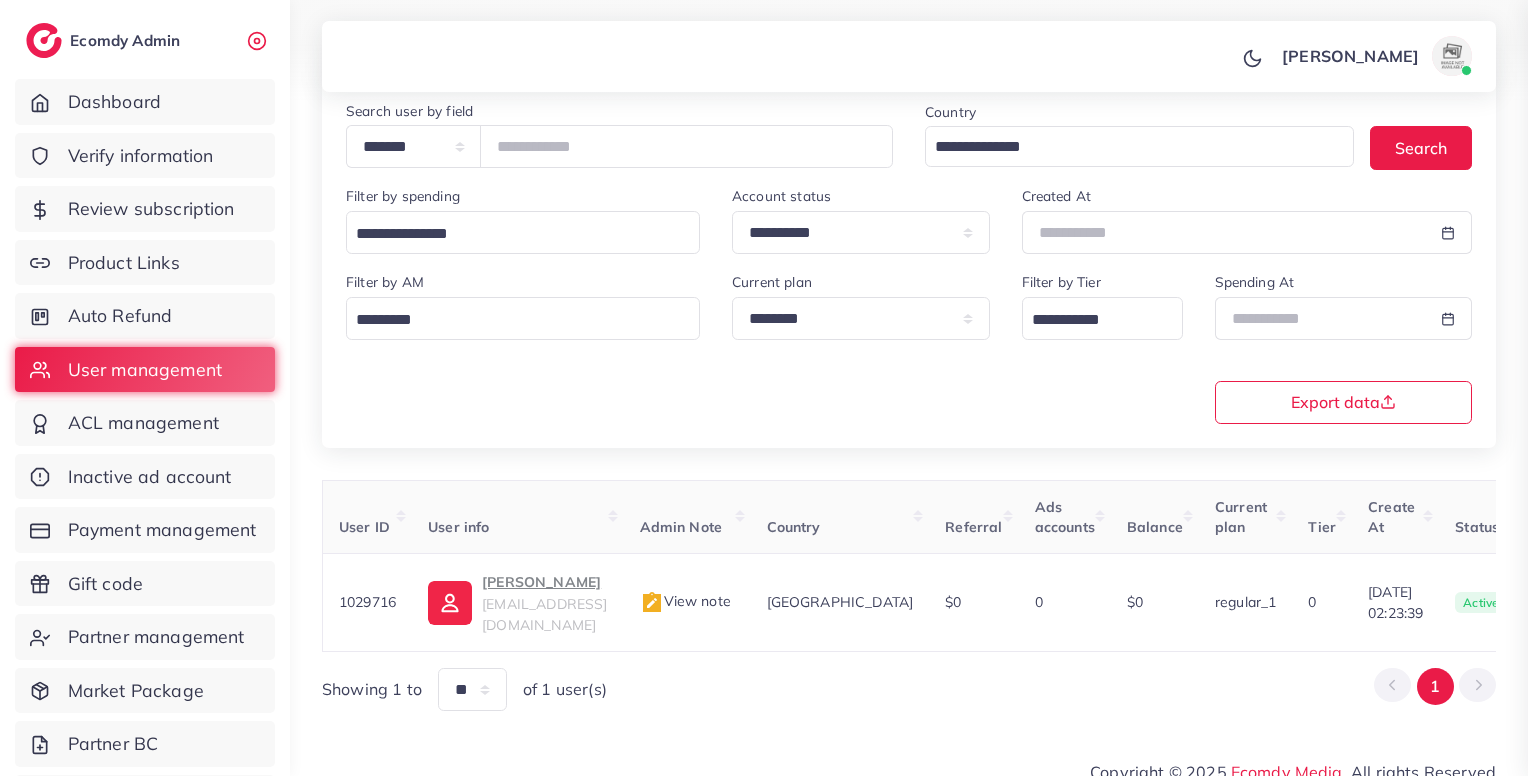 drag, startPoint x: 561, startPoint y: 173, endPoint x: 552, endPoint y: 155, distance: 20.12461 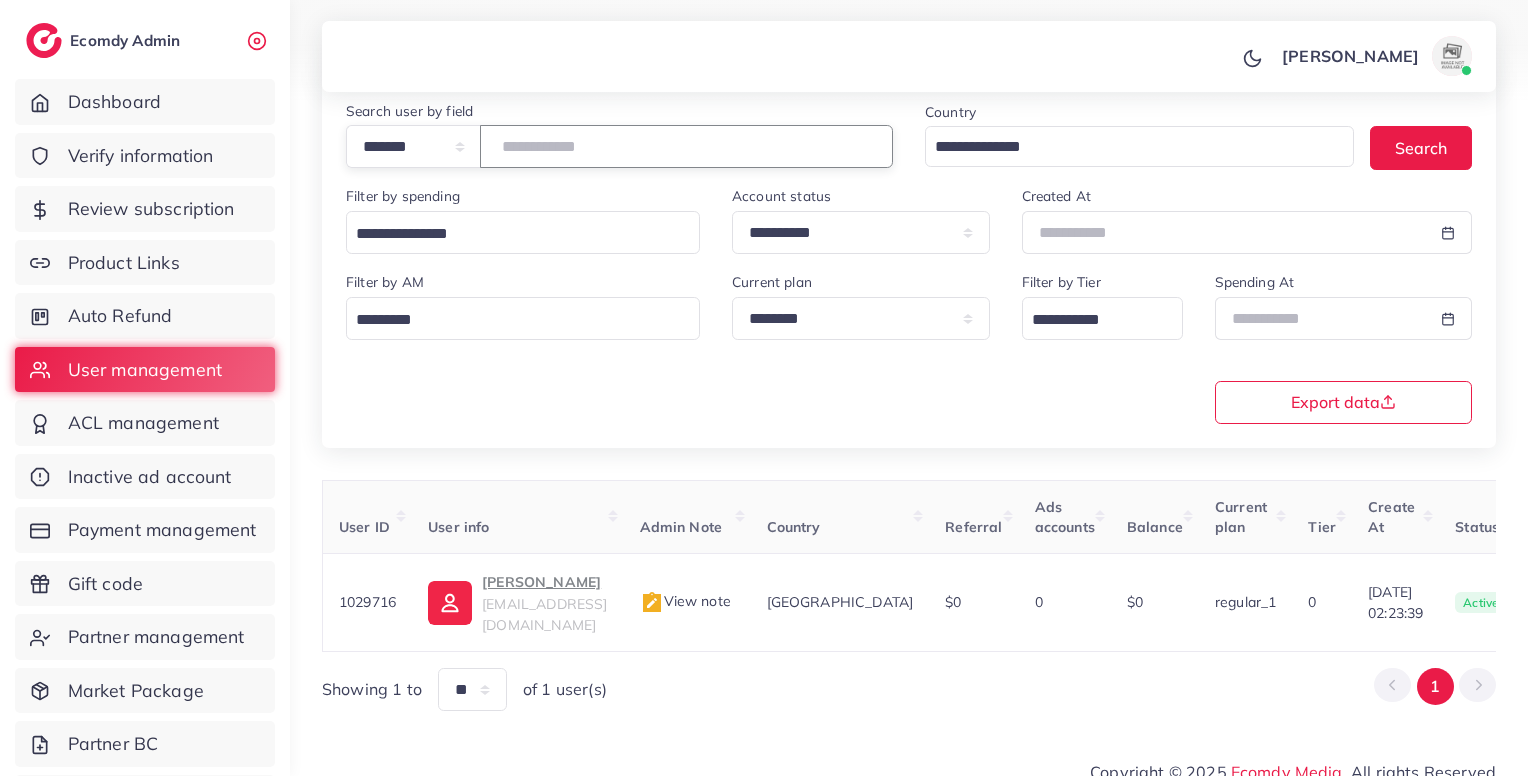 click on "*******" at bounding box center [686, 146] 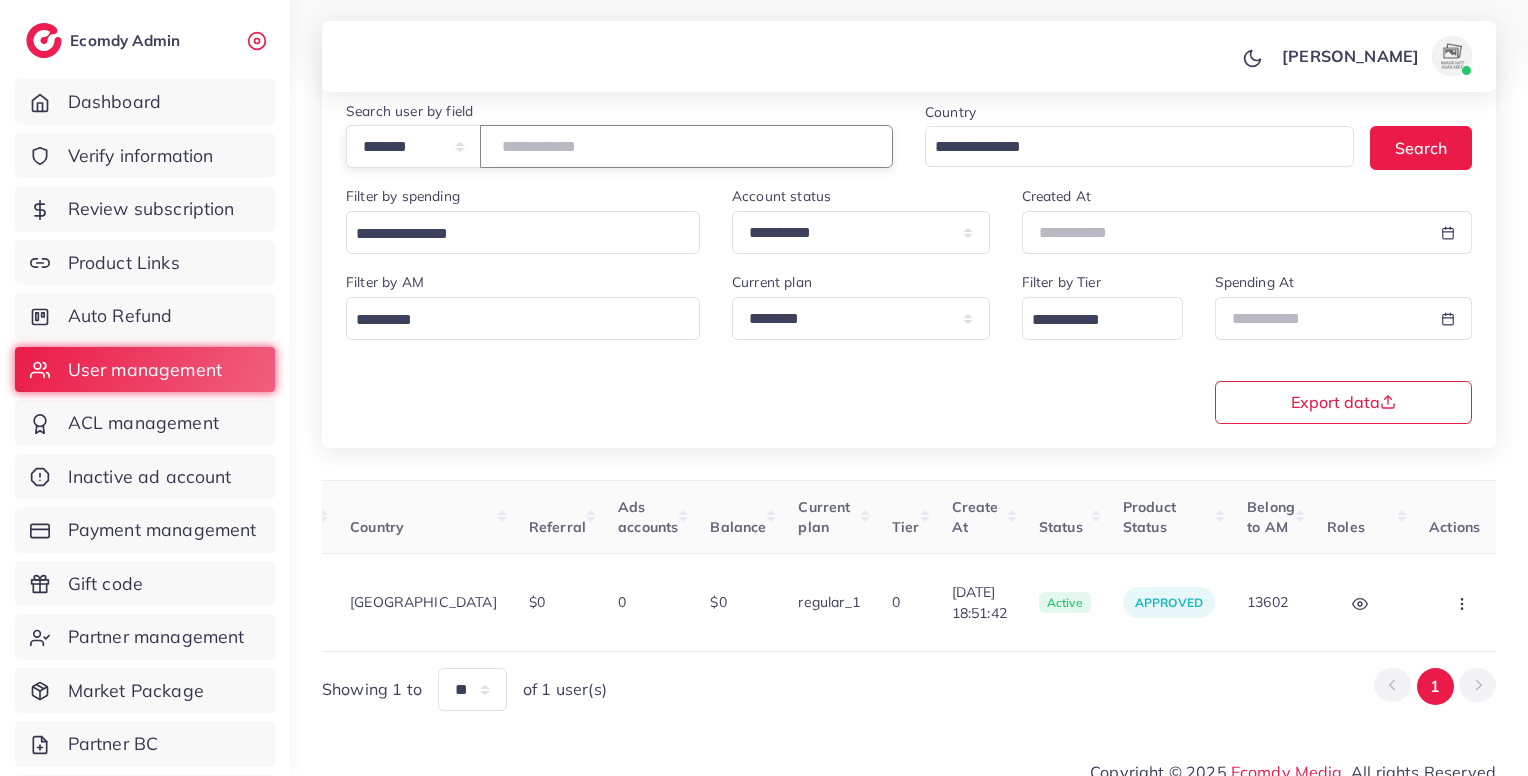 scroll, scrollTop: 0, scrollLeft: 0, axis: both 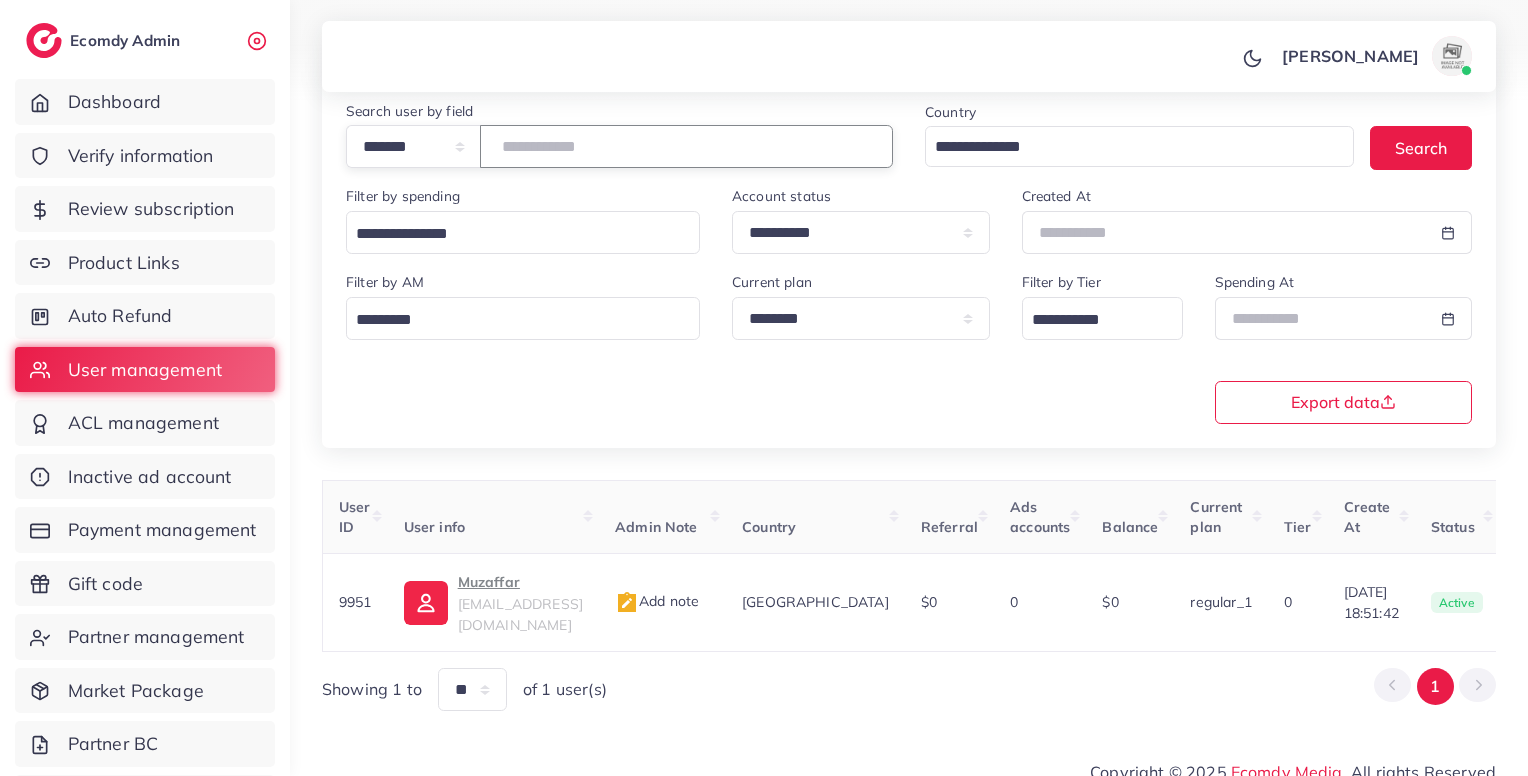 click on "****" at bounding box center (686, 146) 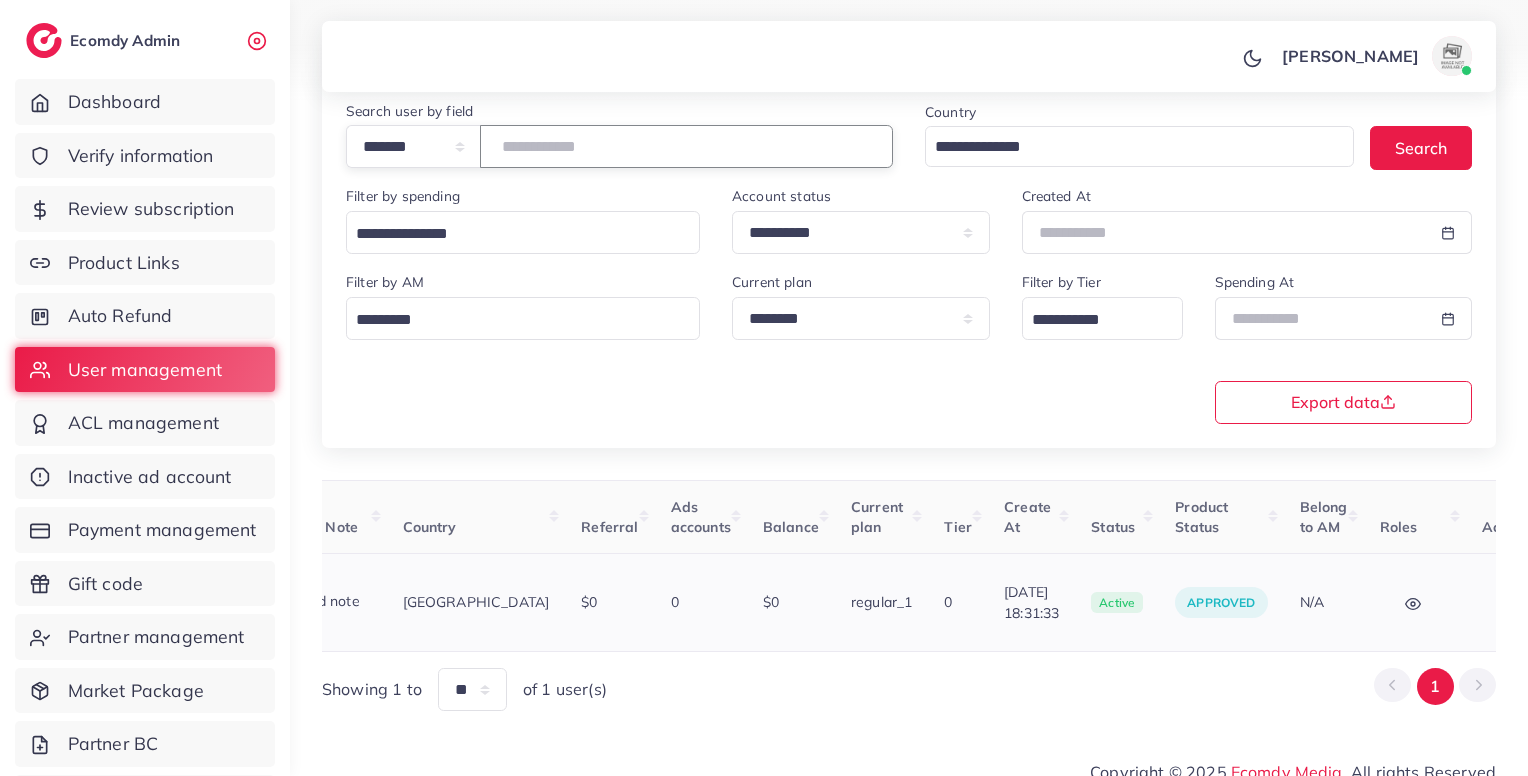 scroll, scrollTop: 0, scrollLeft: 443, axis: horizontal 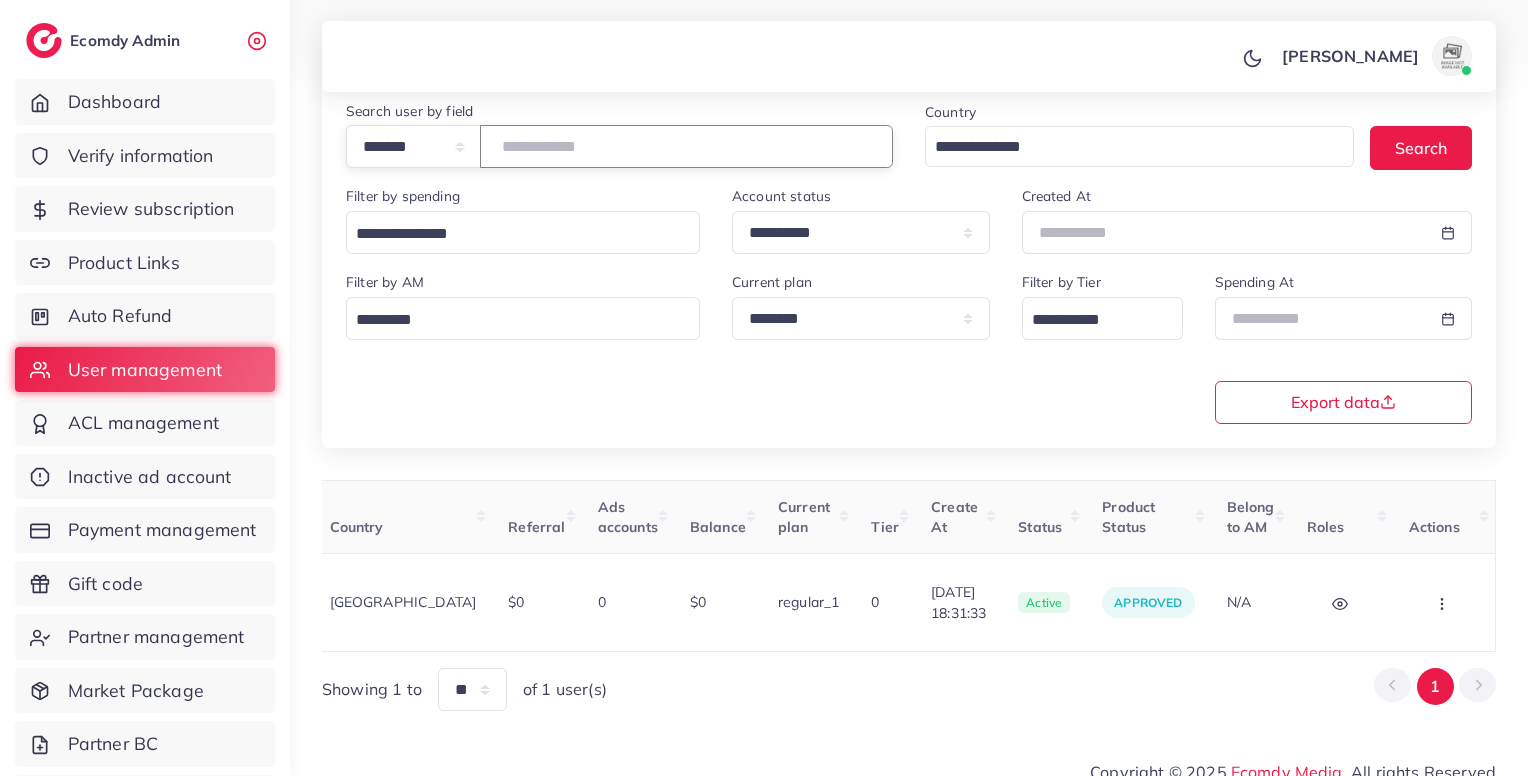 click on "*******" at bounding box center [686, 146] 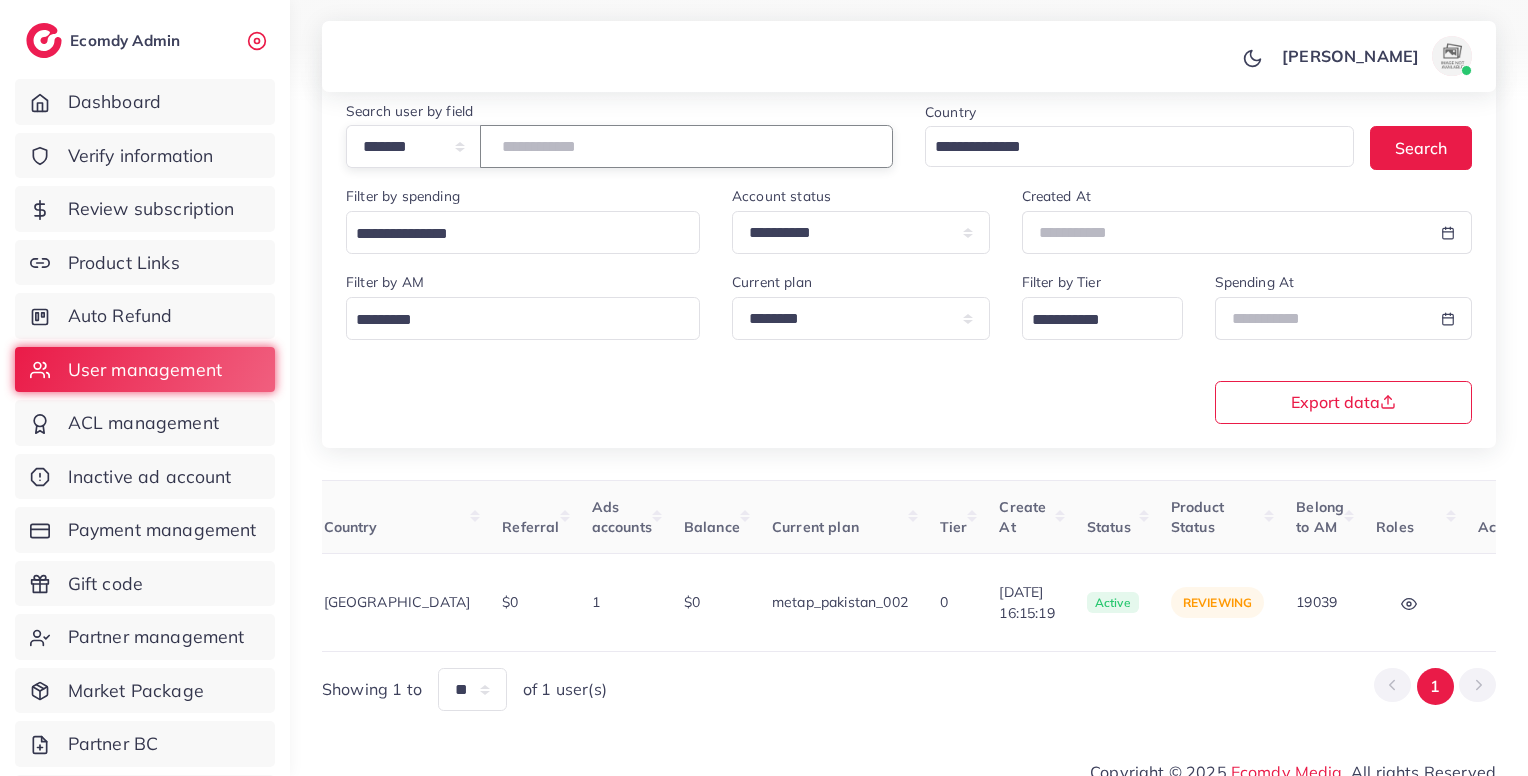 click on "*******" at bounding box center (686, 146) 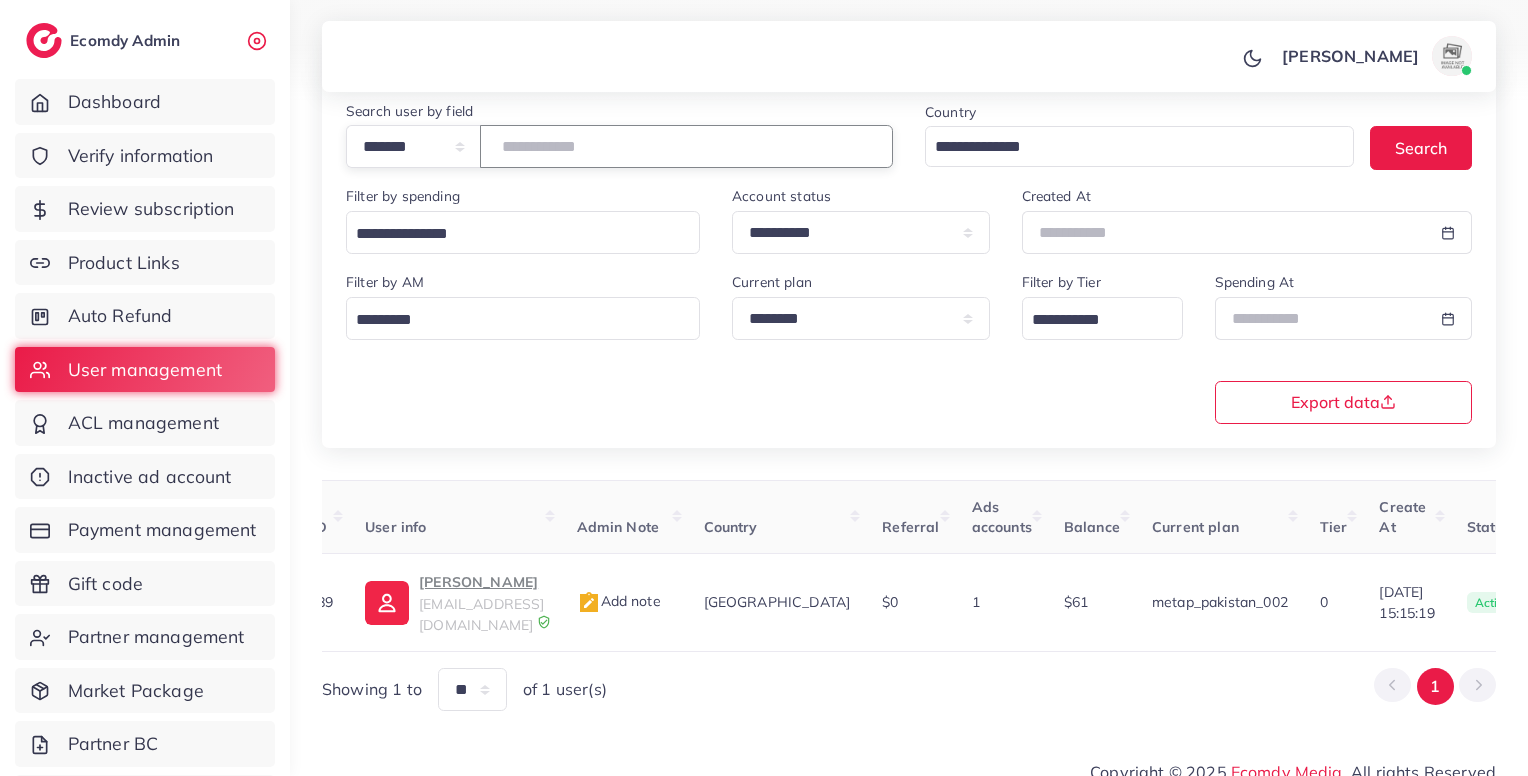 scroll, scrollTop: 0, scrollLeft: 25, axis: horizontal 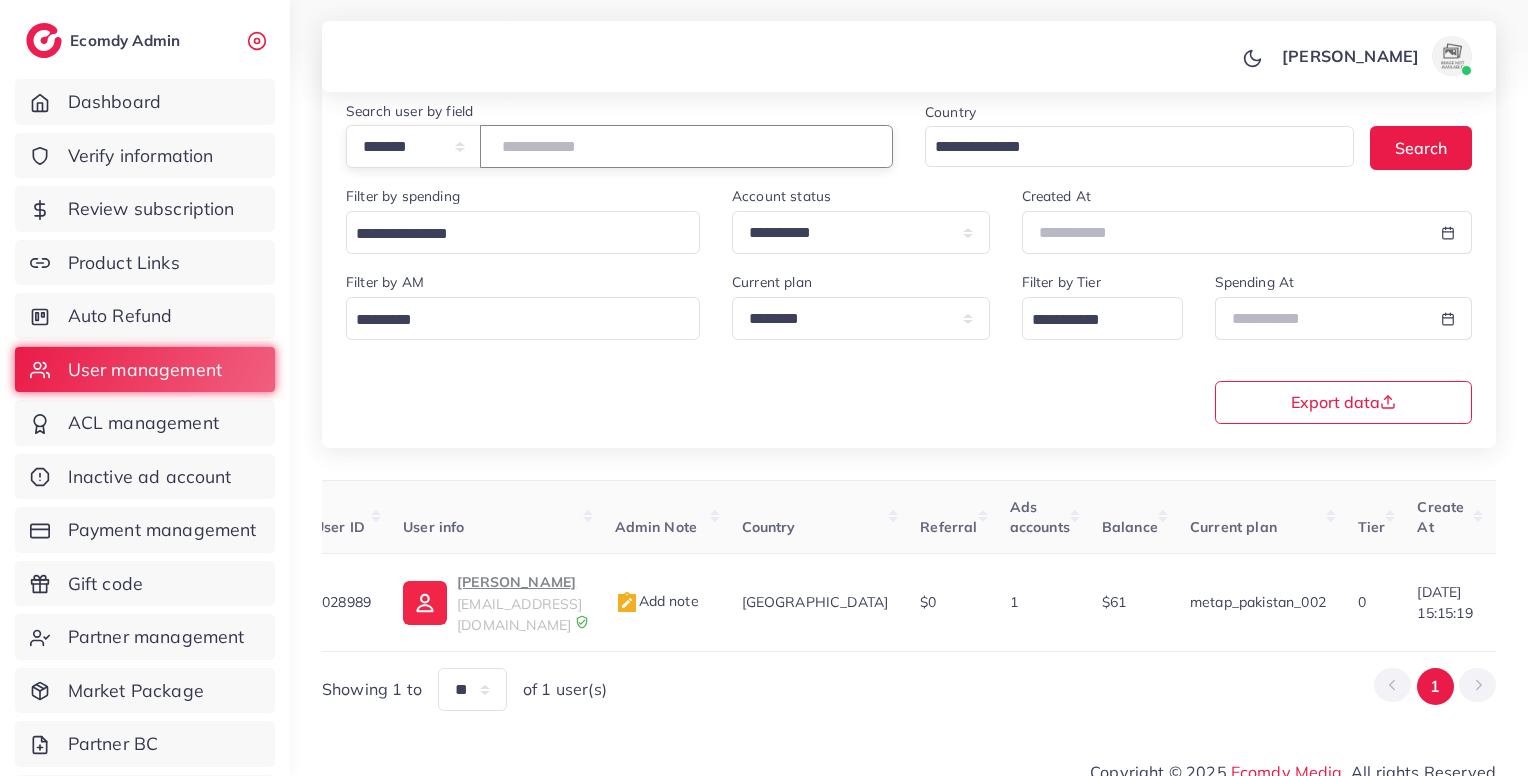 click on "*******" at bounding box center (686, 146) 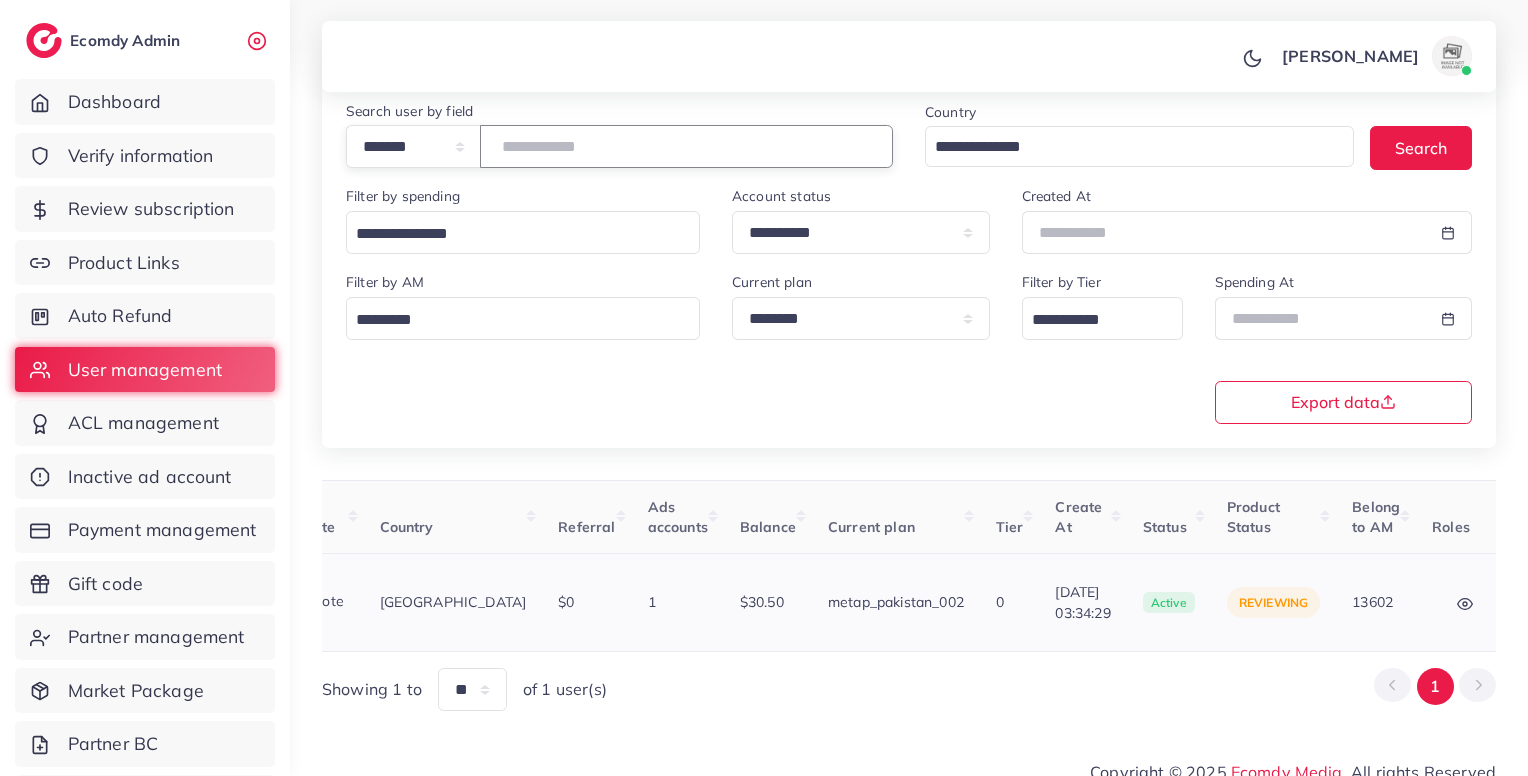 scroll, scrollTop: 0, scrollLeft: 525, axis: horizontal 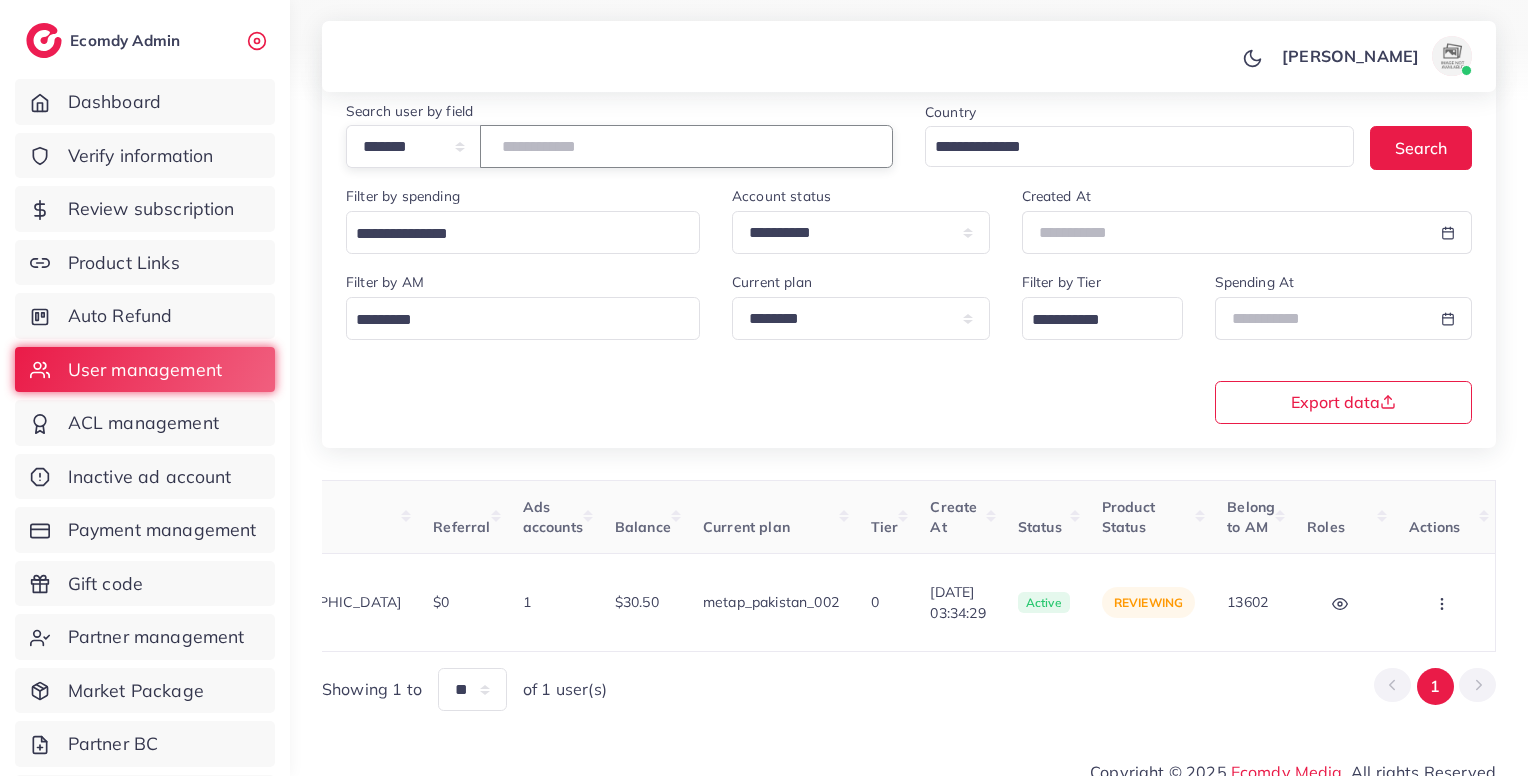 click on "*******" at bounding box center (686, 146) 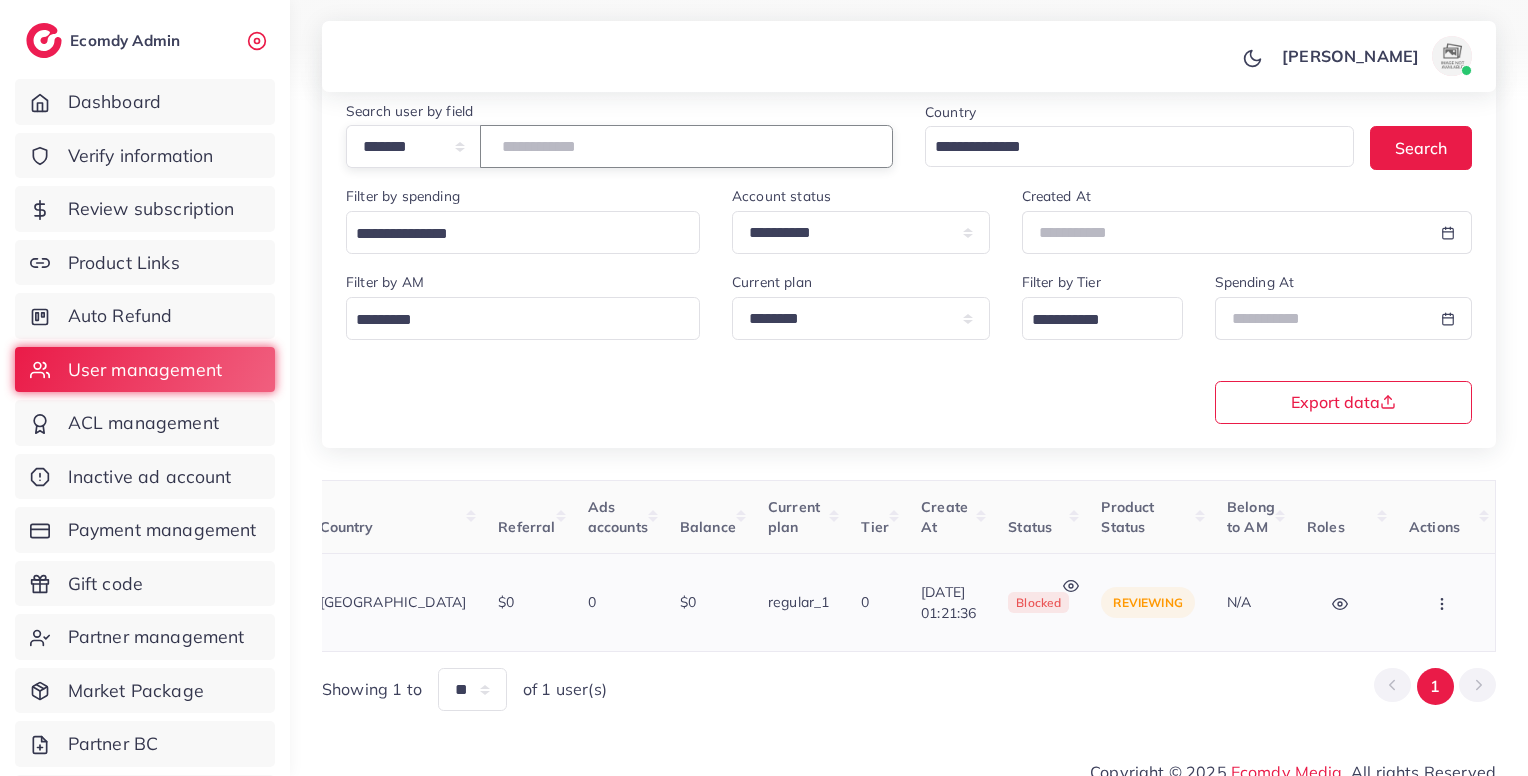 scroll, scrollTop: 0, scrollLeft: 428, axis: horizontal 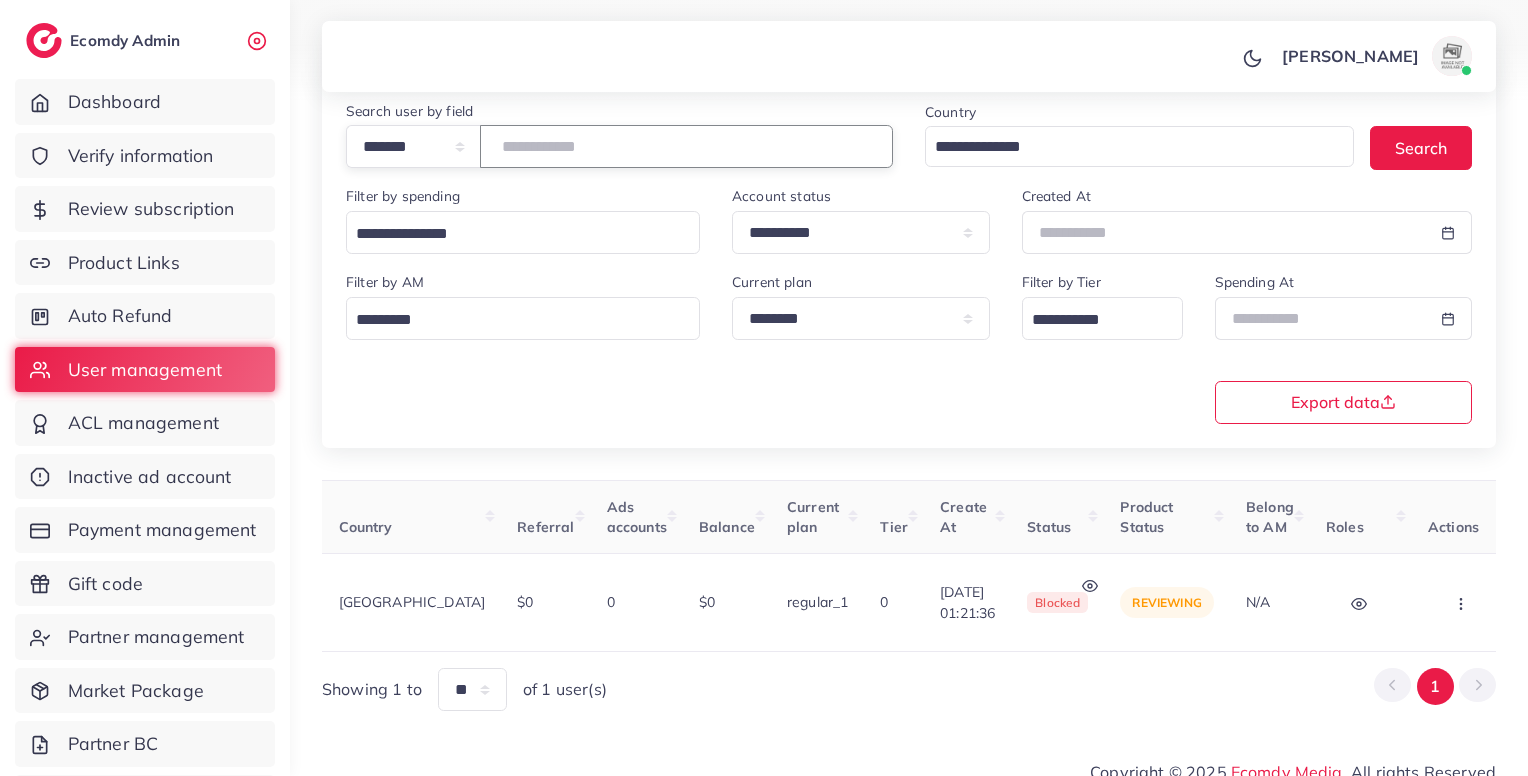 click on "*******" at bounding box center [686, 146] 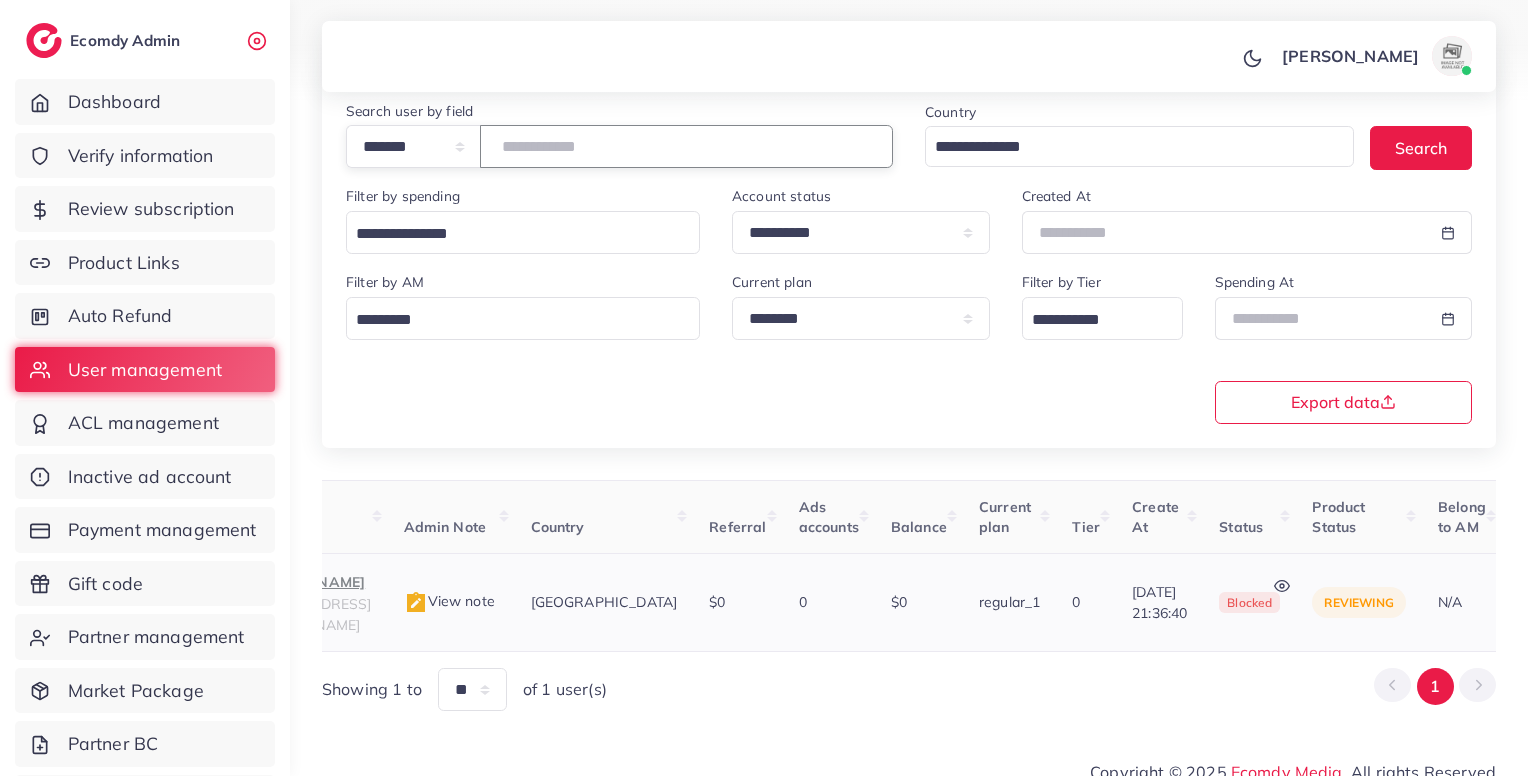 scroll, scrollTop: 0, scrollLeft: 120, axis: horizontal 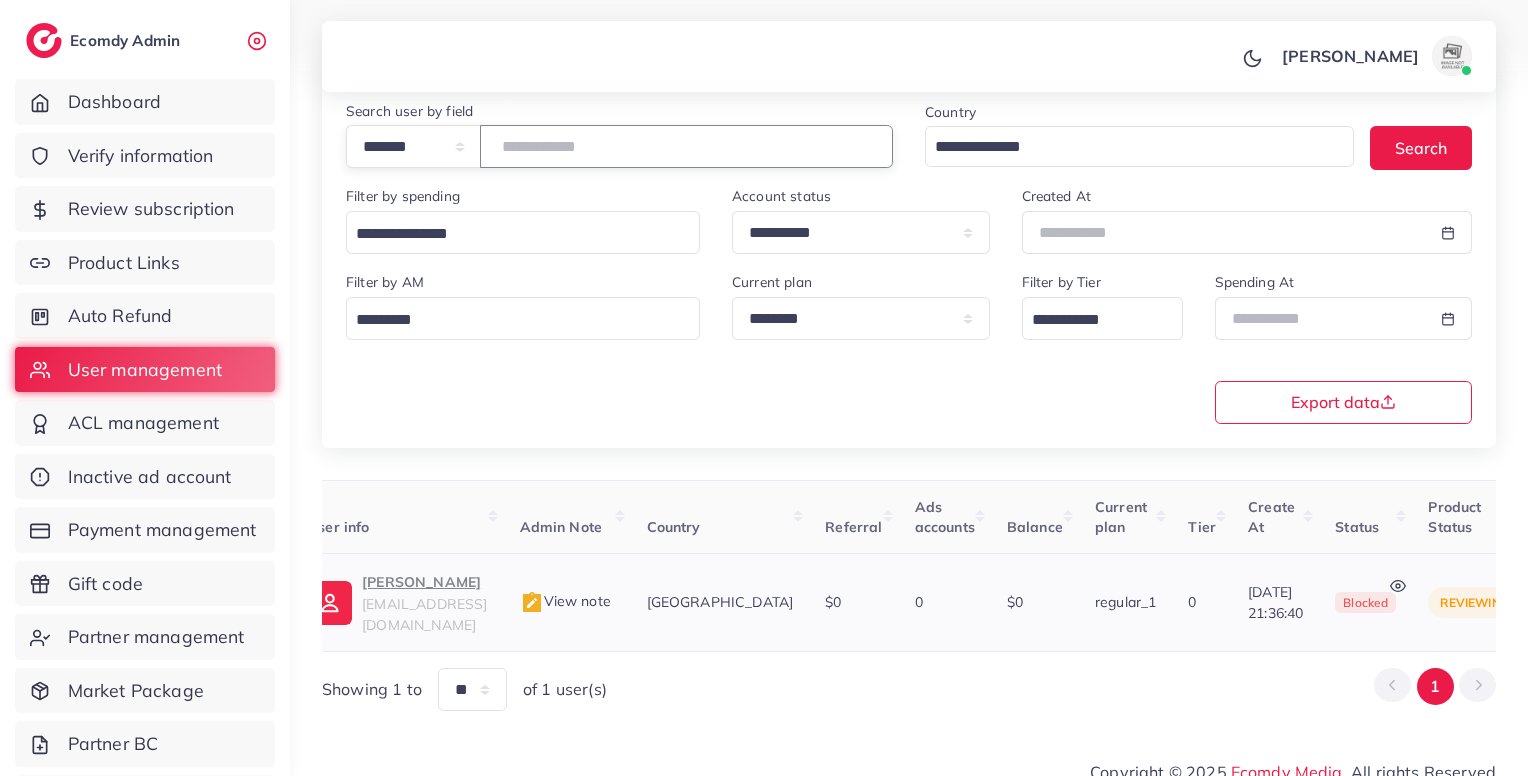 type on "*******" 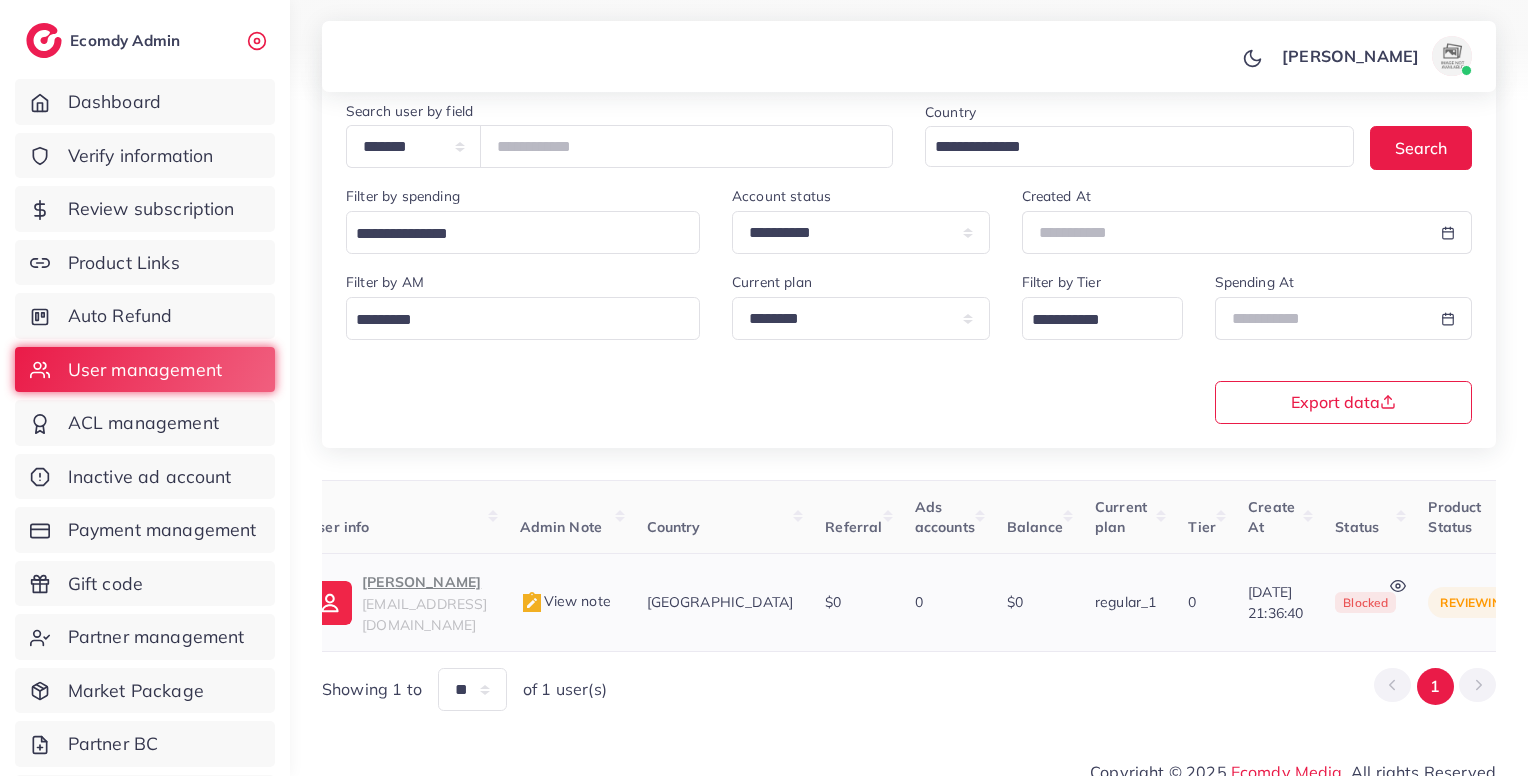 click on "View note" at bounding box center [565, 601] 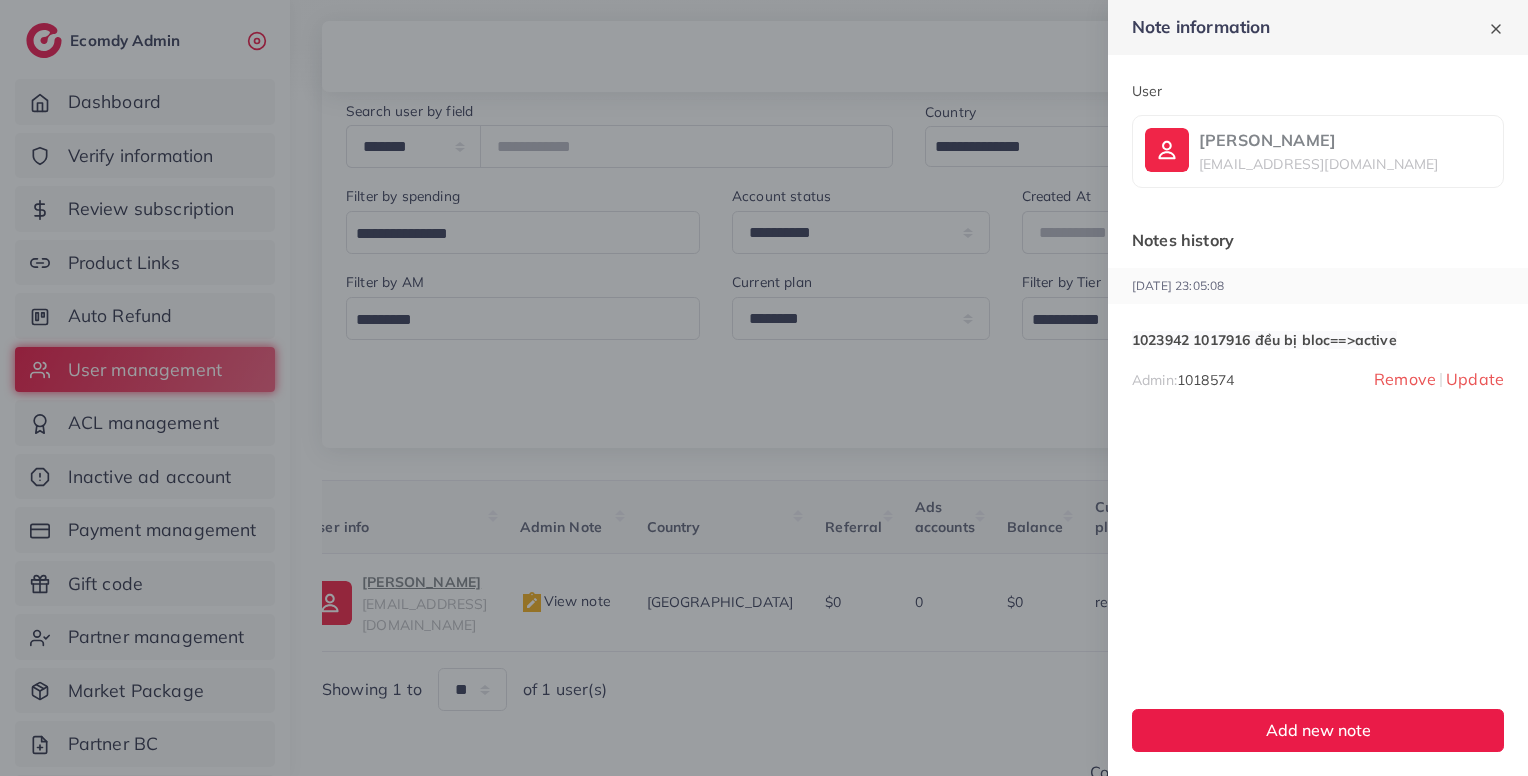 click at bounding box center [764, 388] 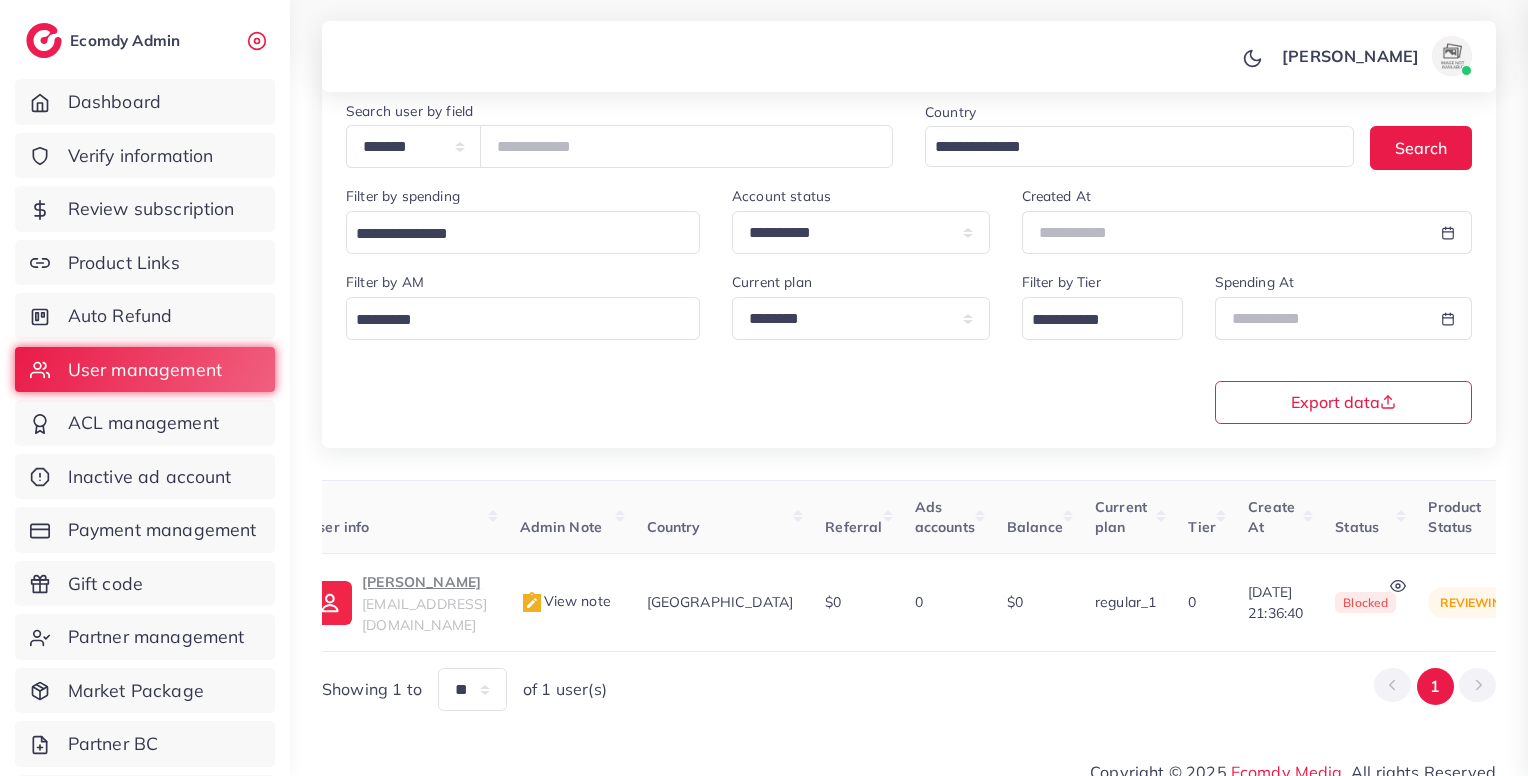 scroll, scrollTop: 0, scrollLeft: 460, axis: horizontal 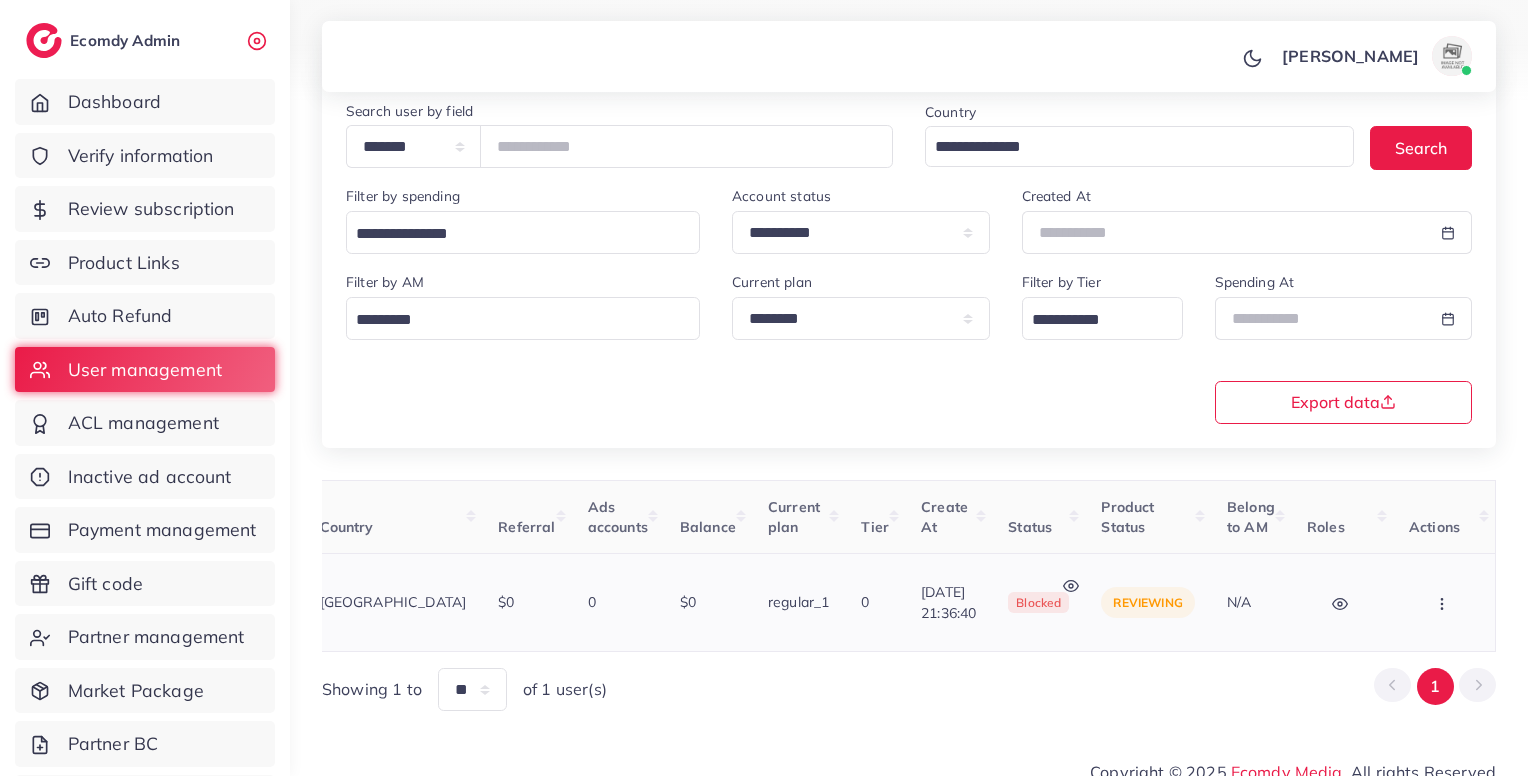 click 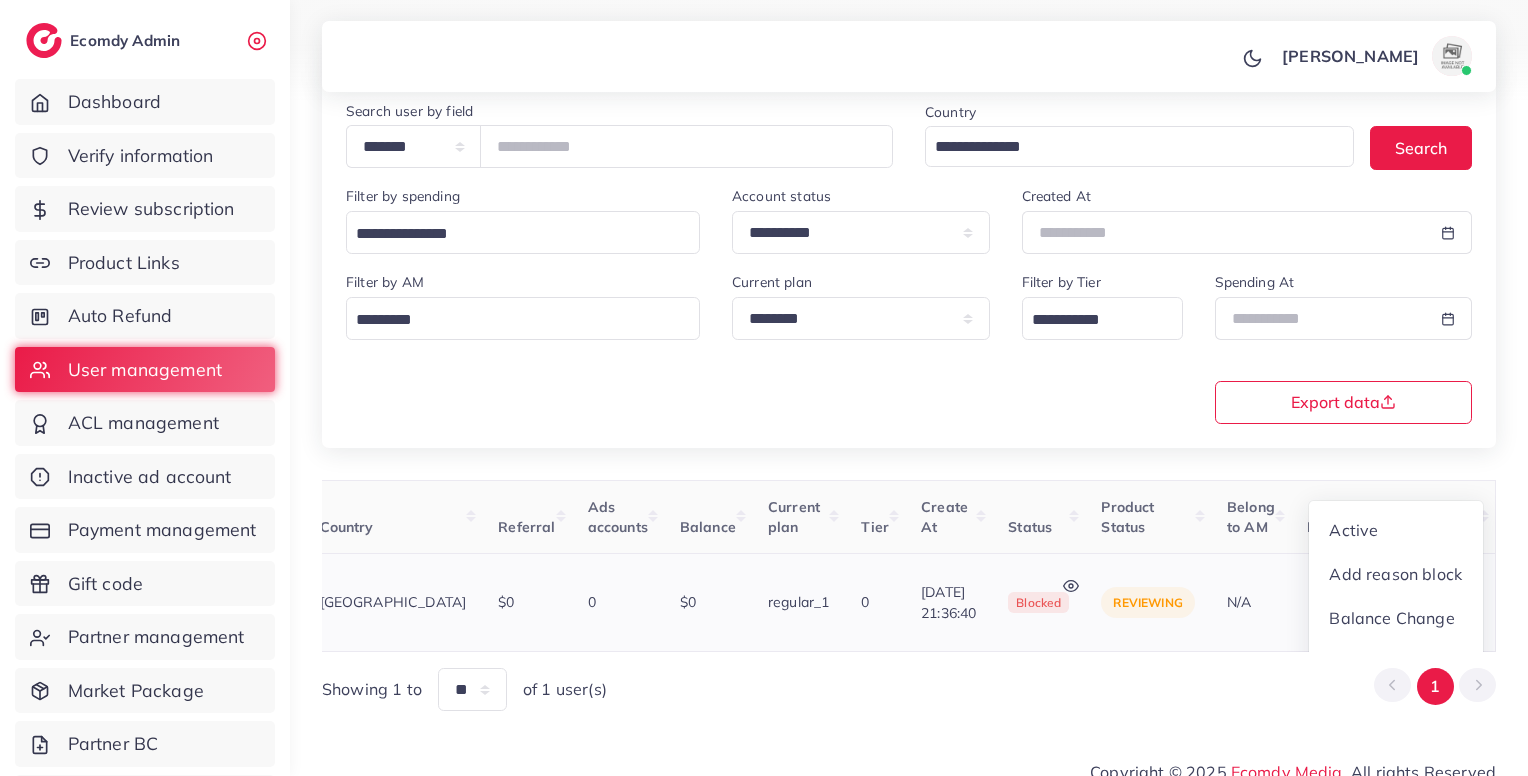 scroll, scrollTop: 5, scrollLeft: 460, axis: both 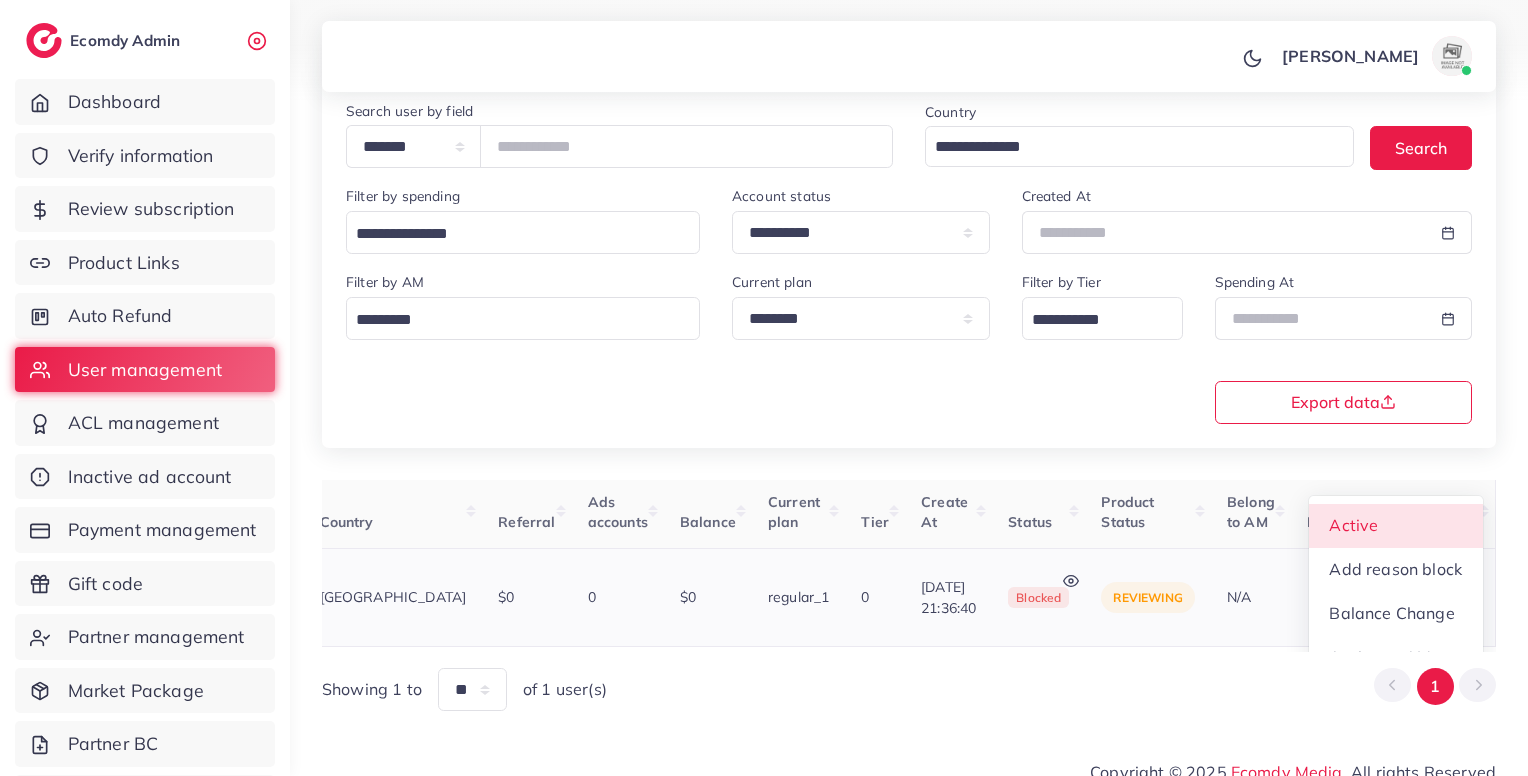 click on "Active" at bounding box center [1396, 526] 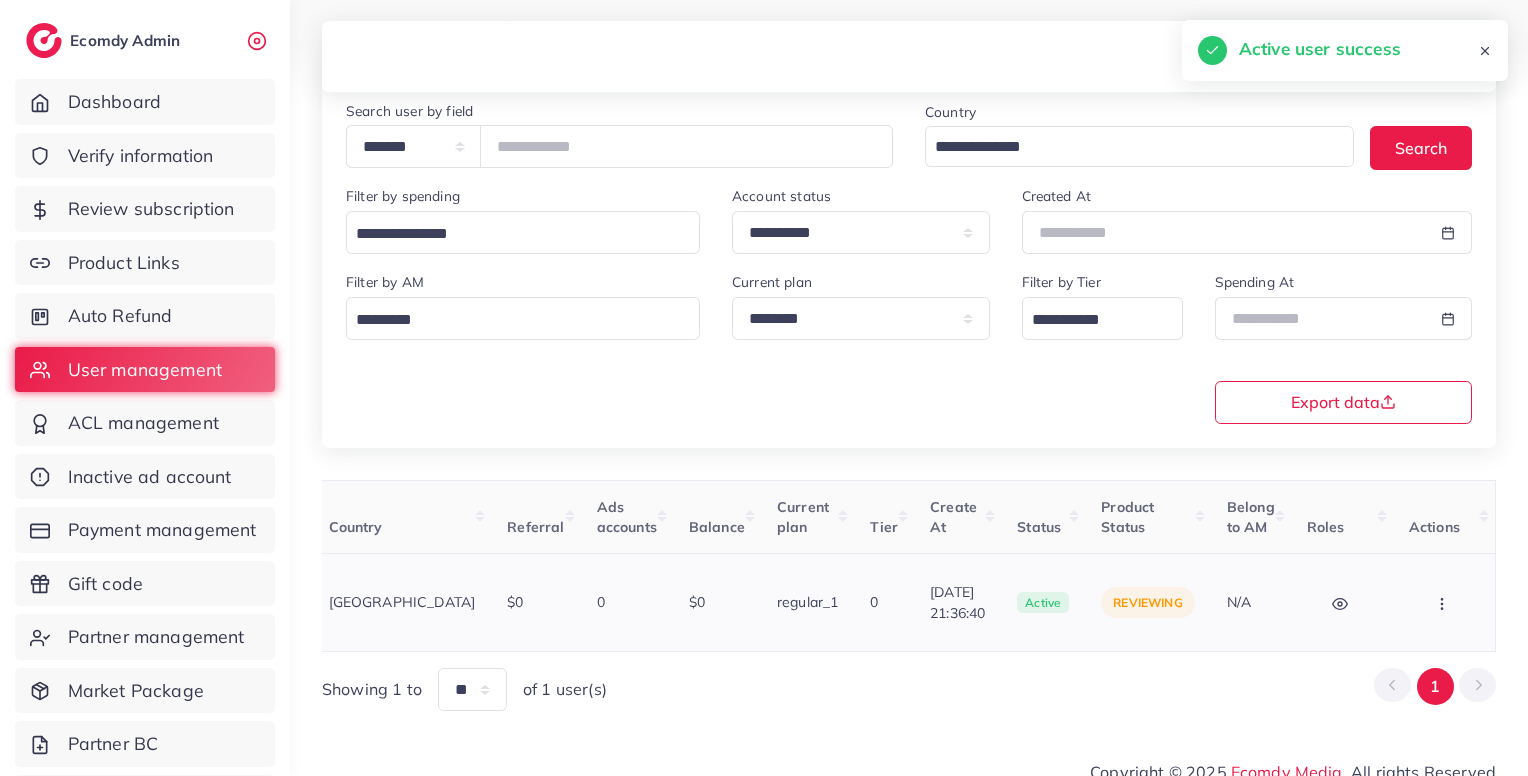 scroll, scrollTop: 0, scrollLeft: 0, axis: both 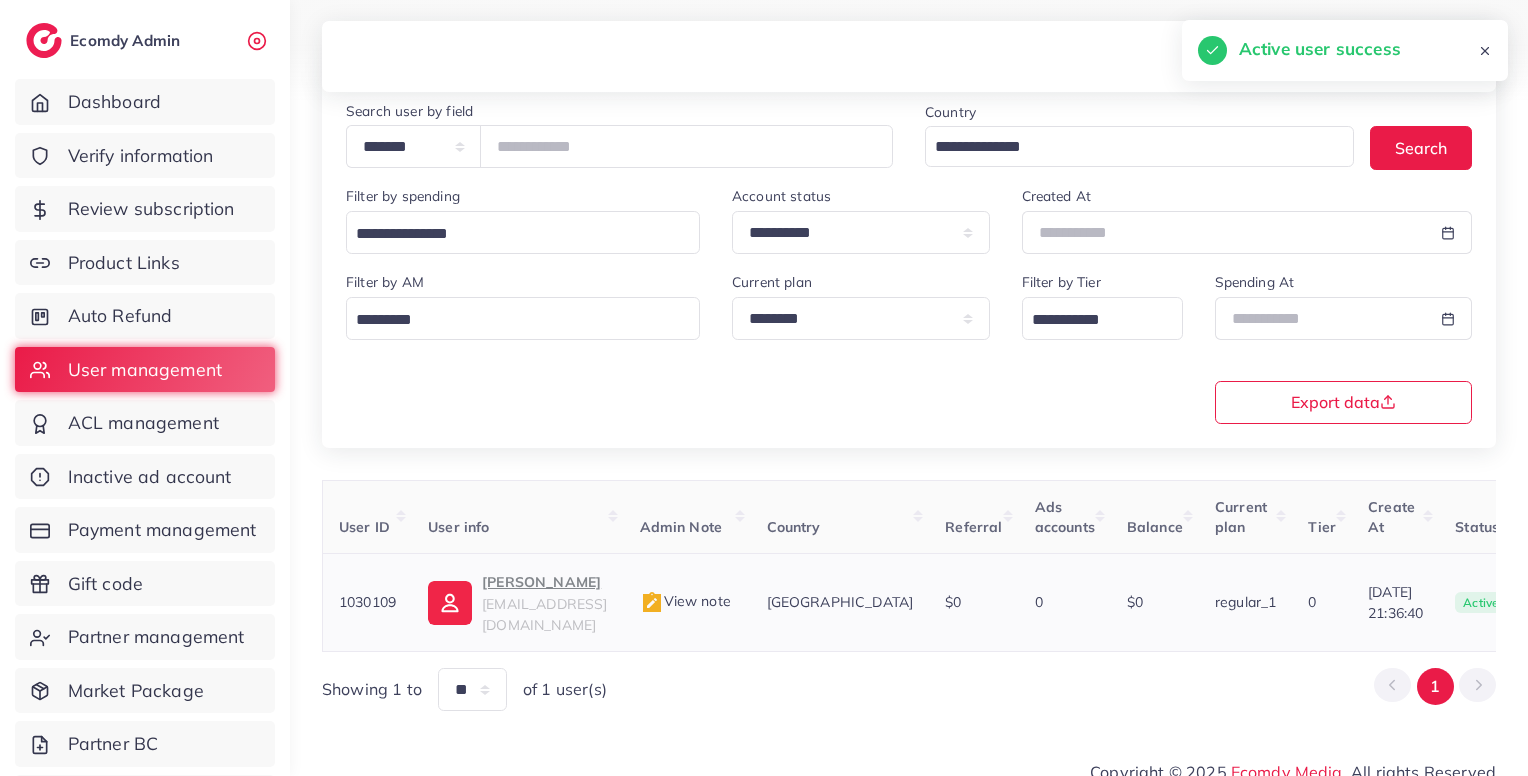 click on "1030109" at bounding box center (367, 602) 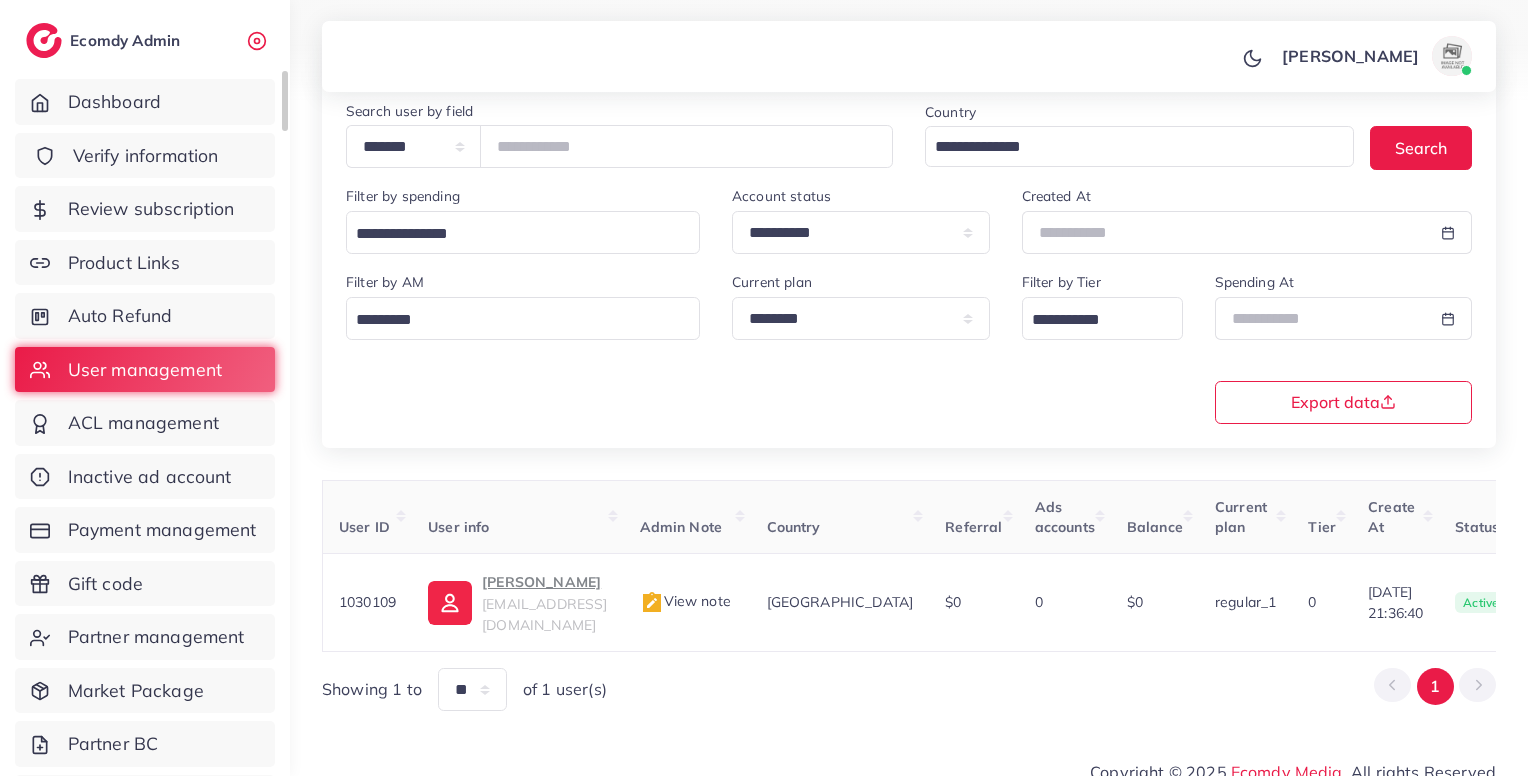 click on "Verify information" at bounding box center [146, 156] 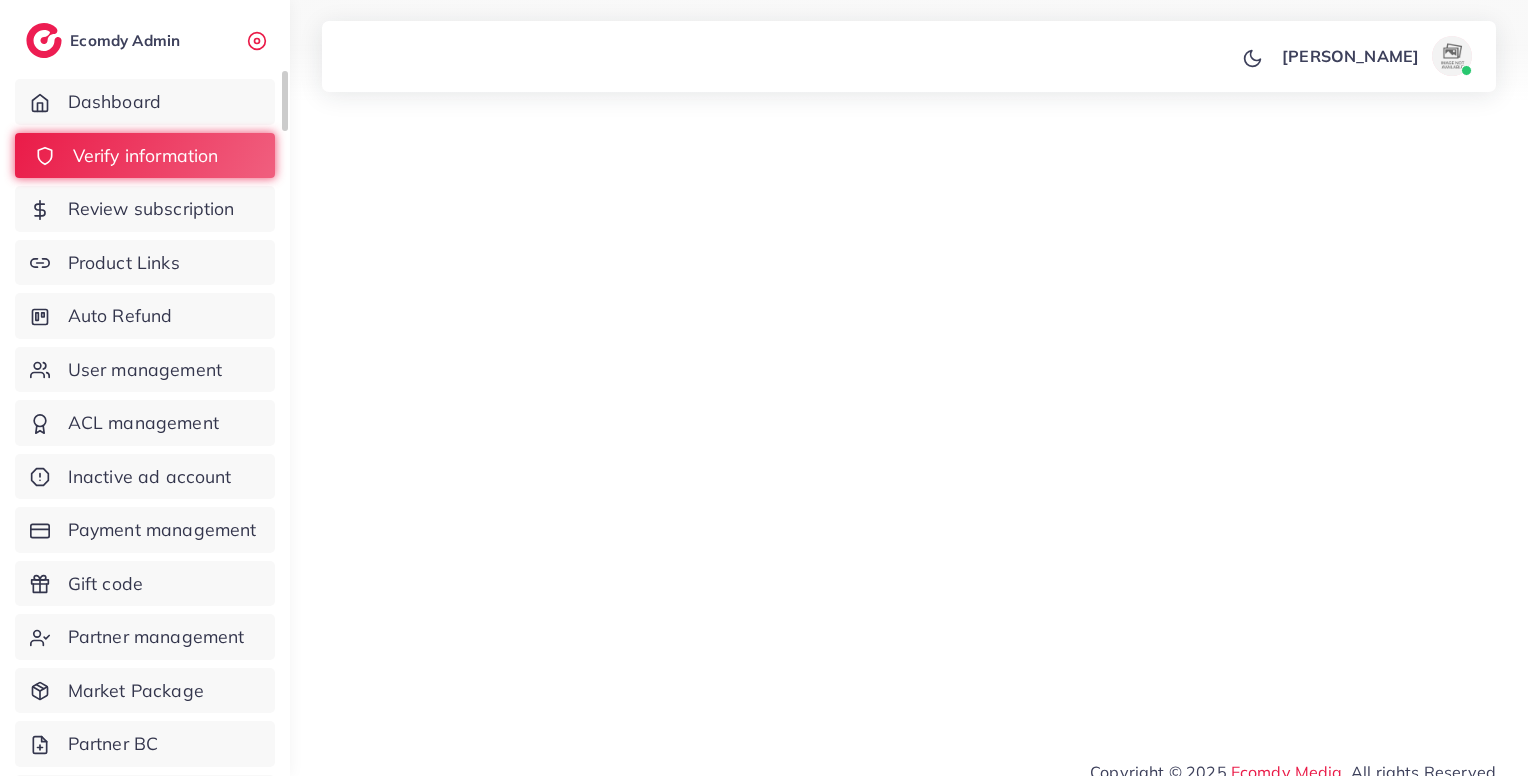 scroll, scrollTop: 0, scrollLeft: 0, axis: both 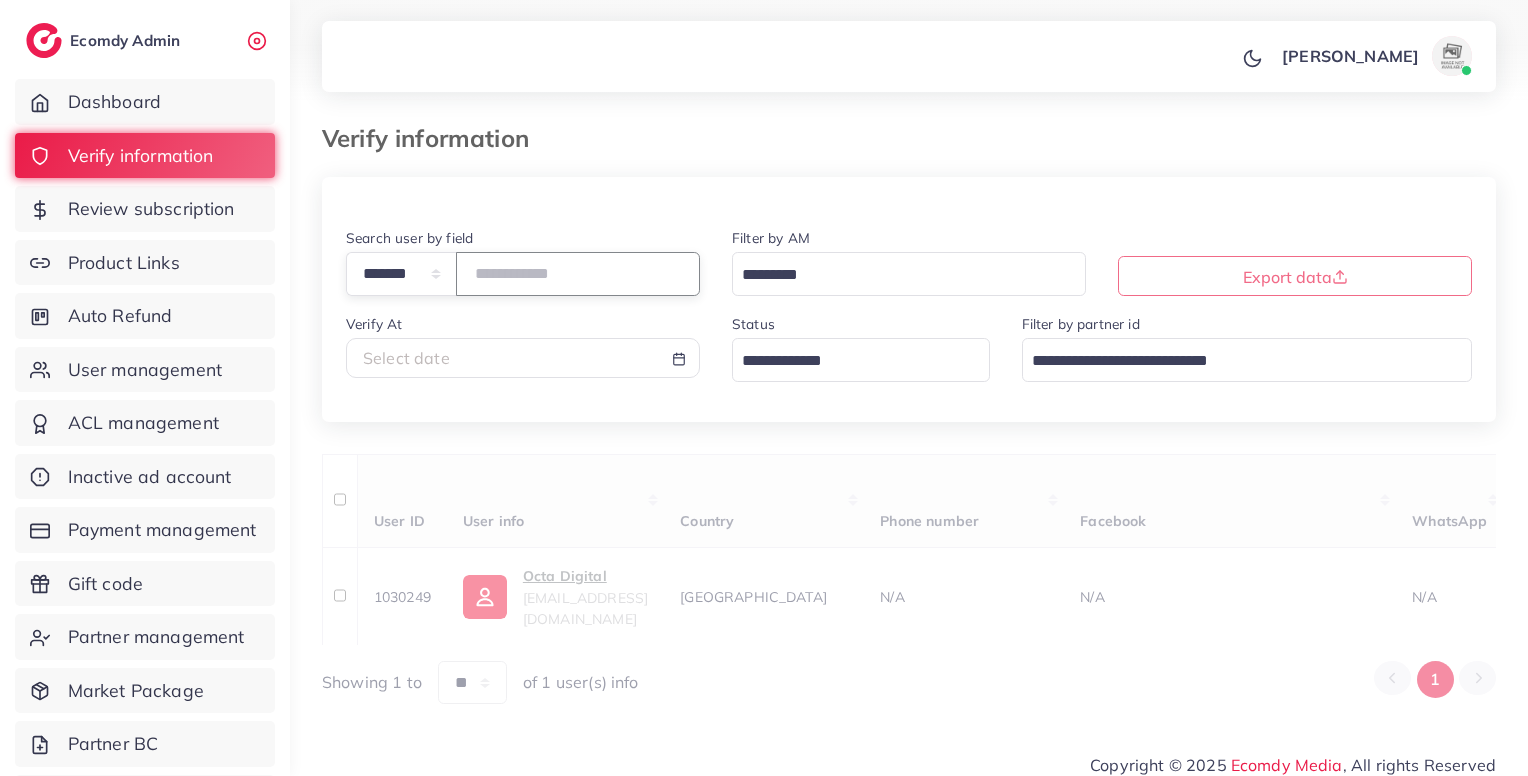 paste on "*******" 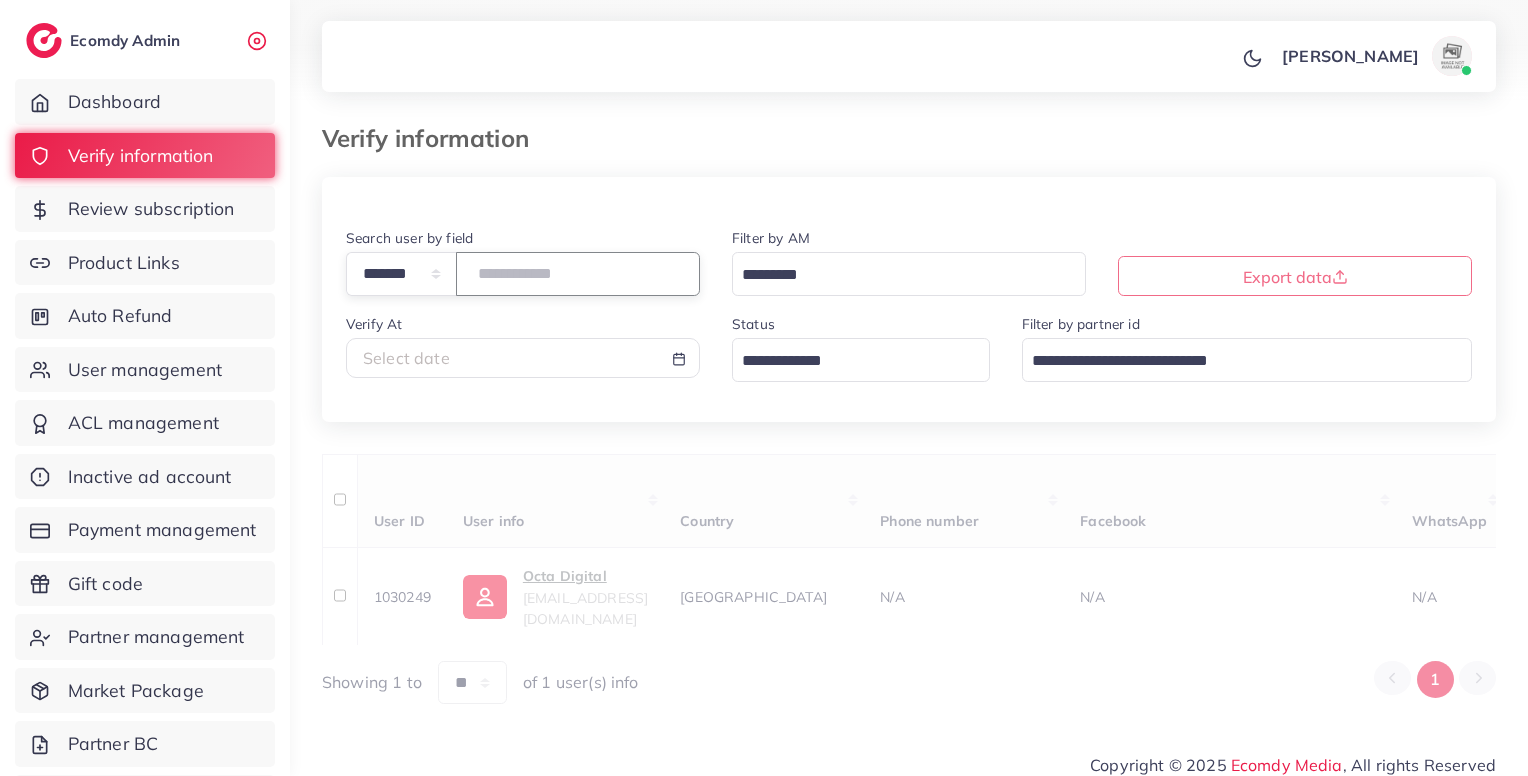 drag, startPoint x: 544, startPoint y: 292, endPoint x: 848, endPoint y: 537, distance: 390.43692 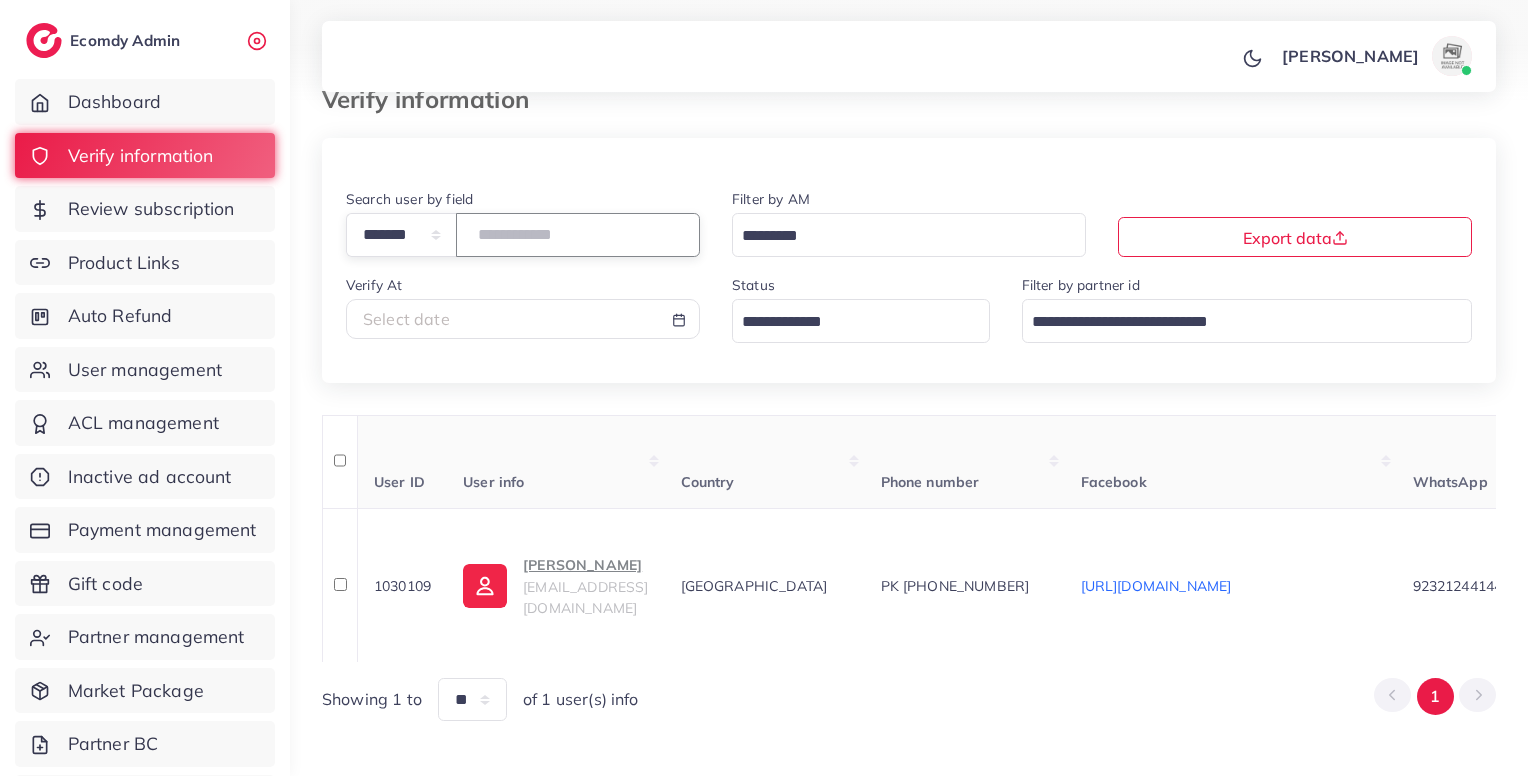 scroll, scrollTop: 79, scrollLeft: 0, axis: vertical 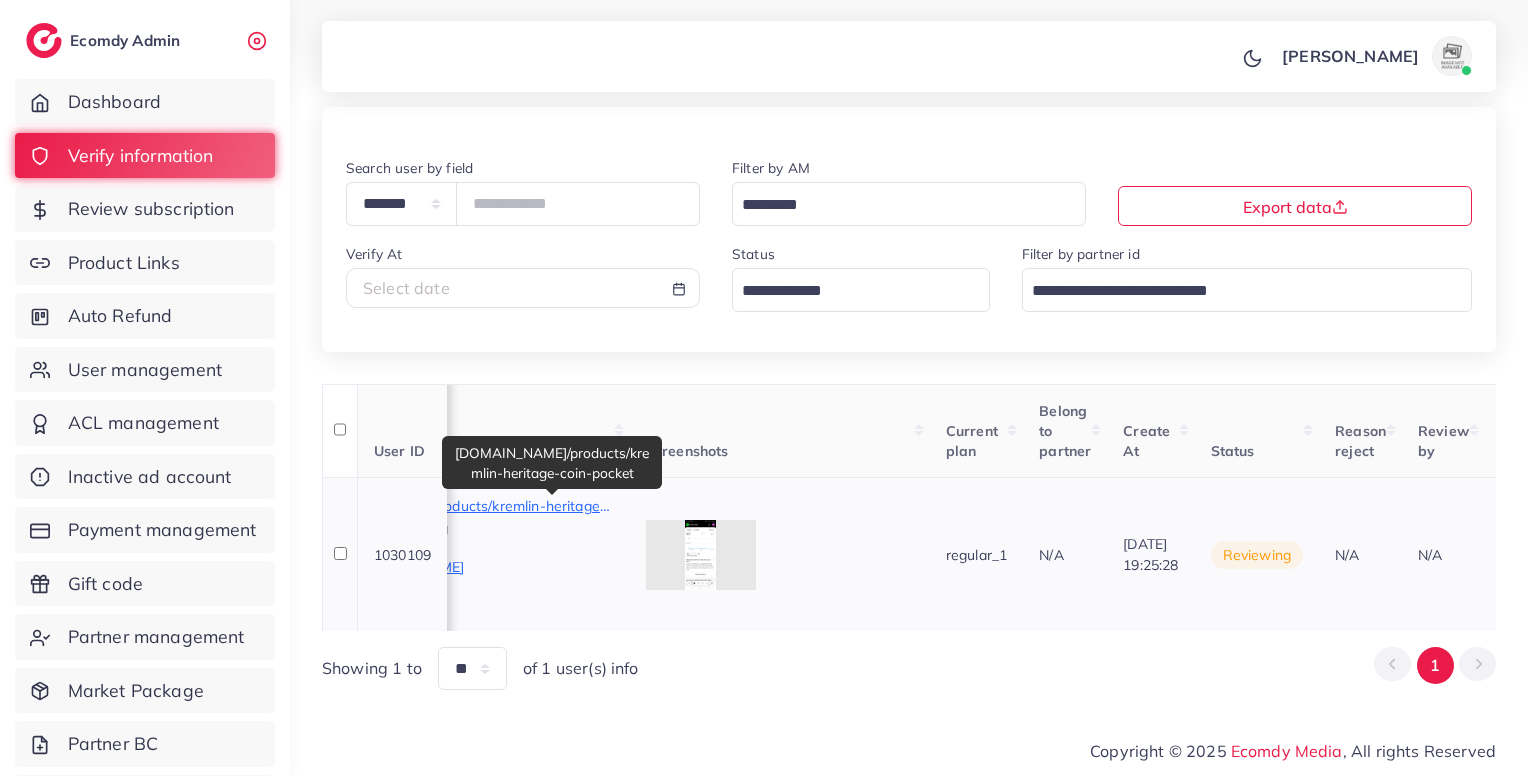 click on "thepremiumskin.online/products/kremlin-heritage-coin-pocket" at bounding box center [464, 506] 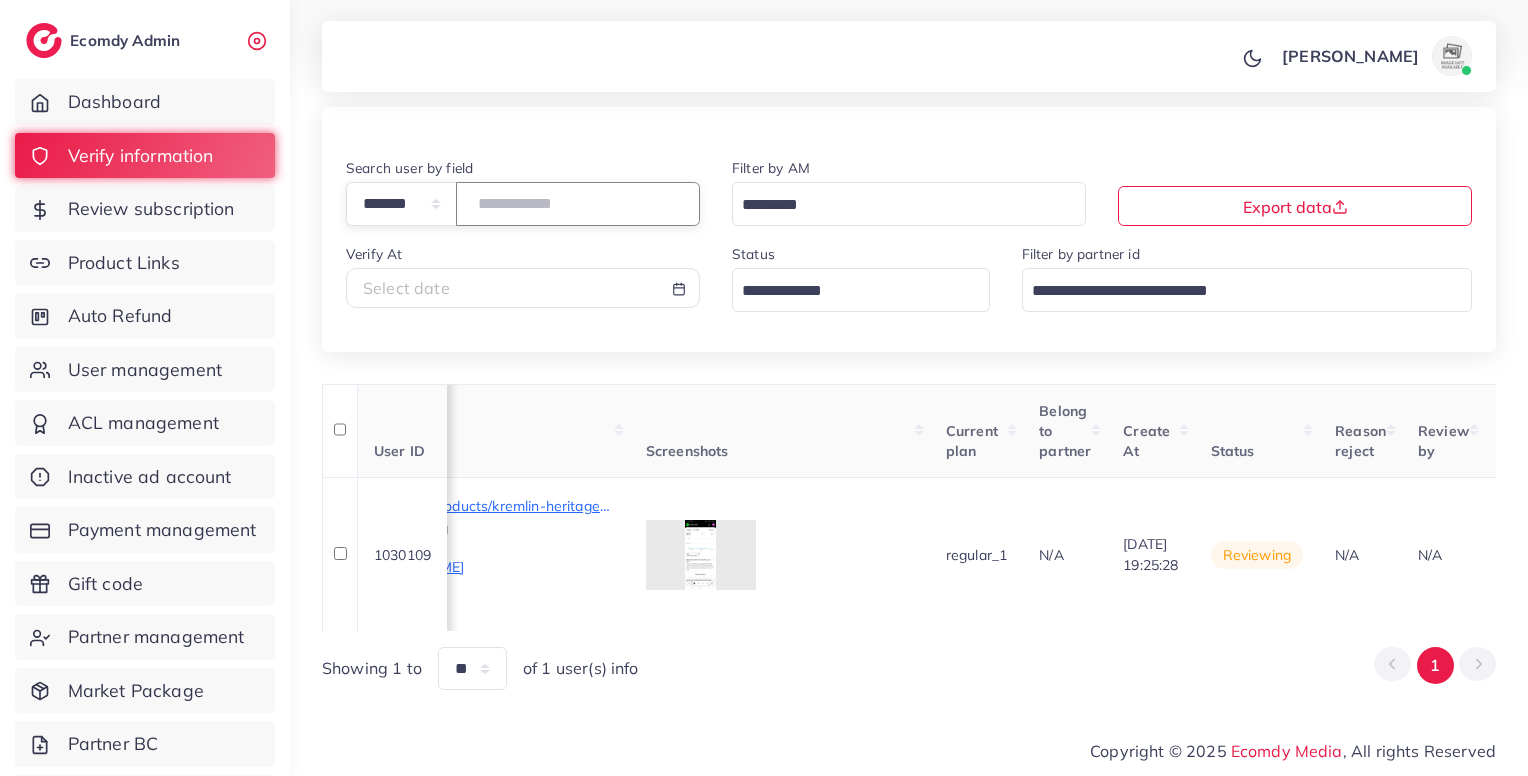 click on "*******" at bounding box center [578, 203] 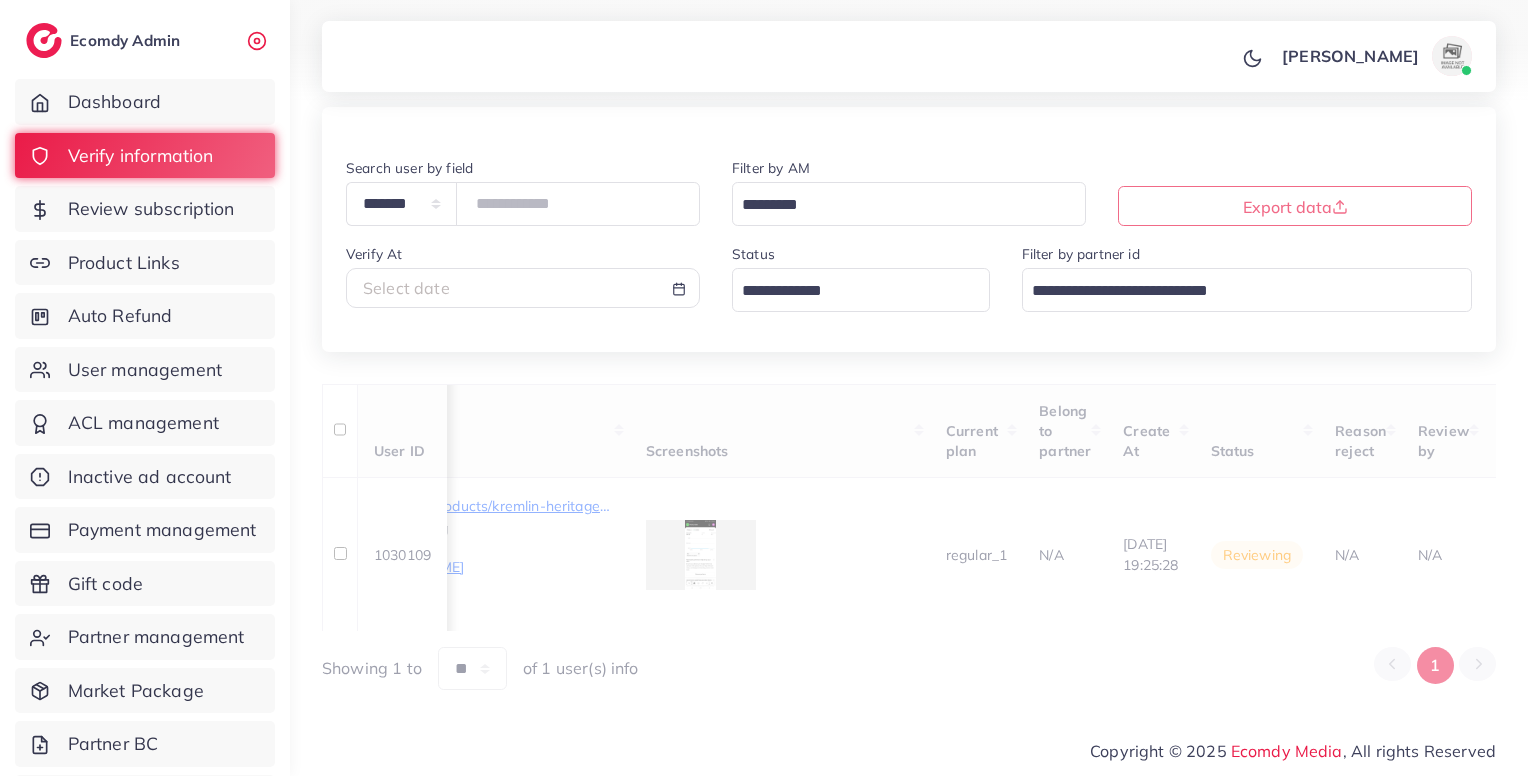 scroll, scrollTop: 0, scrollLeft: 0, axis: both 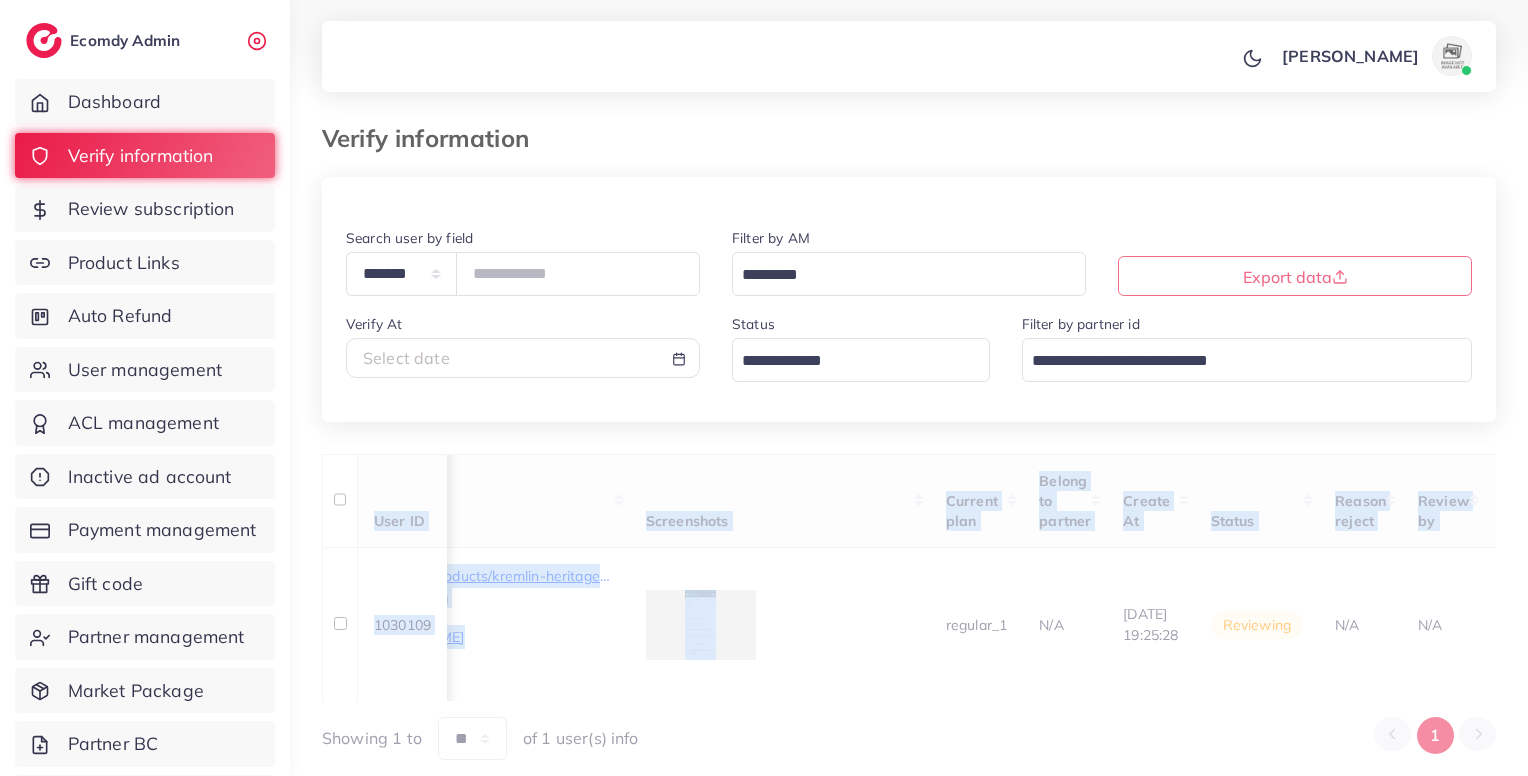 drag, startPoint x: 976, startPoint y: 701, endPoint x: 1032, endPoint y: 586, distance: 127.910126 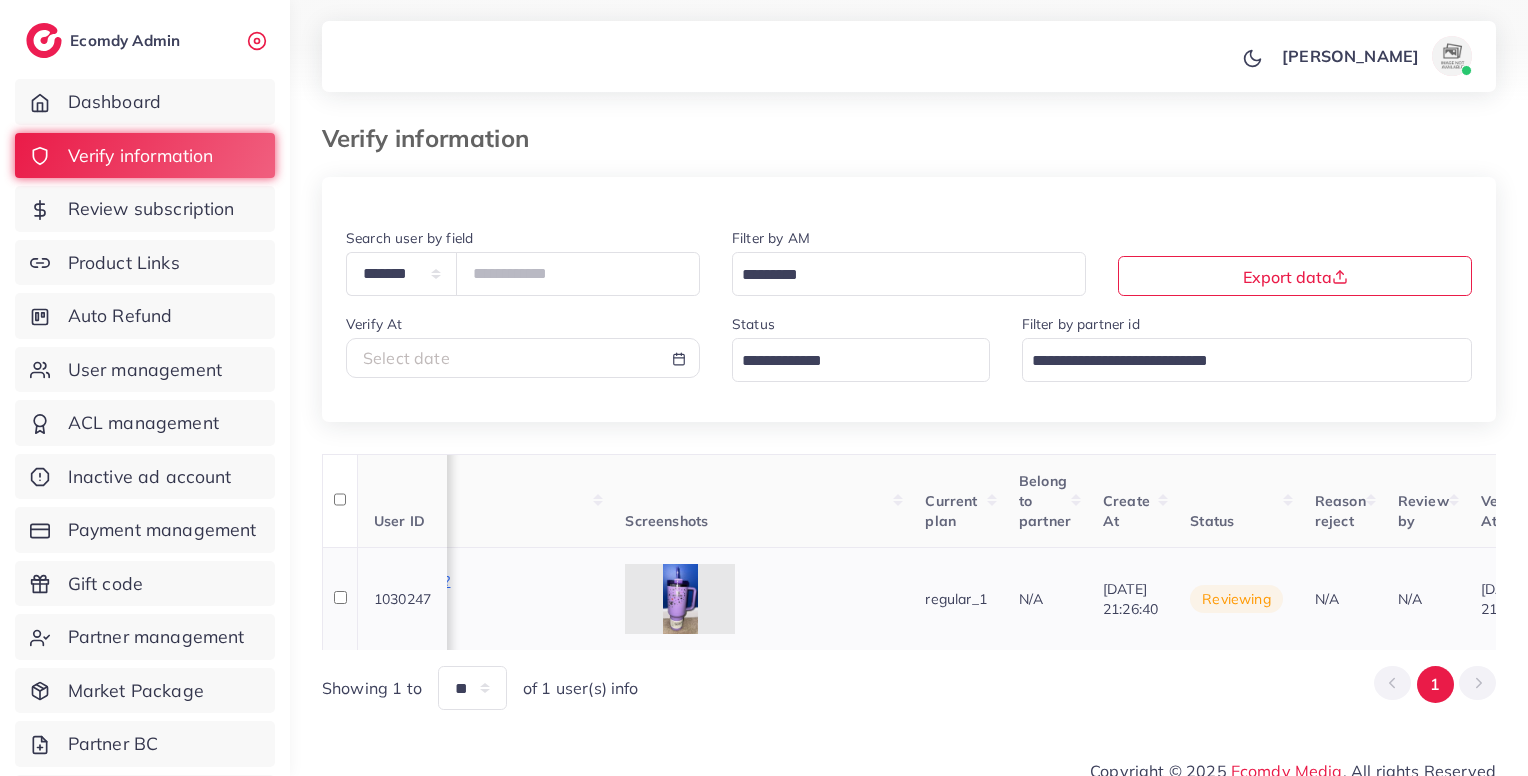 click on "regular_1" at bounding box center (955, 598) 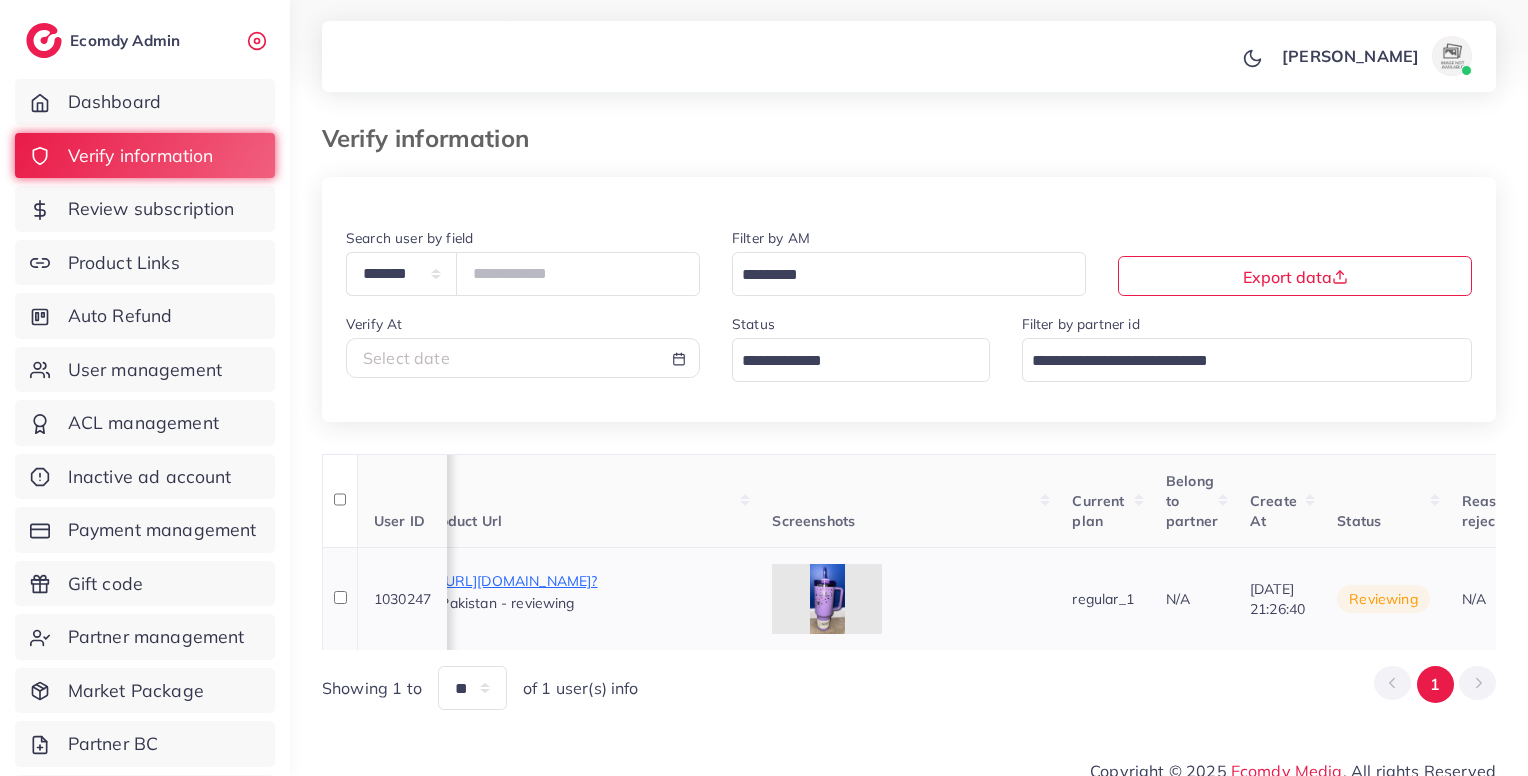 scroll, scrollTop: 0, scrollLeft: 1202, axis: horizontal 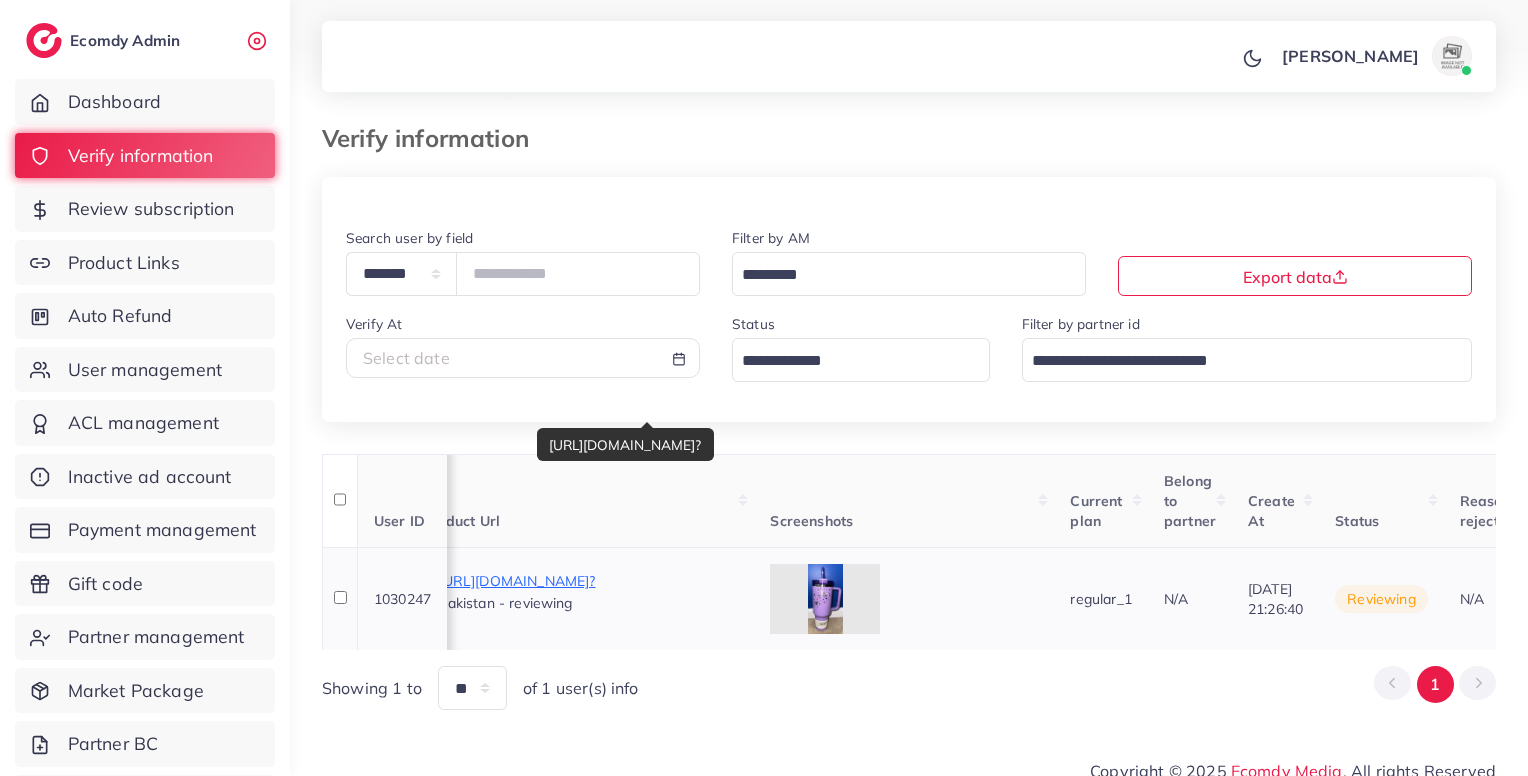 drag, startPoint x: 758, startPoint y: 593, endPoint x: 777, endPoint y: 579, distance: 23.600847 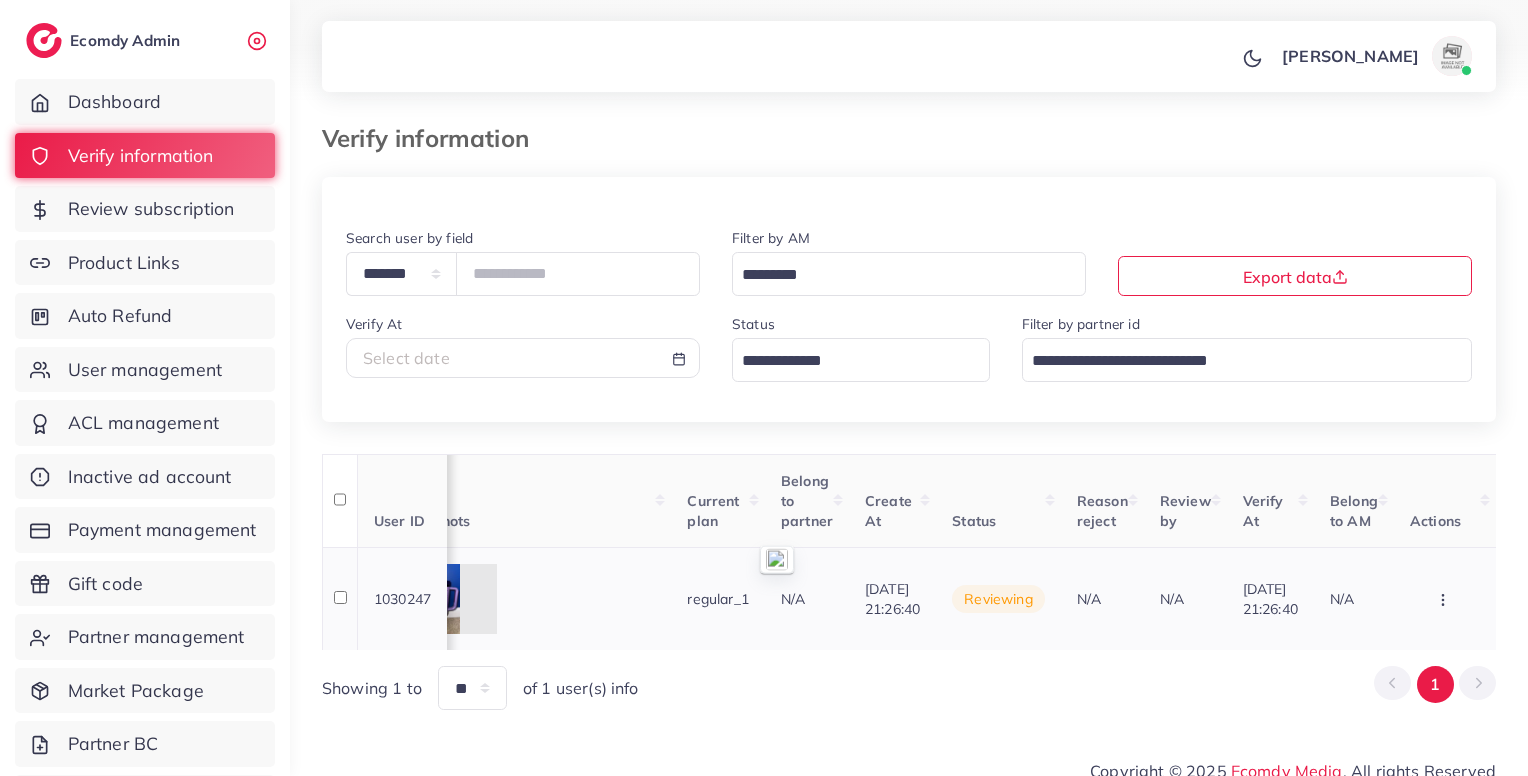 scroll, scrollTop: 0, scrollLeft: 1691, axis: horizontal 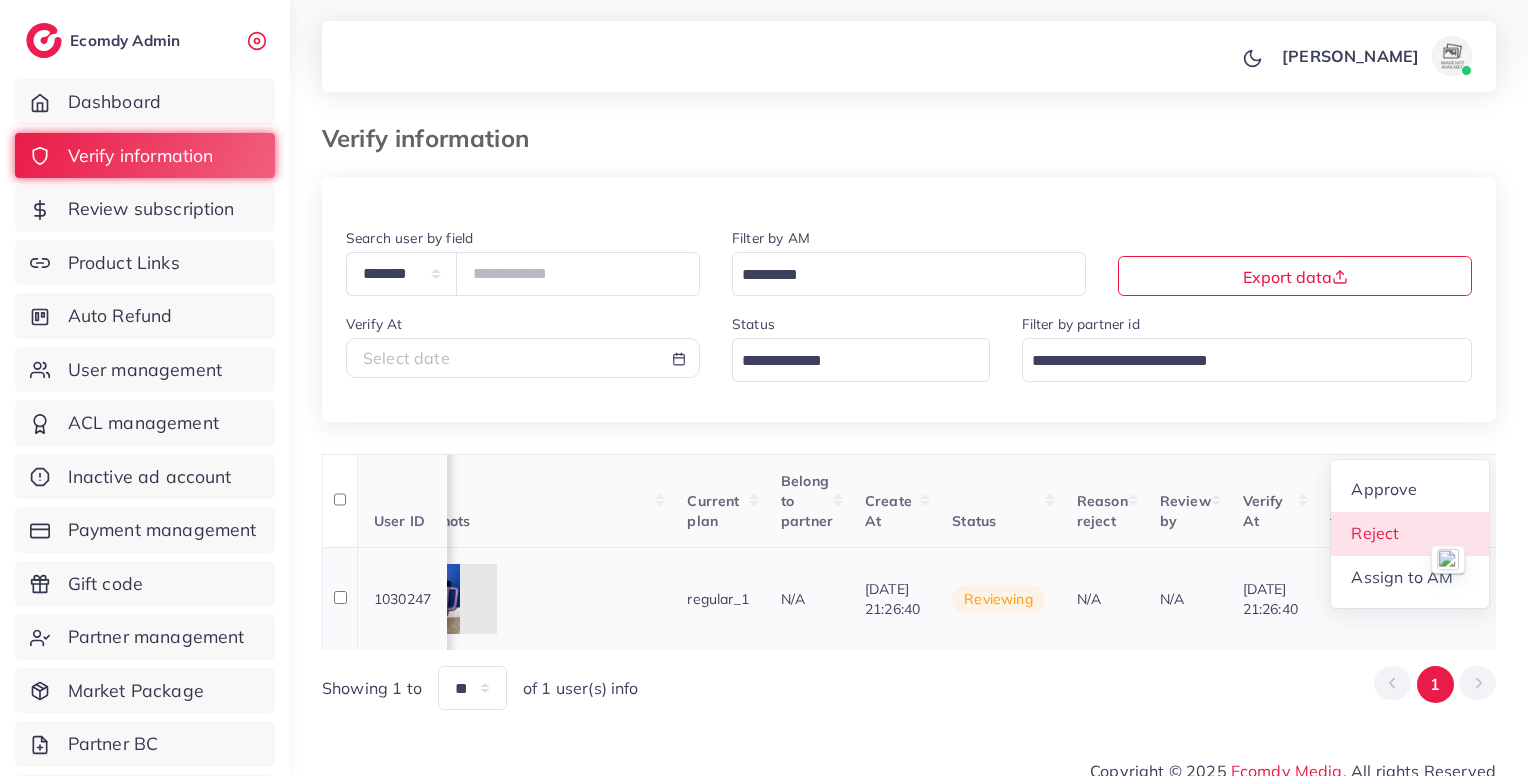 click on "Reject" at bounding box center (1375, 533) 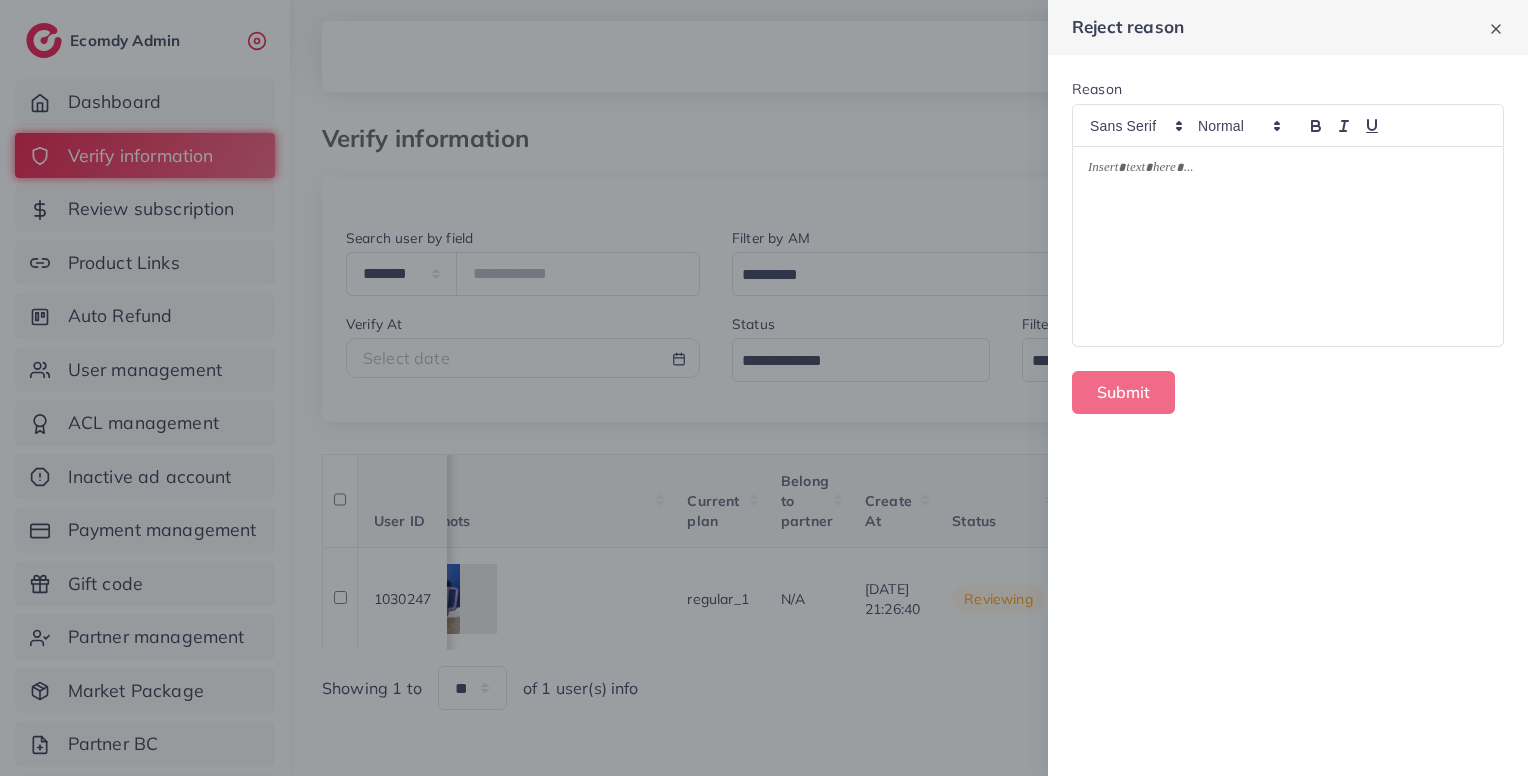 click at bounding box center [1288, 246] 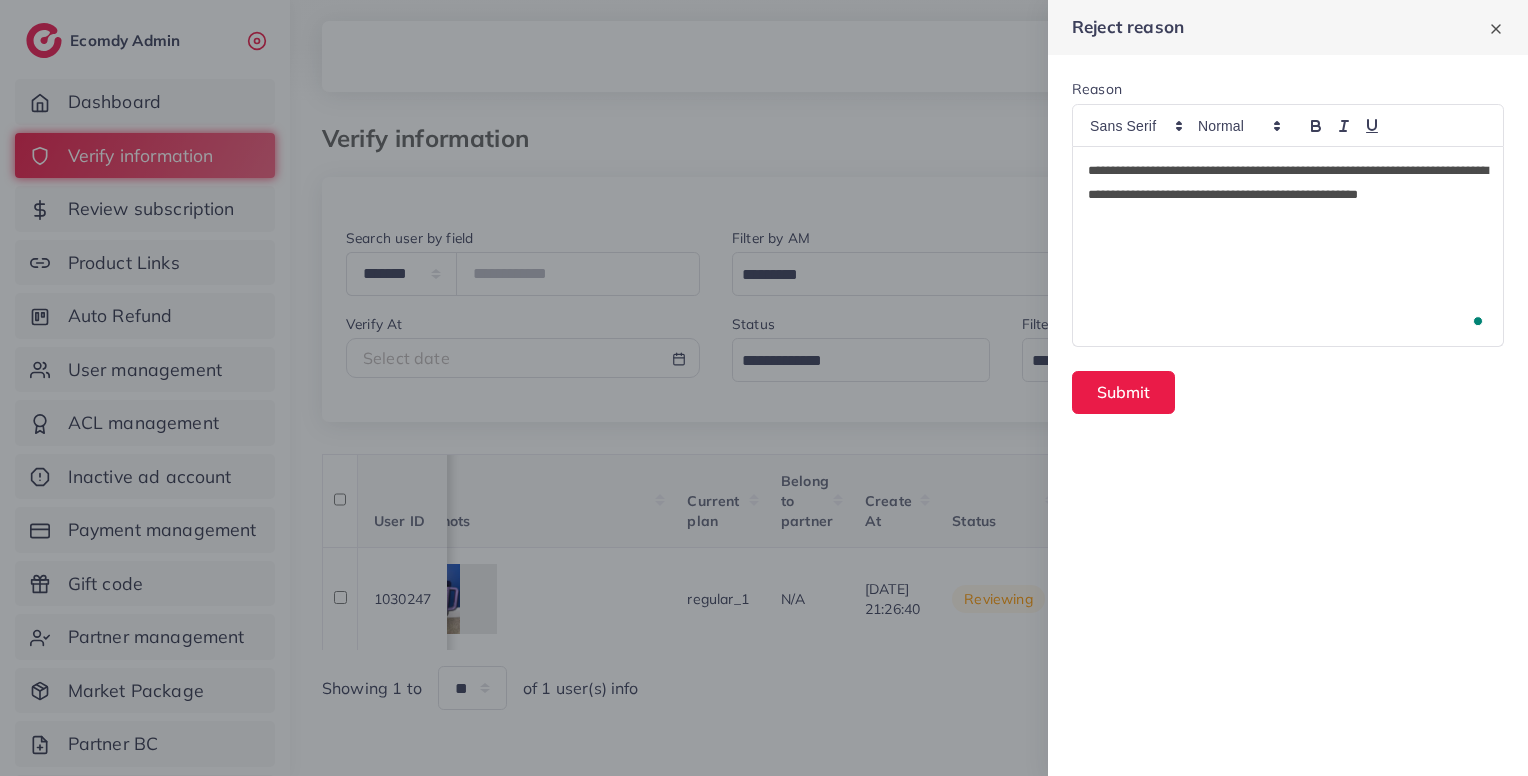 scroll, scrollTop: 0, scrollLeft: 0, axis: both 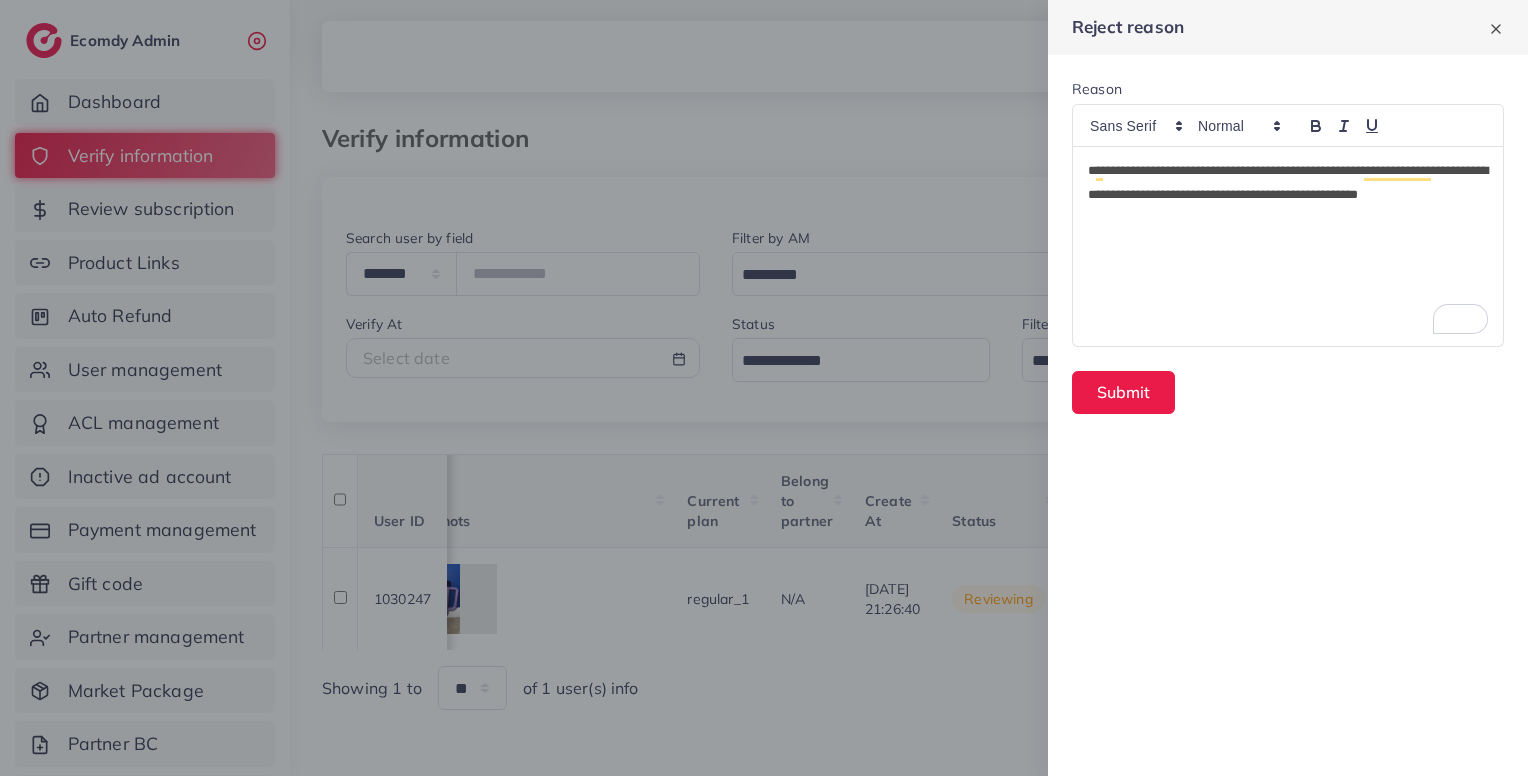 click on "**********" at bounding box center (1288, 195) 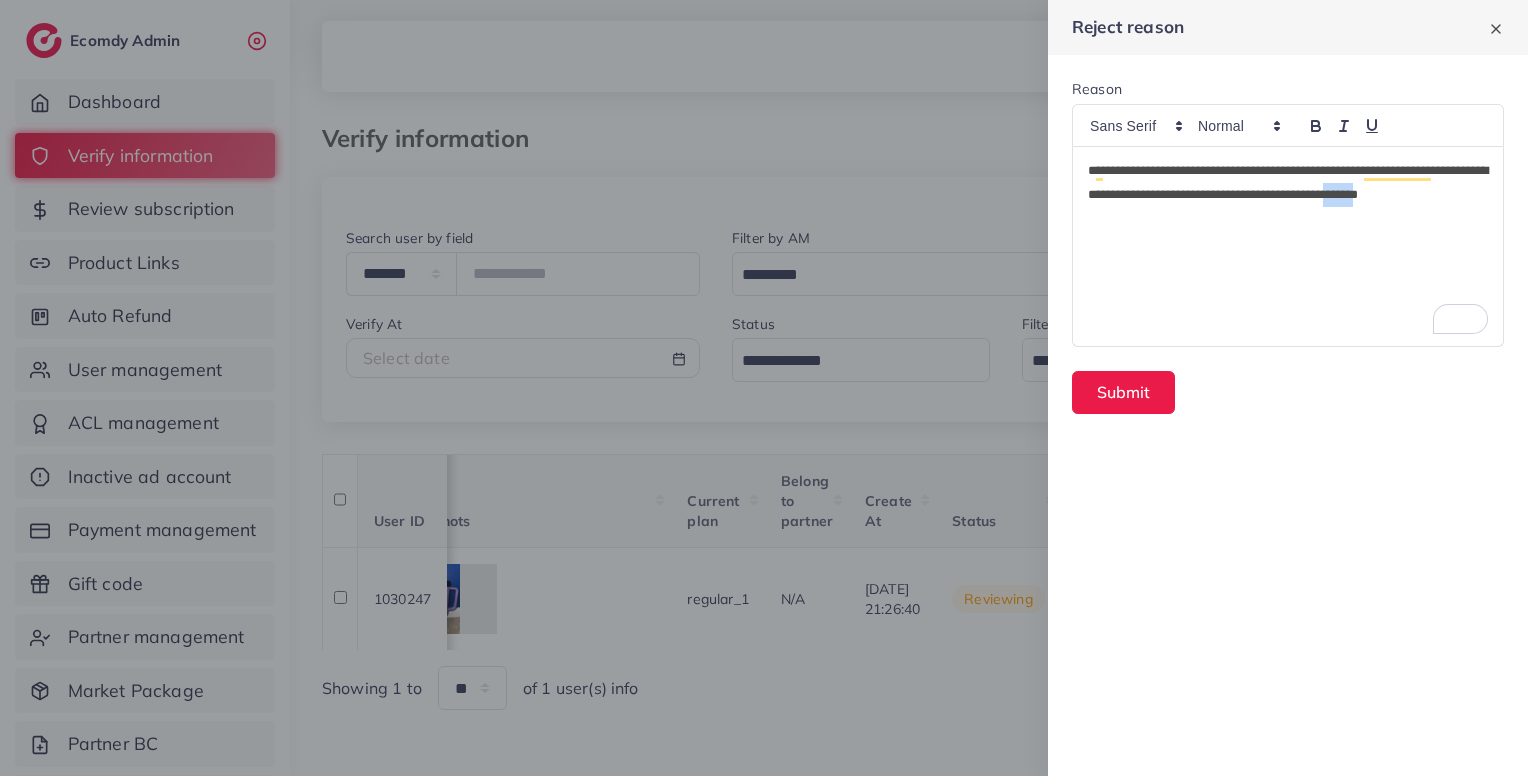 click on "**********" at bounding box center (1288, 195) 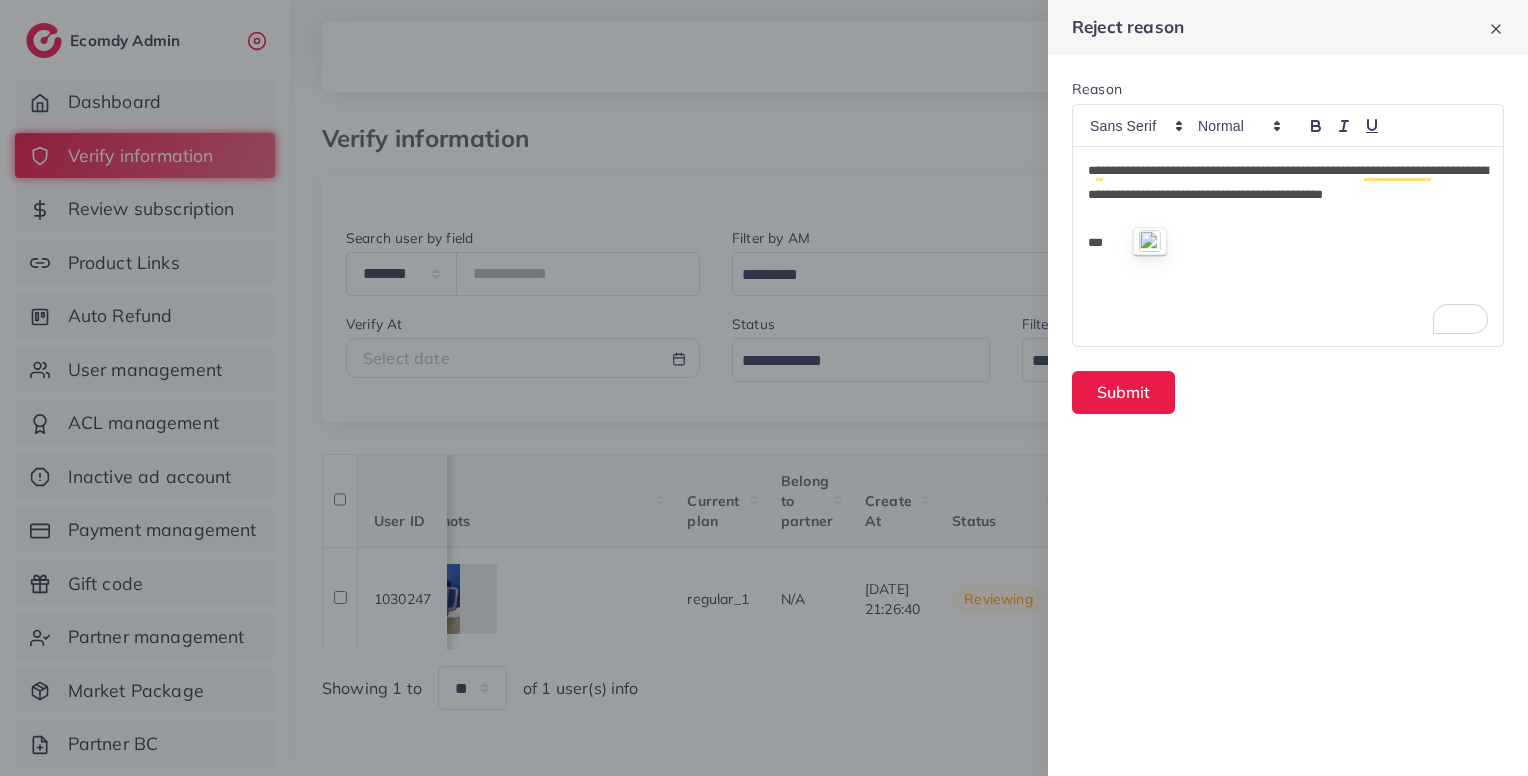 scroll, scrollTop: 0, scrollLeft: 0, axis: both 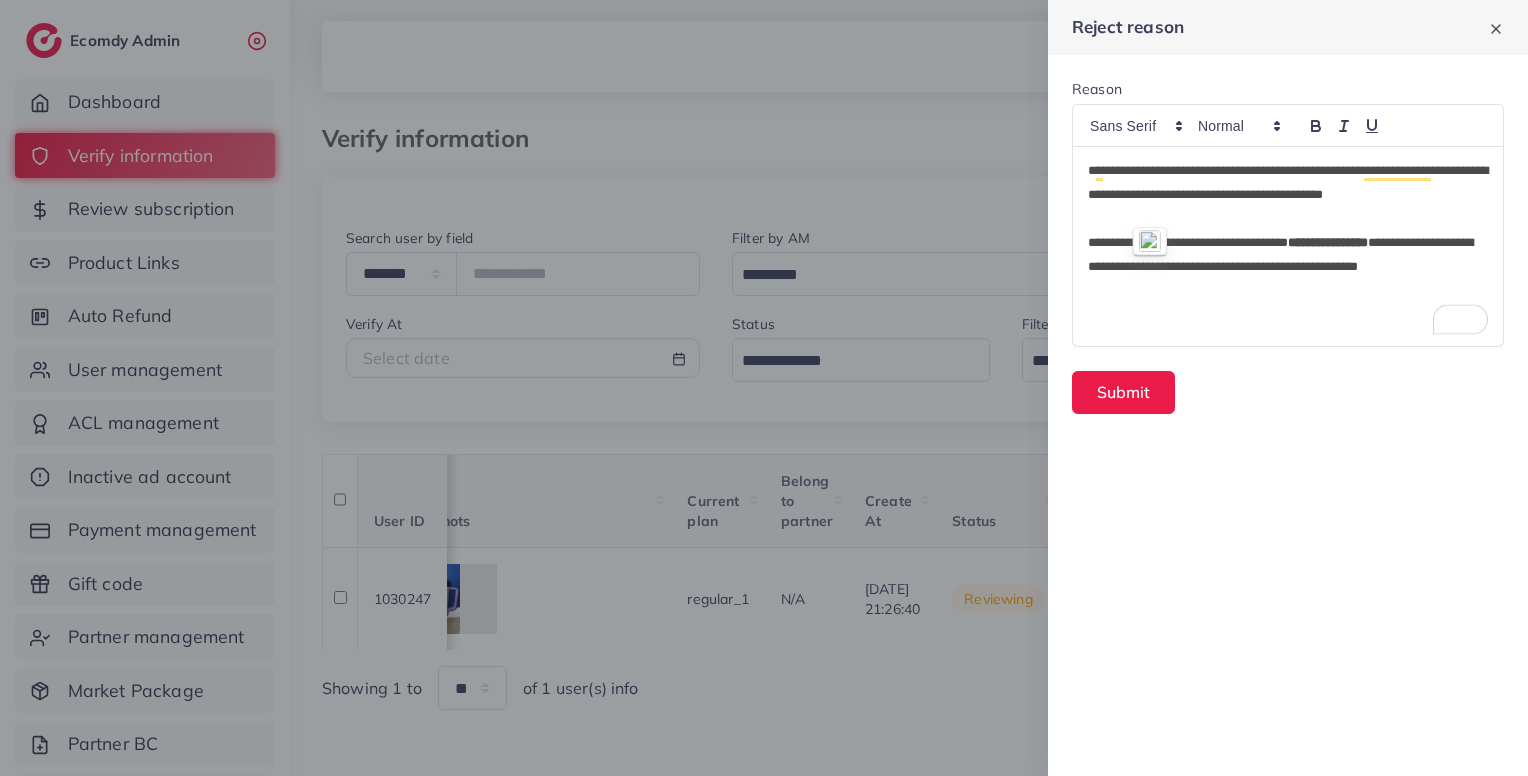 click on "**********" at bounding box center [1328, 242] 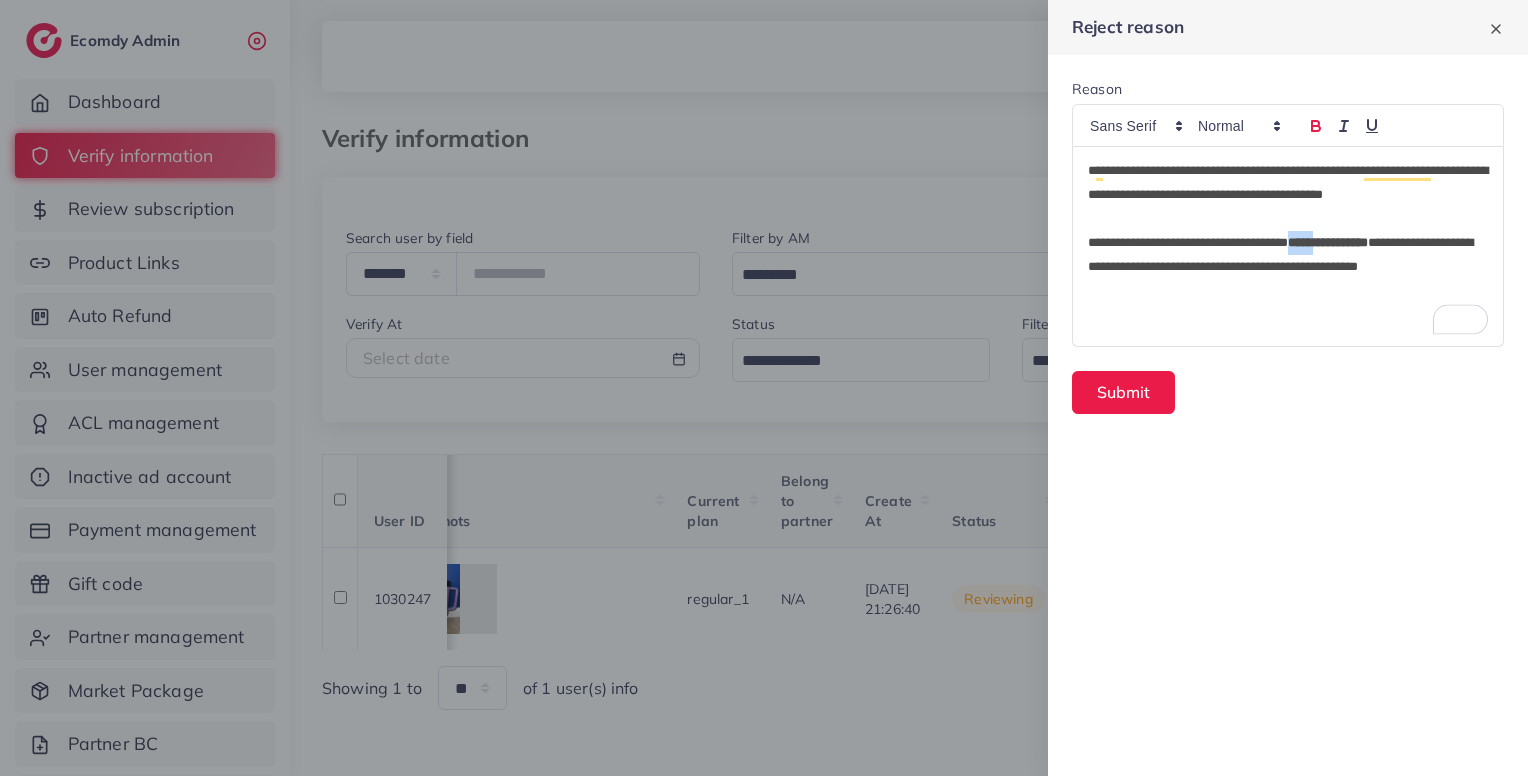 click on "**********" at bounding box center [1328, 242] 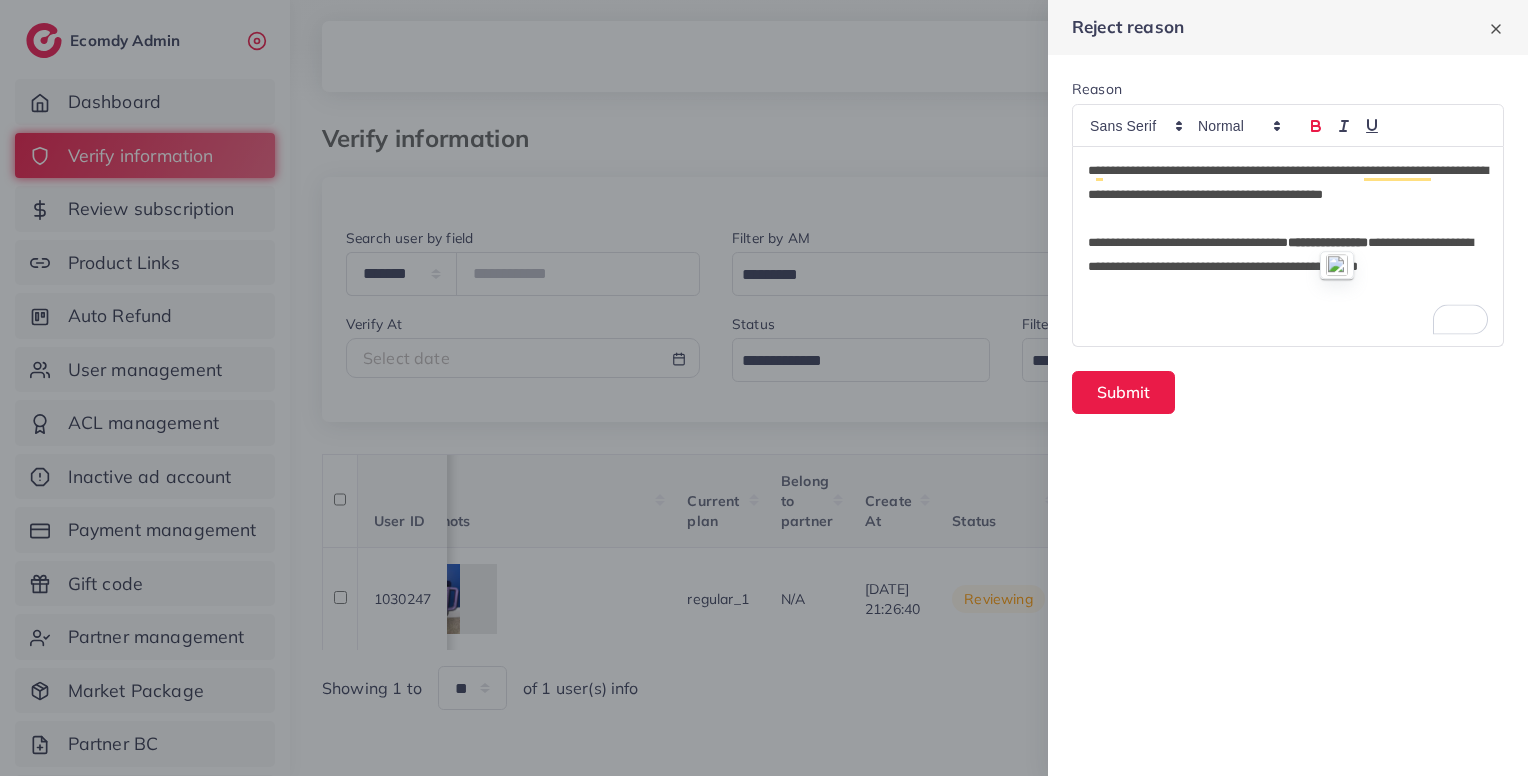 click on "**********" at bounding box center (1288, 267) 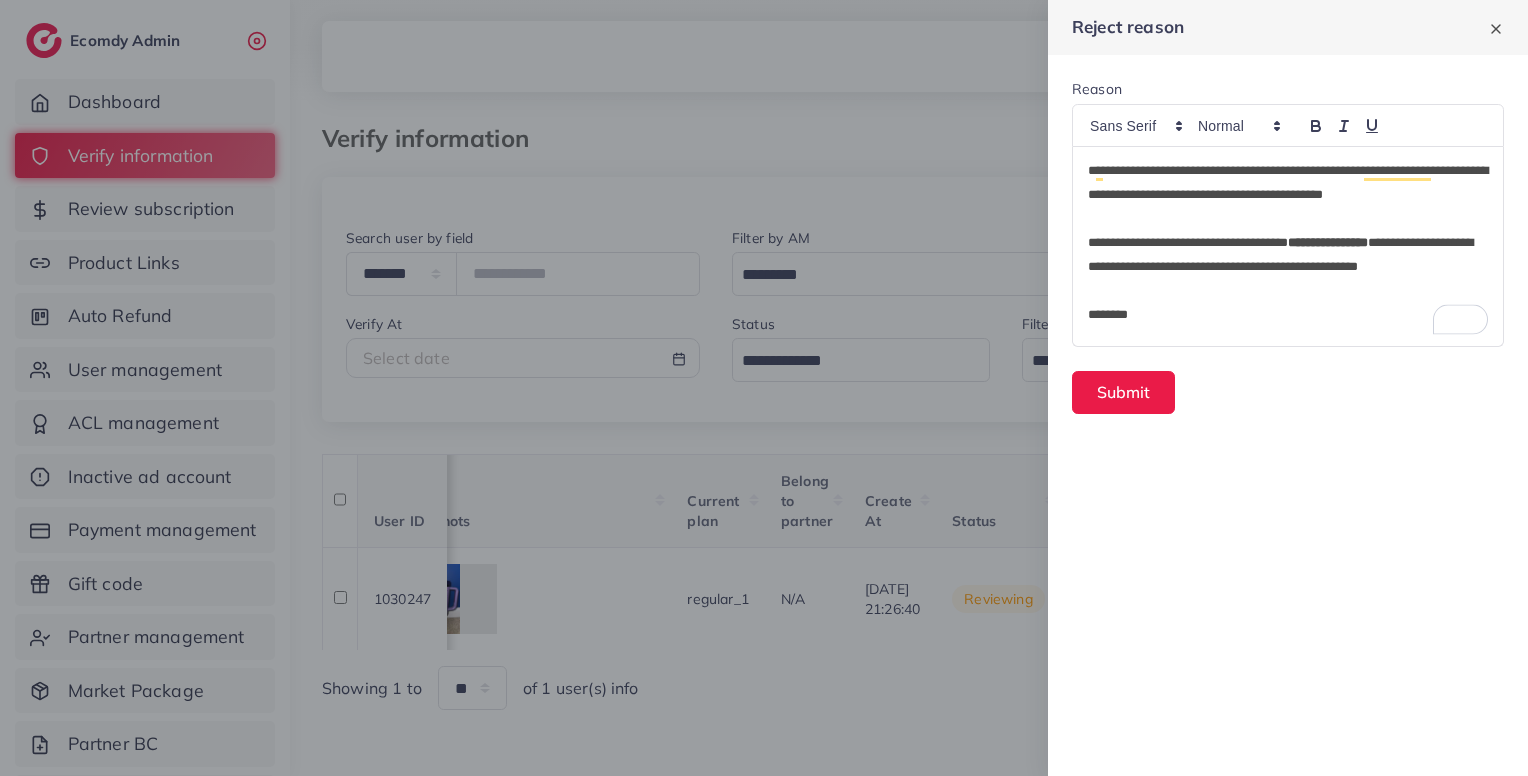click on "**********" at bounding box center [1328, 242] 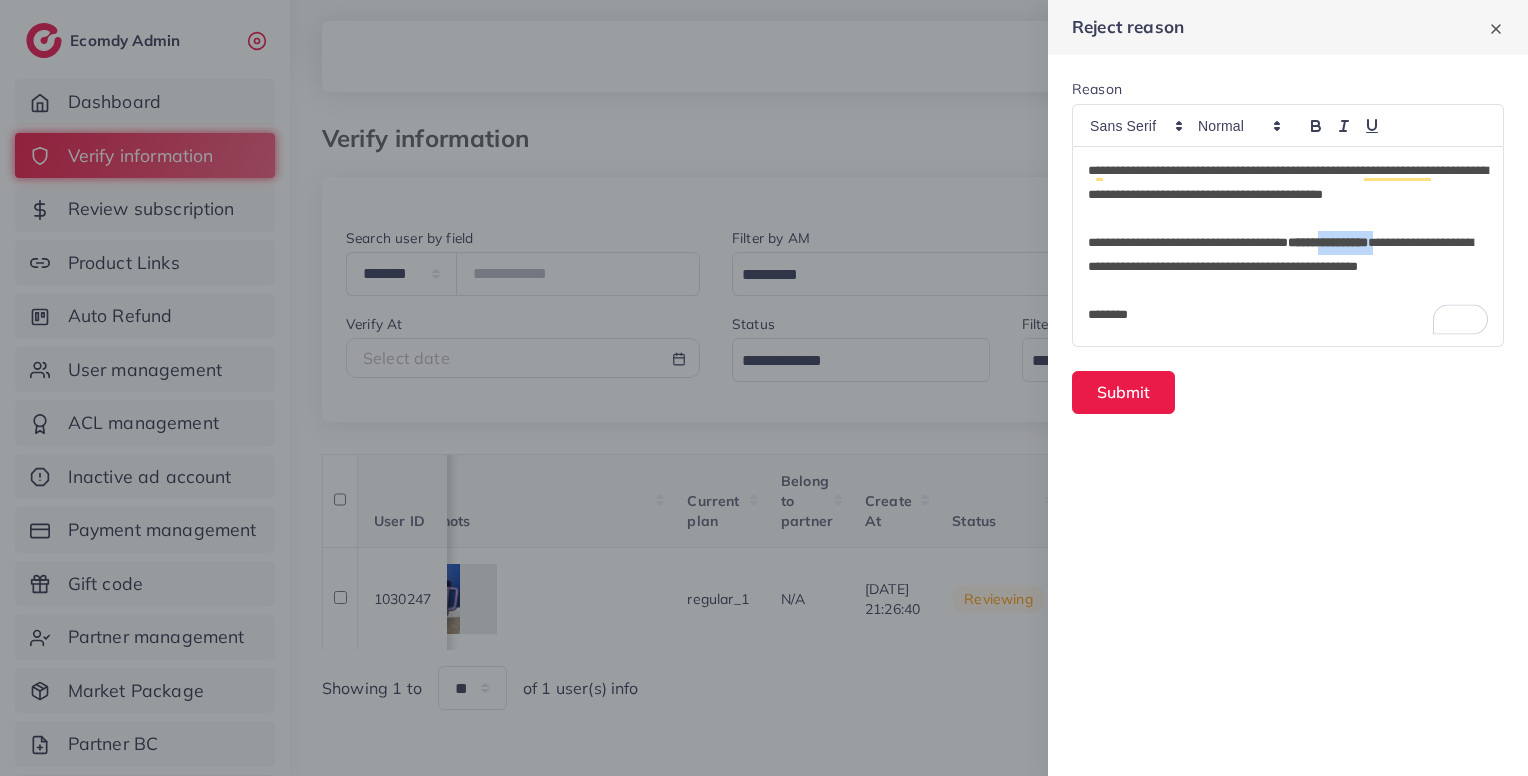 click on "**********" at bounding box center (1288, 267) 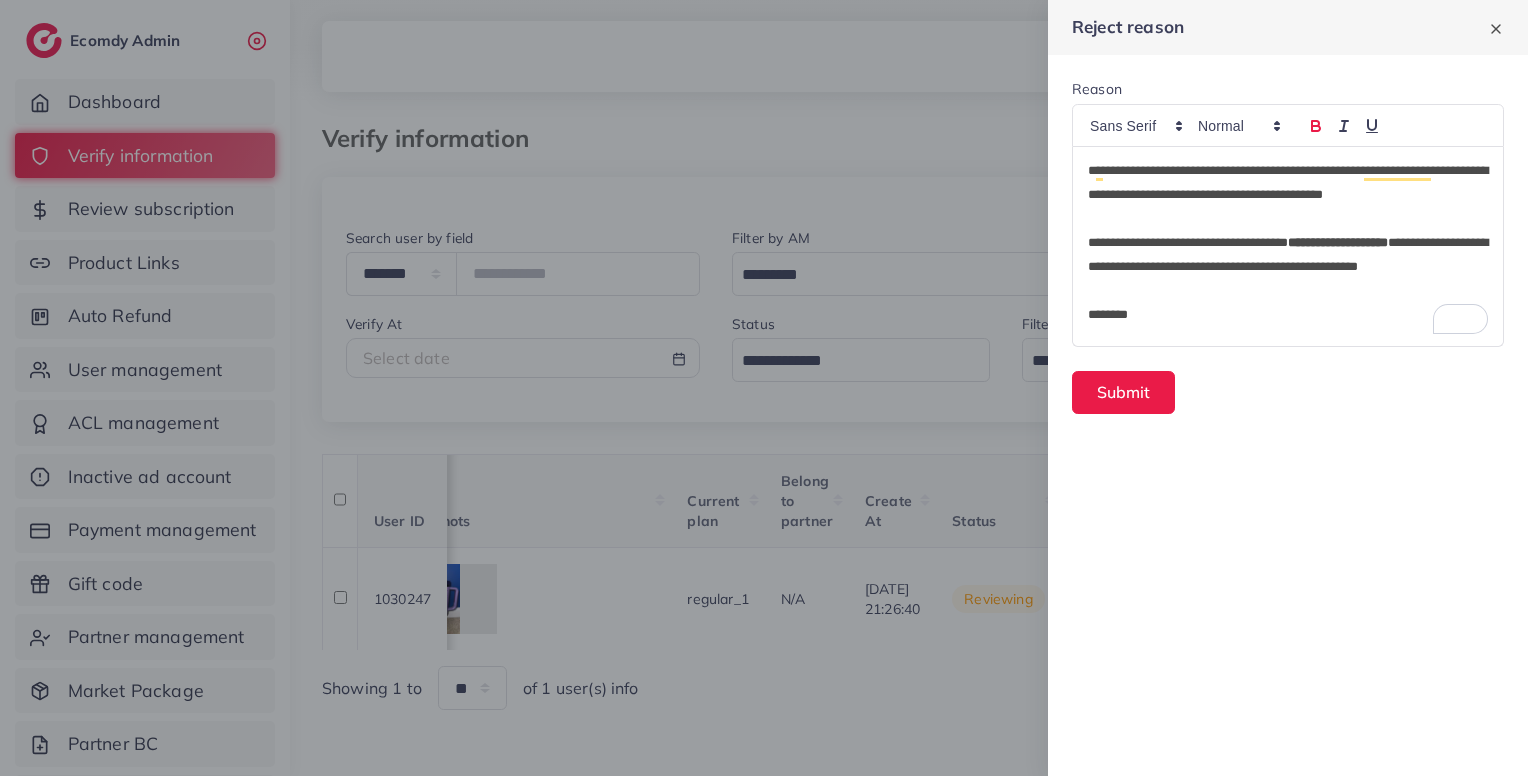 click on "**********" at bounding box center (1288, 267) 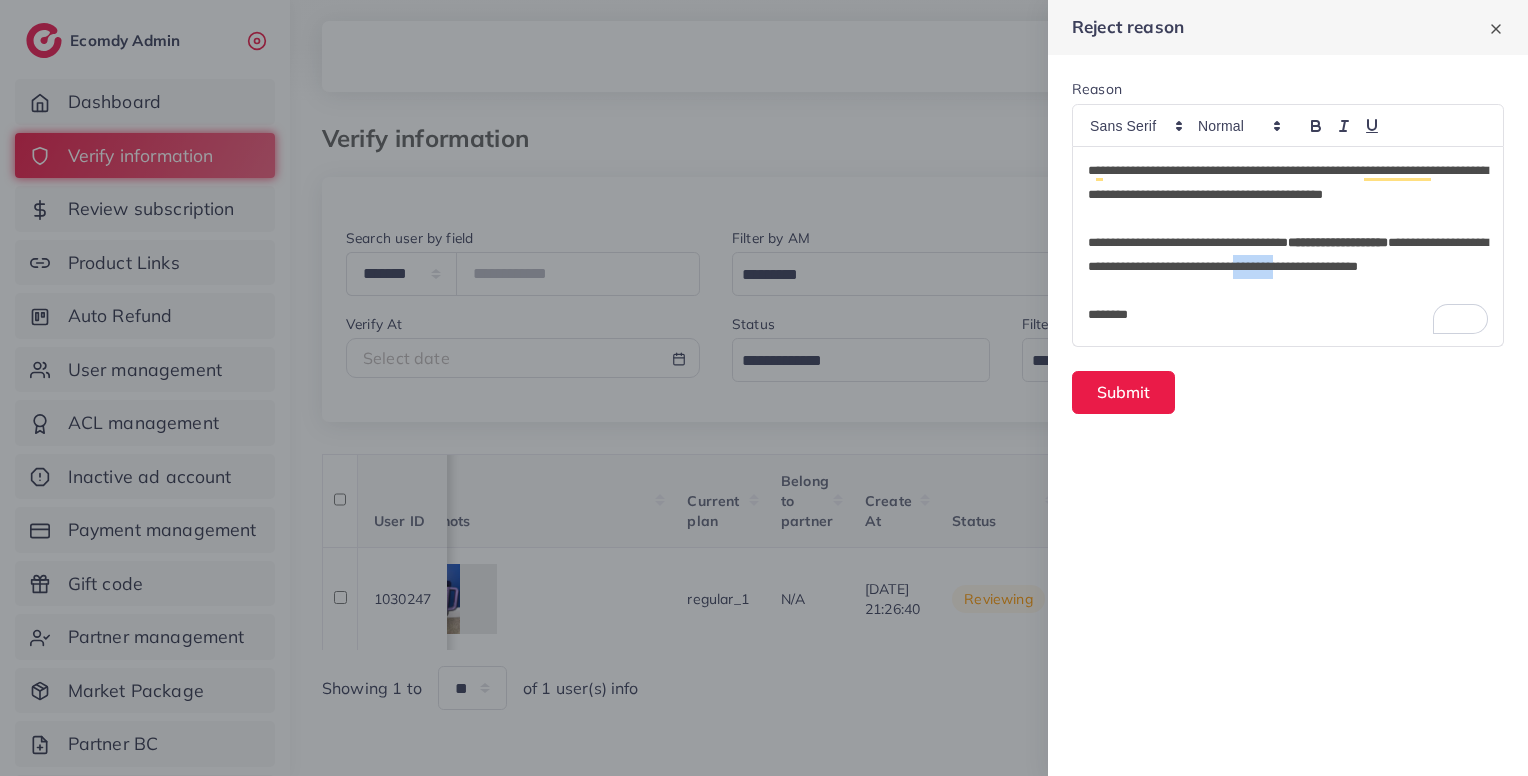 click on "**********" at bounding box center (1288, 267) 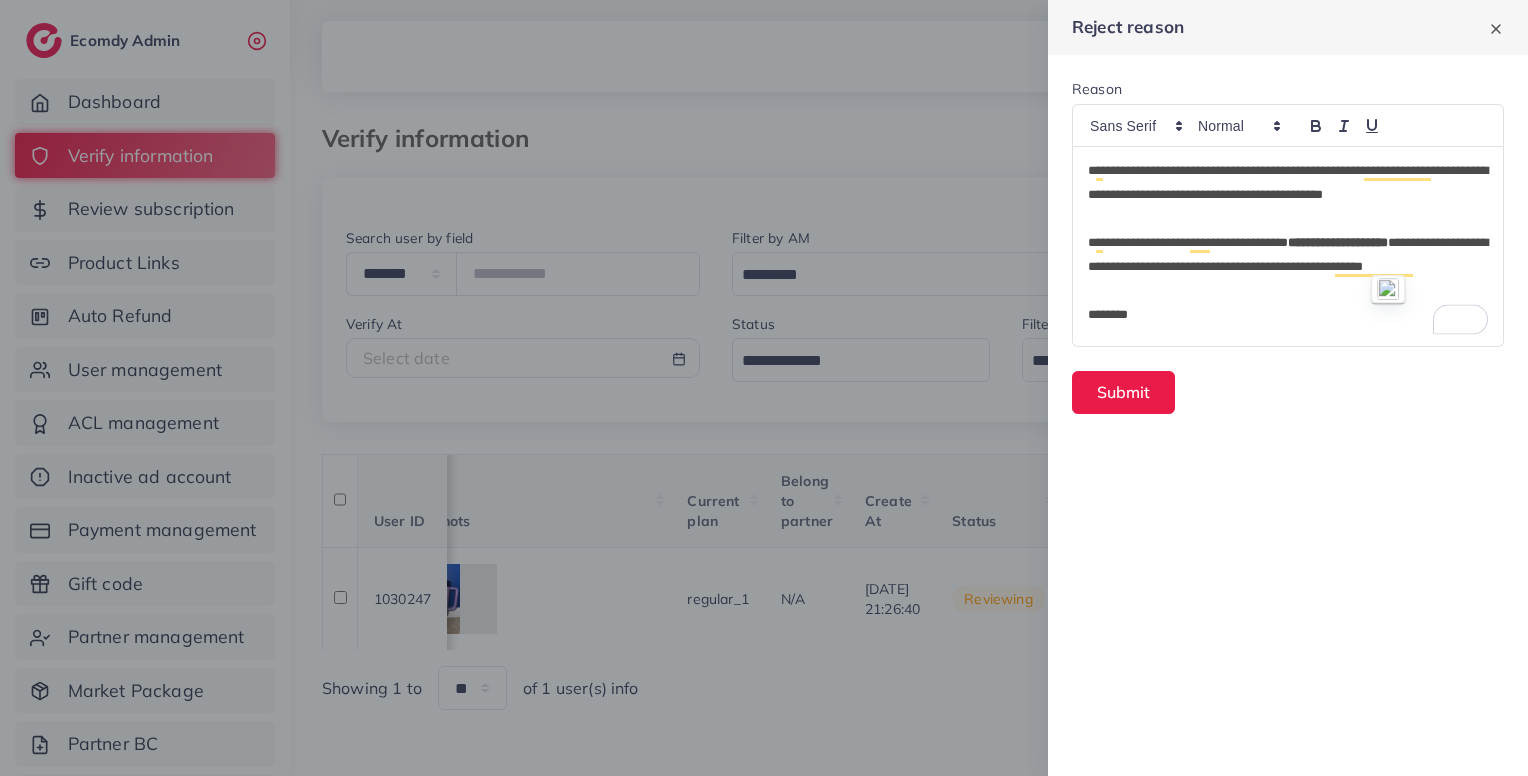 click on "**********" at bounding box center (1288, 267) 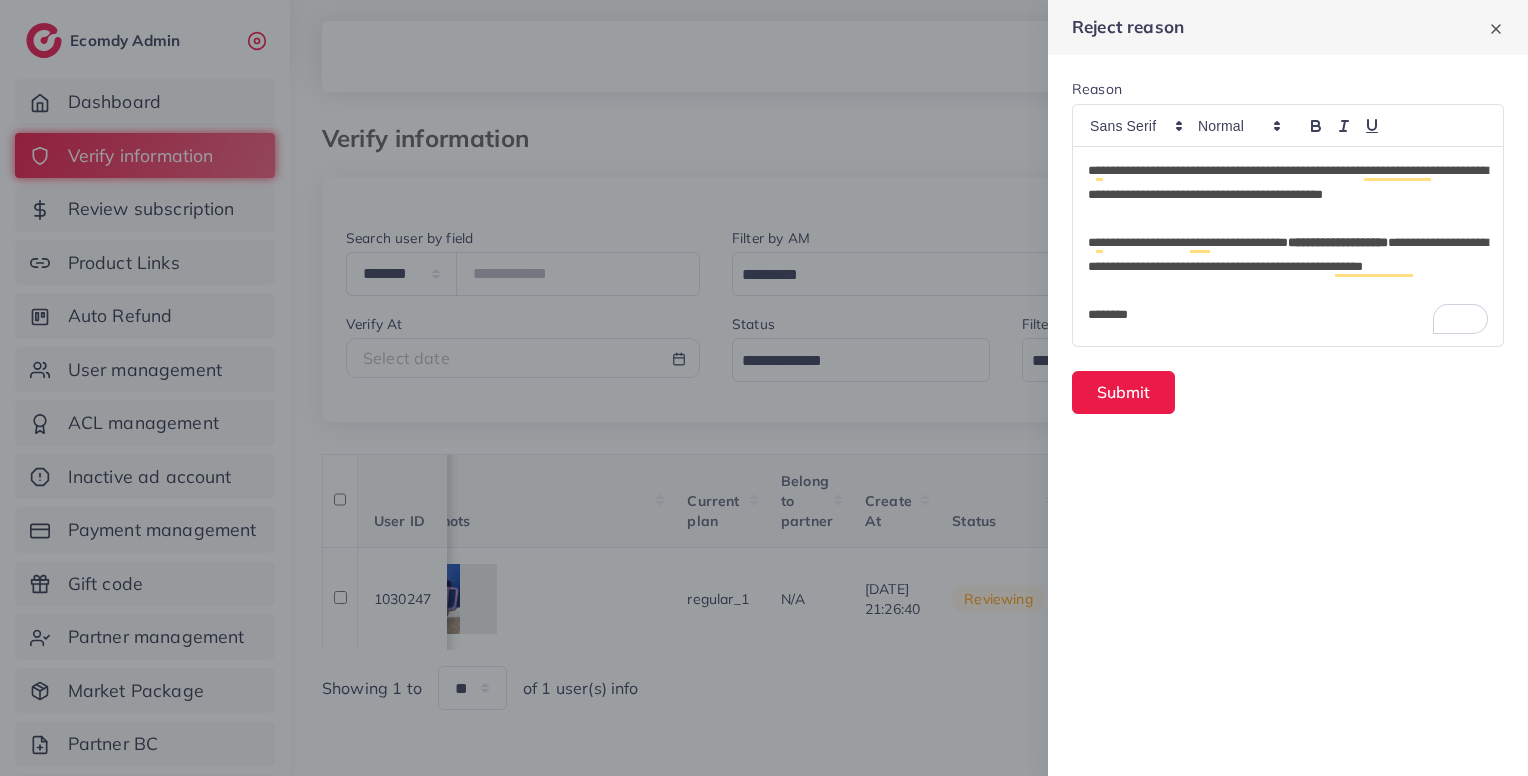 click on "*******" at bounding box center [1288, 315] 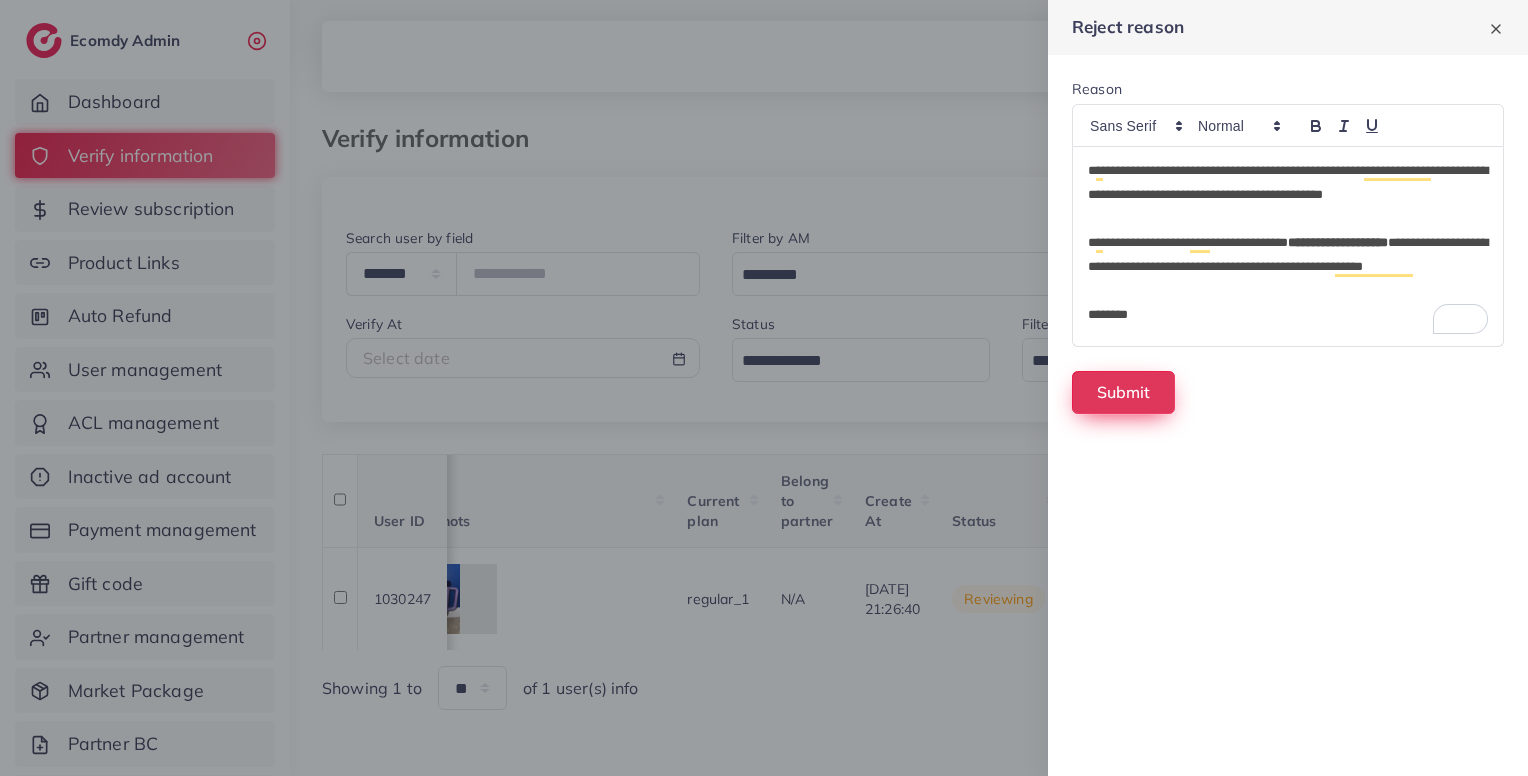 click on "Submit" at bounding box center (1123, 392) 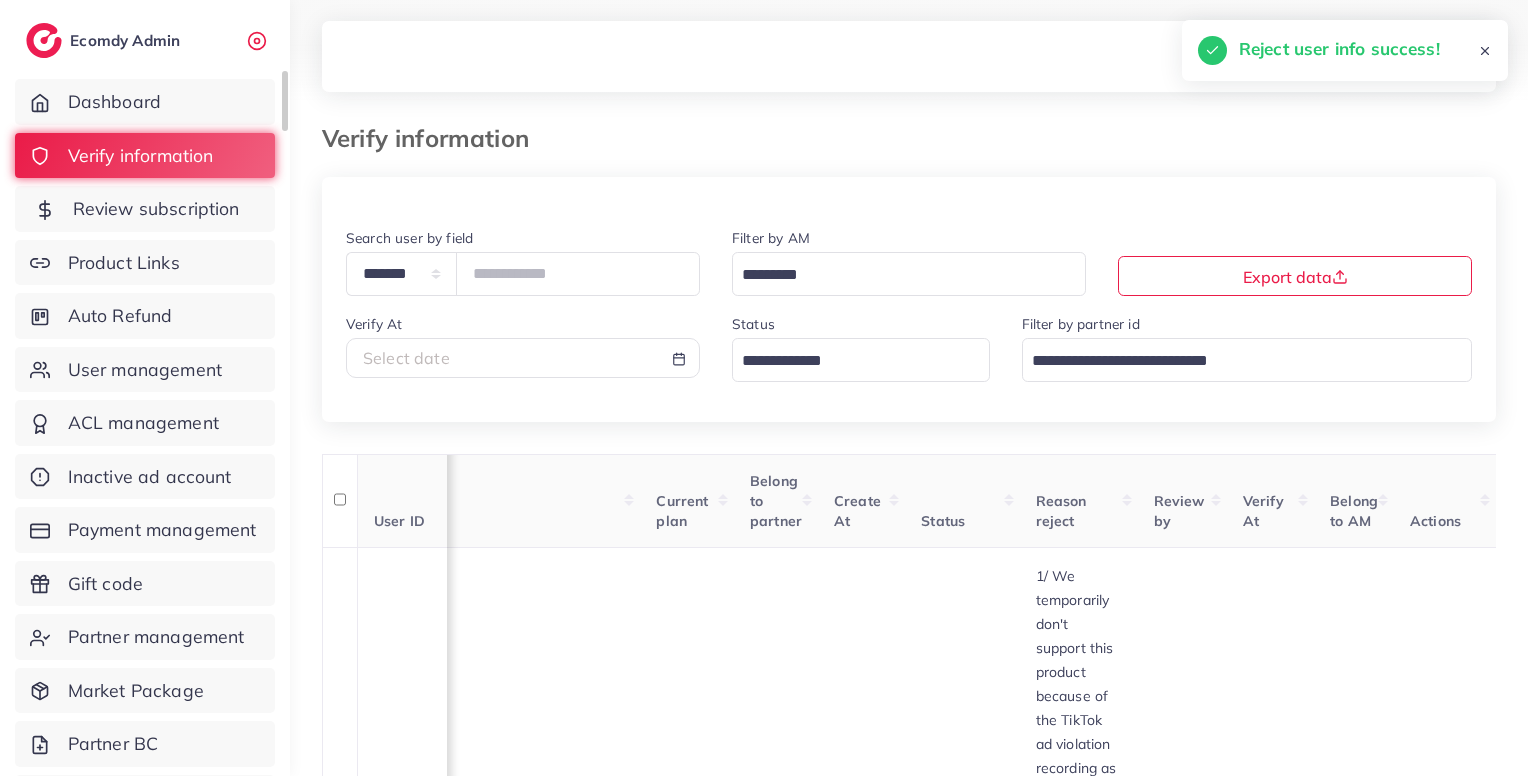 click on "Review subscription" at bounding box center (156, 209) 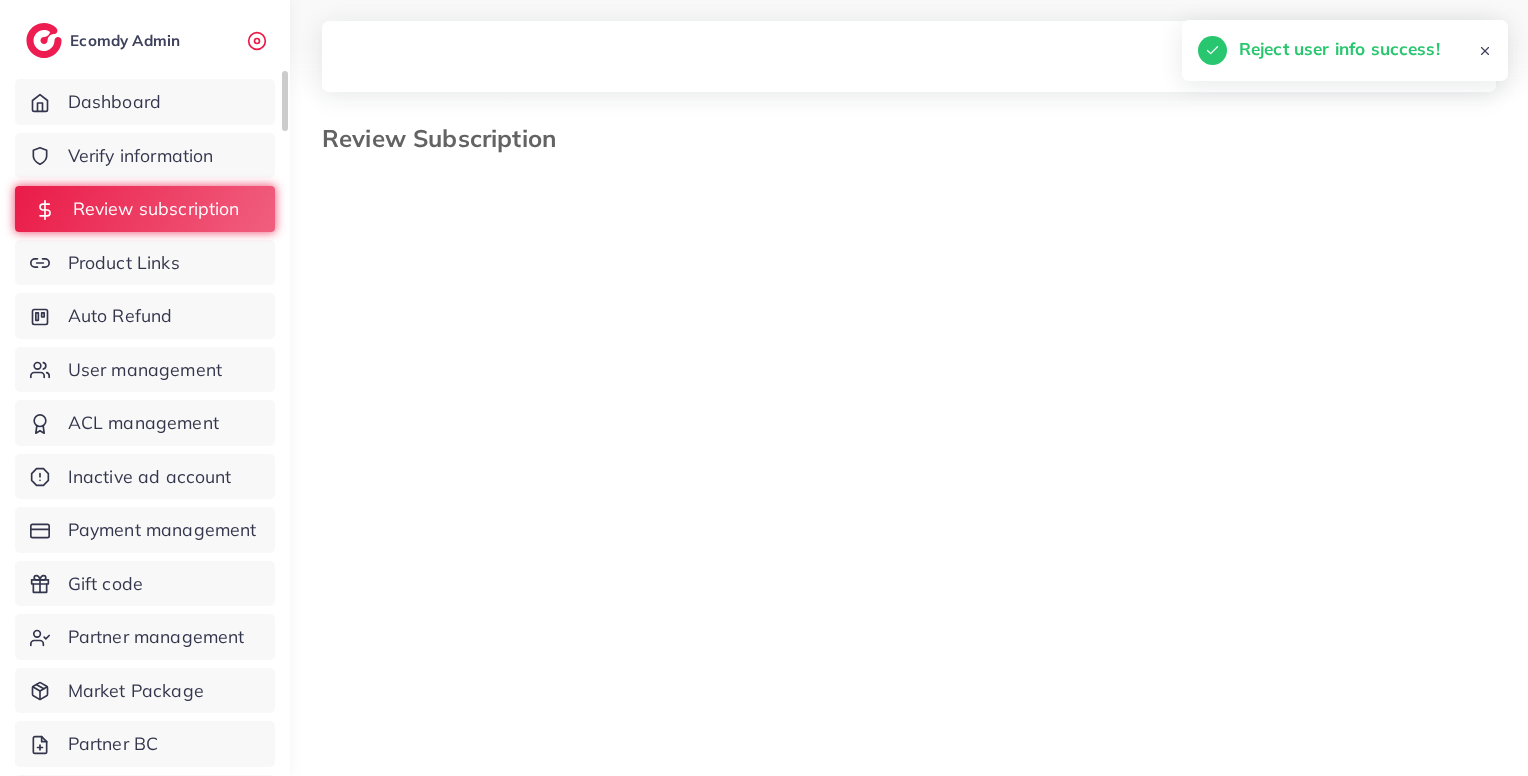 select on "*******" 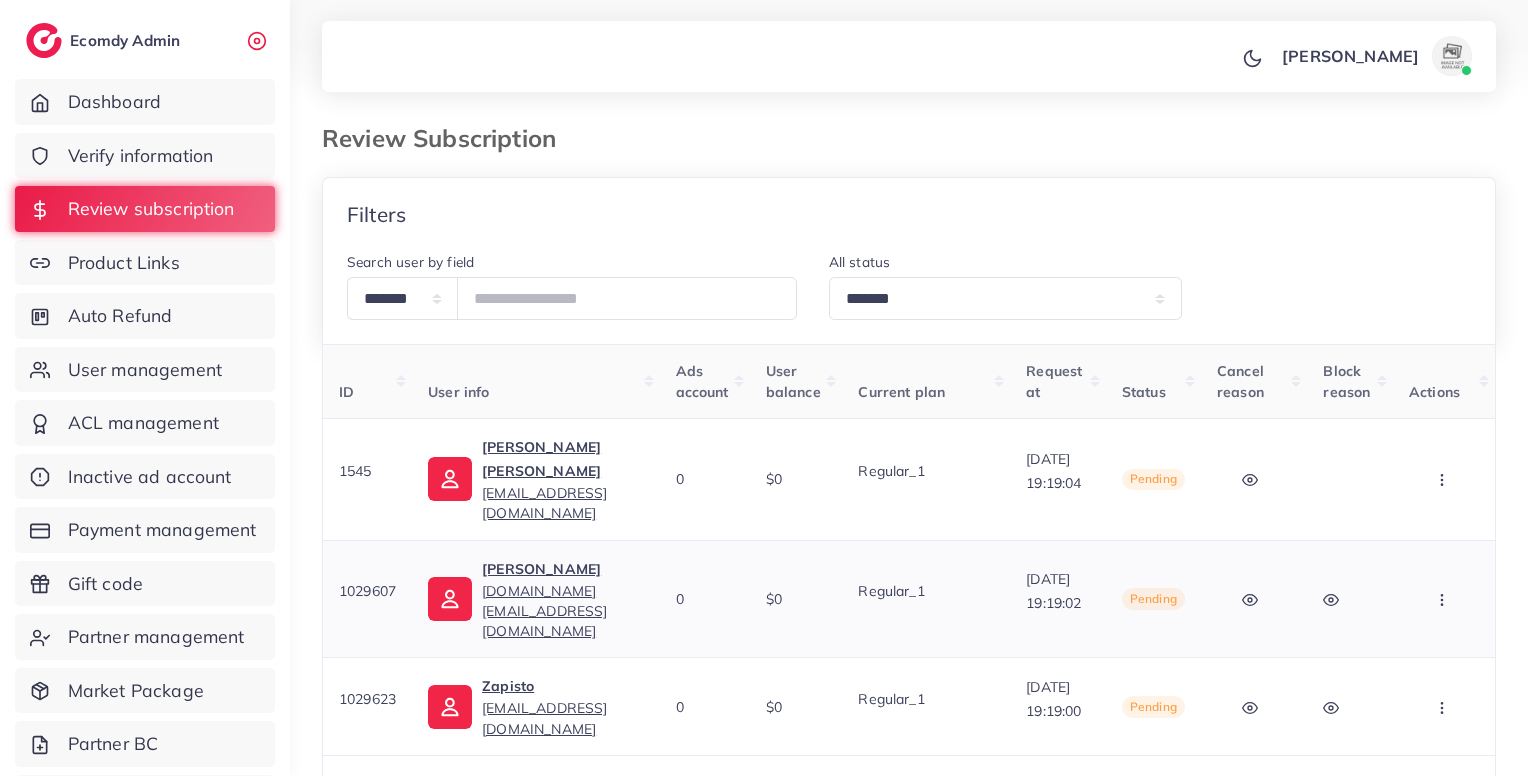 scroll, scrollTop: 780, scrollLeft: 0, axis: vertical 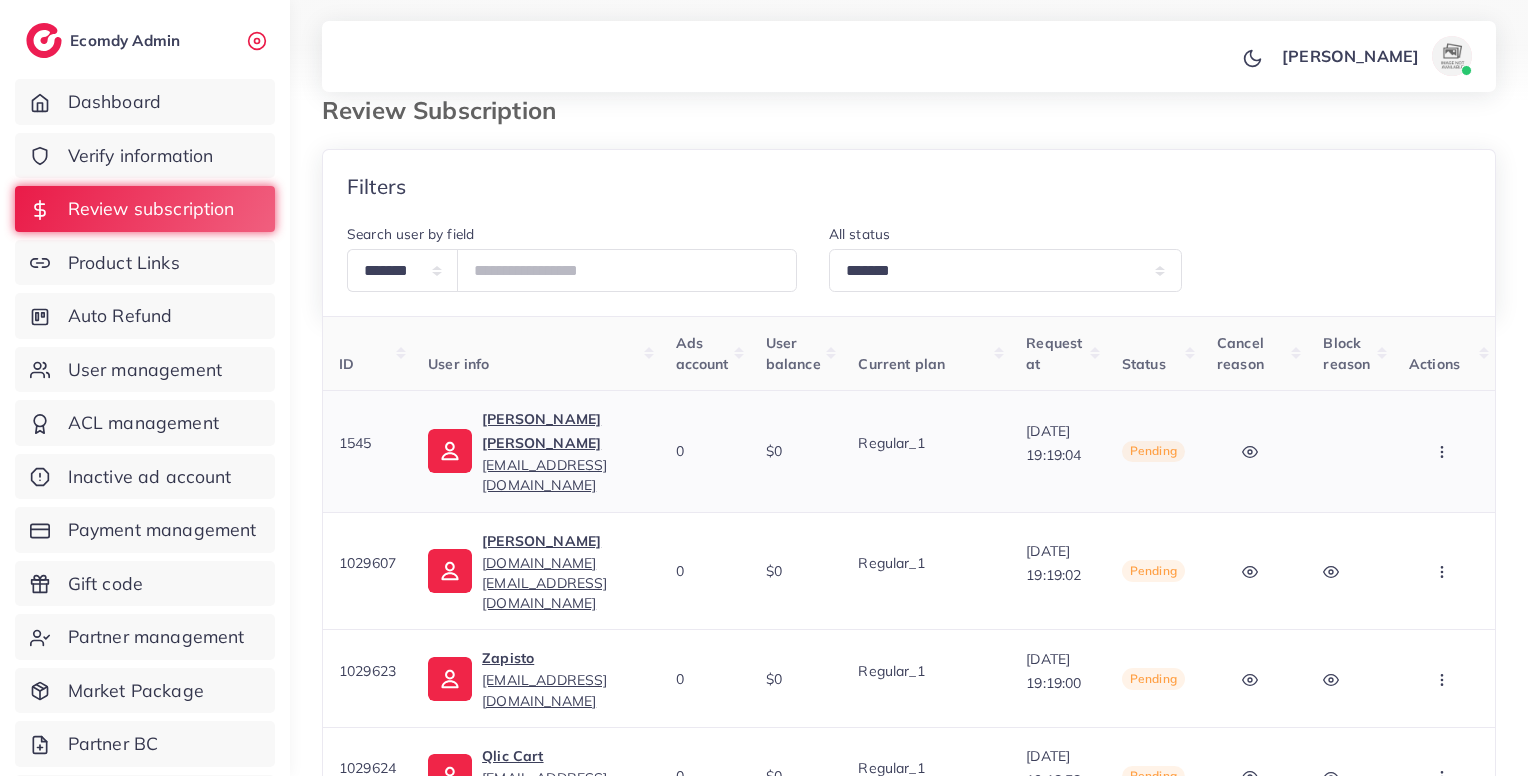 click at bounding box center (1444, 451) 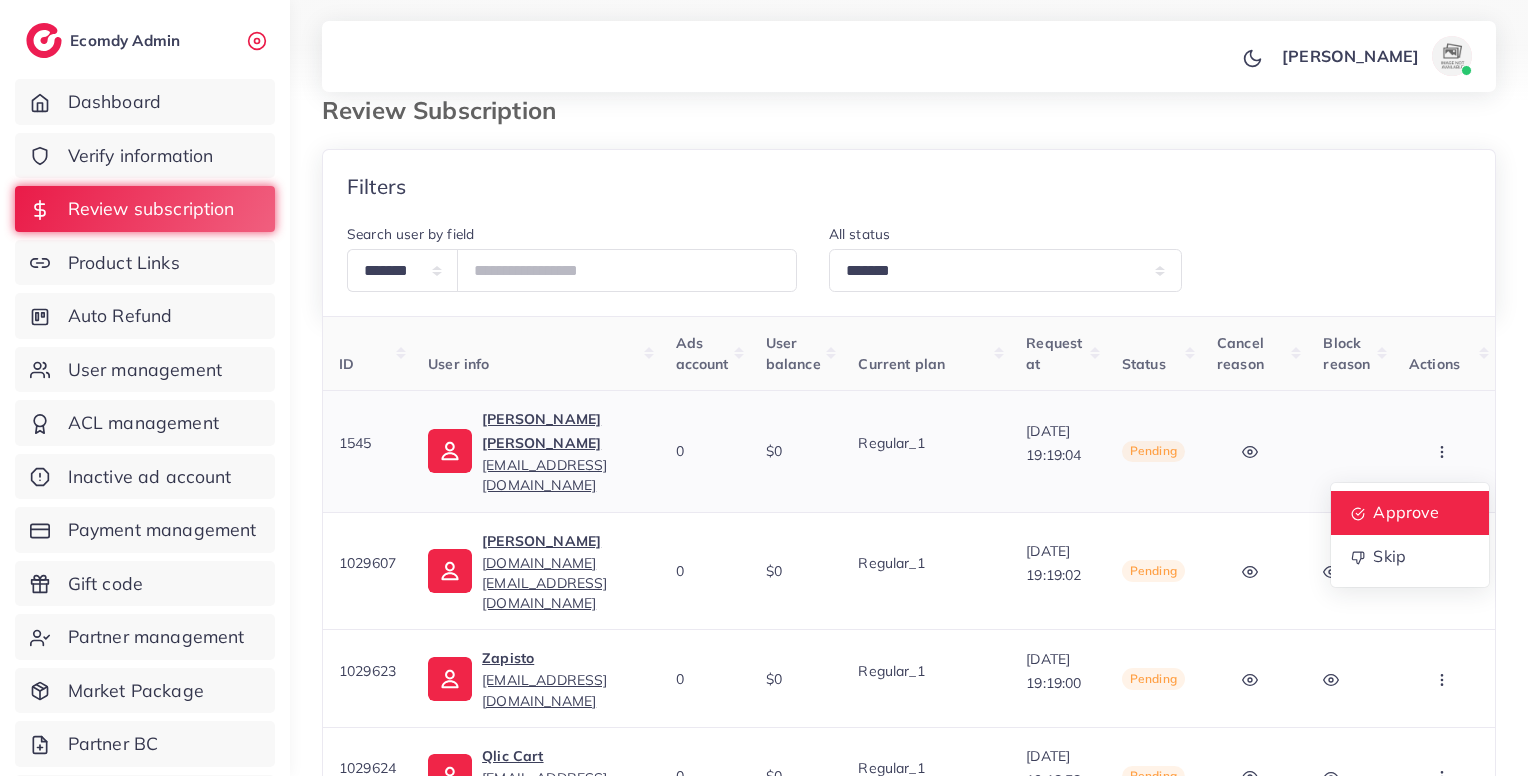 click on "Approve" at bounding box center (1406, 512) 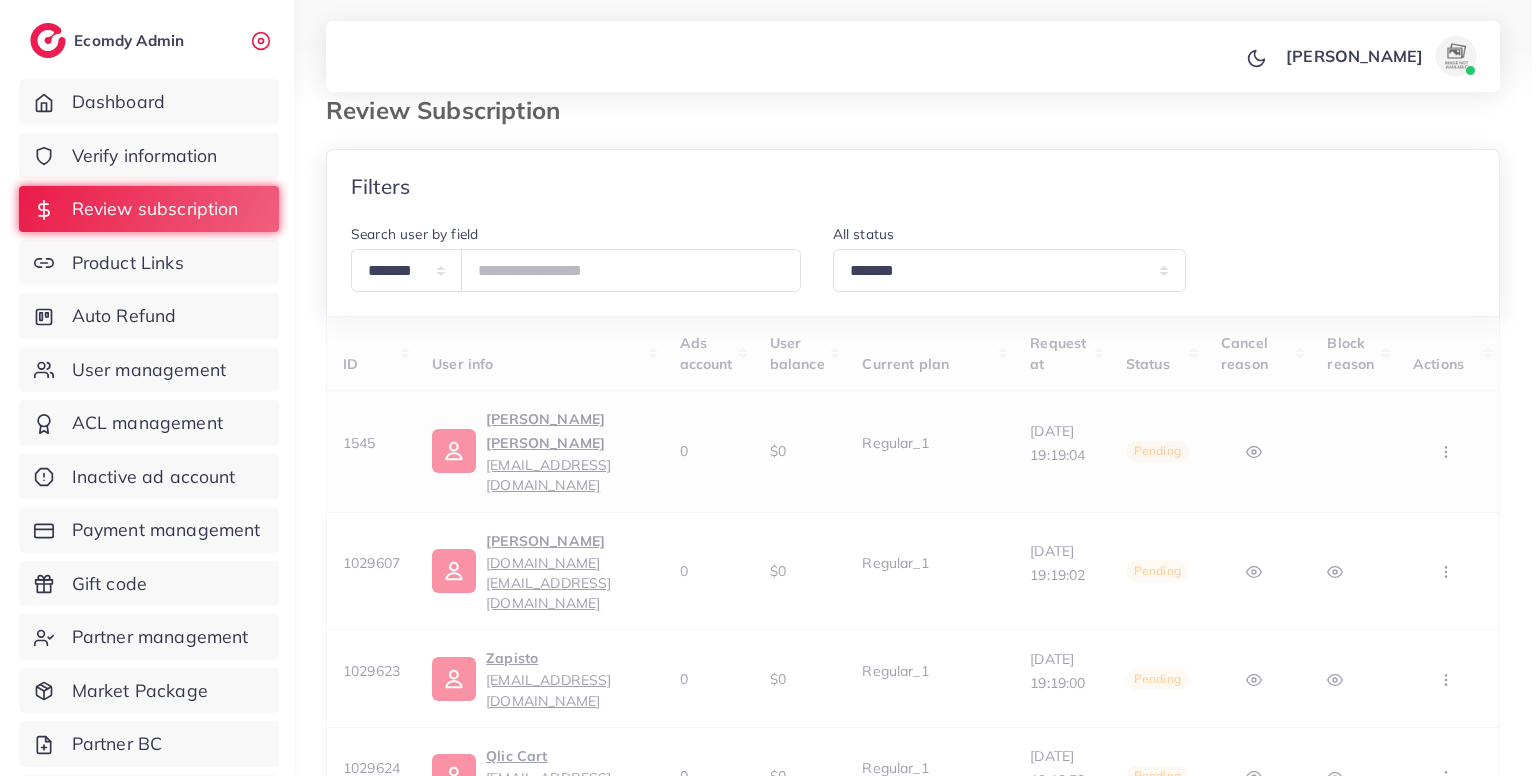 scroll, scrollTop: 0, scrollLeft: 0, axis: both 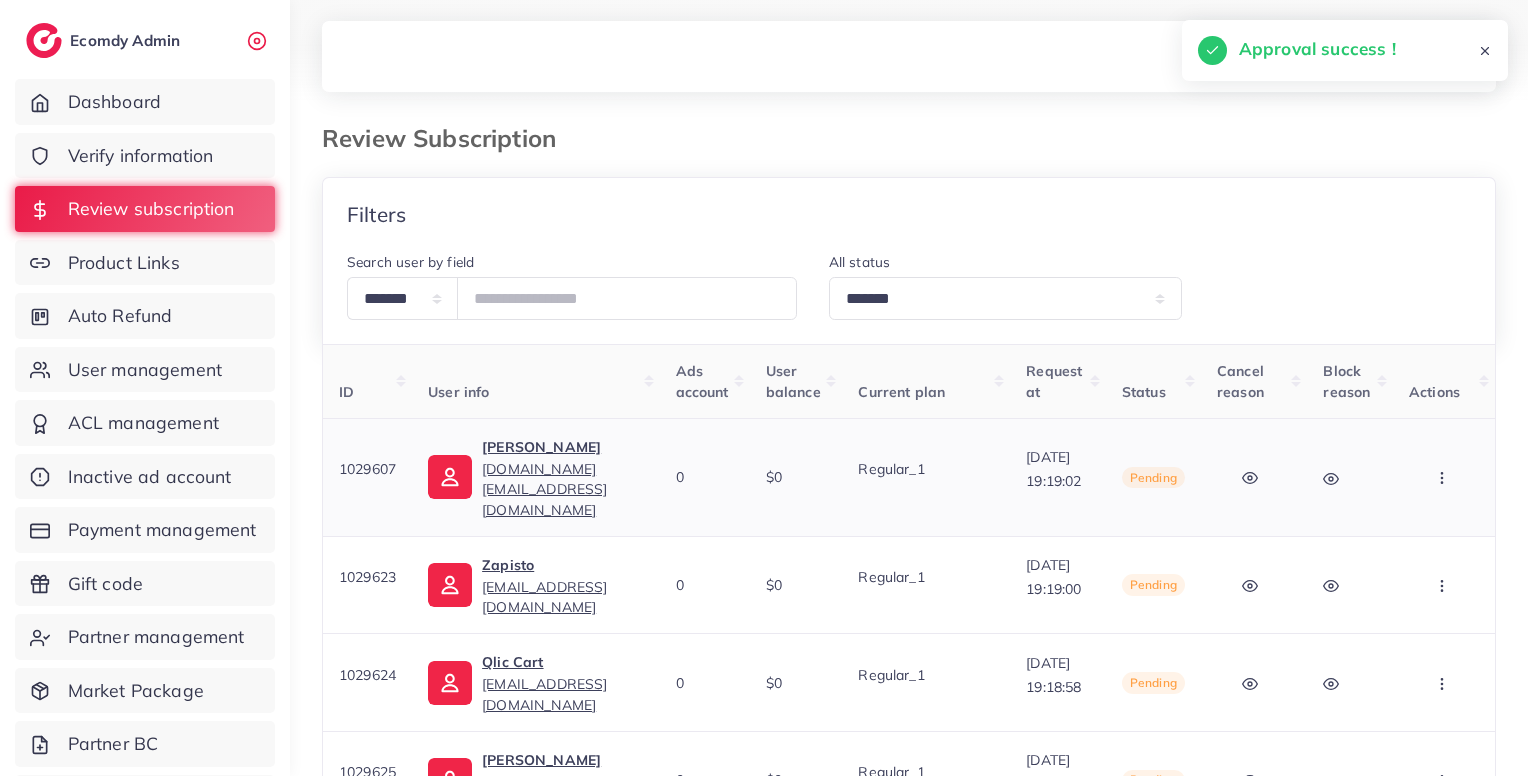 click at bounding box center [1444, 477] 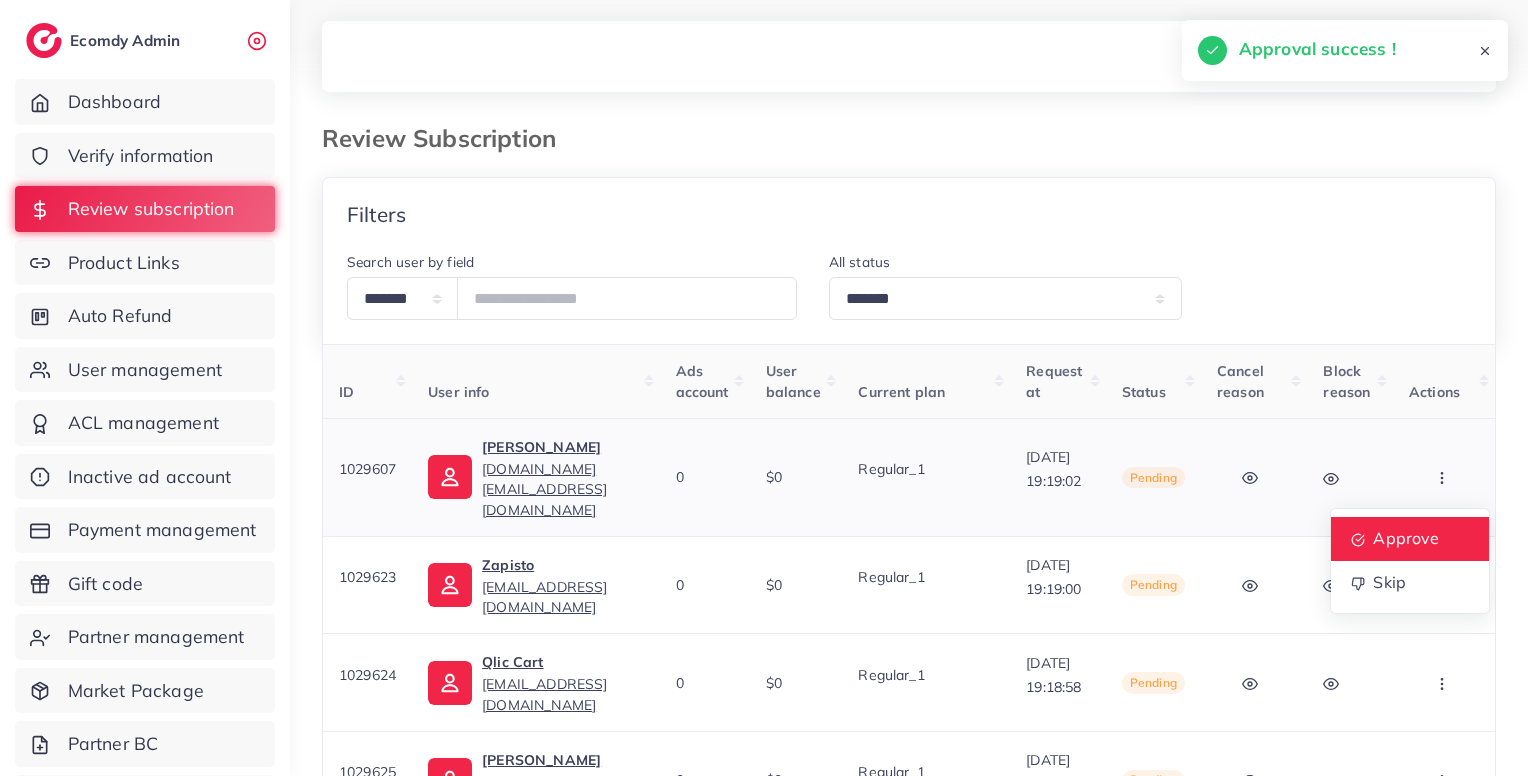 click on "Approve" at bounding box center (1406, 538) 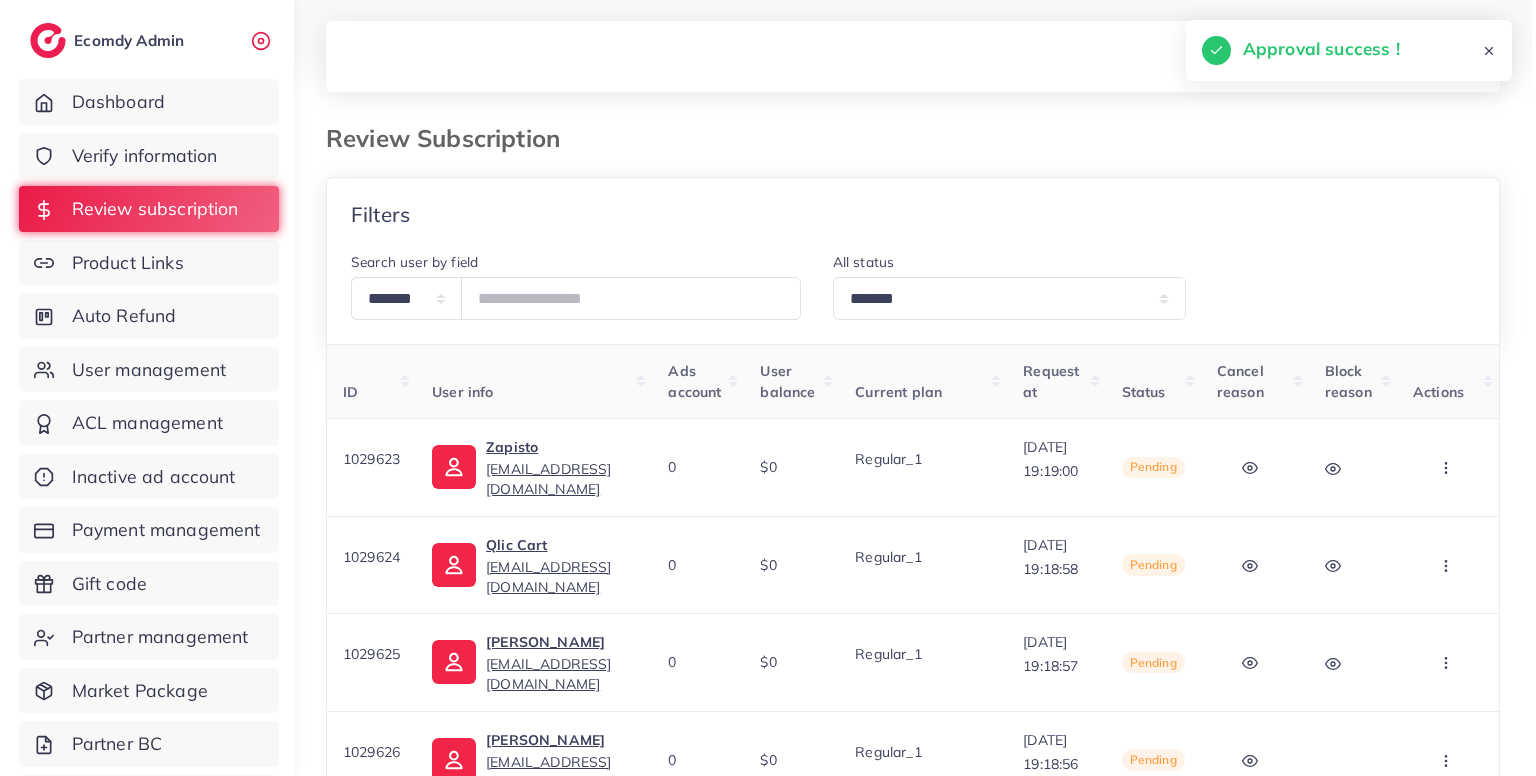 scroll, scrollTop: 0, scrollLeft: 80, axis: horizontal 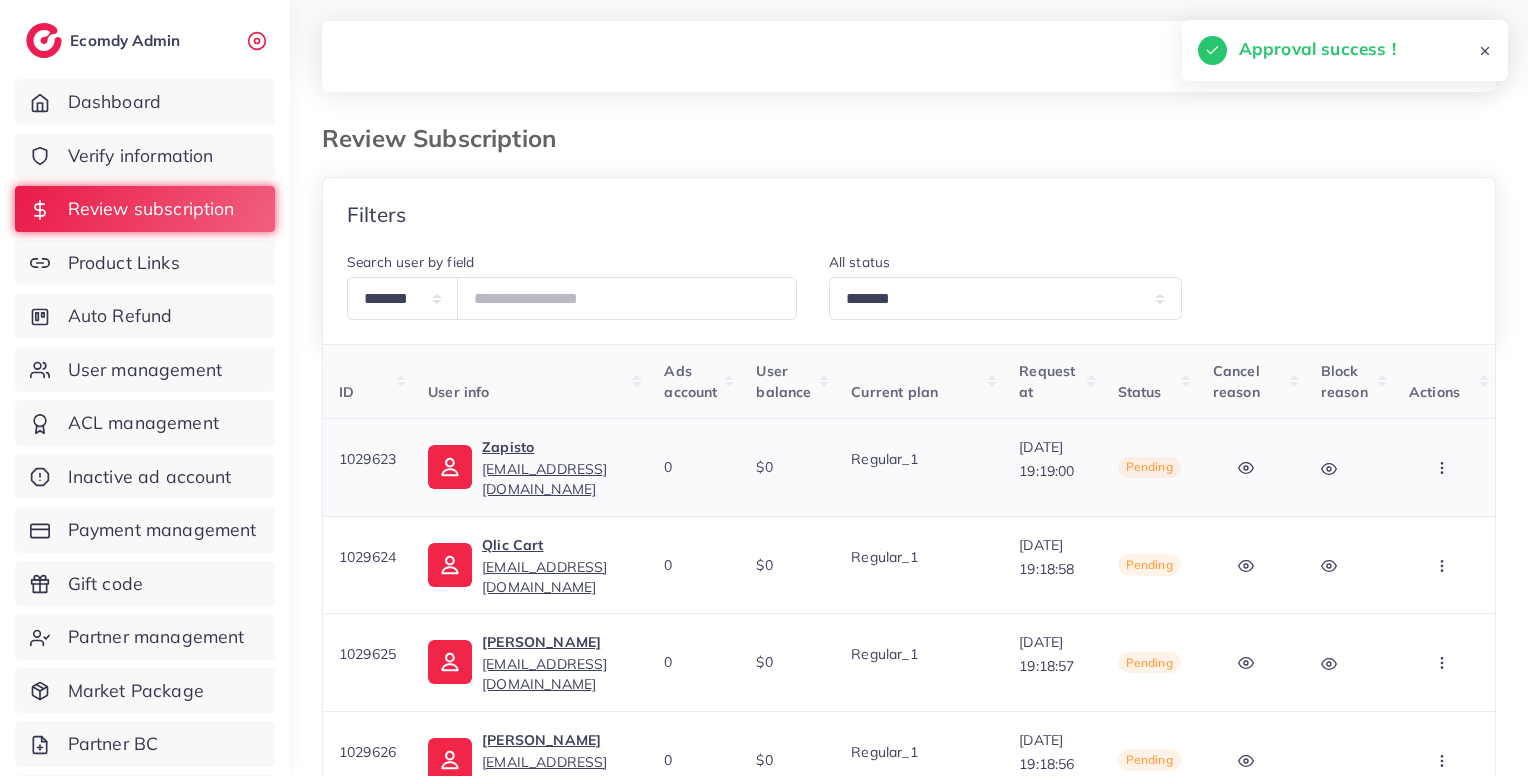 click at bounding box center (1444, 467) 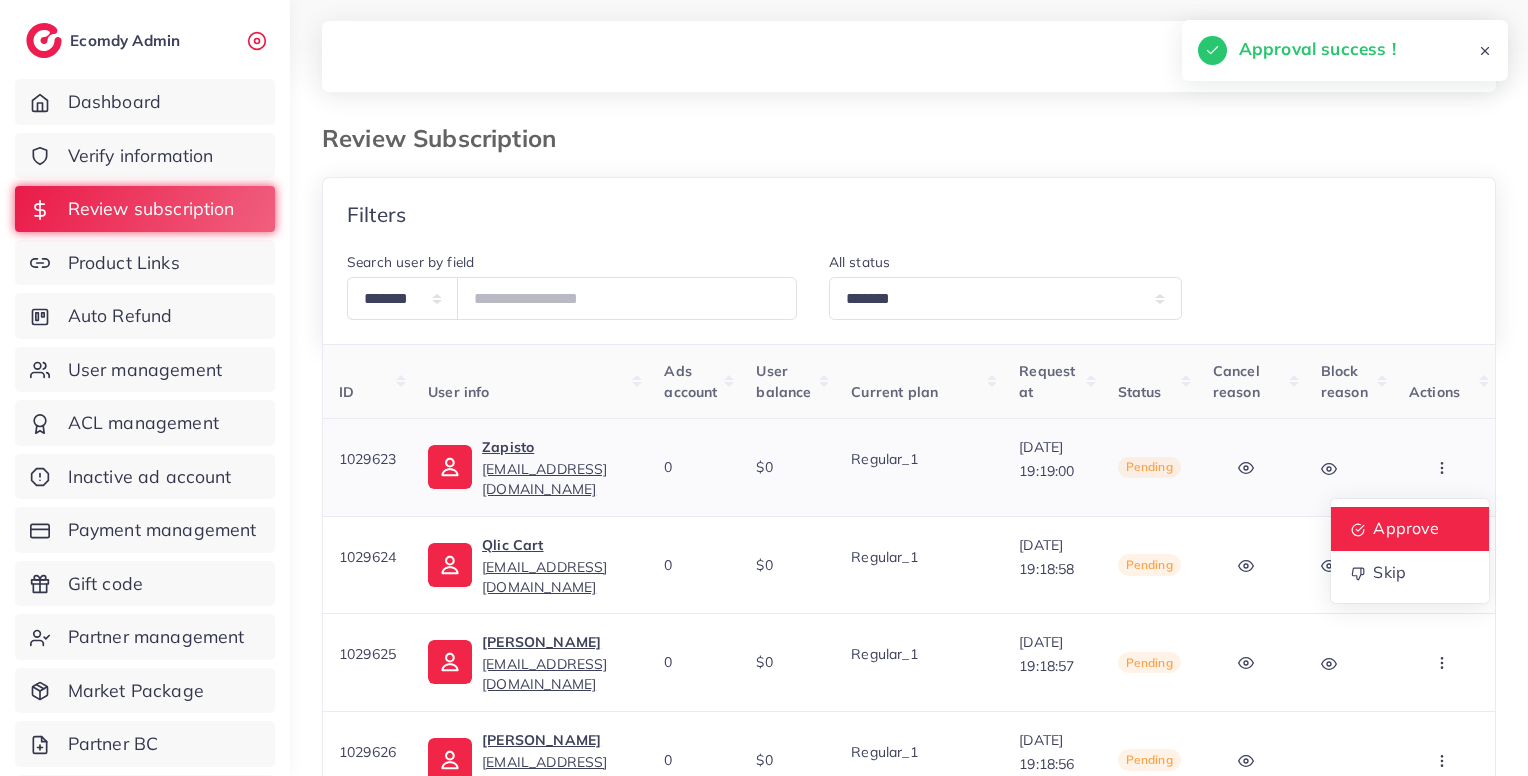 click on "Approve" at bounding box center [1410, 529] 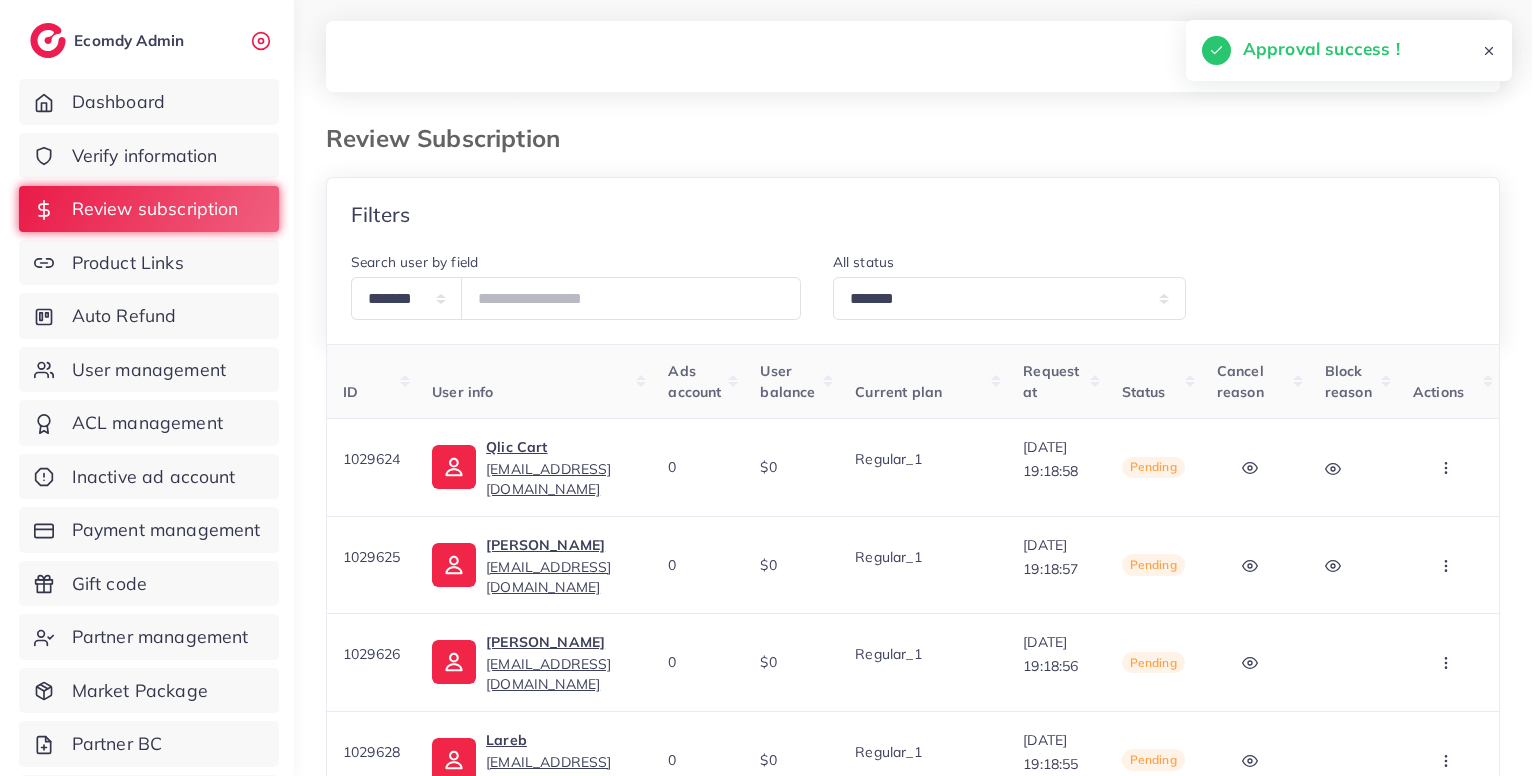 scroll, scrollTop: 0, scrollLeft: 80, axis: horizontal 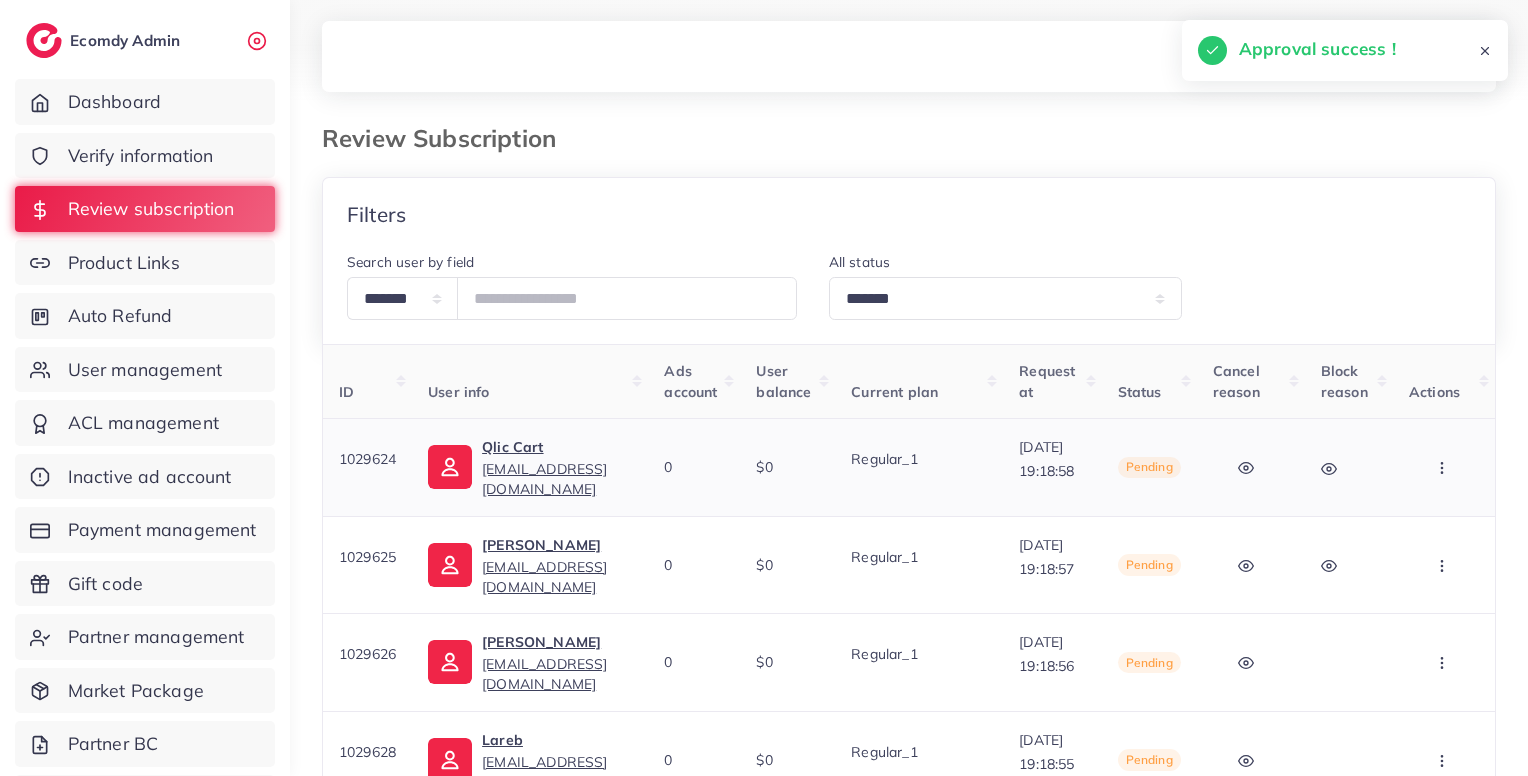 click at bounding box center (1444, 467) 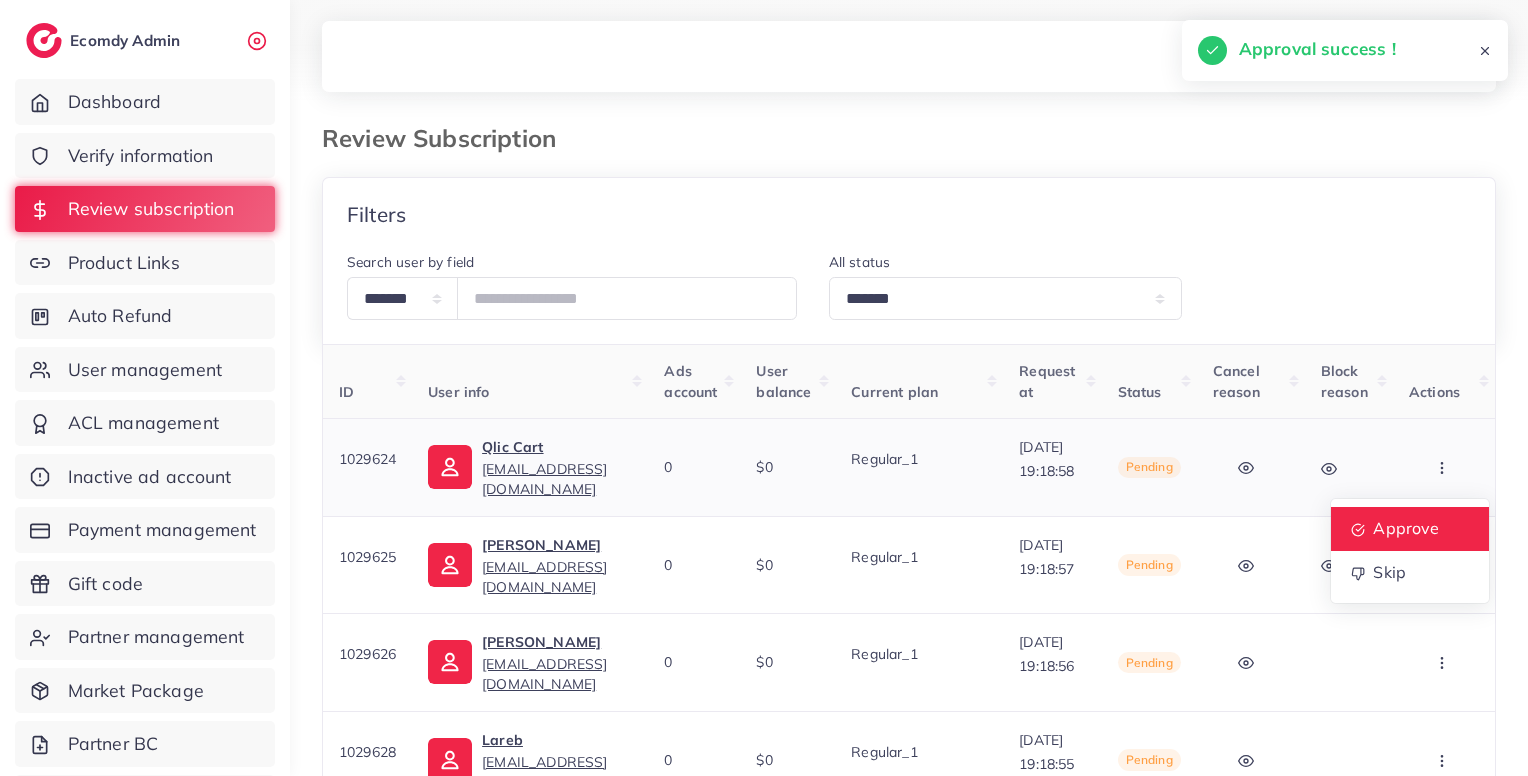 click on "Approve" at bounding box center [1410, 529] 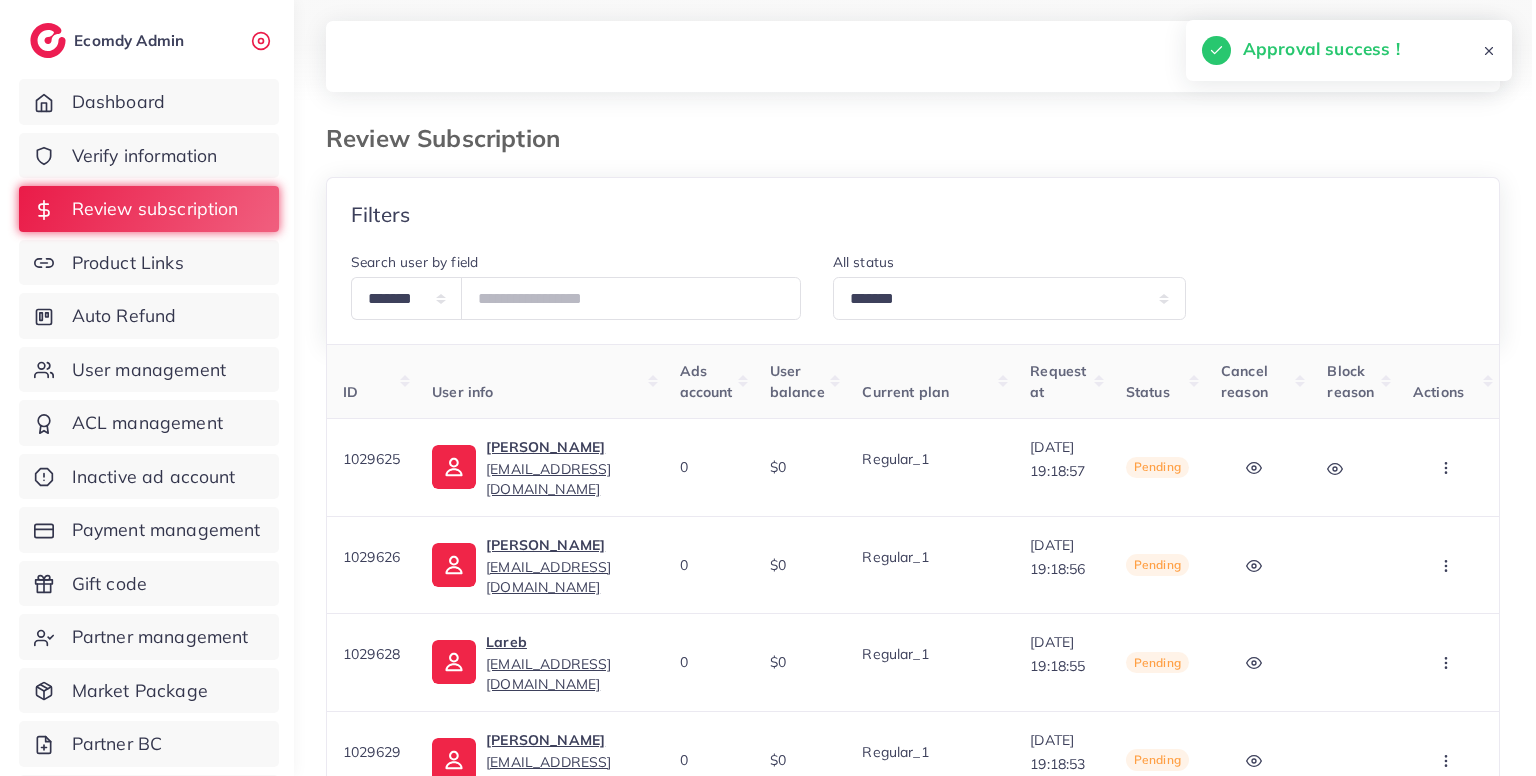 scroll, scrollTop: 0, scrollLeft: 80, axis: horizontal 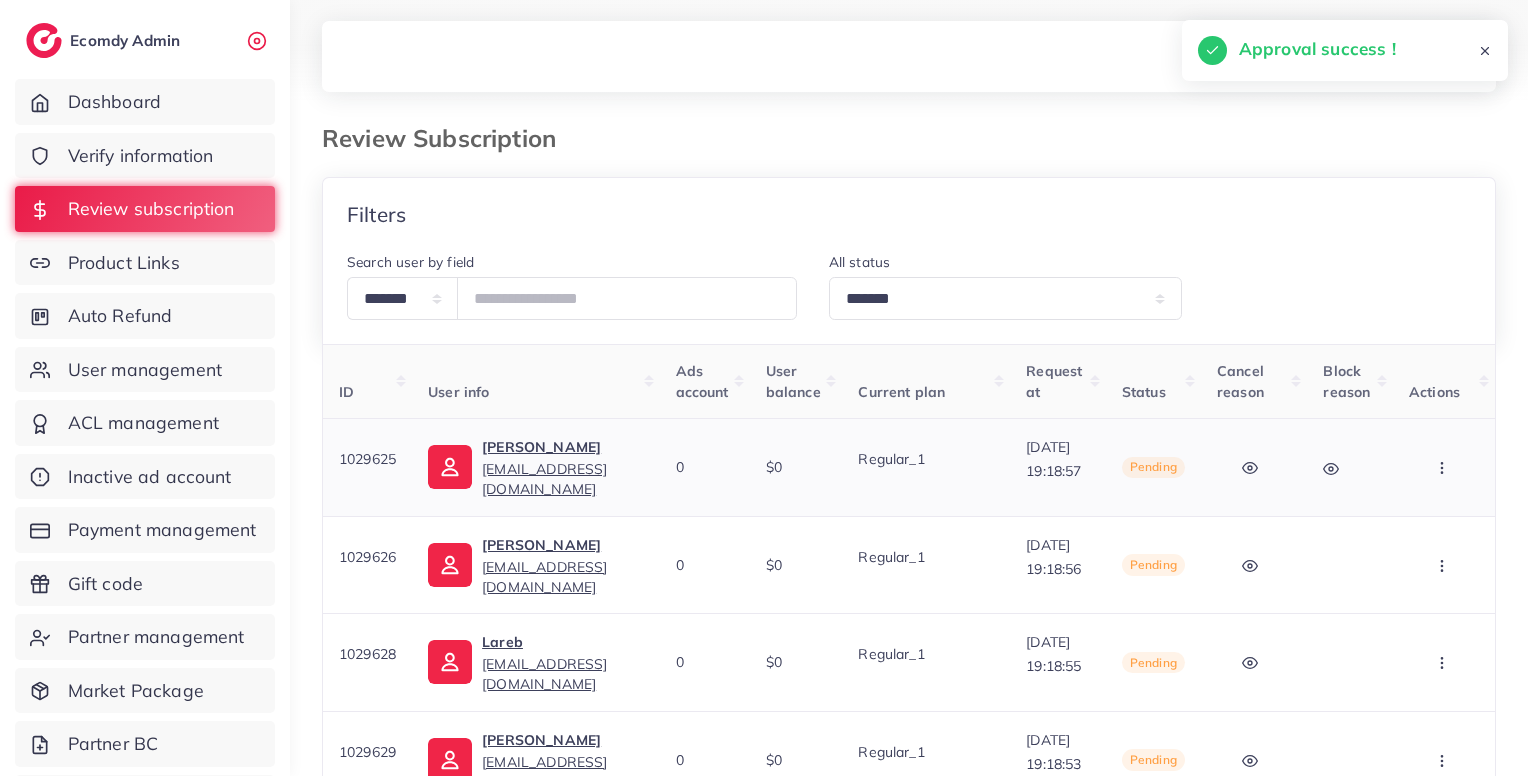 click 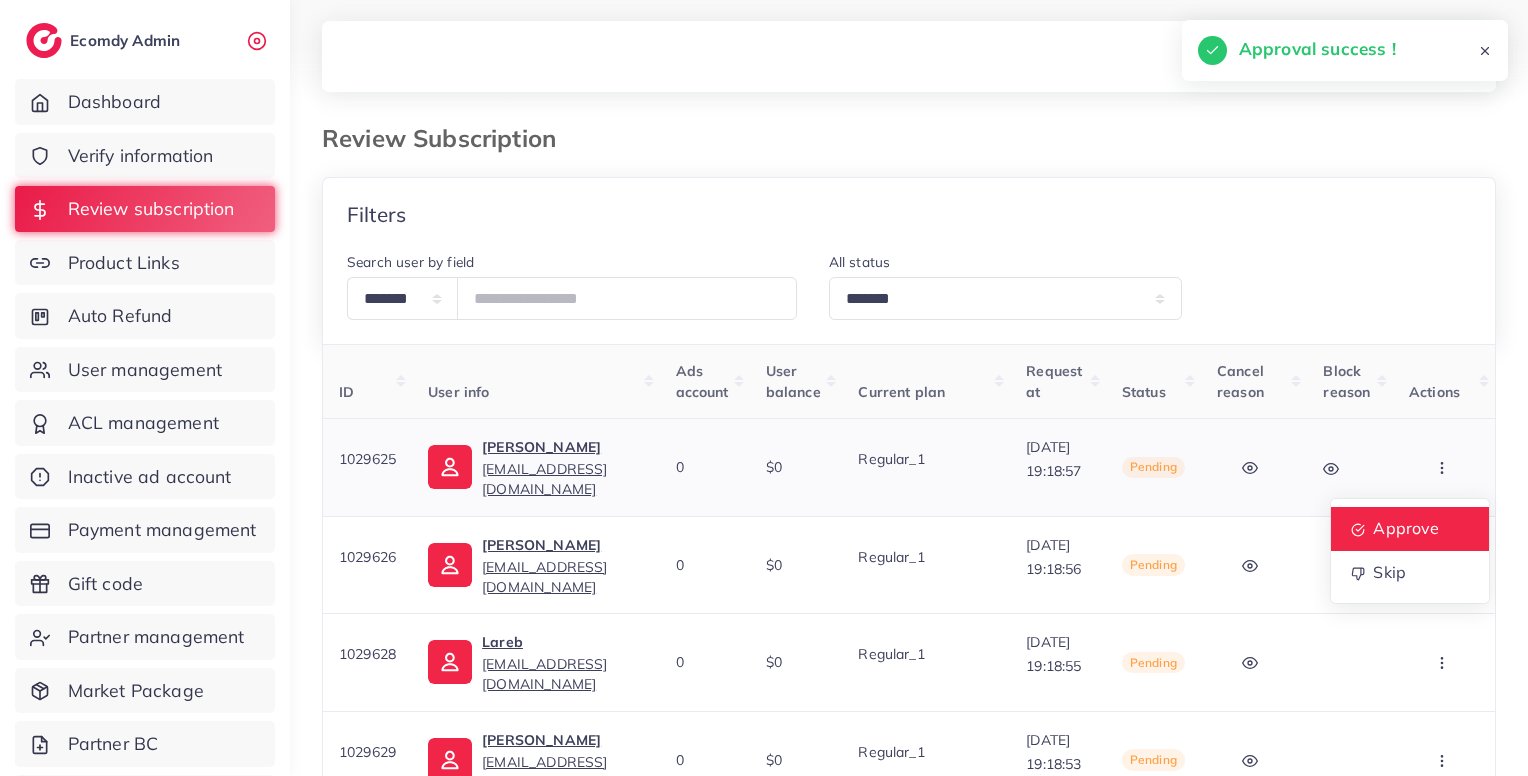 click on "Approve" at bounding box center (1410, 529) 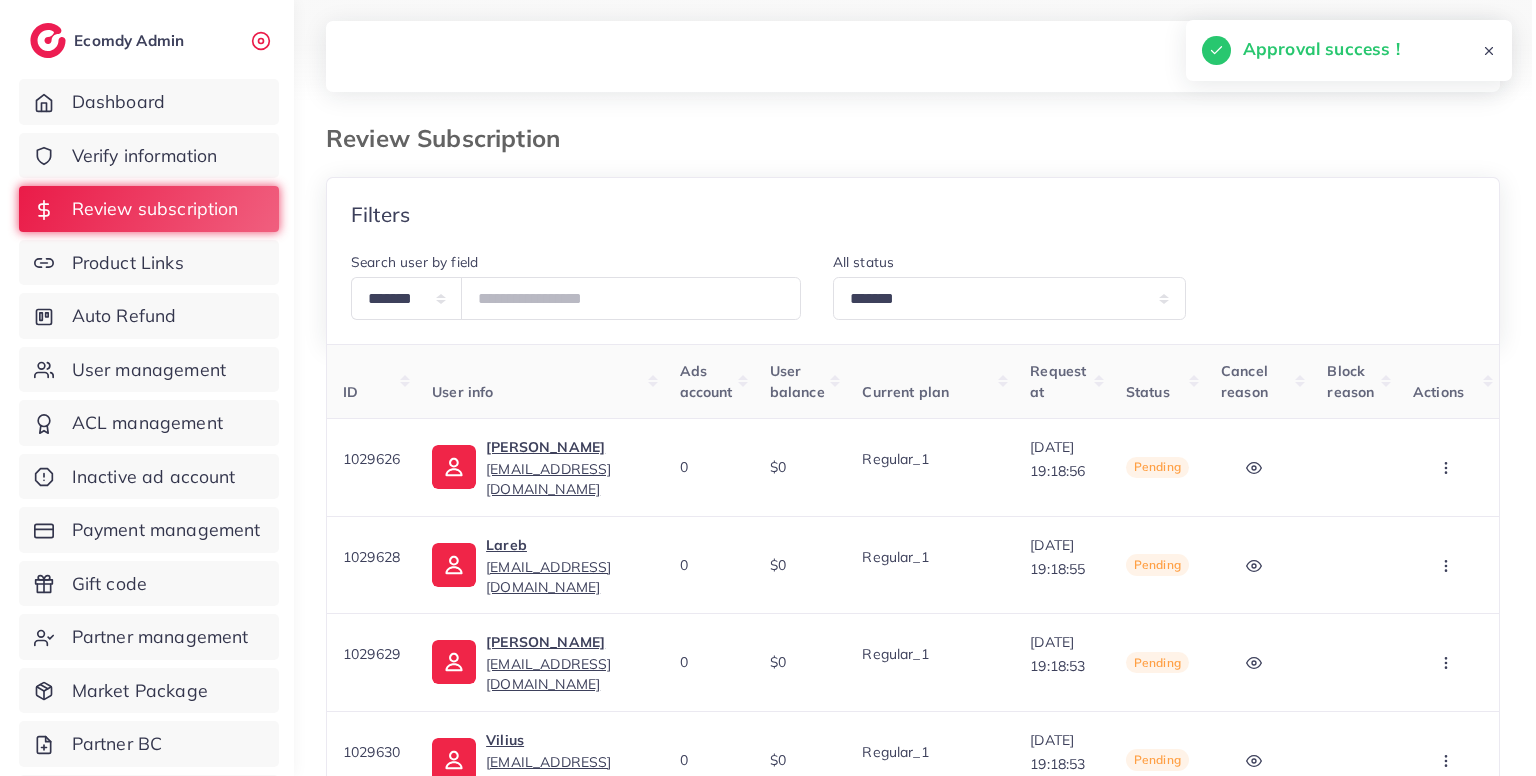scroll, scrollTop: 0, scrollLeft: 80, axis: horizontal 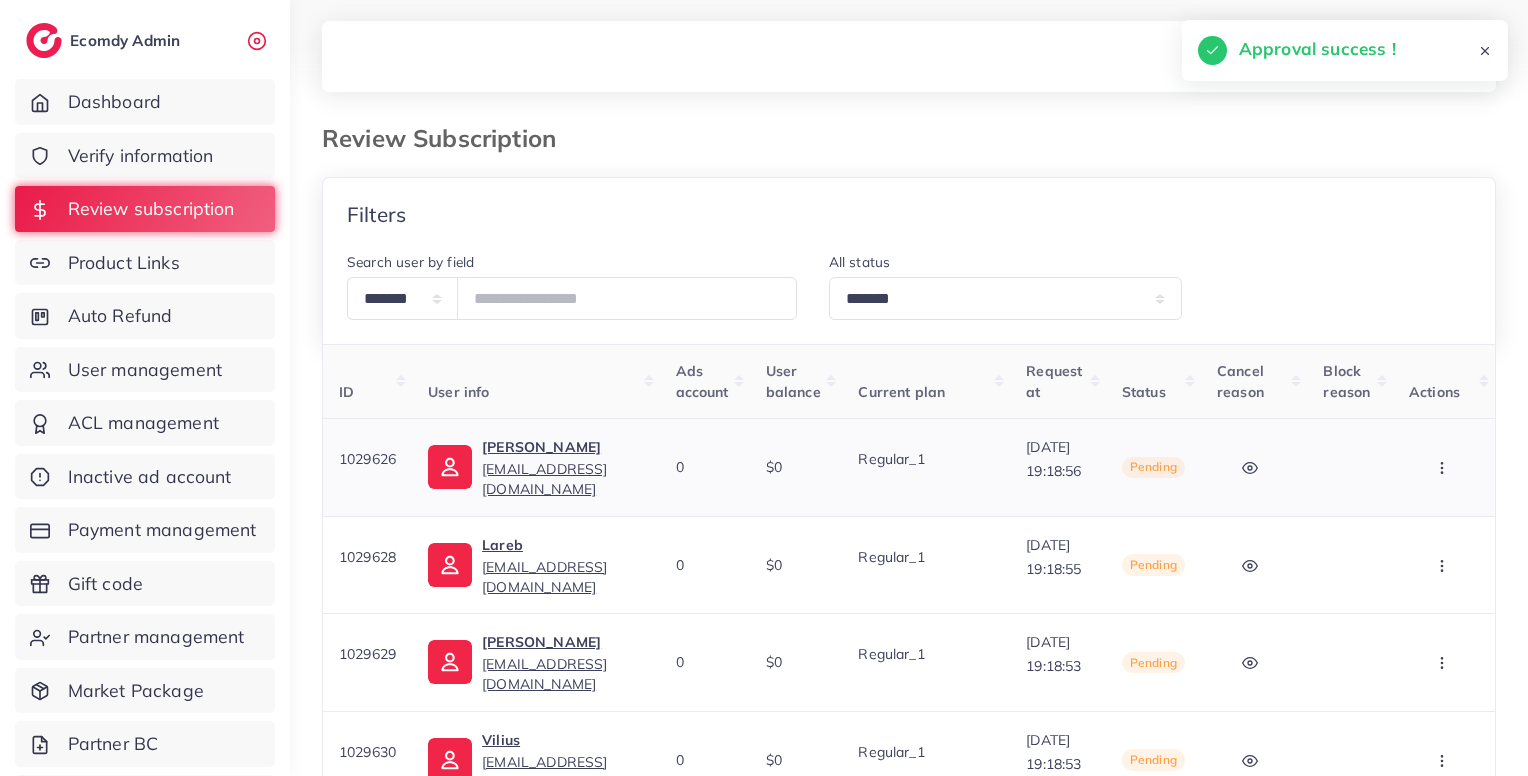 click at bounding box center (1444, 467) 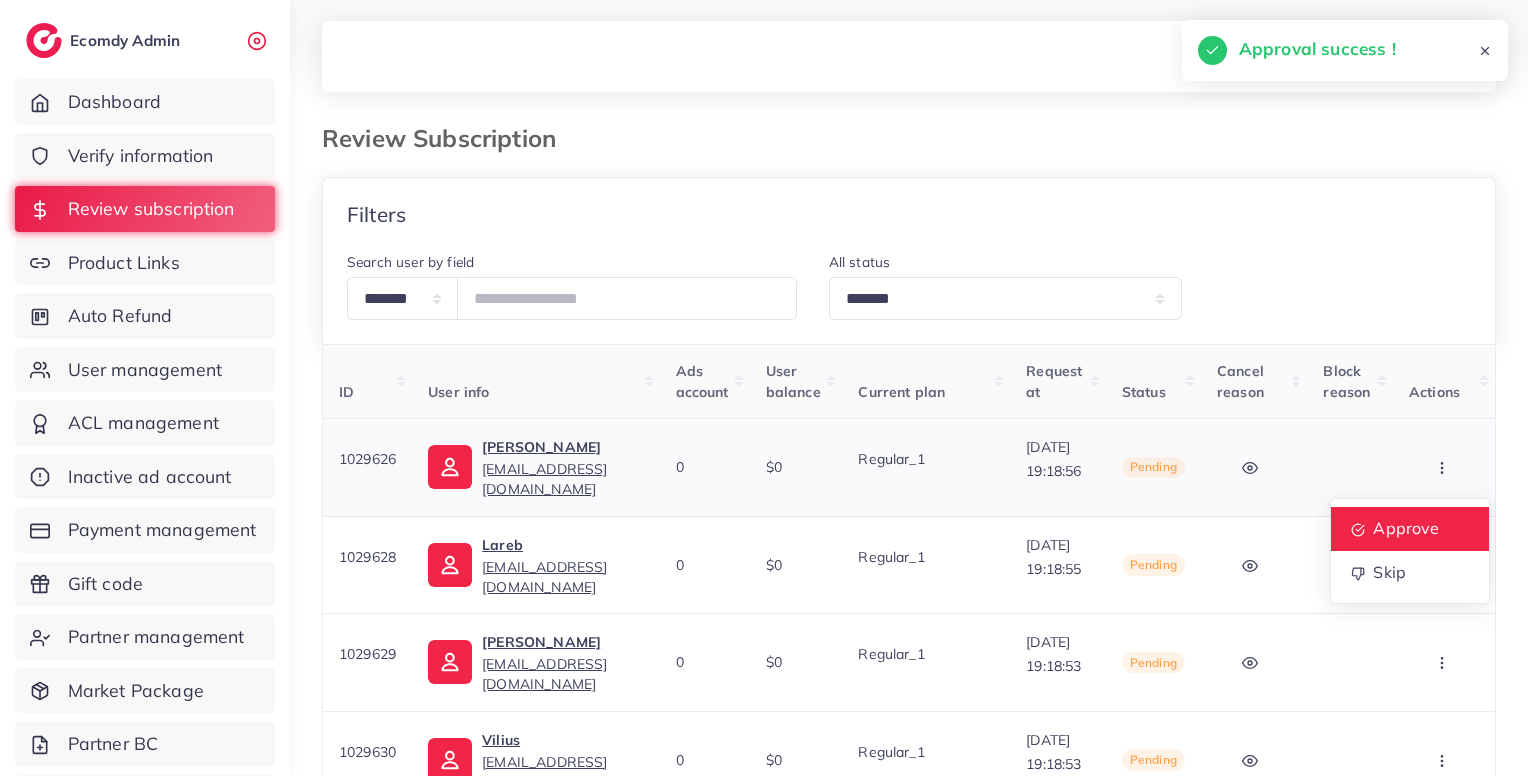 click on "Approve" at bounding box center [1410, 529] 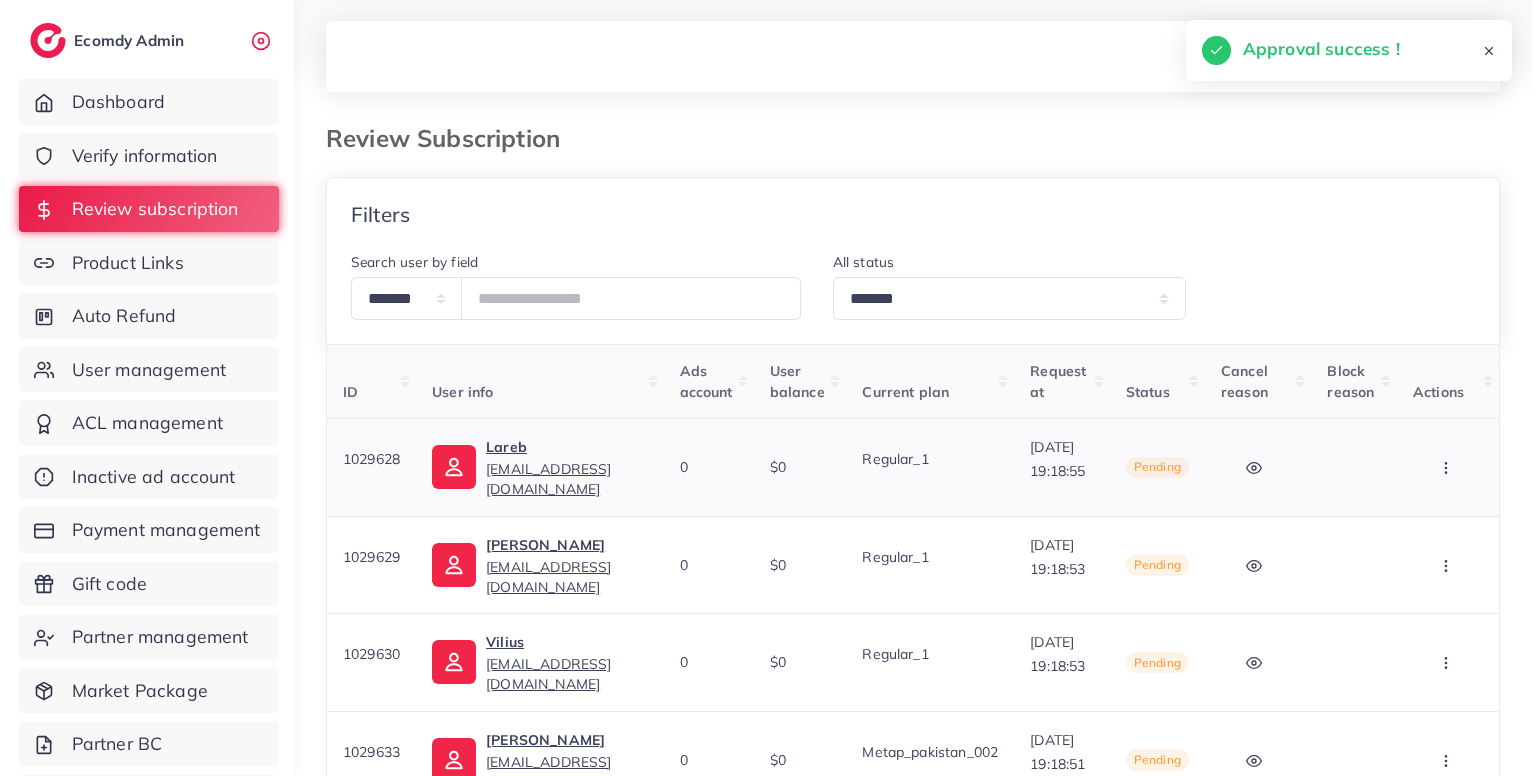 scroll, scrollTop: 0, scrollLeft: 80, axis: horizontal 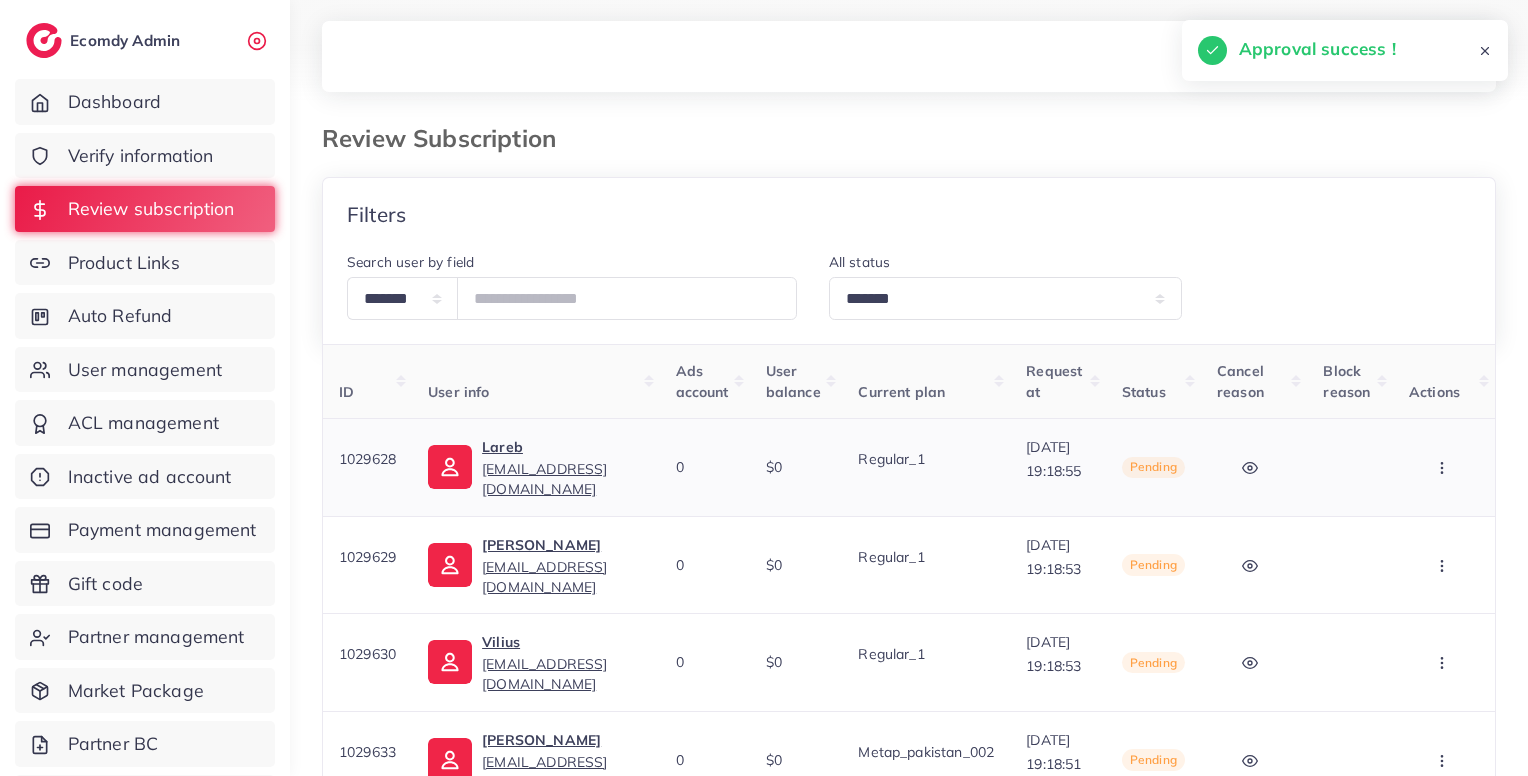 click at bounding box center [1444, 467] 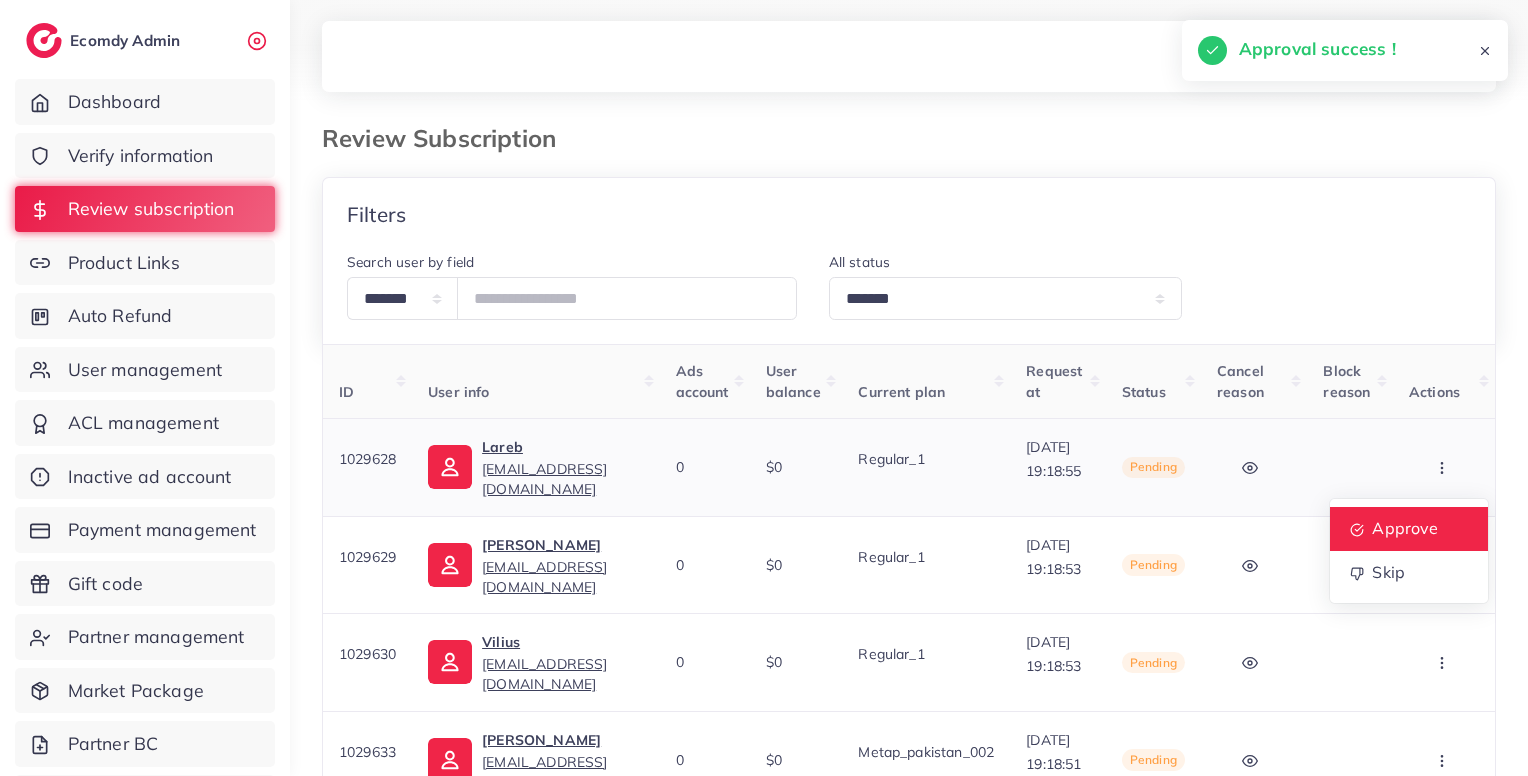 click on "Approve" at bounding box center [1405, 528] 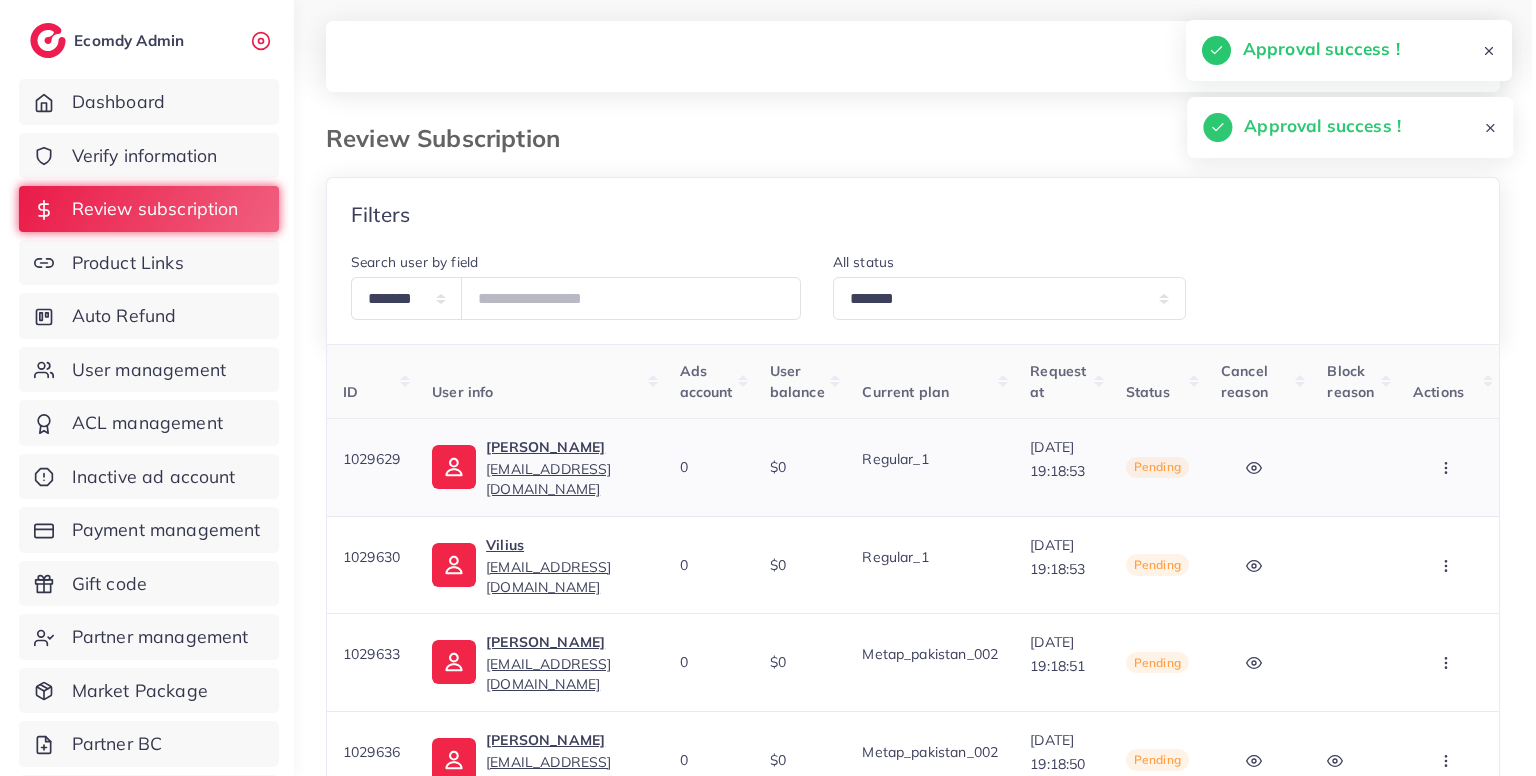 scroll, scrollTop: 0, scrollLeft: 80, axis: horizontal 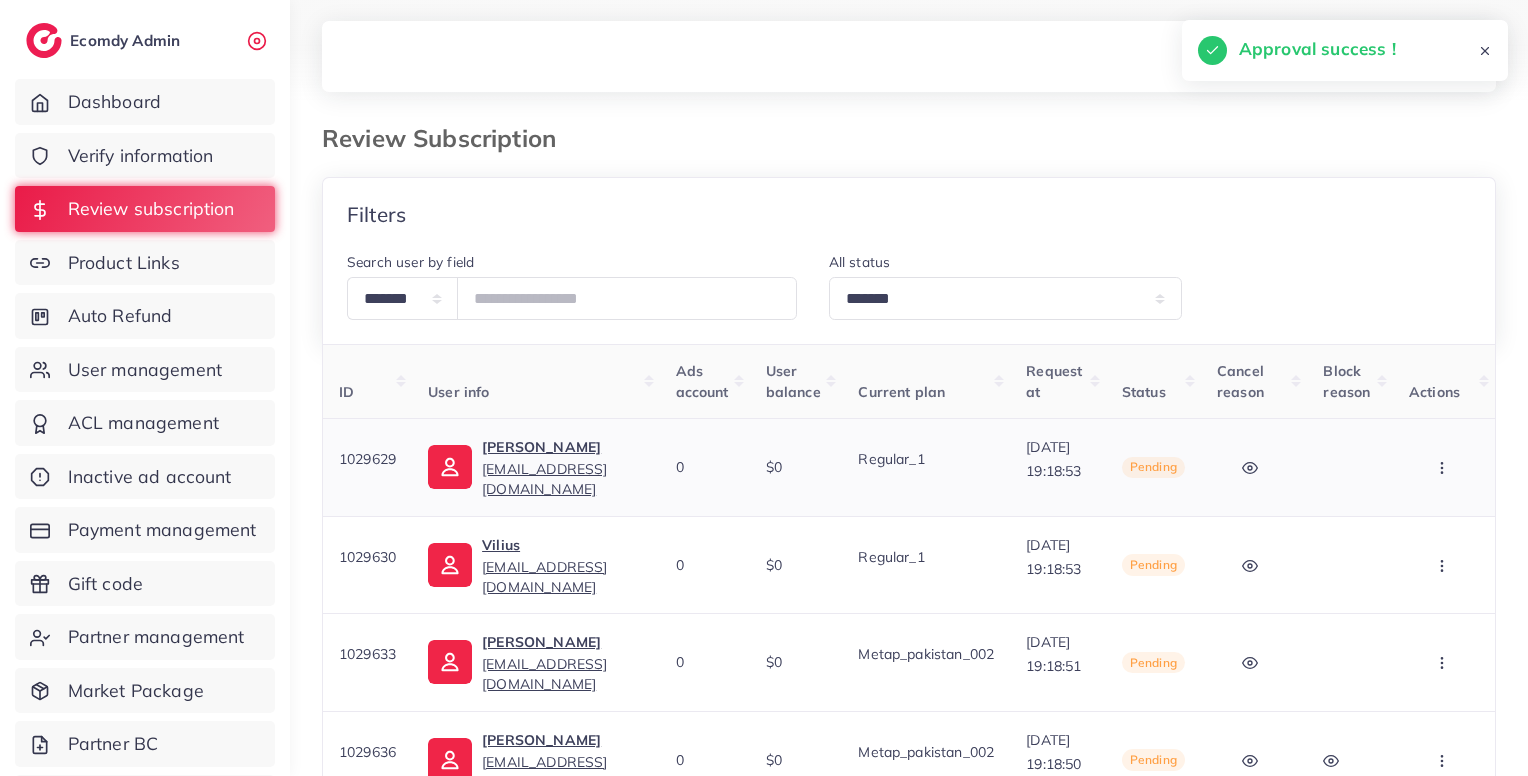 click at bounding box center (1444, 467) 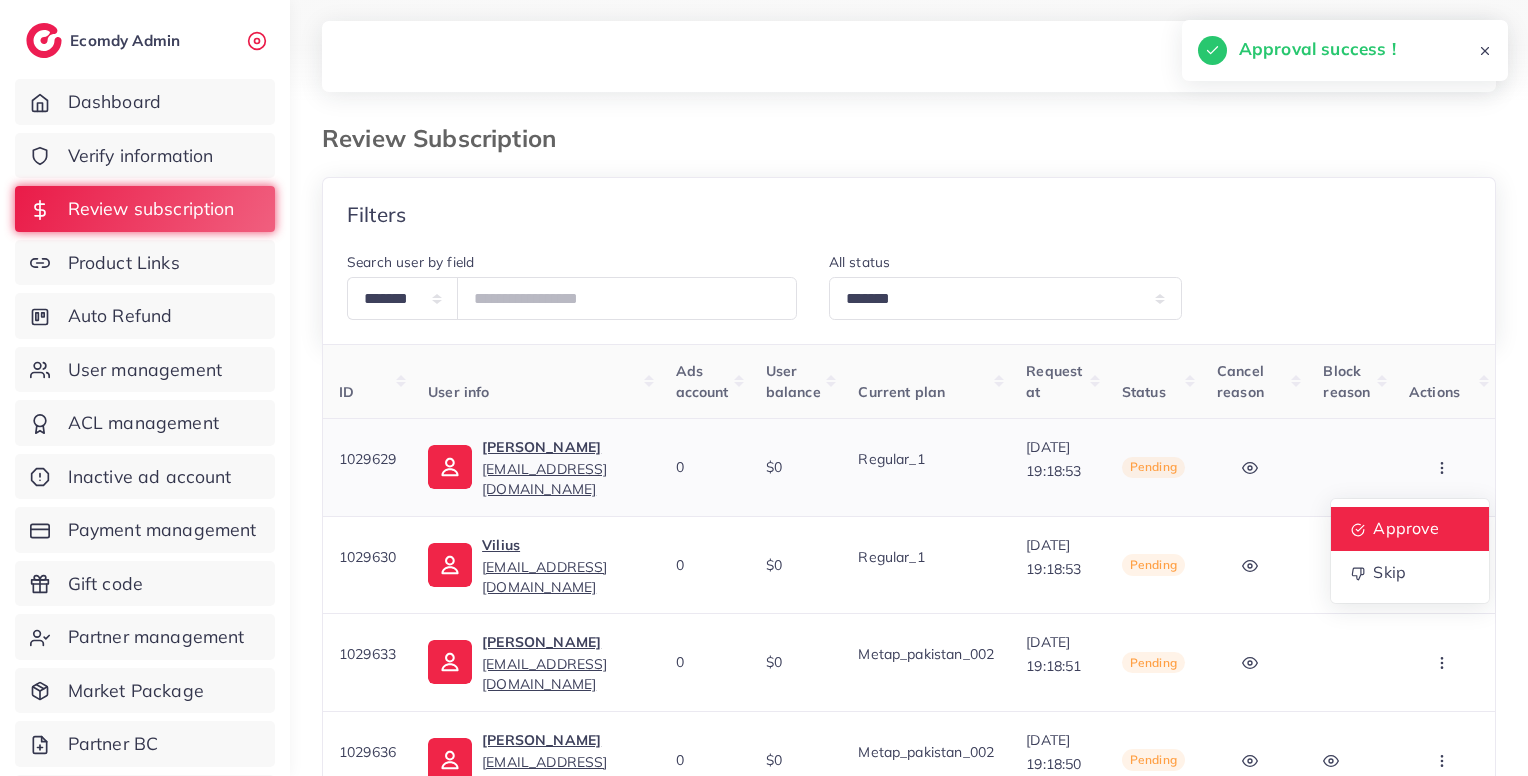 drag, startPoint x: 1453, startPoint y: 473, endPoint x: 1443, endPoint y: 530, distance: 57.870544 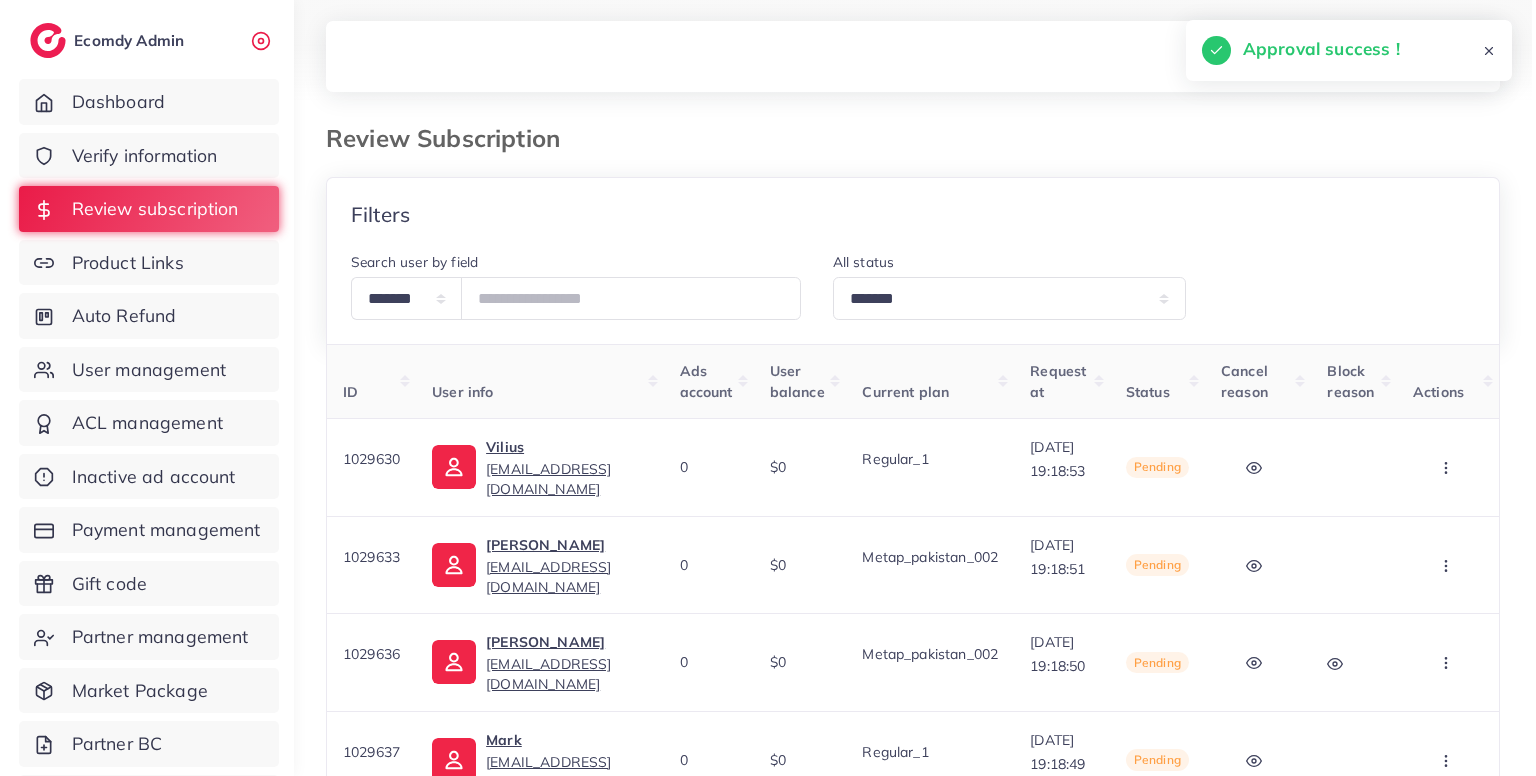 scroll, scrollTop: 0, scrollLeft: 80, axis: horizontal 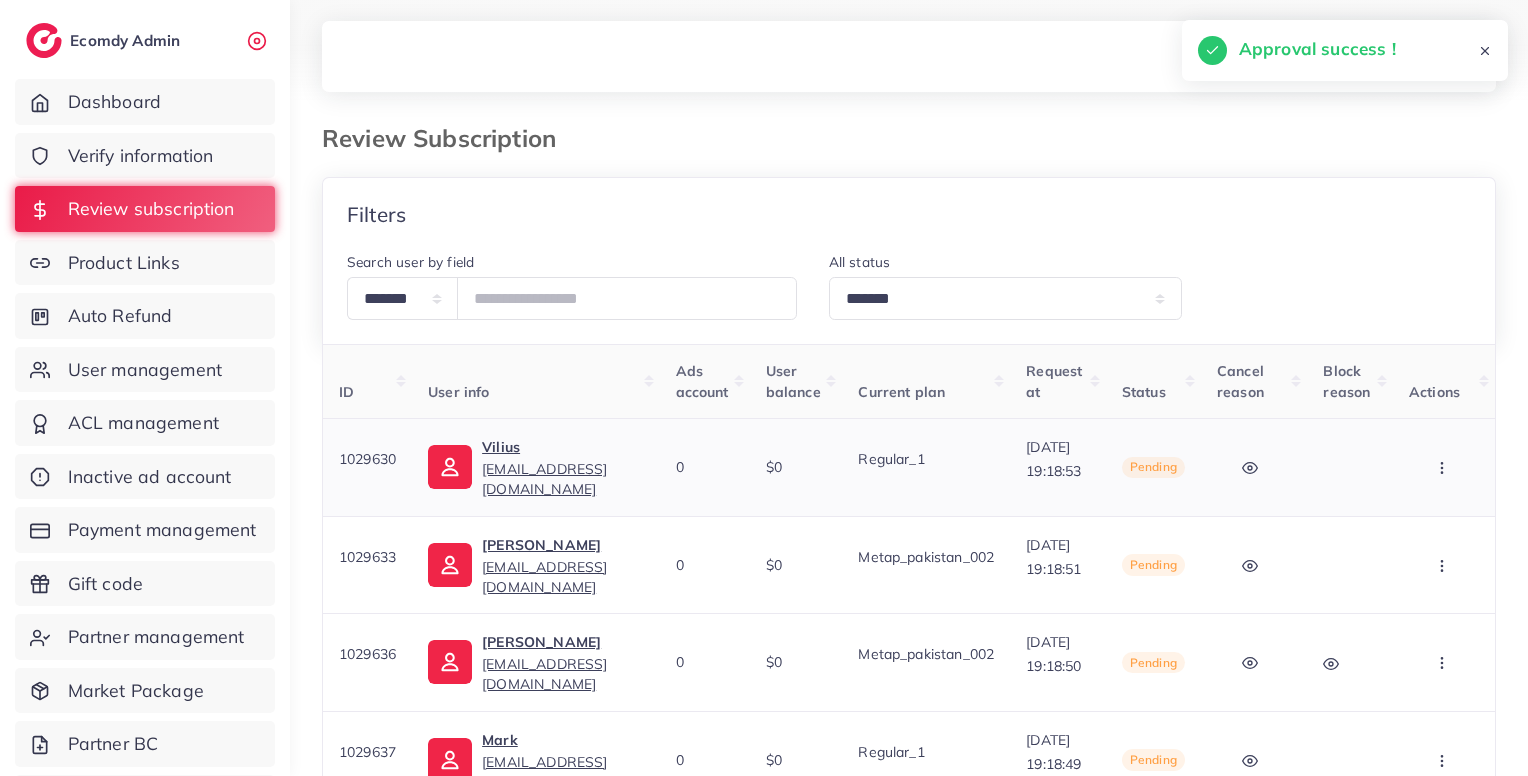click 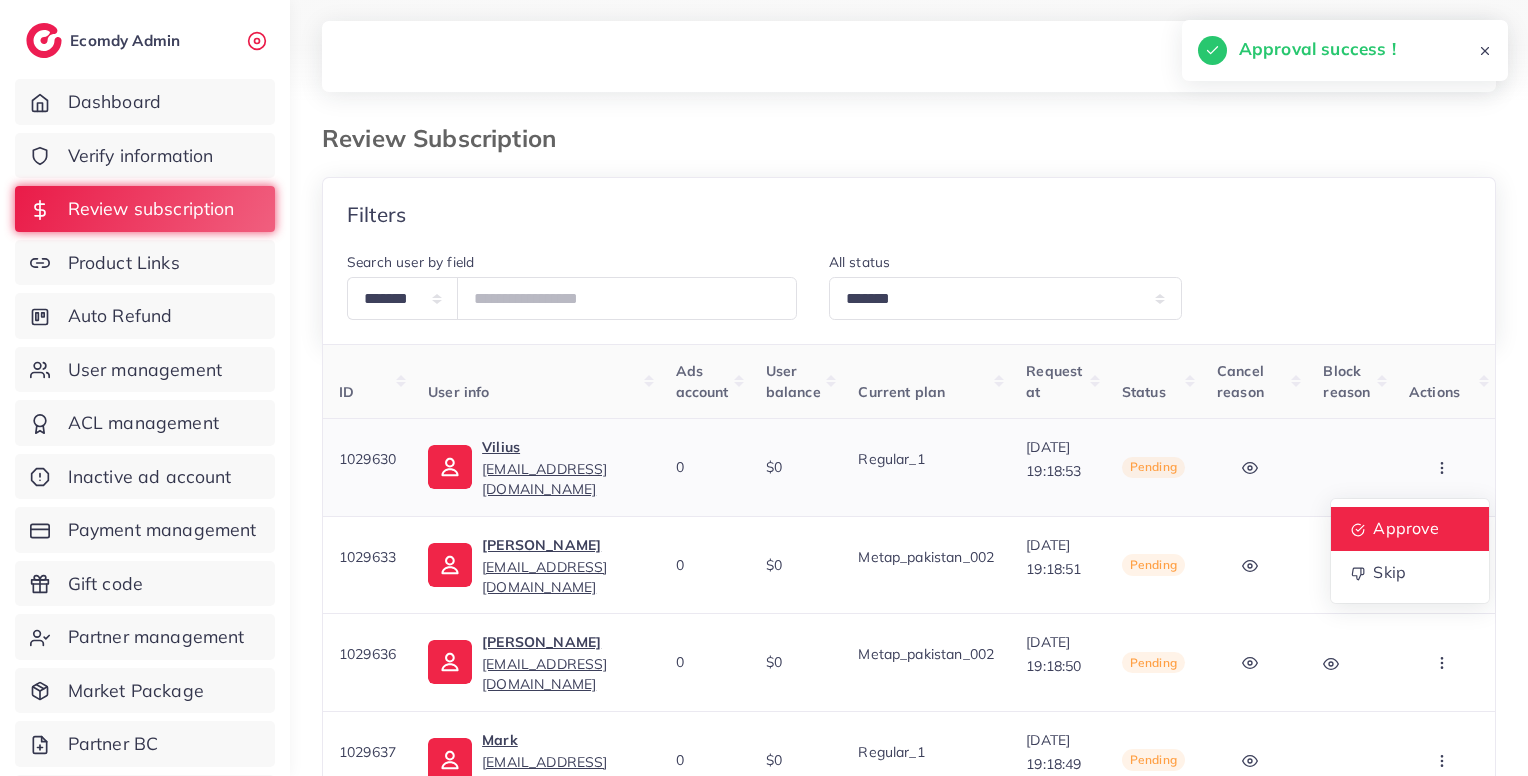 click on "Approve" at bounding box center [1406, 528] 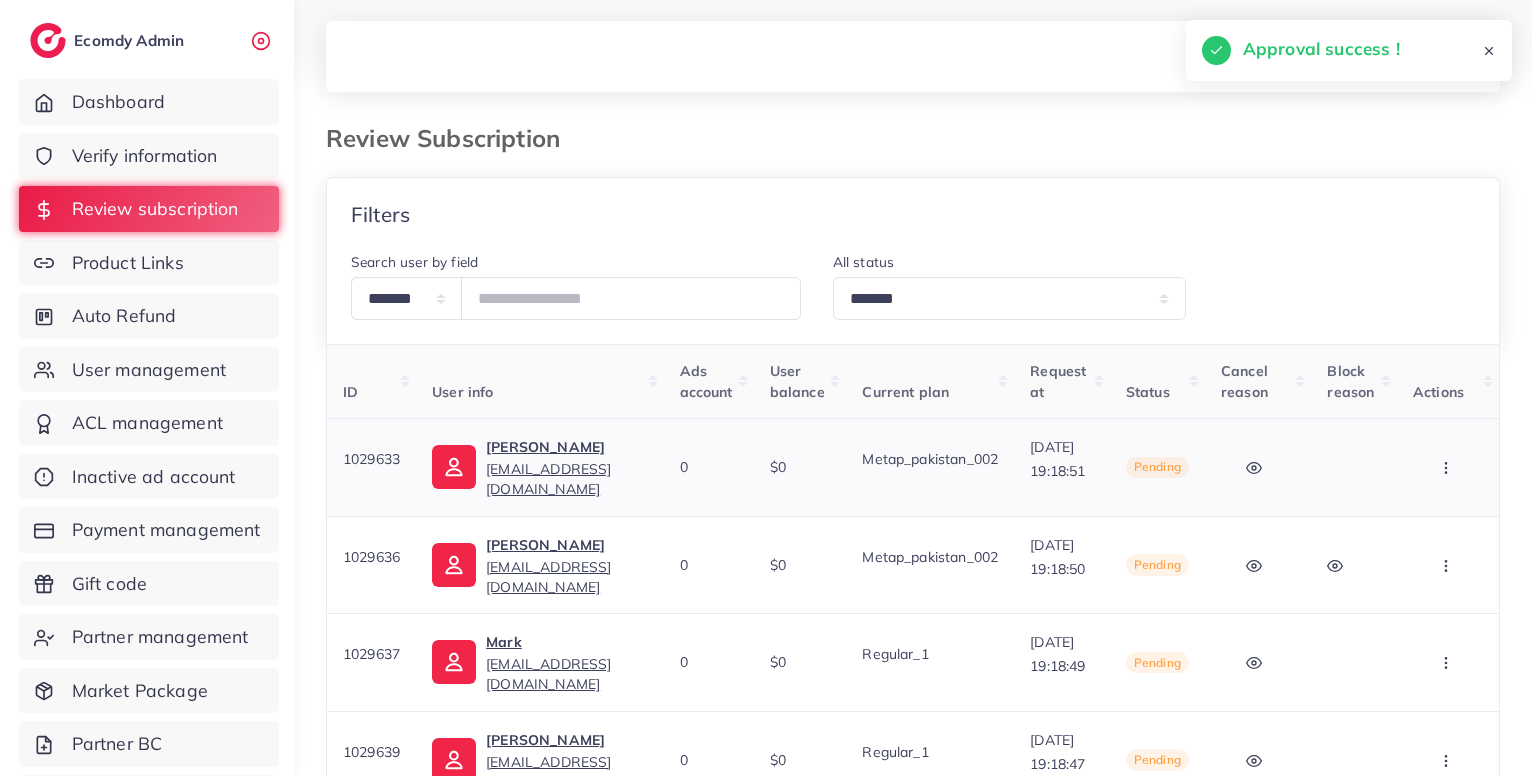 scroll, scrollTop: 0, scrollLeft: 80, axis: horizontal 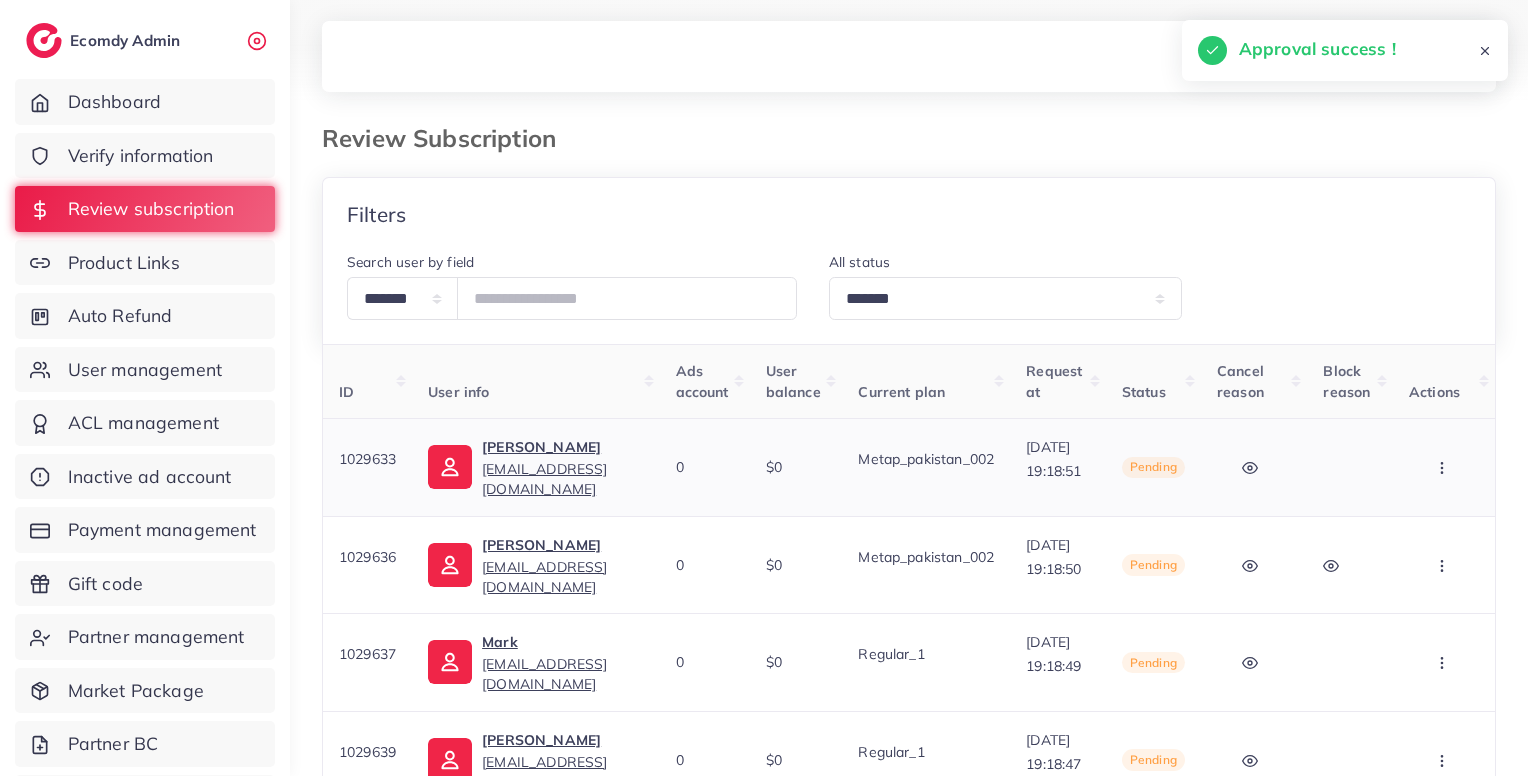 click at bounding box center (1444, 467) 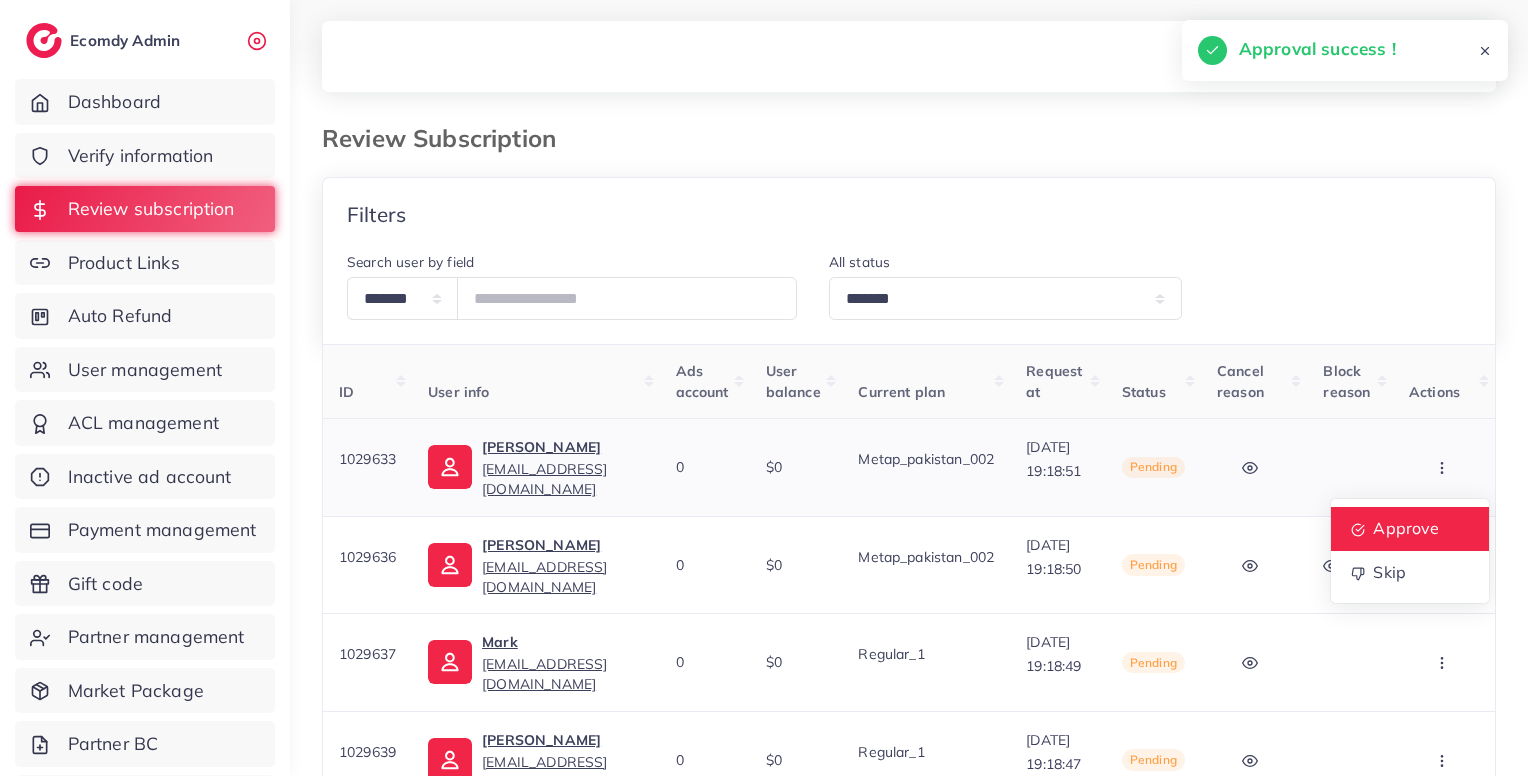click on "Approve" at bounding box center [1406, 528] 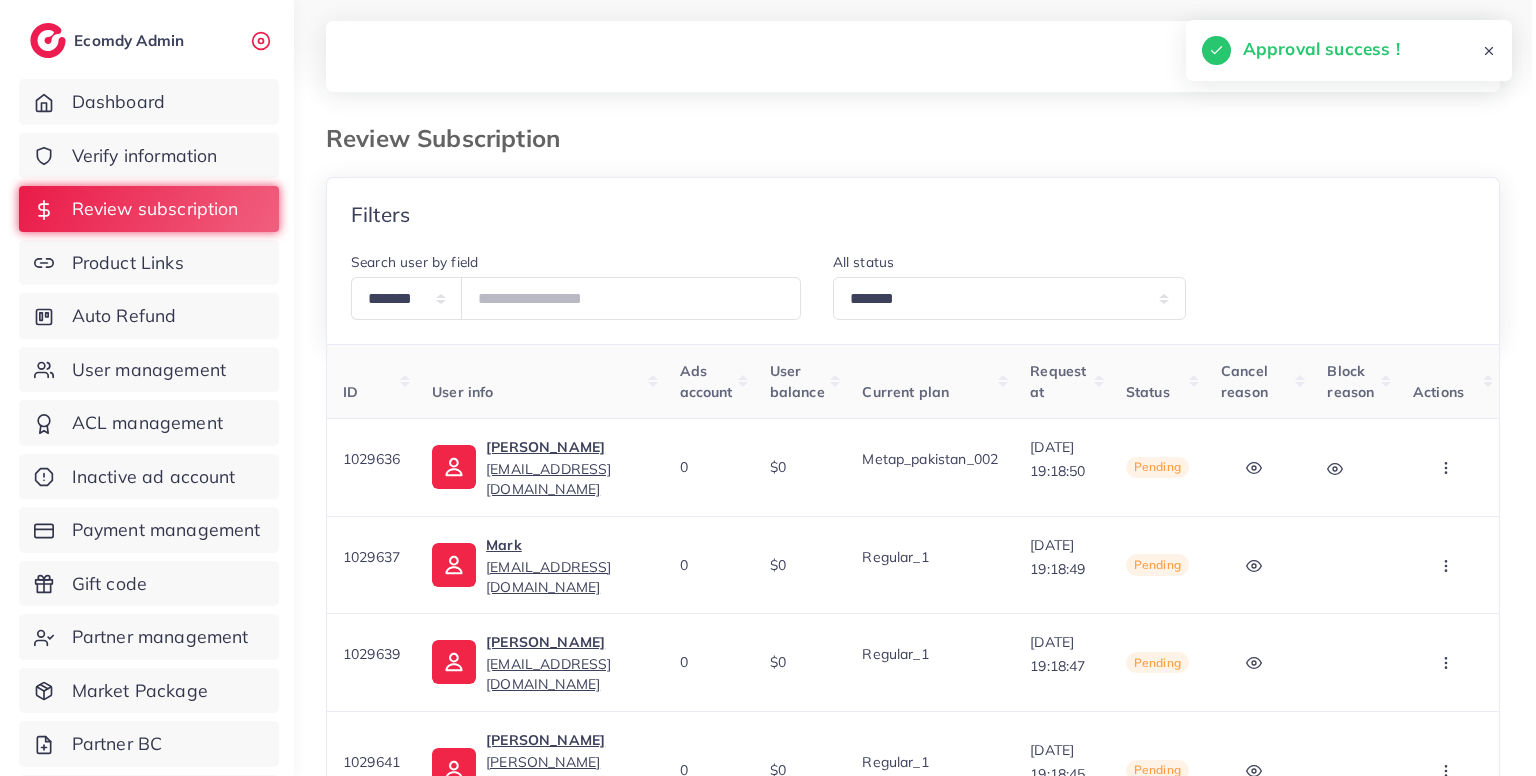 scroll, scrollTop: 0, scrollLeft: 66, axis: horizontal 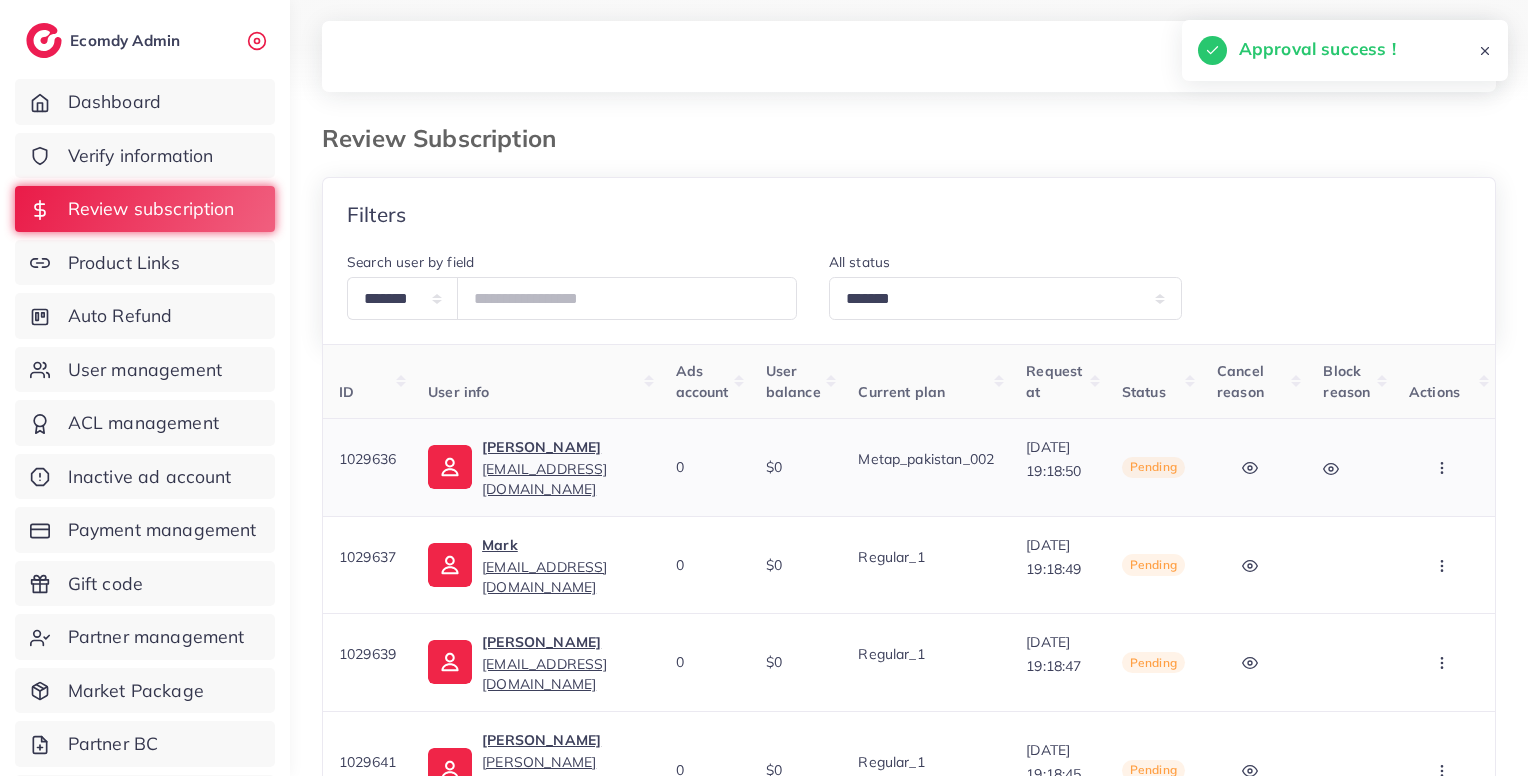 click 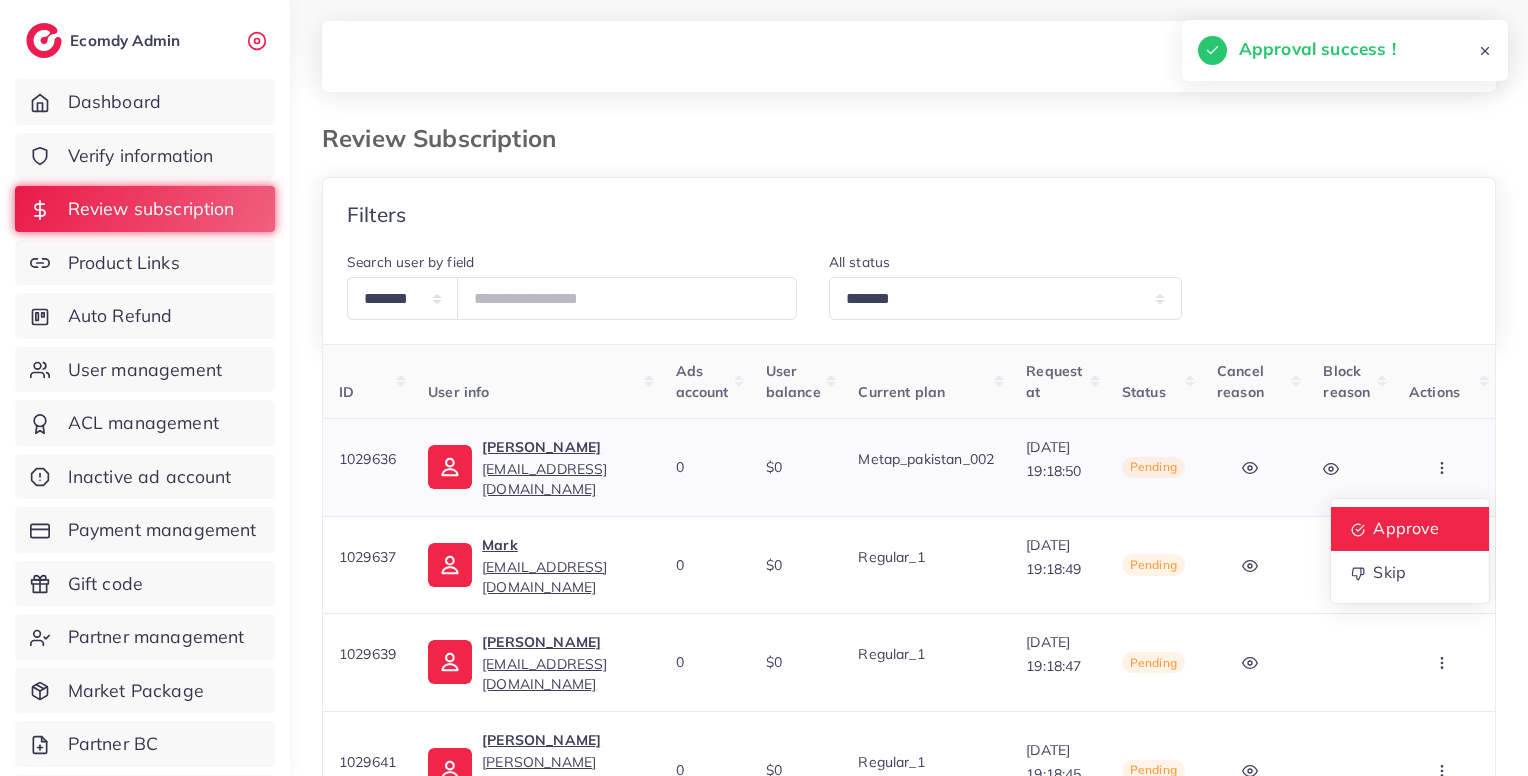click on "Approve" at bounding box center (1410, 529) 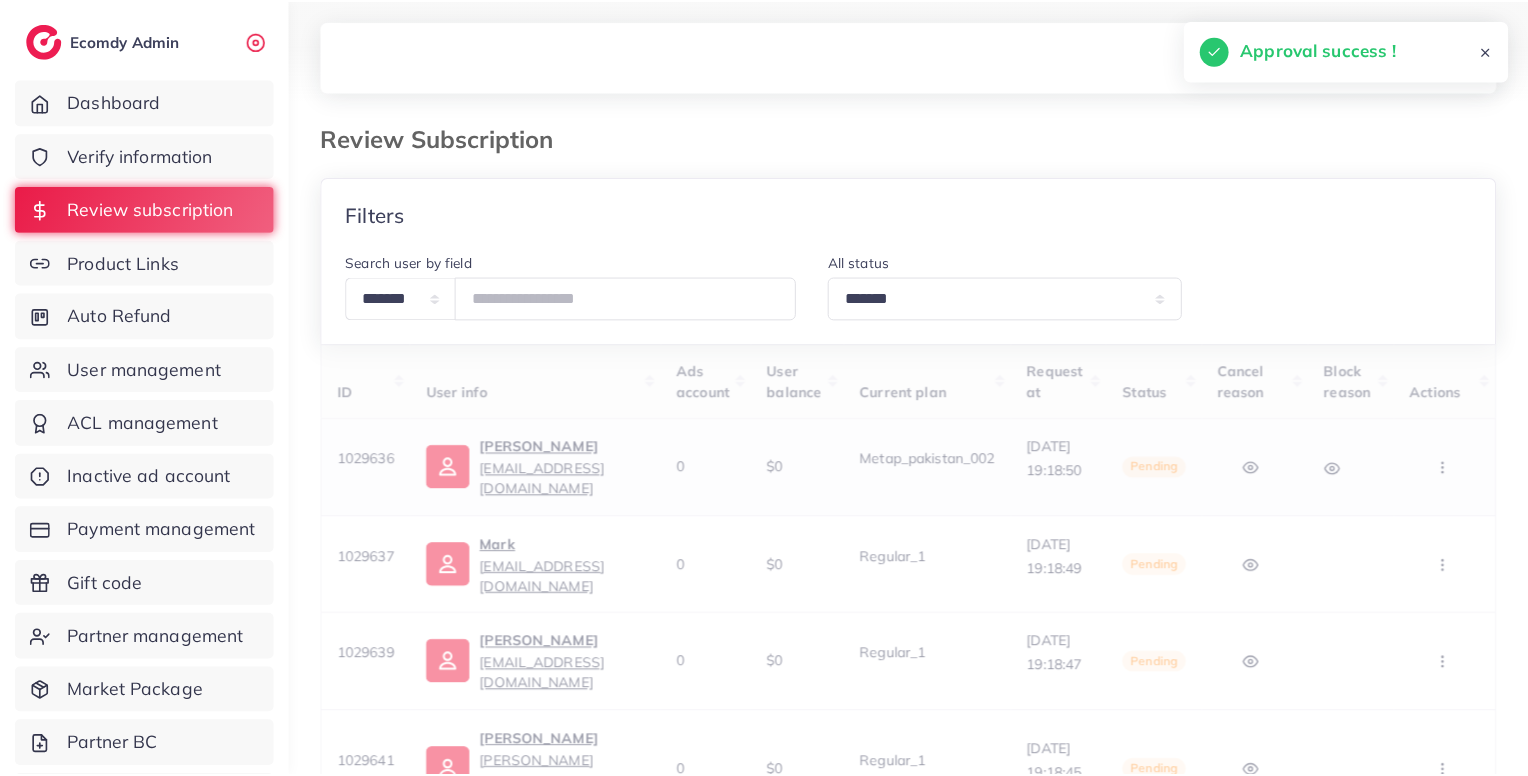 scroll, scrollTop: 0, scrollLeft: 0, axis: both 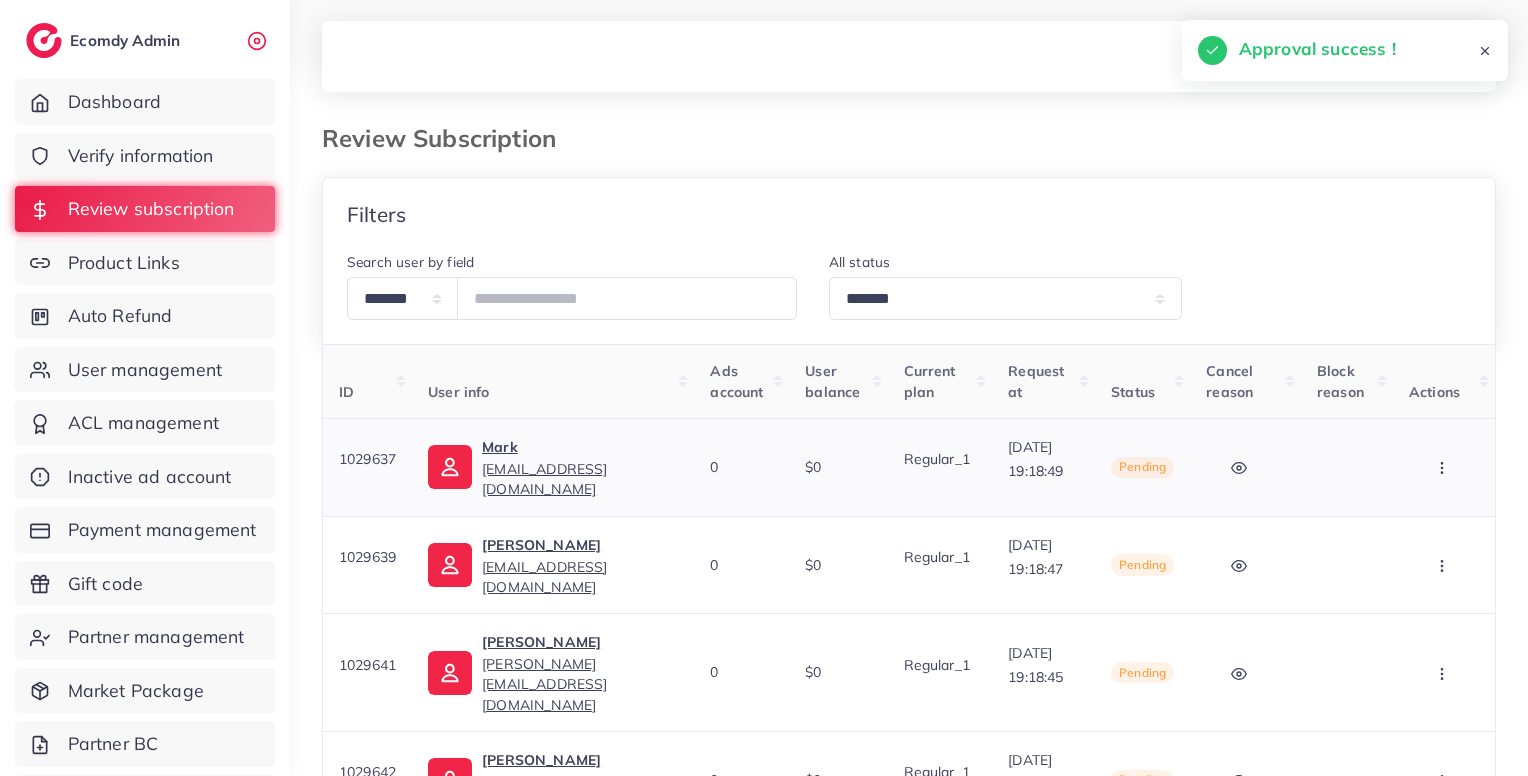 click at bounding box center [1444, 467] 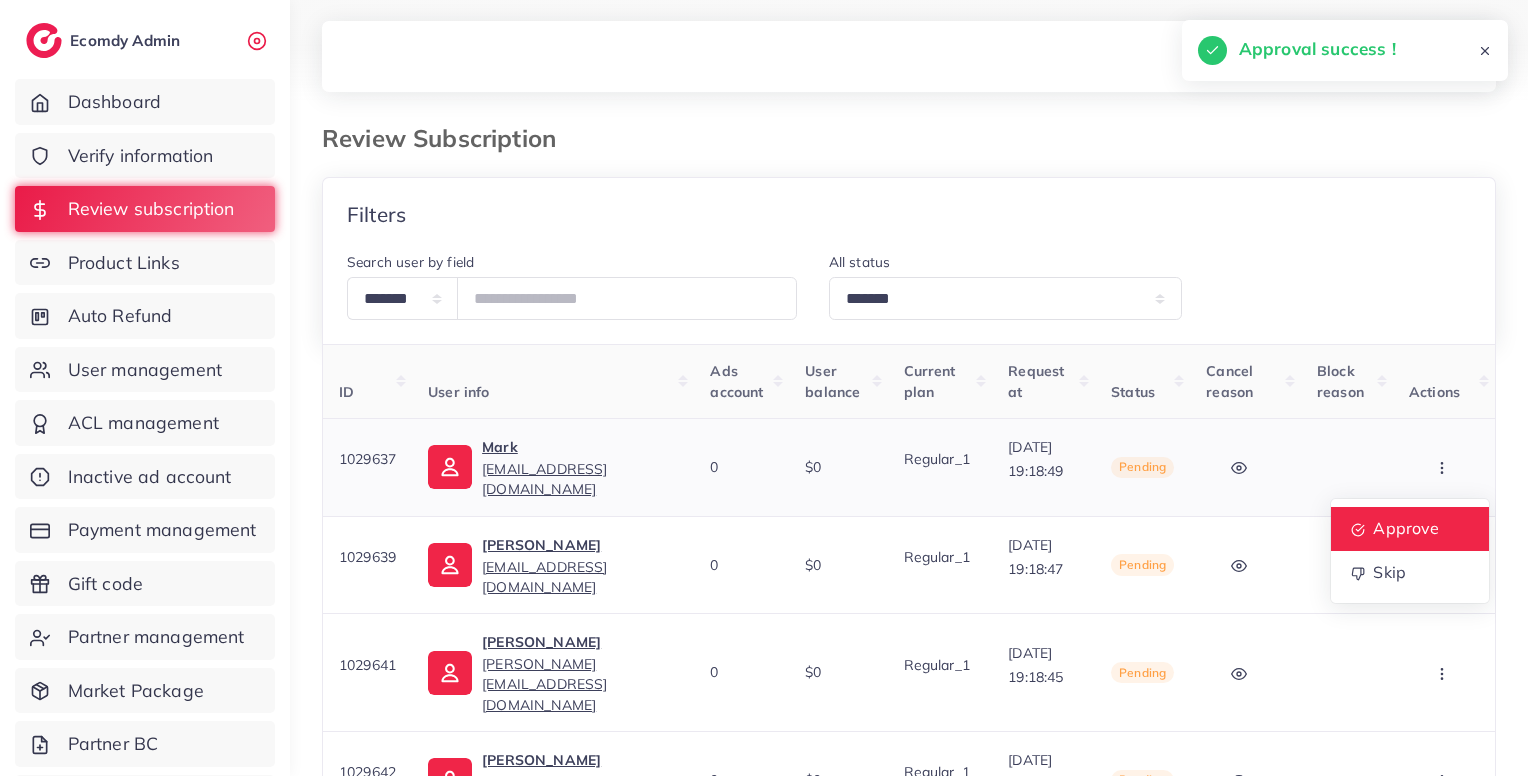 click on "Approve" at bounding box center [1410, 529] 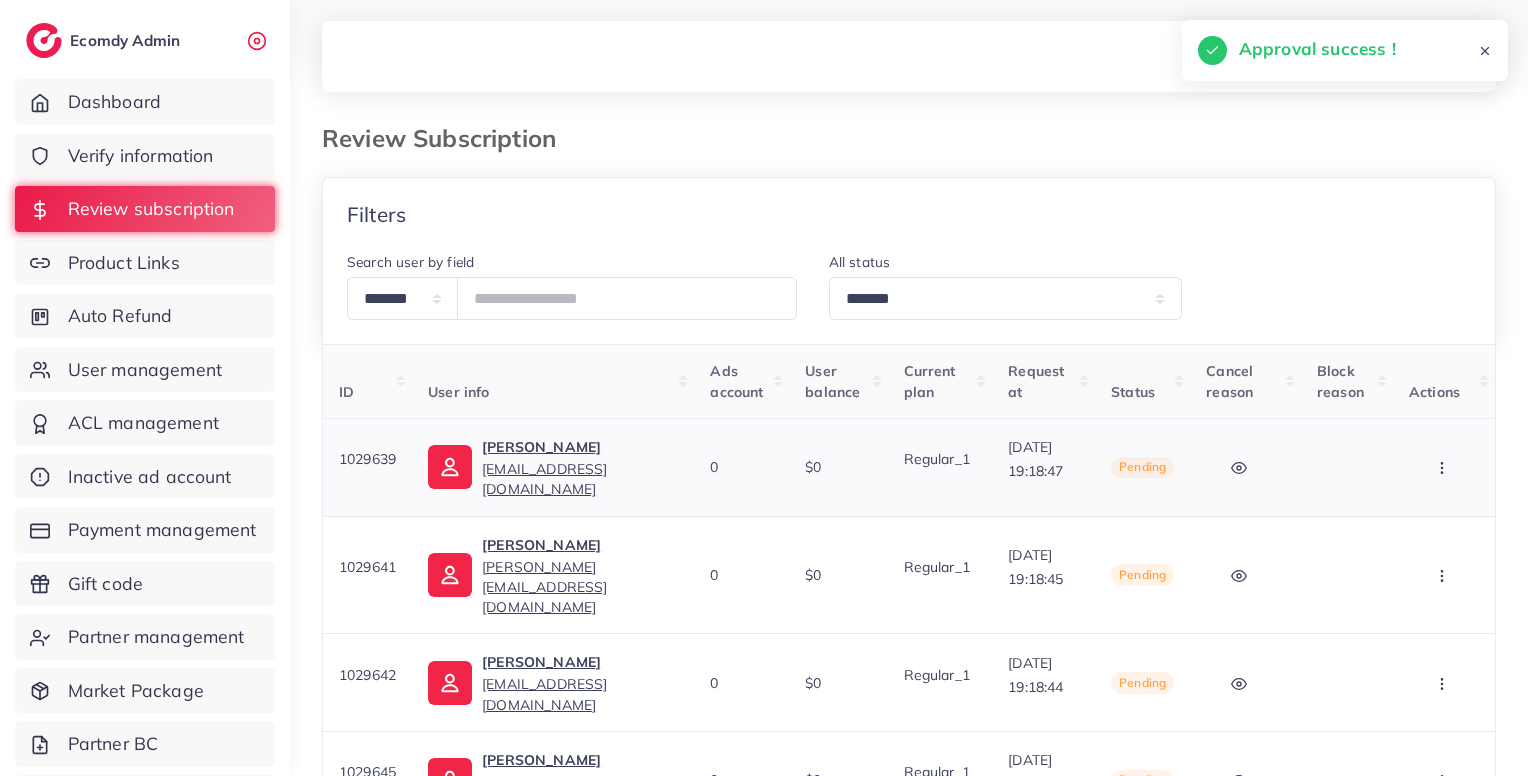 click 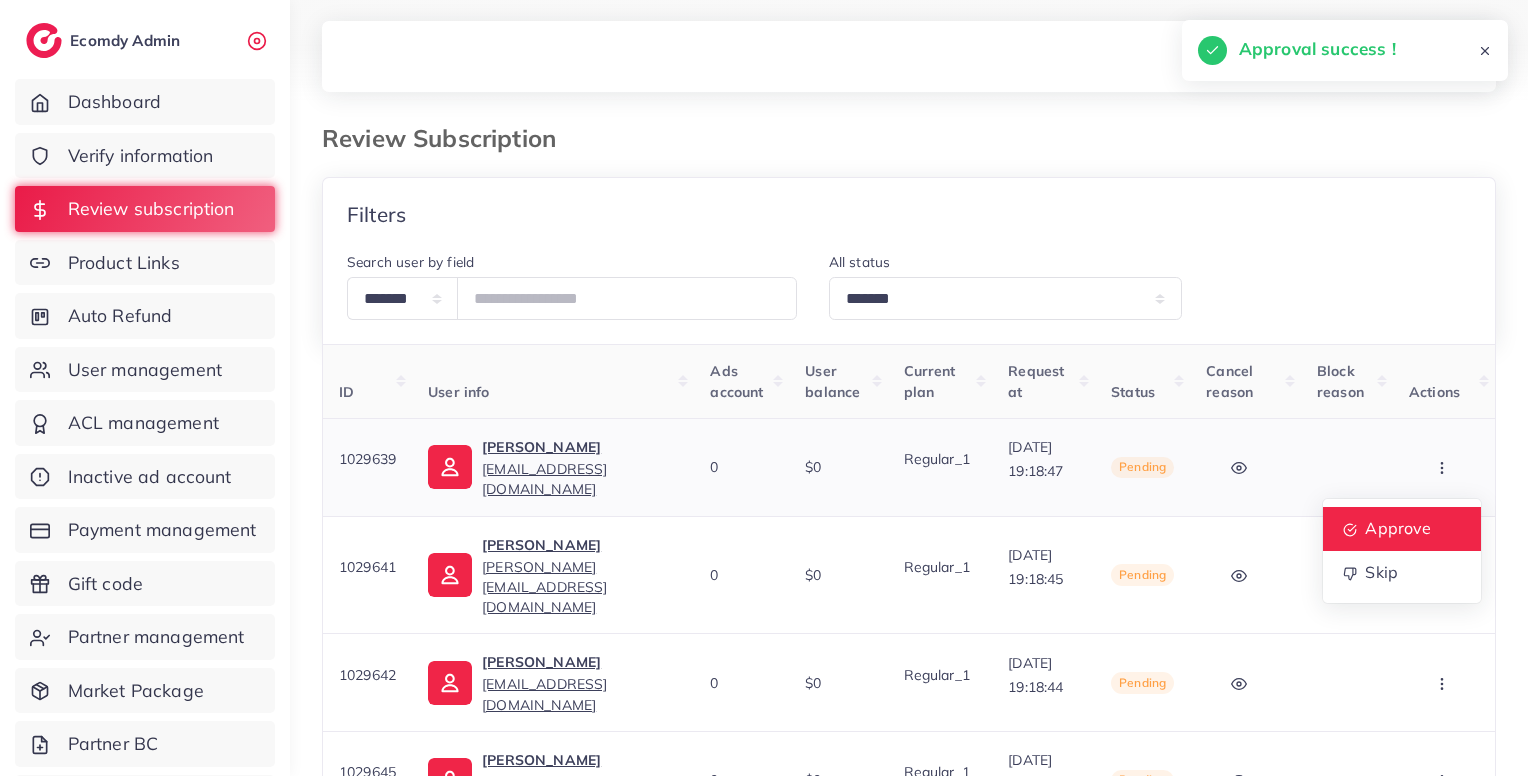 click on "Approve" at bounding box center [1398, 528] 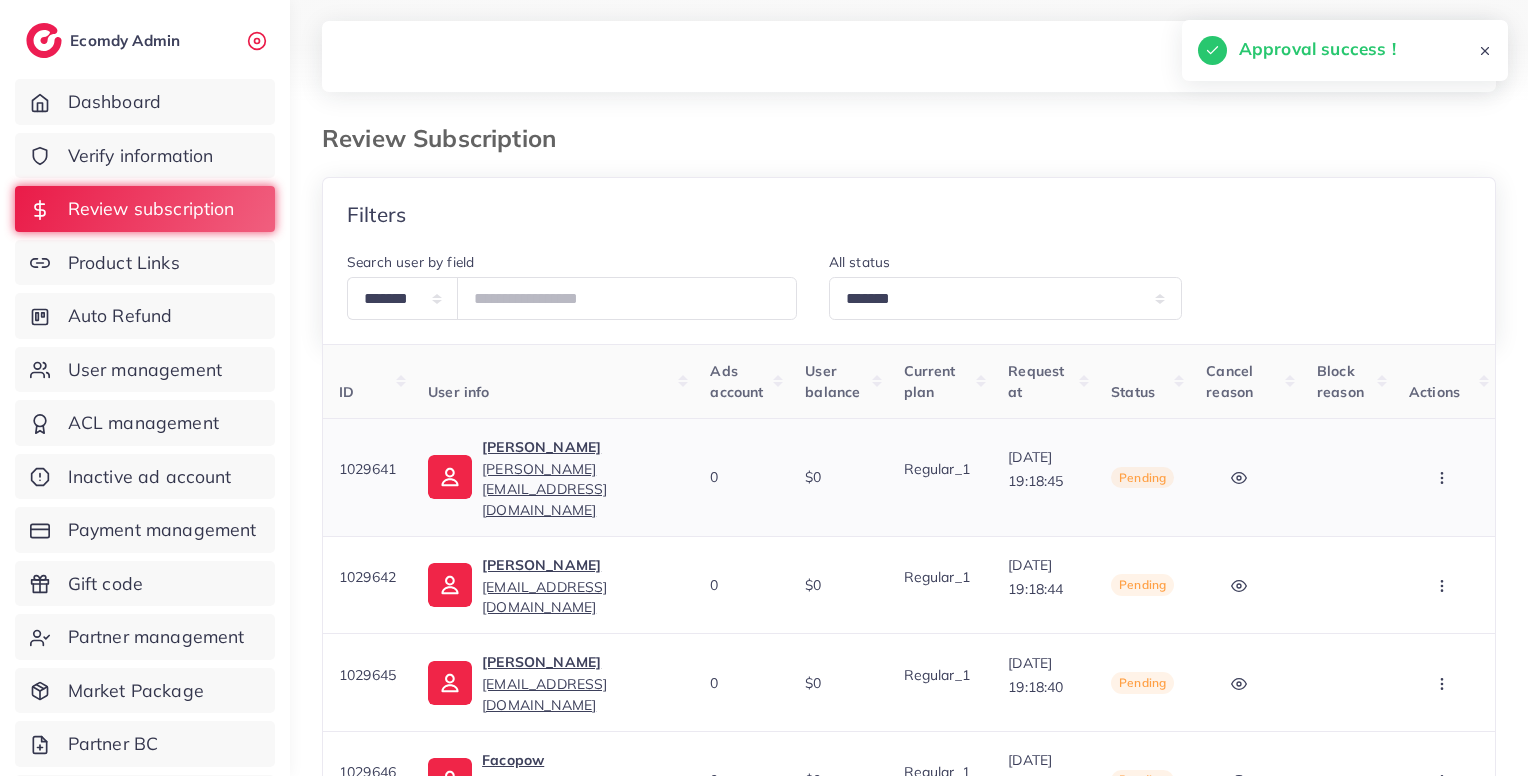 drag, startPoint x: 1467, startPoint y: 481, endPoint x: 1461, endPoint y: 454, distance: 27.658634 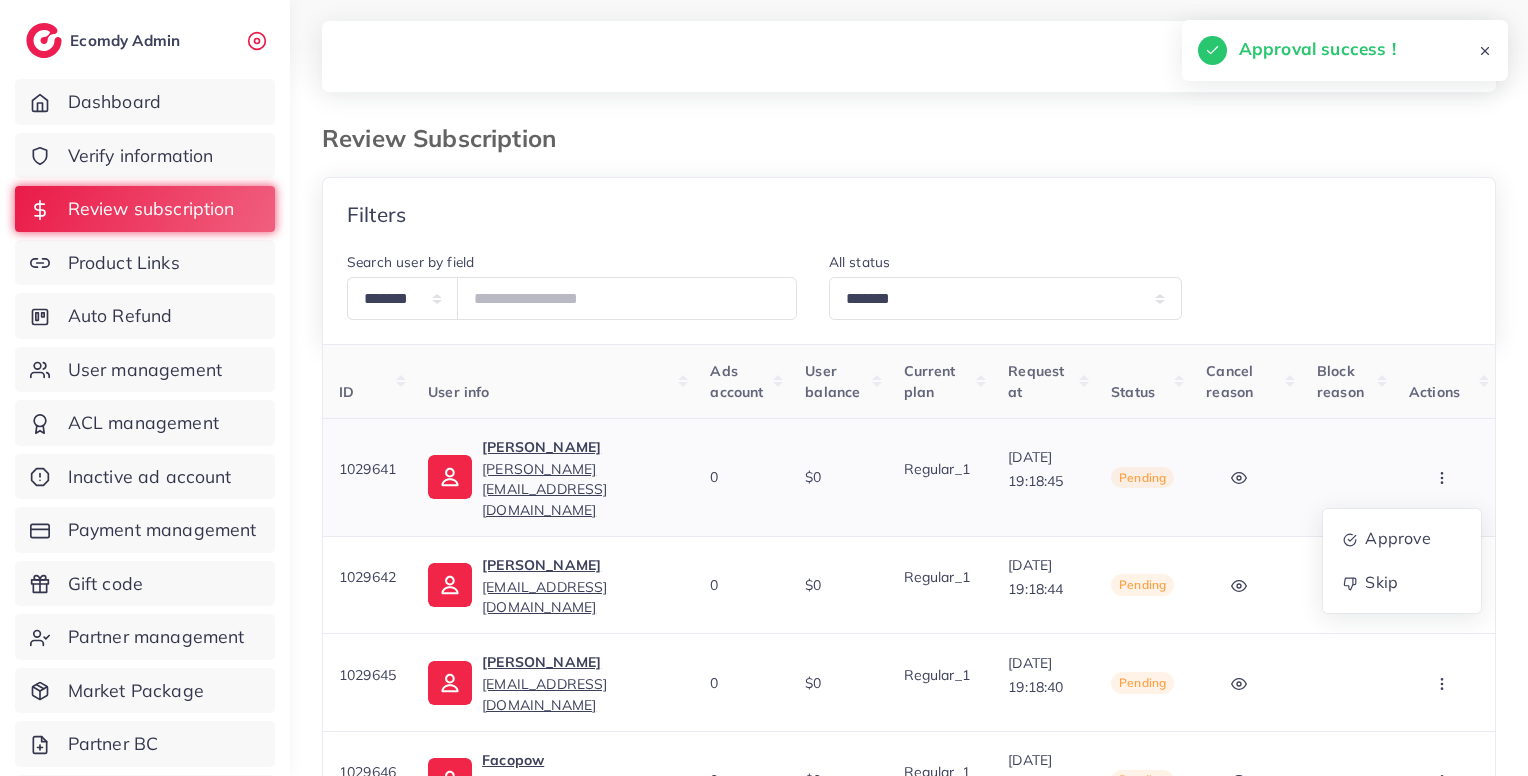 click at bounding box center (1444, 477) 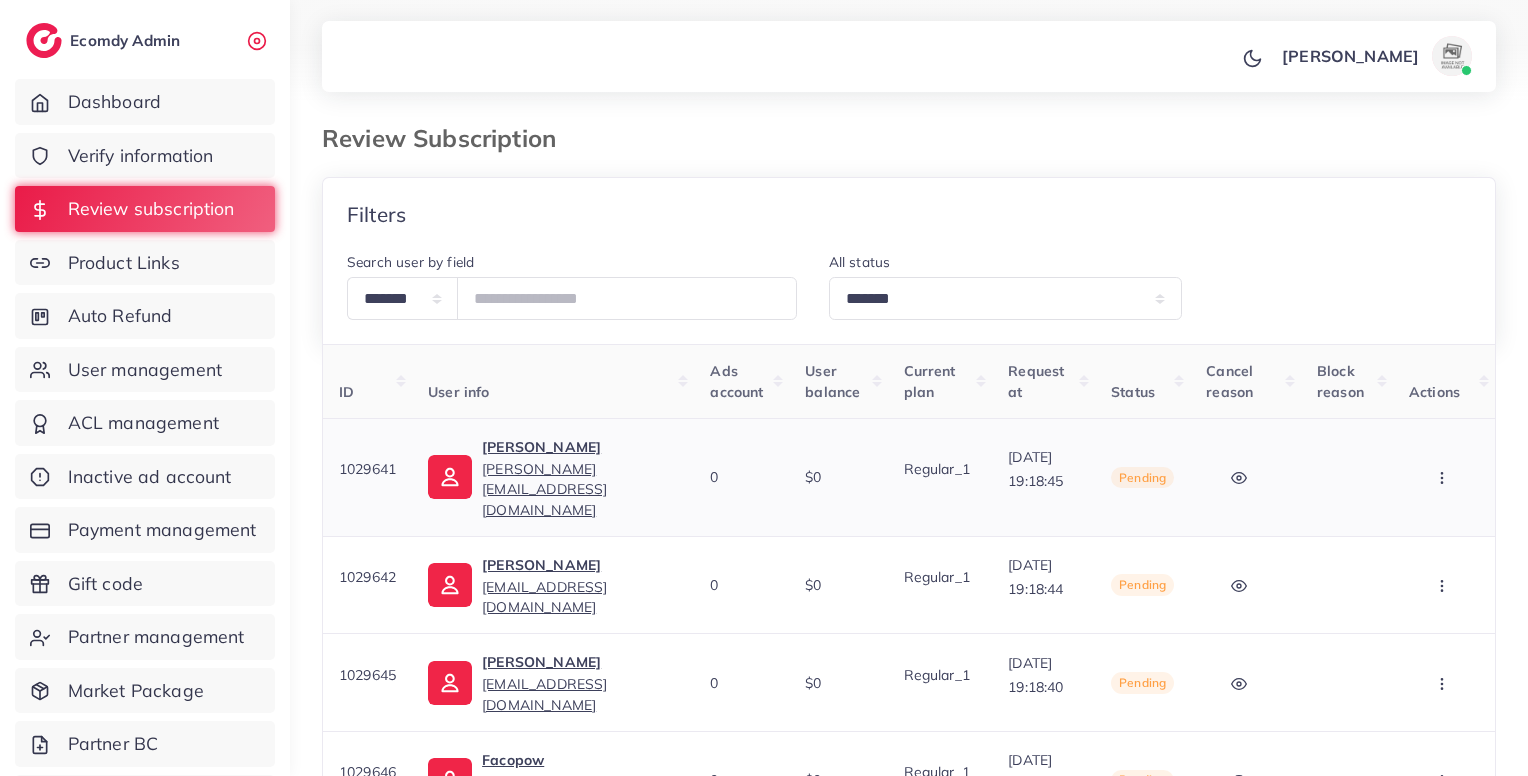 click at bounding box center (1444, 477) 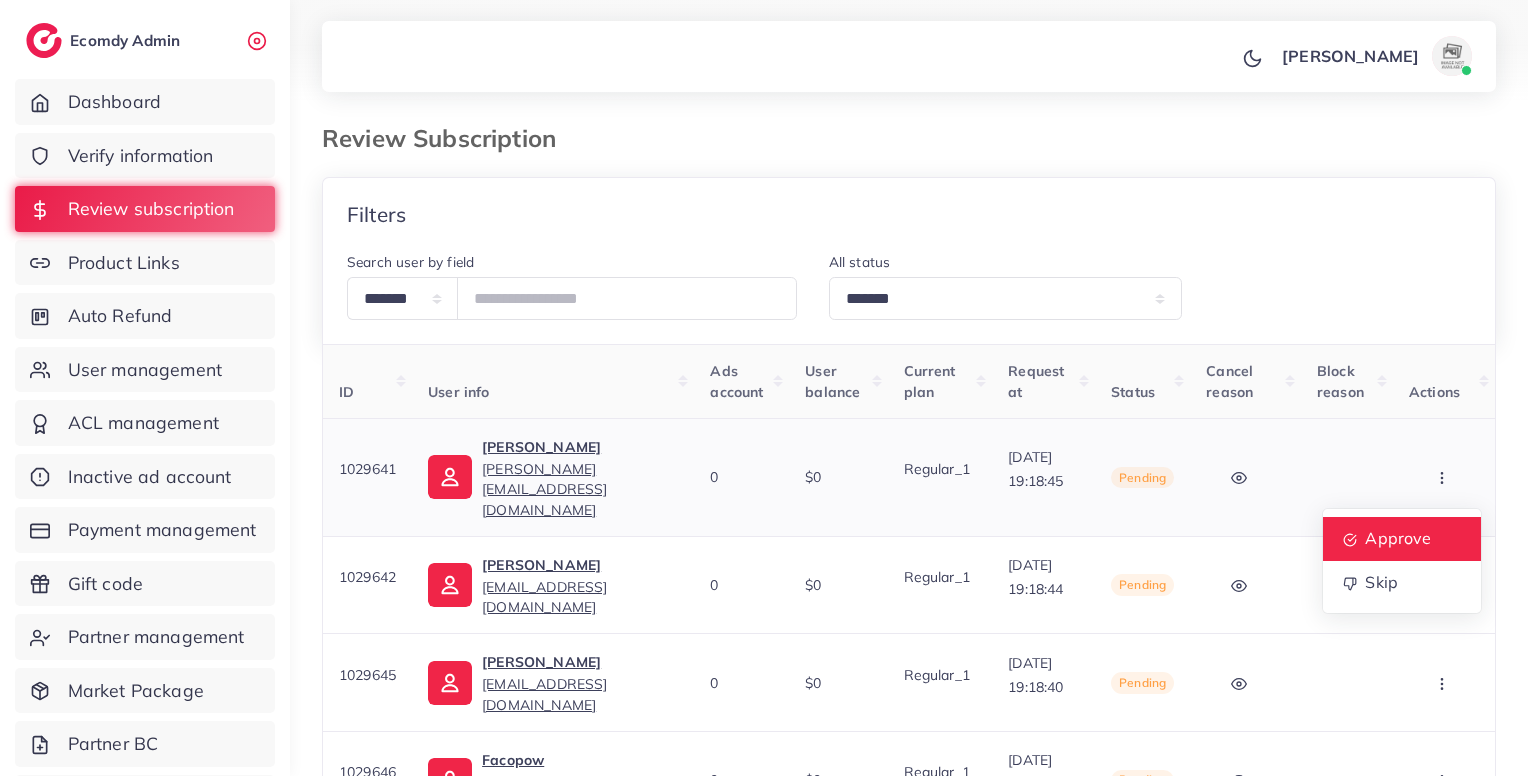 click on "Approve" at bounding box center [1402, 539] 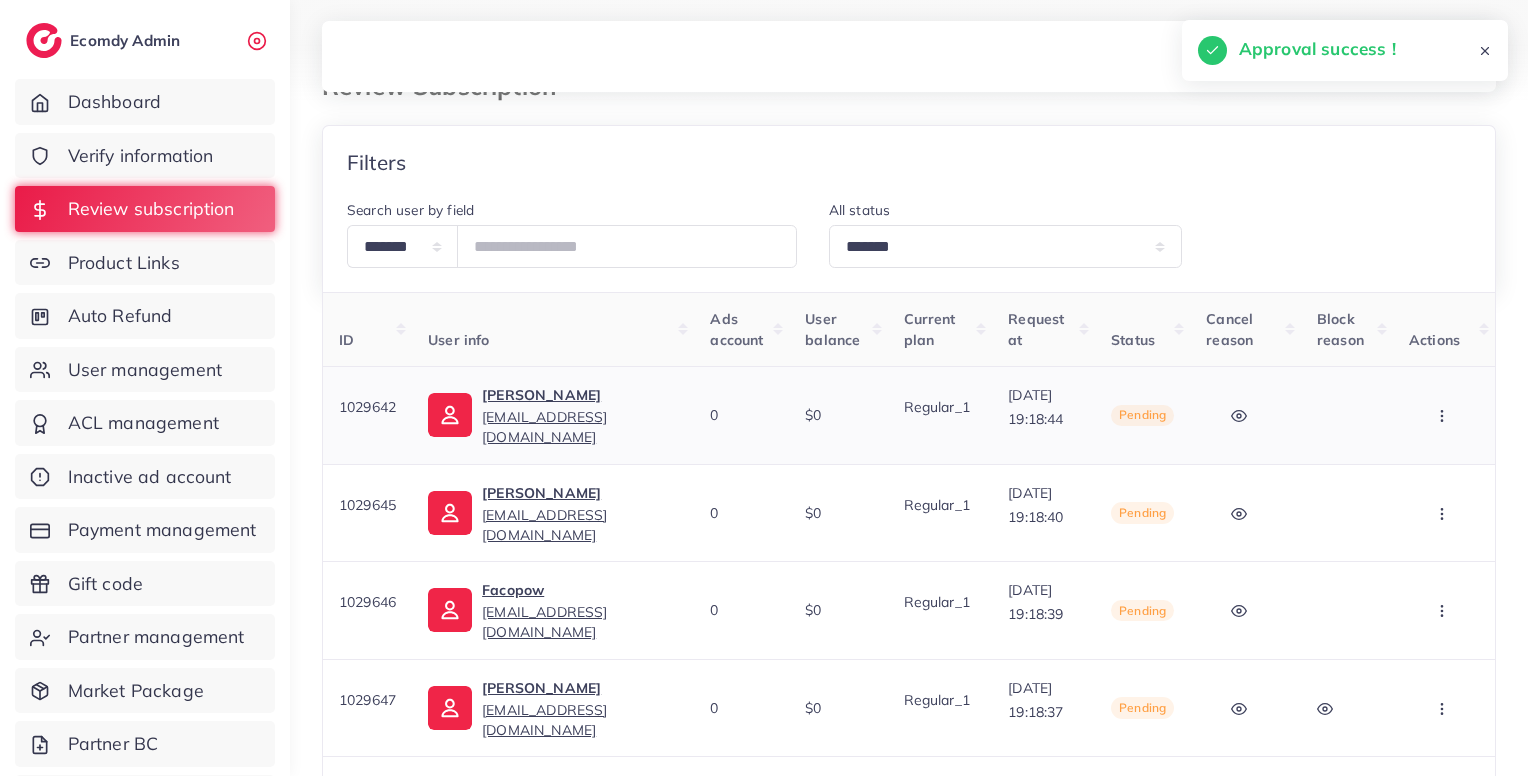 scroll, scrollTop: 44, scrollLeft: 0, axis: vertical 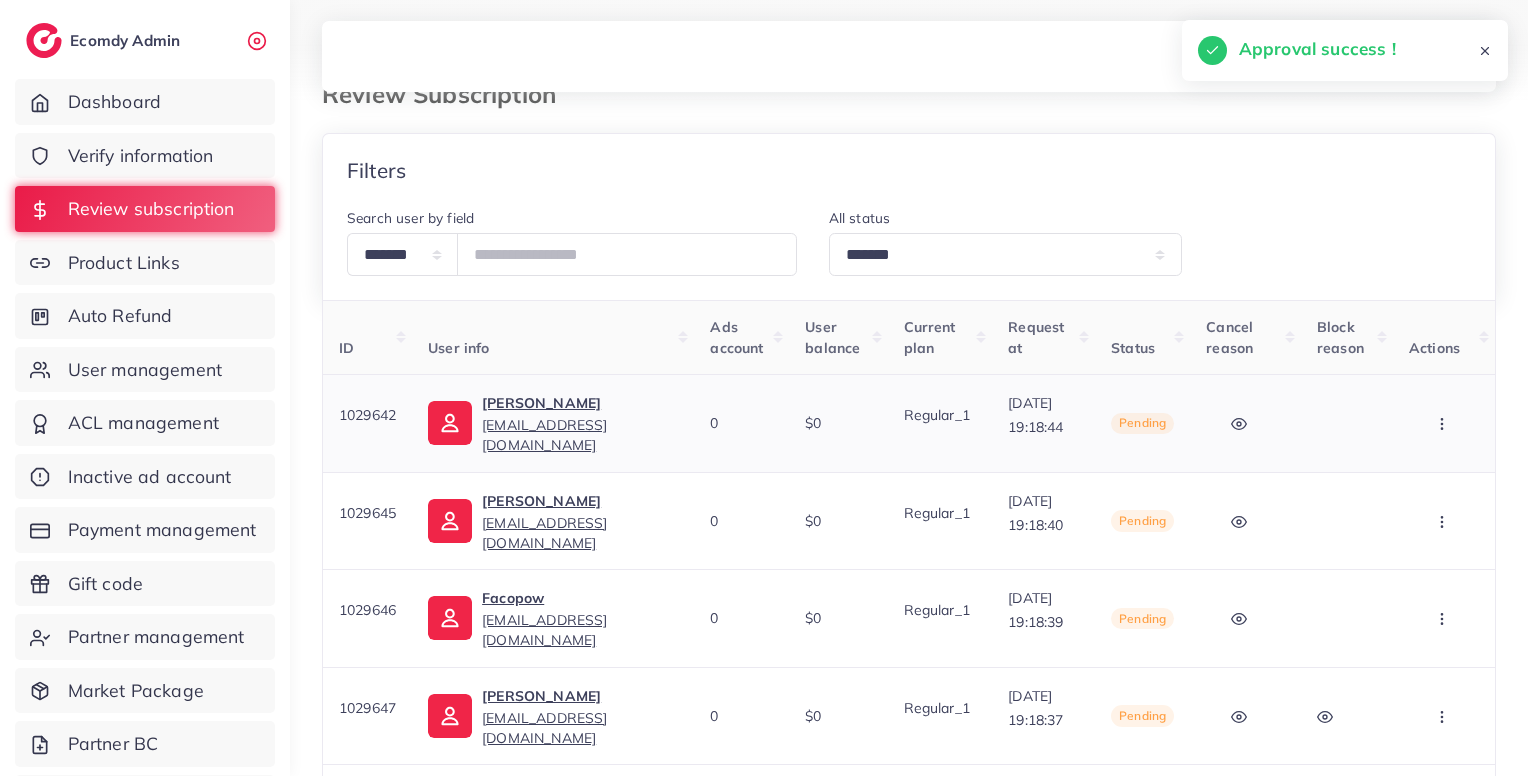 click at bounding box center (1444, 423) 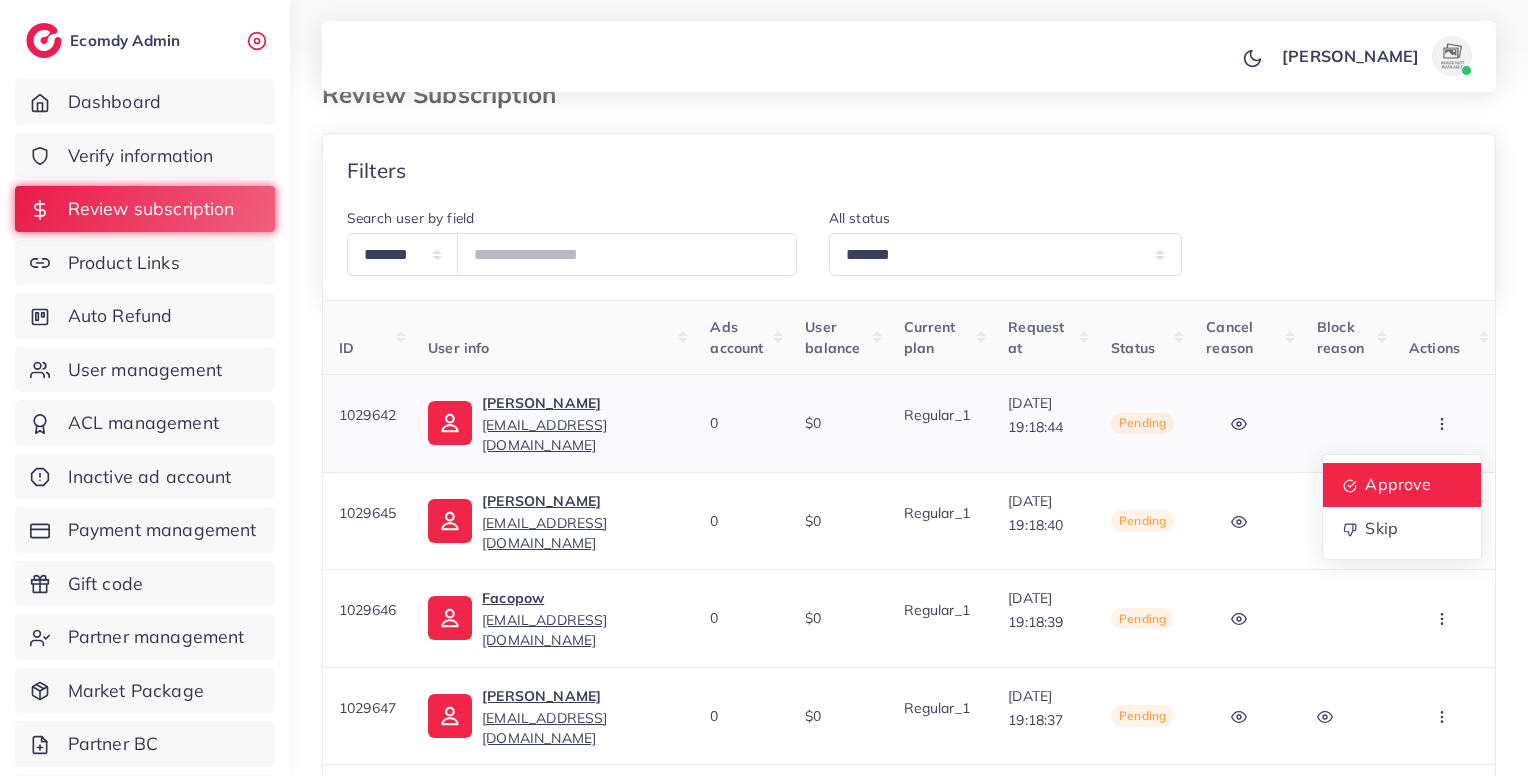 click on "Approve" at bounding box center (1402, 485) 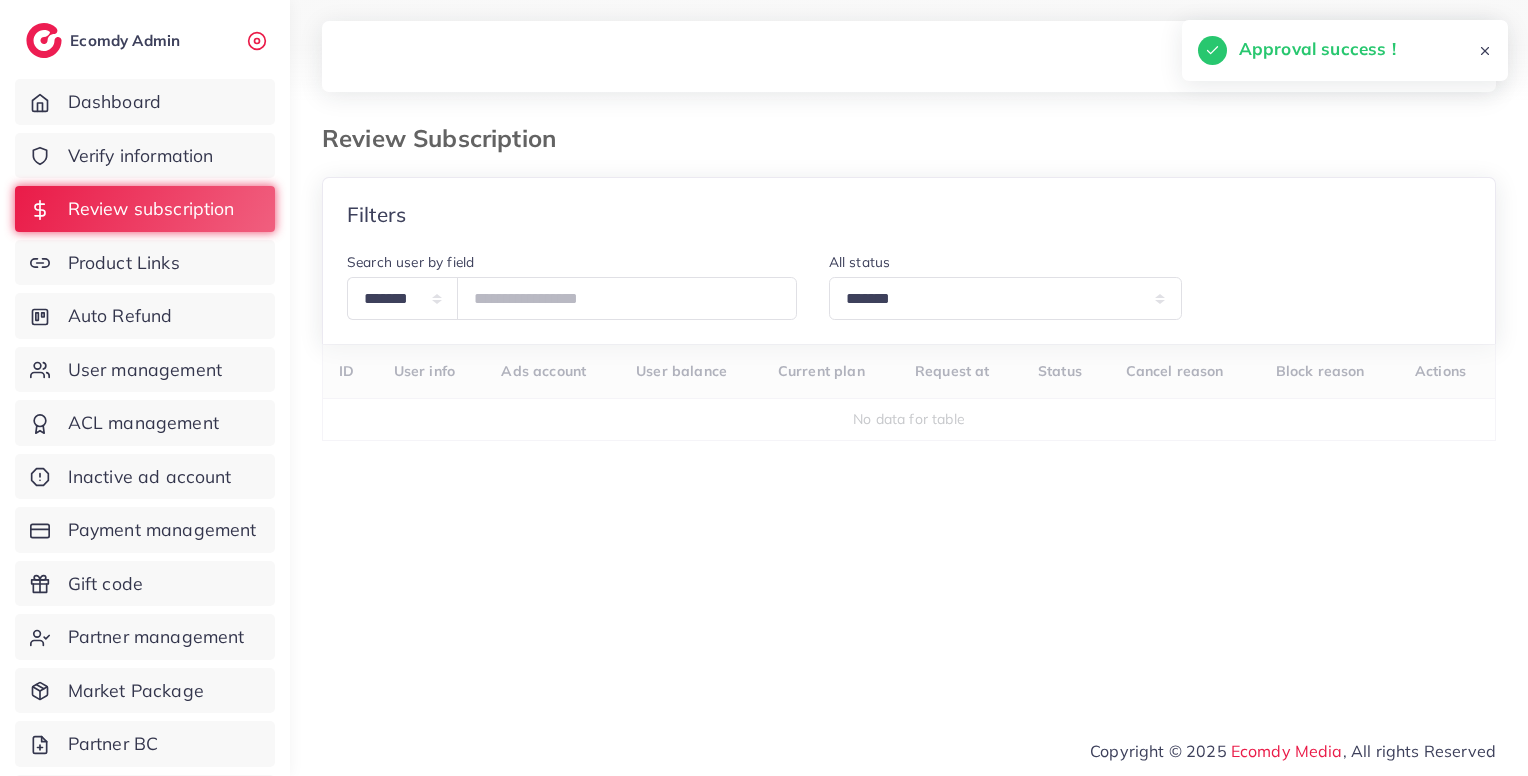 scroll, scrollTop: 0, scrollLeft: 0, axis: both 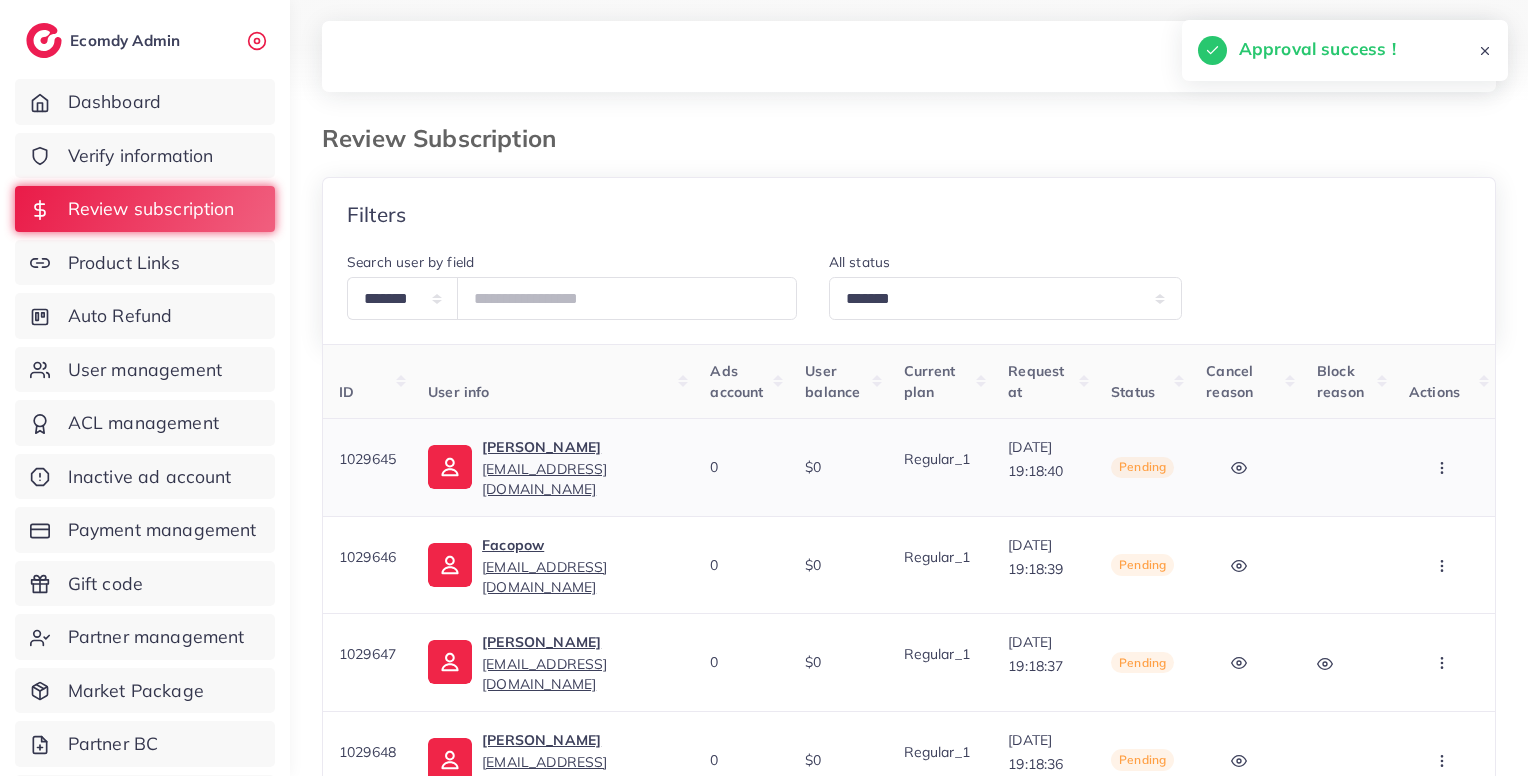 click at bounding box center (1444, 467) 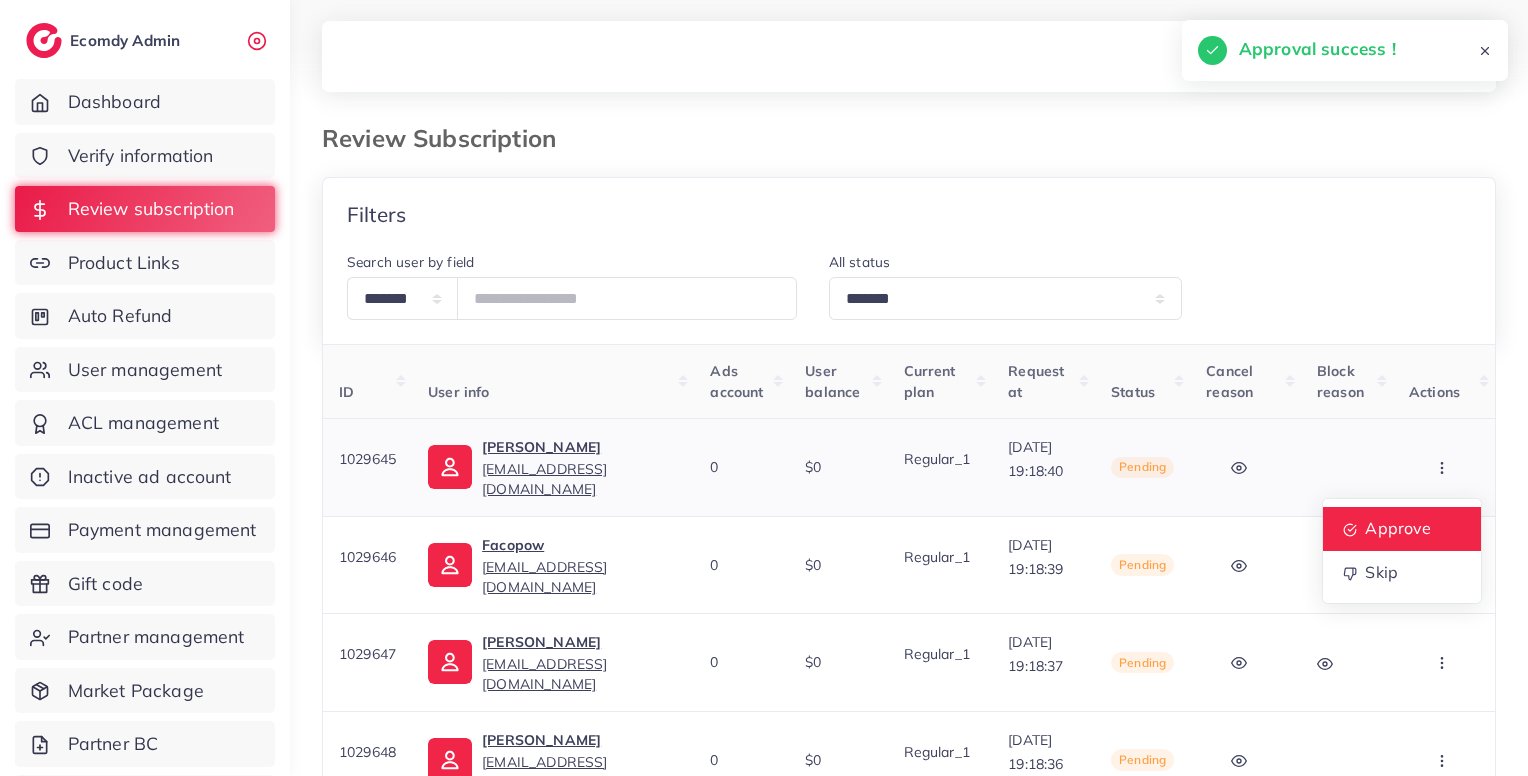 click on "Approve" at bounding box center [1402, 529] 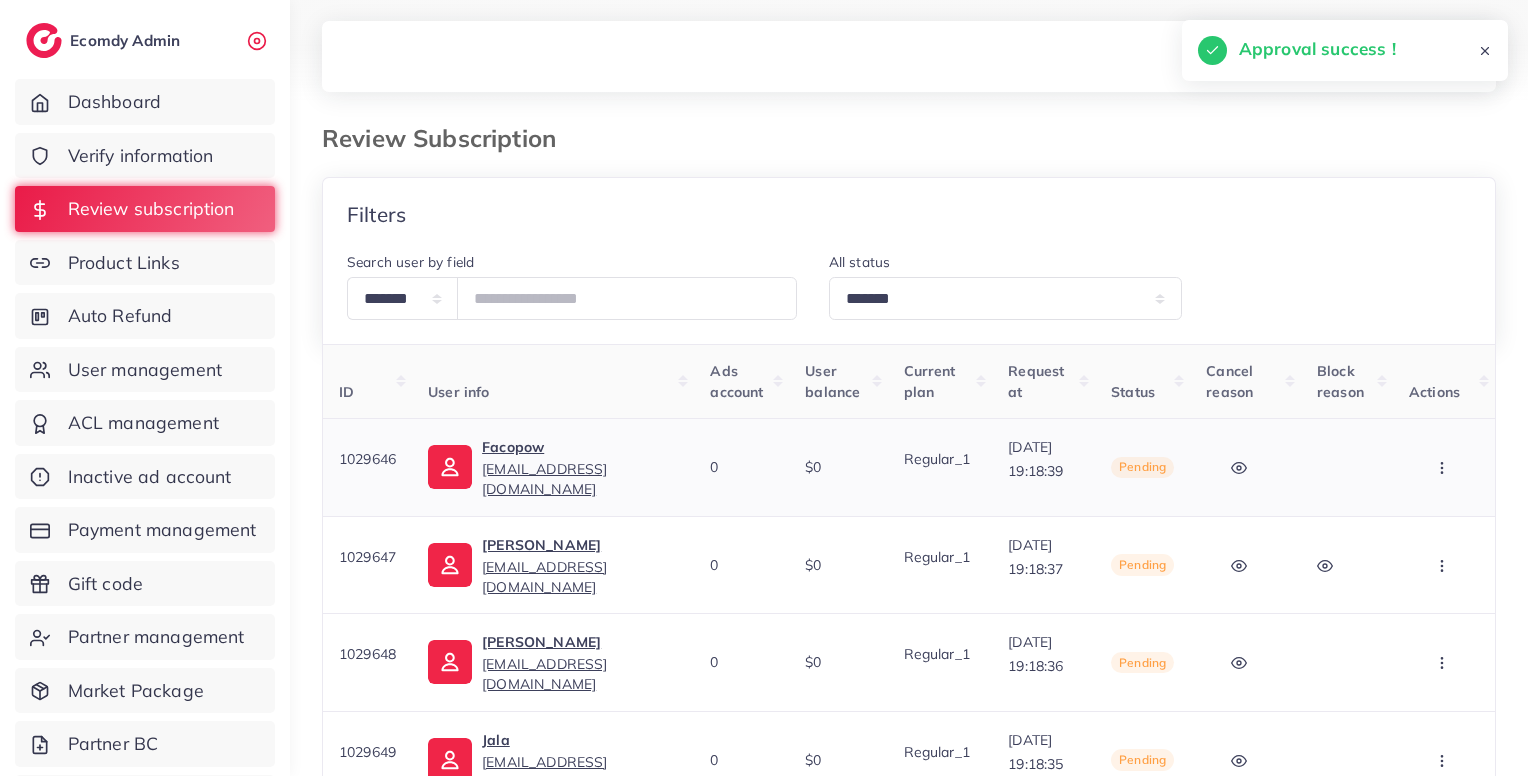 click 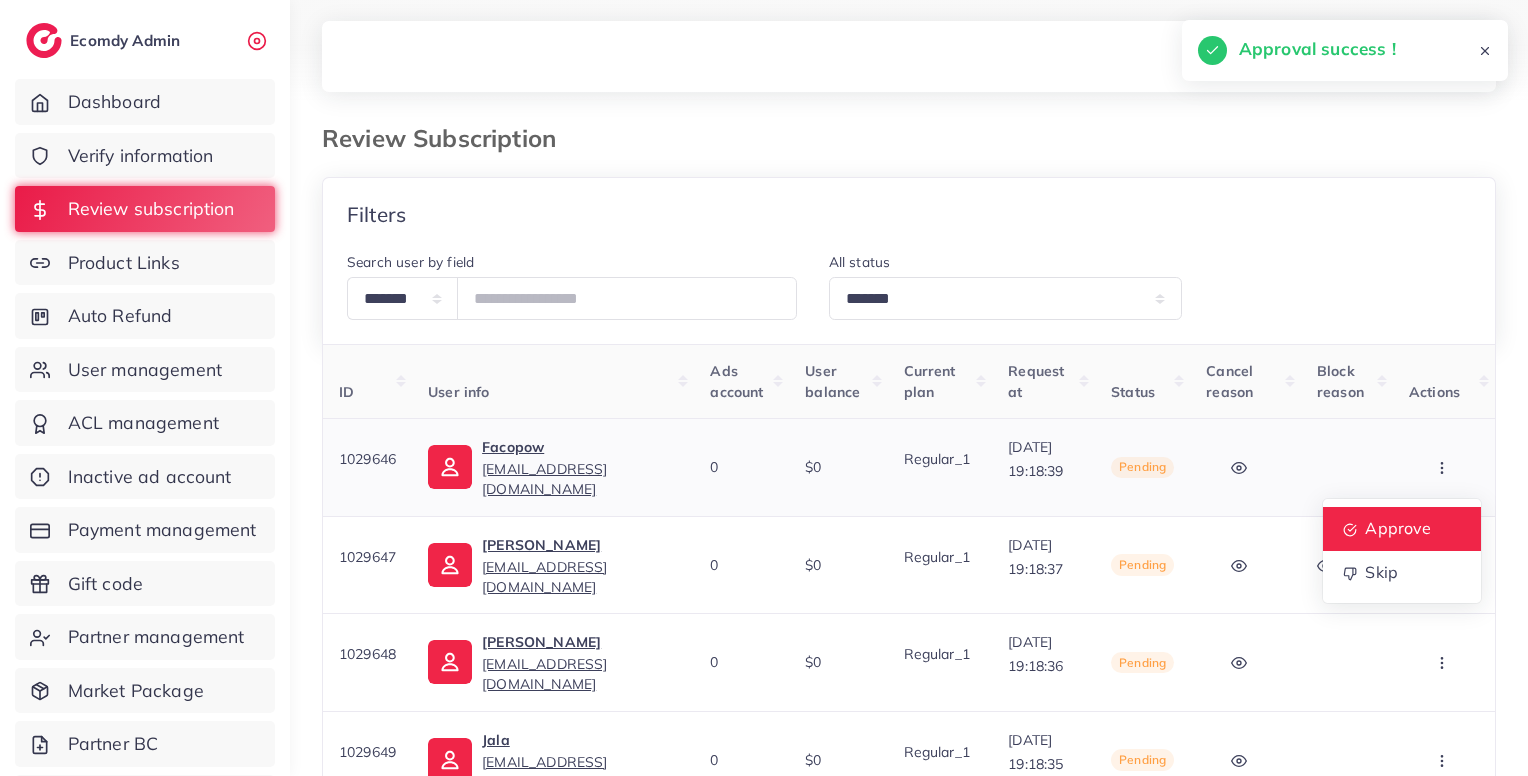 click on "Approve" at bounding box center [1402, 529] 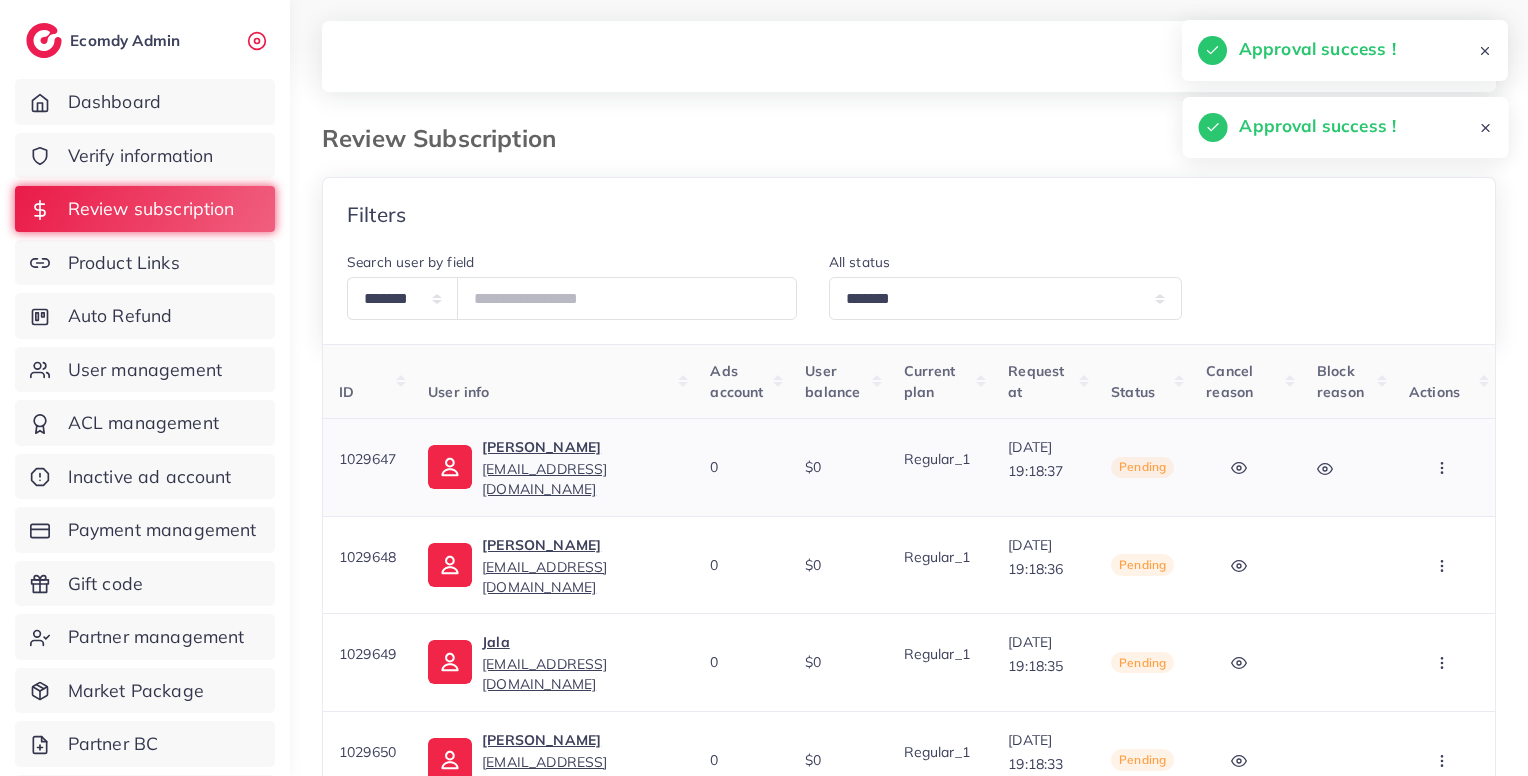 click at bounding box center [1444, 467] 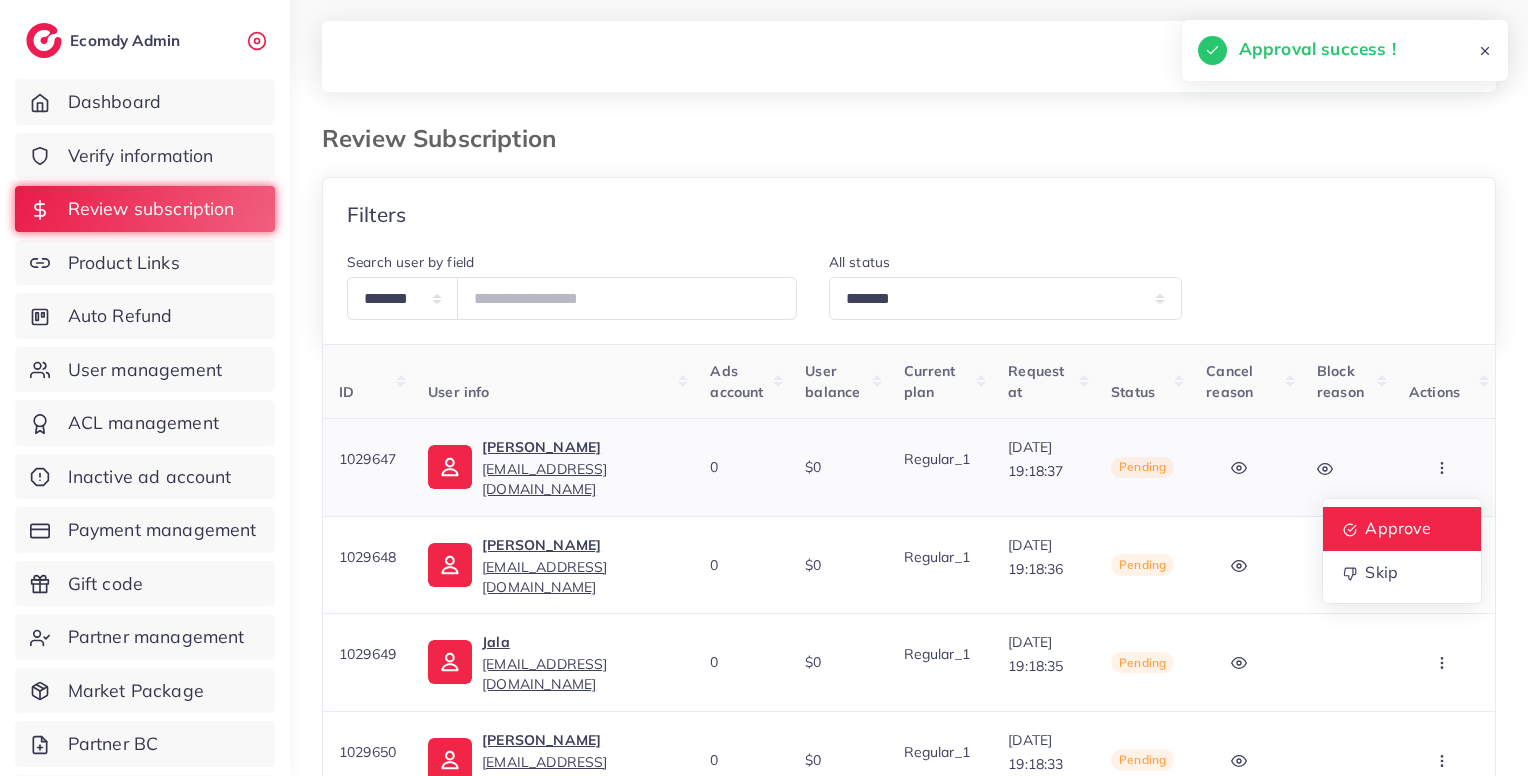 click on "Approve" at bounding box center [1402, 529] 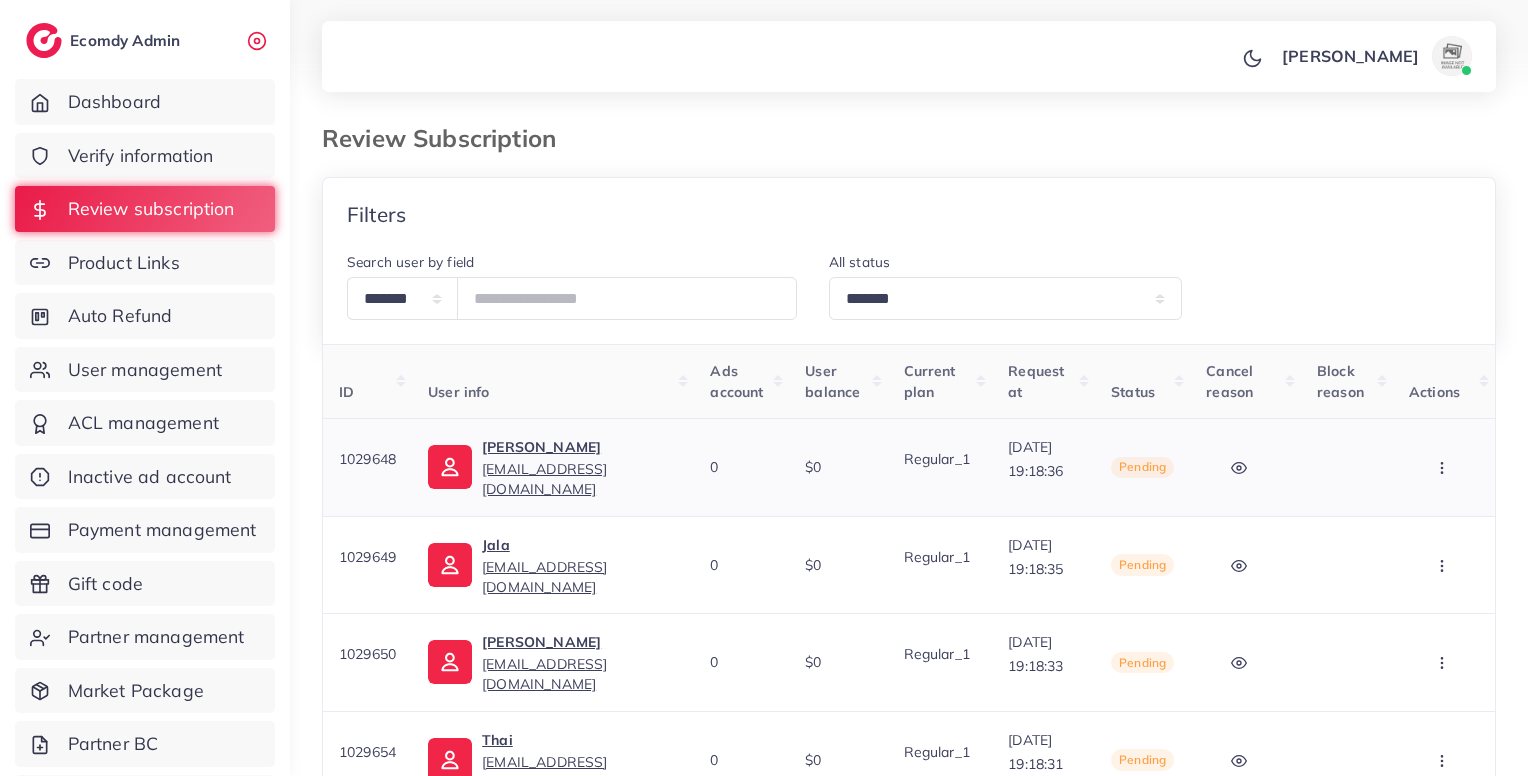 click 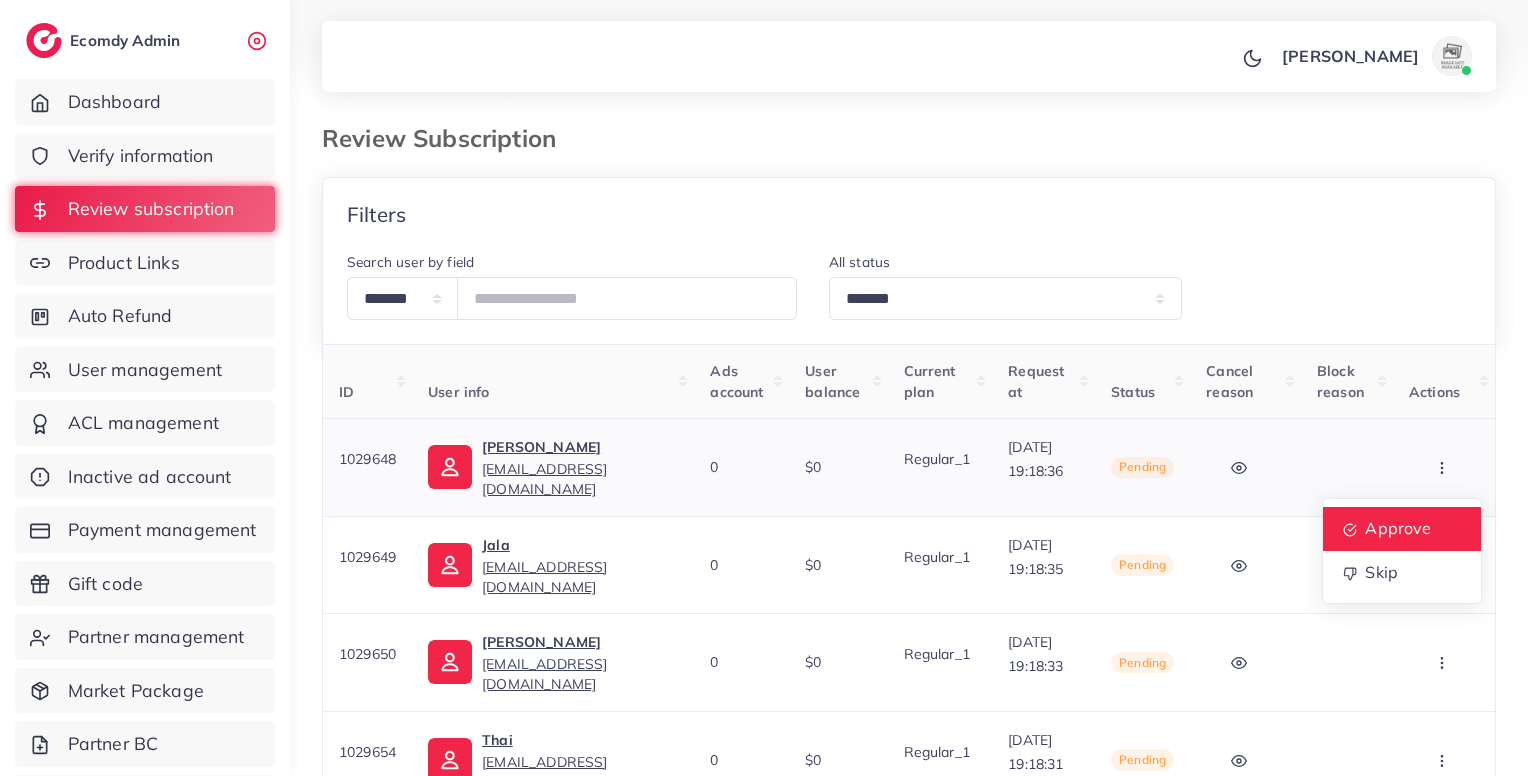 click on "Approve" at bounding box center (1402, 529) 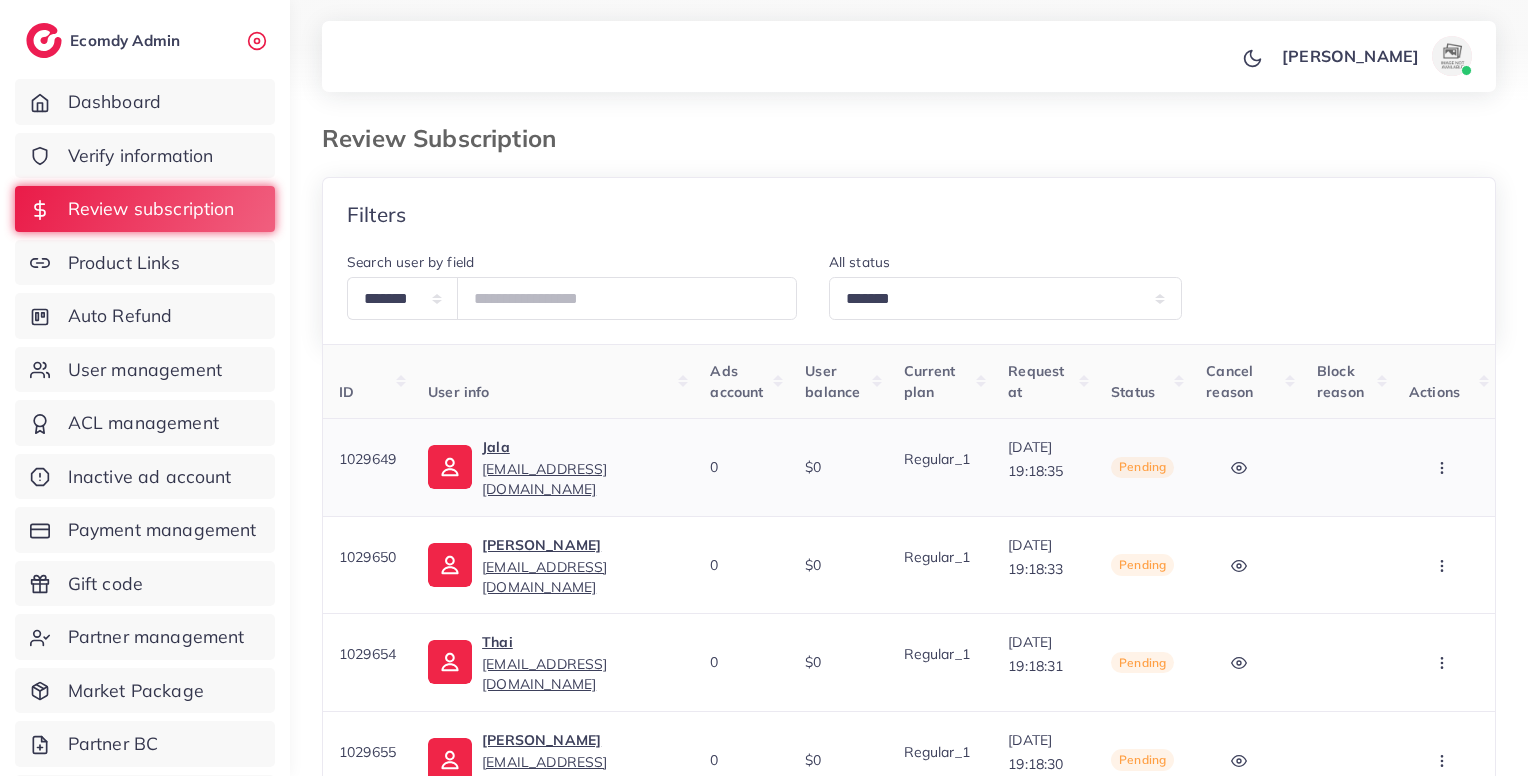 click 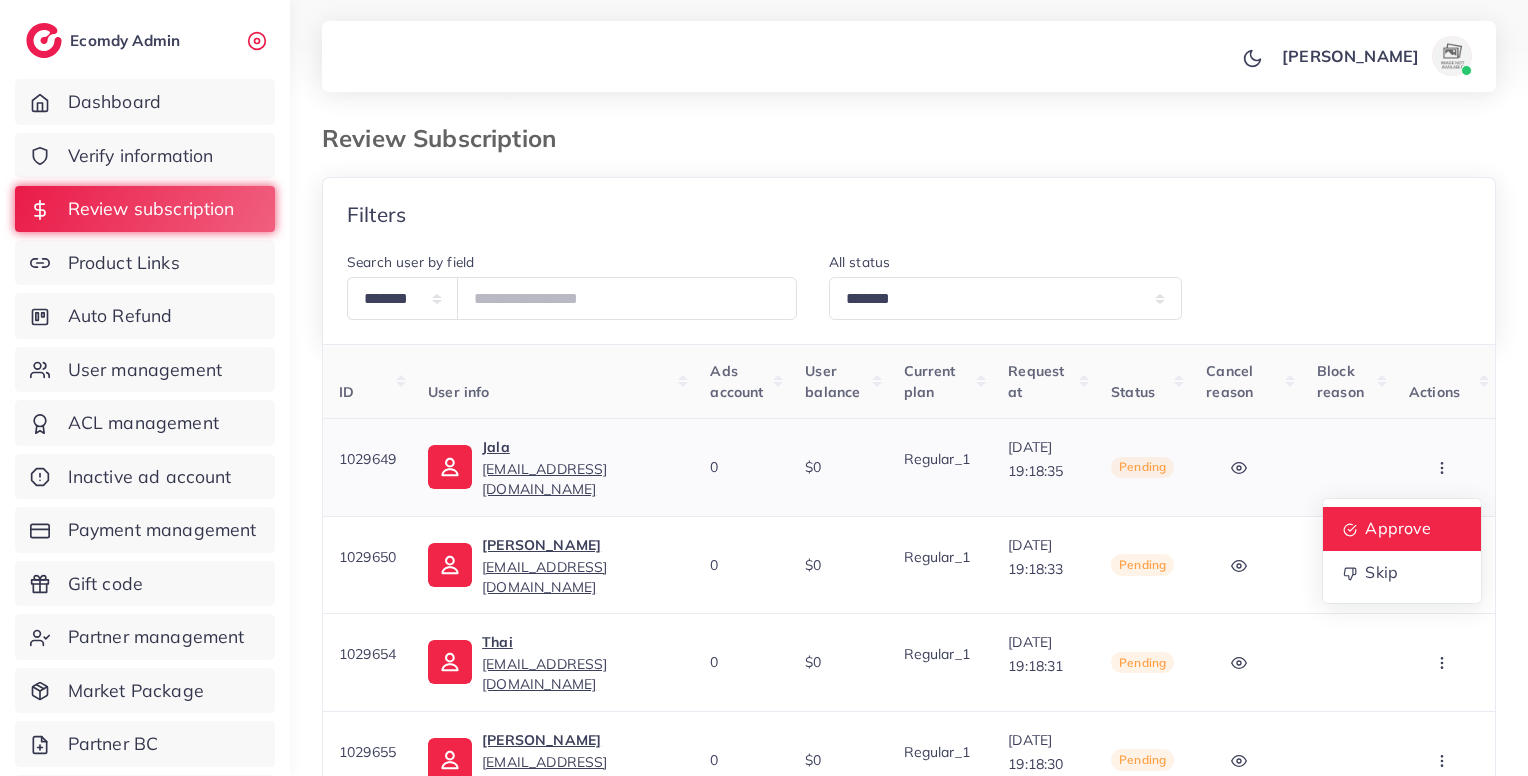 click on "Approve" at bounding box center (1402, 529) 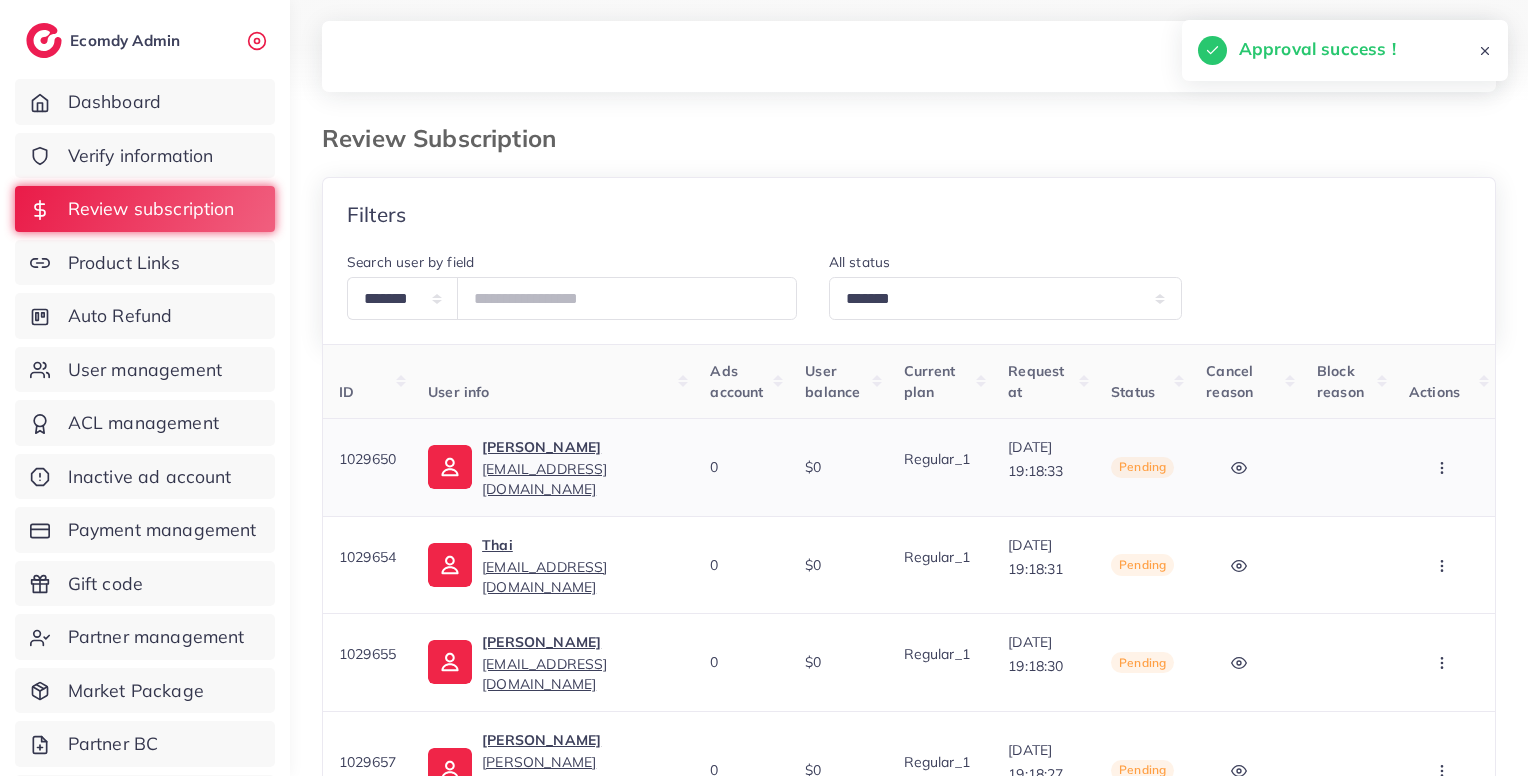 click at bounding box center (1444, 467) 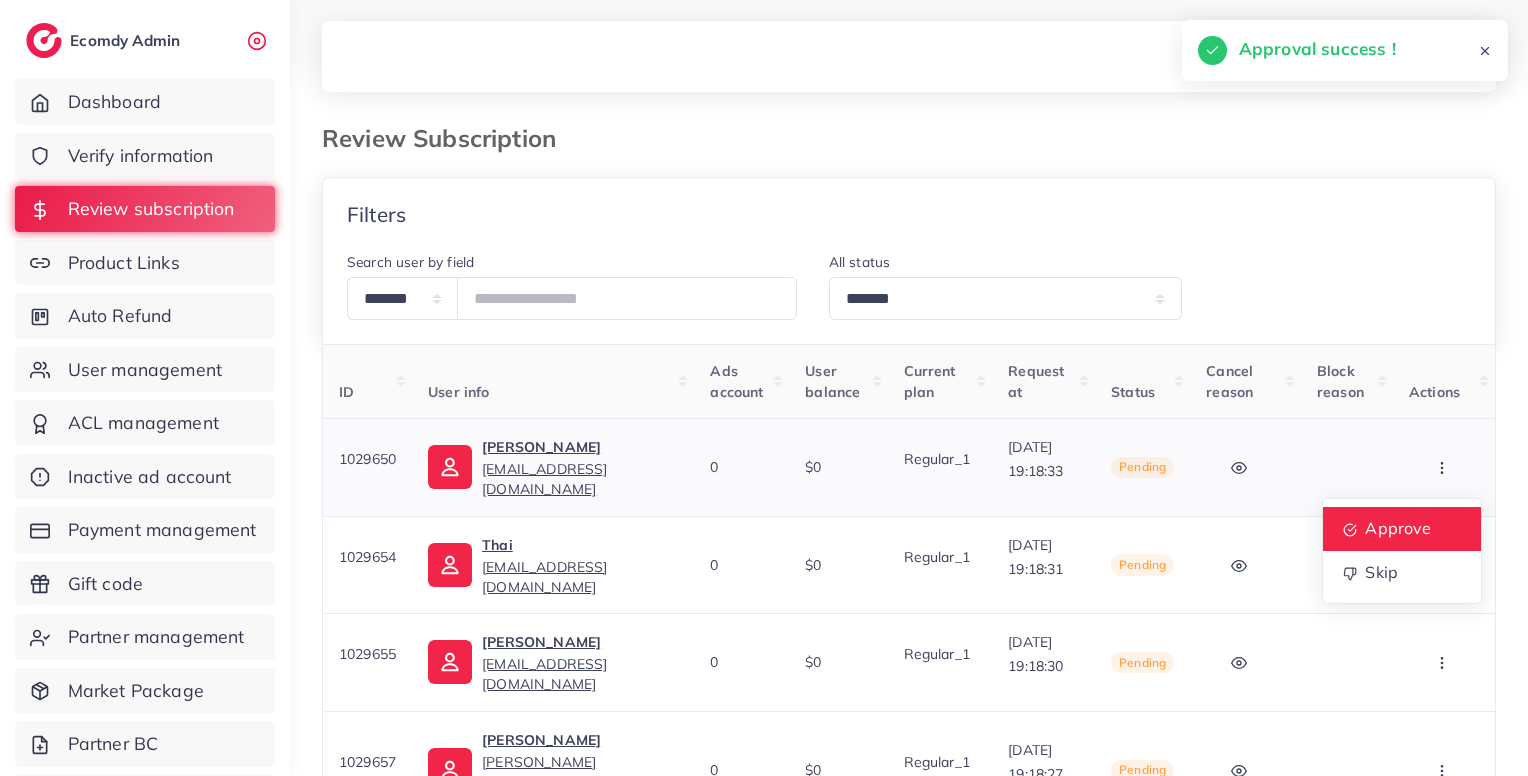 click on "Approve" at bounding box center [1398, 528] 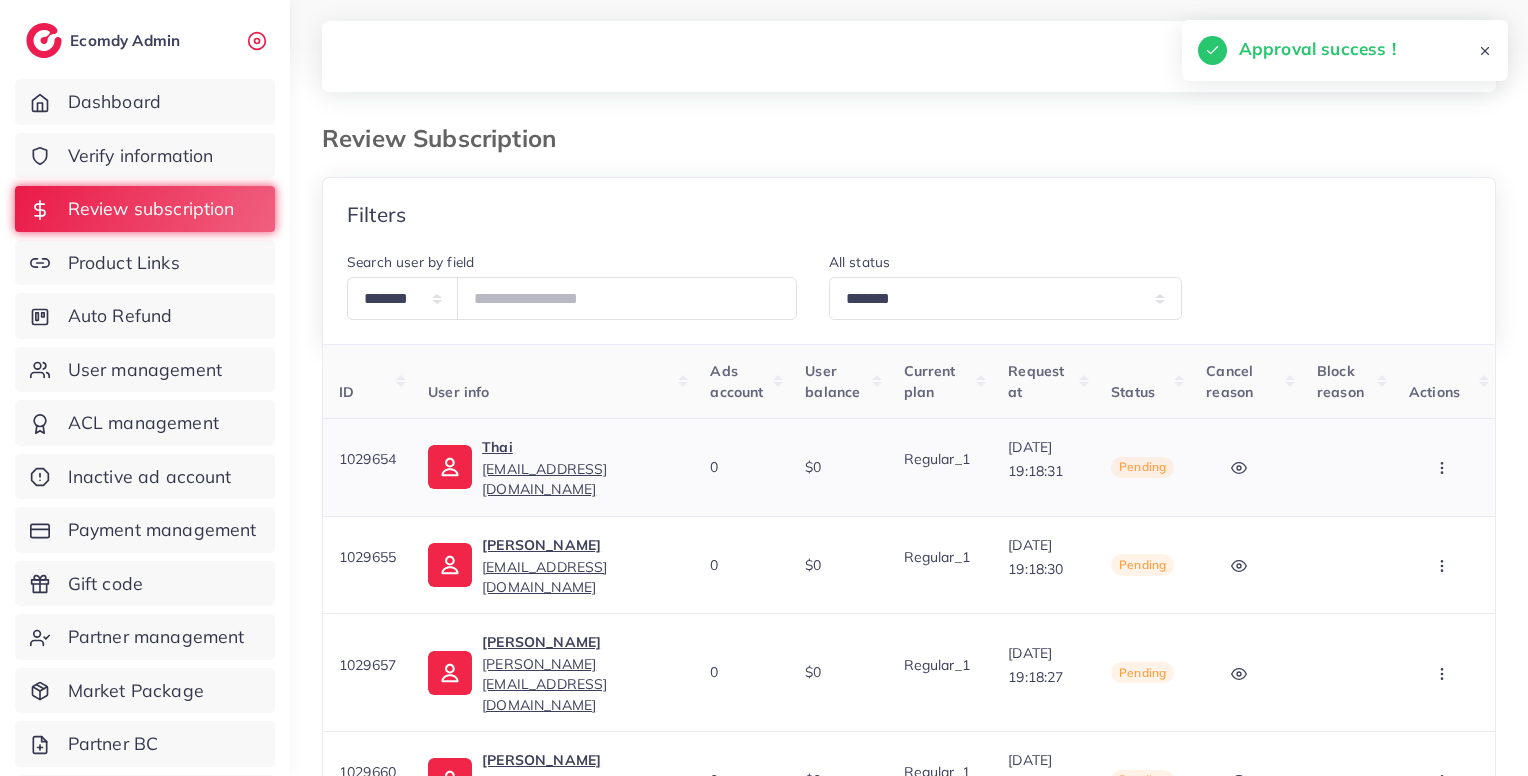 click at bounding box center (1444, 467) 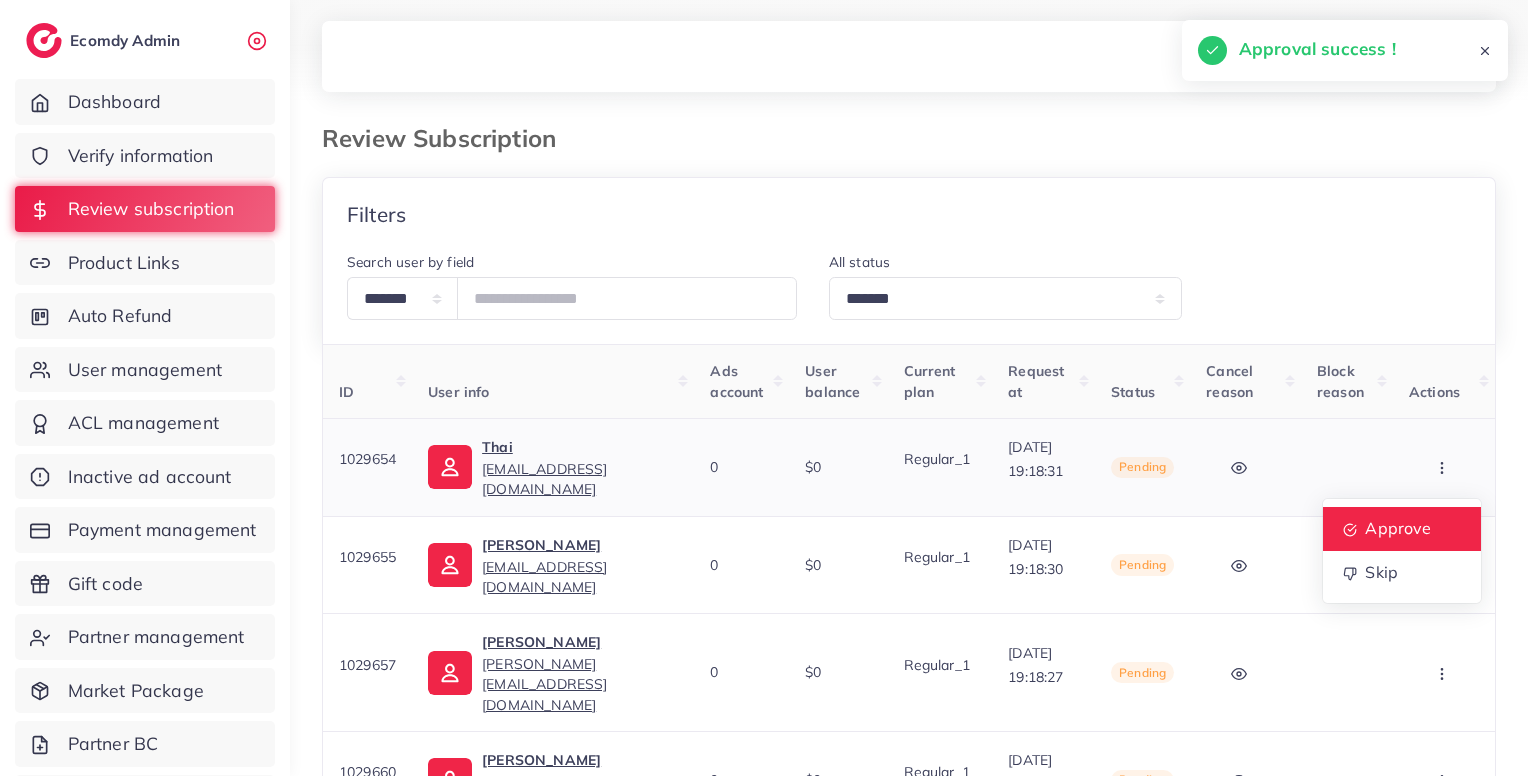 click on "Approve" at bounding box center [1398, 528] 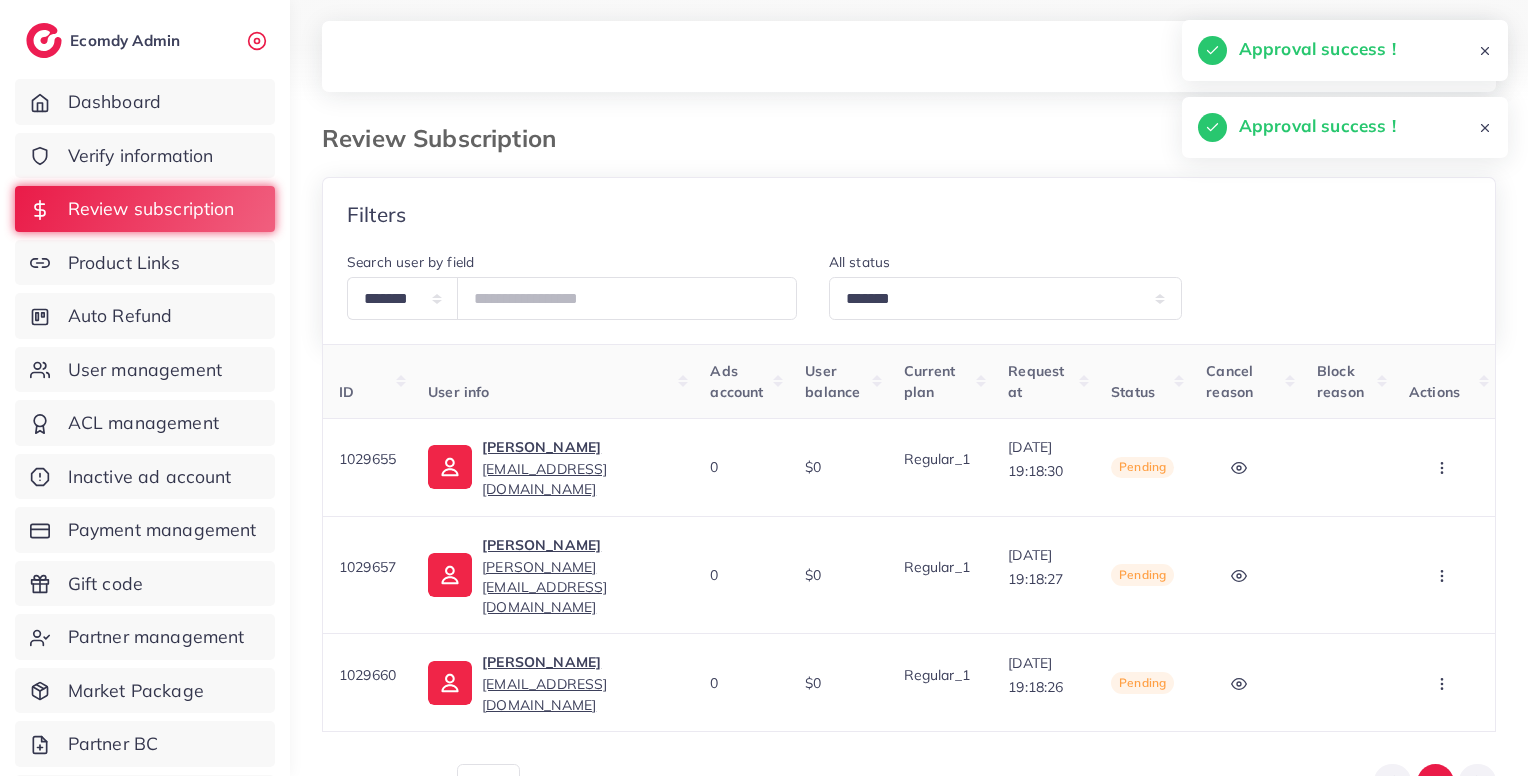 scroll, scrollTop: 95, scrollLeft: 0, axis: vertical 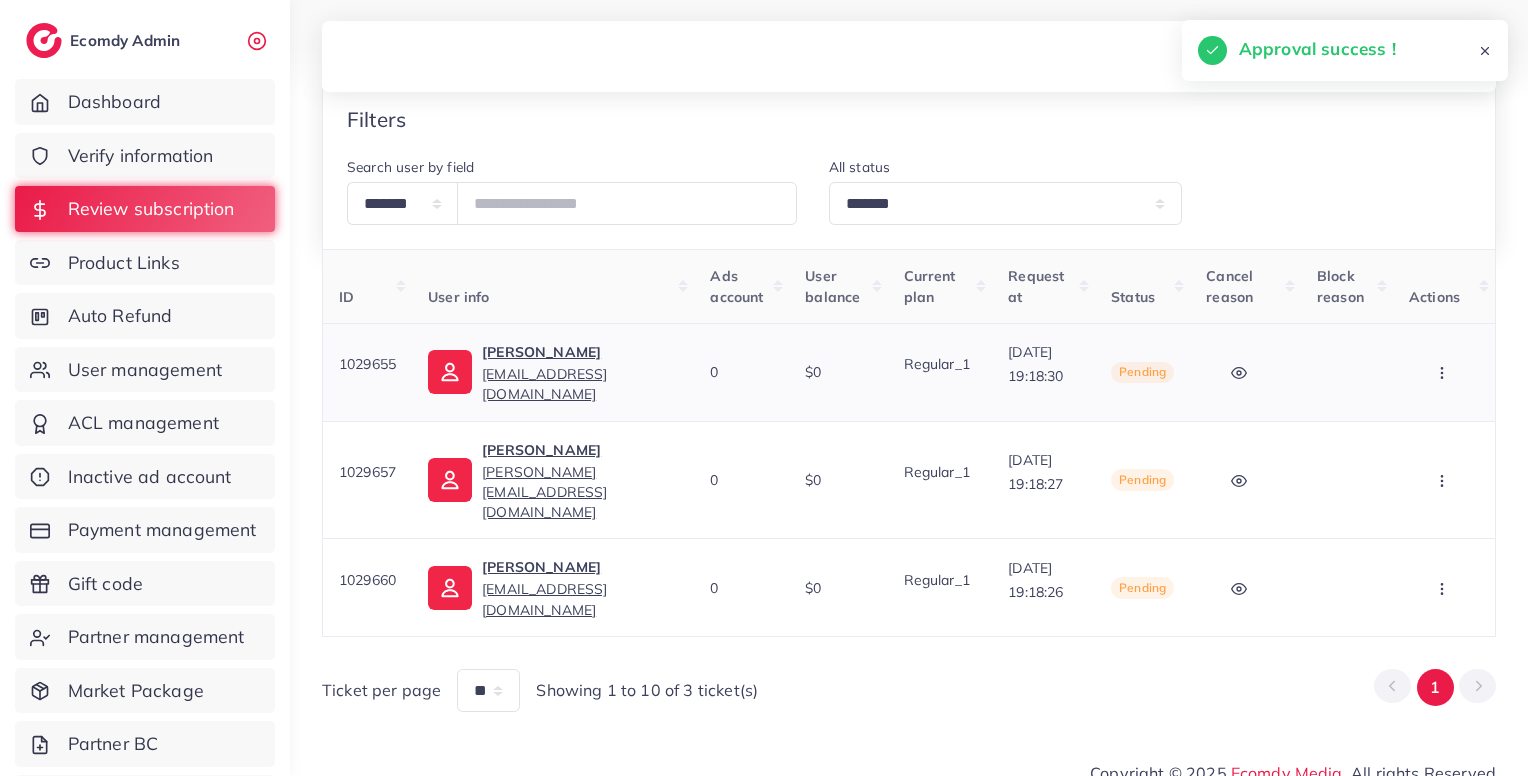click at bounding box center (1444, 372) 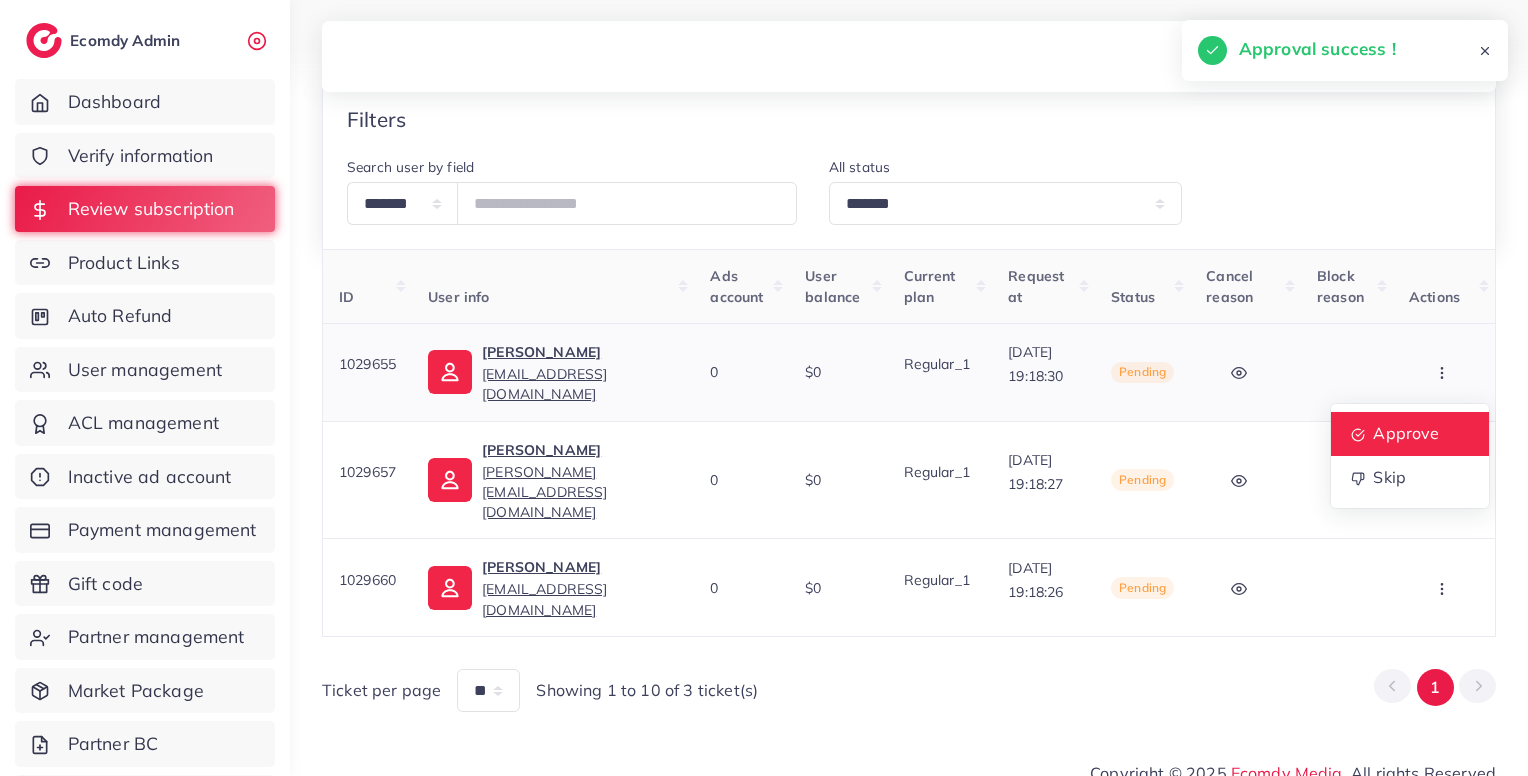 click on "Approve" at bounding box center [1406, 433] 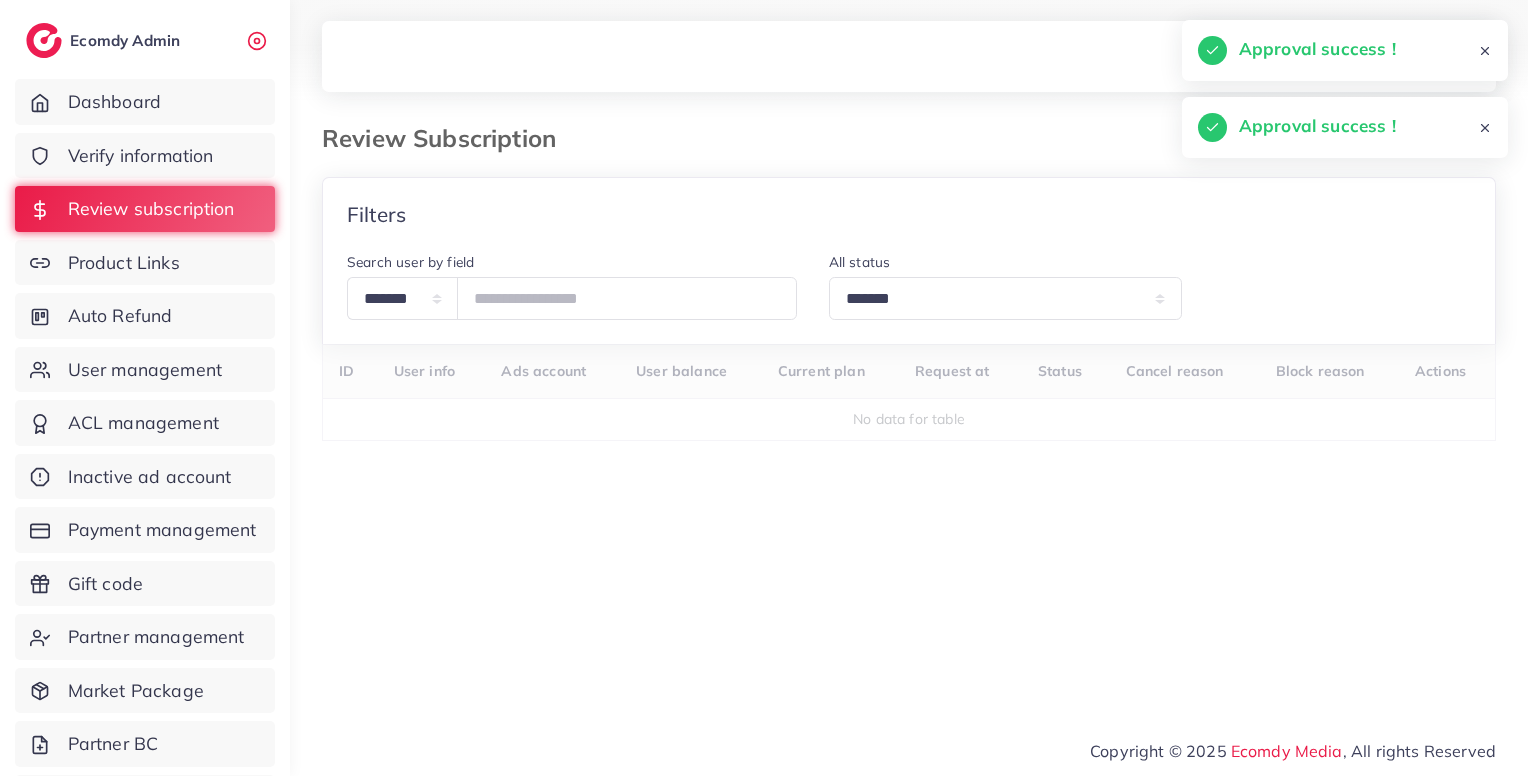 scroll, scrollTop: 40, scrollLeft: 0, axis: vertical 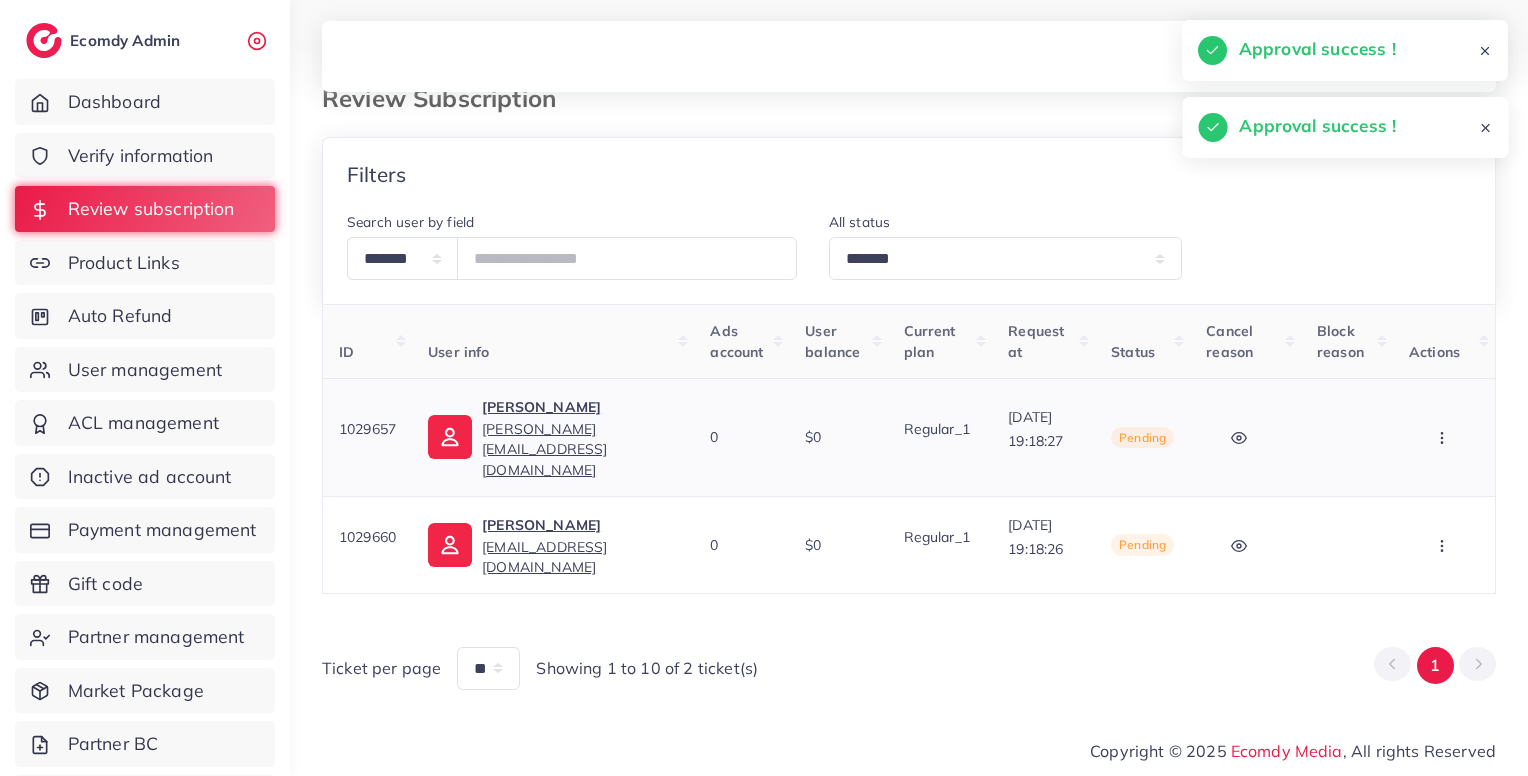click 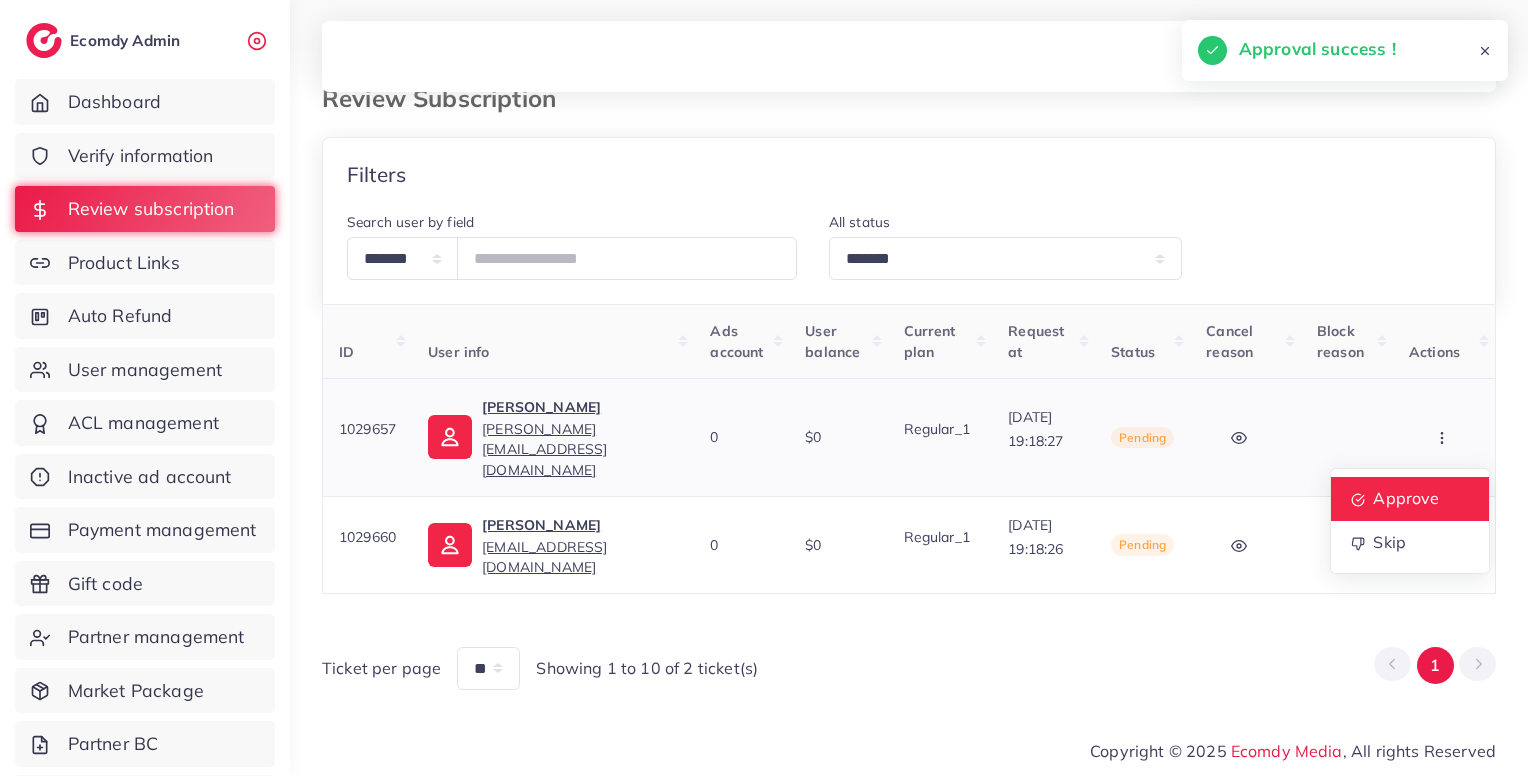 click on "Approve" at bounding box center [1406, 498] 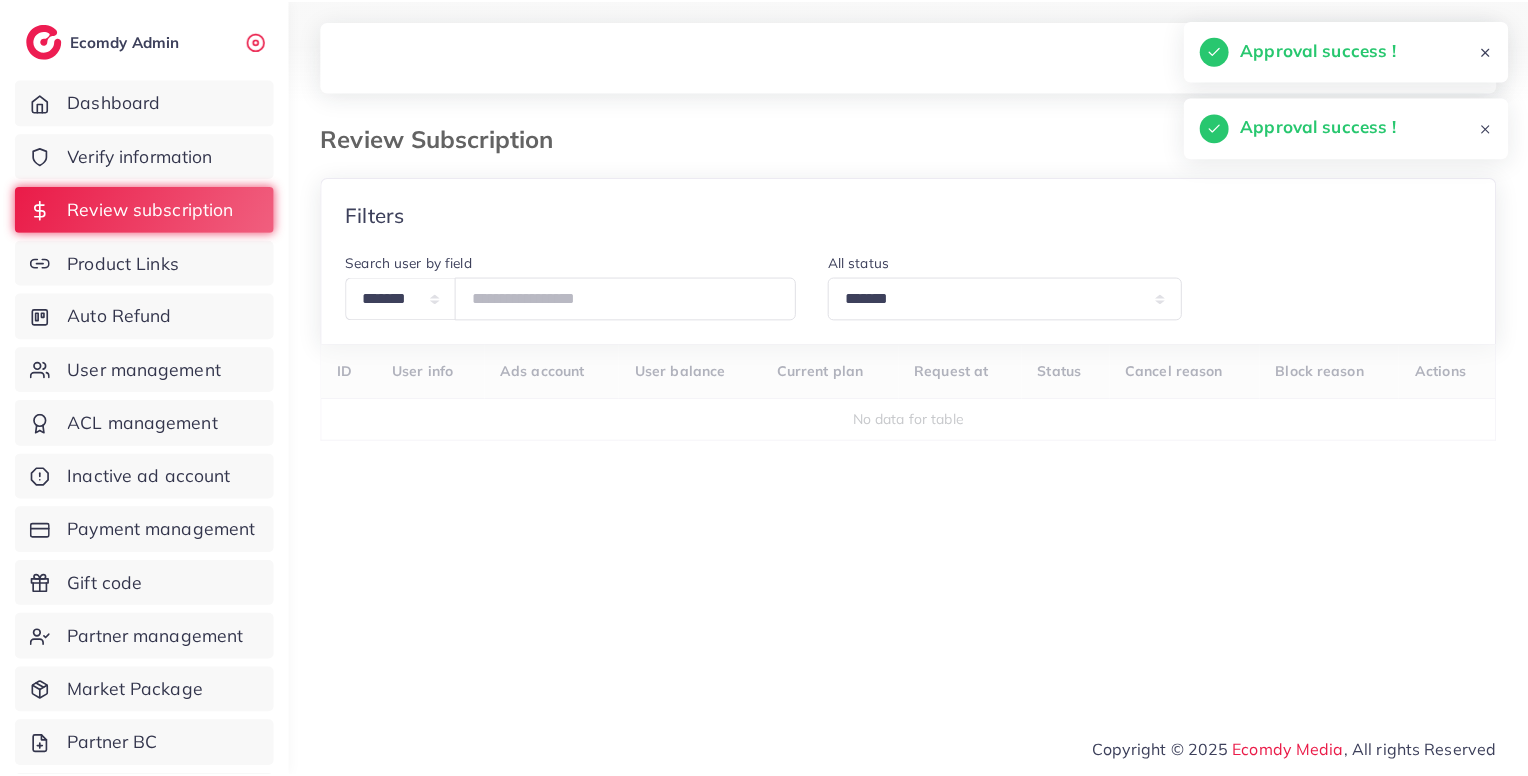scroll, scrollTop: 40, scrollLeft: 0, axis: vertical 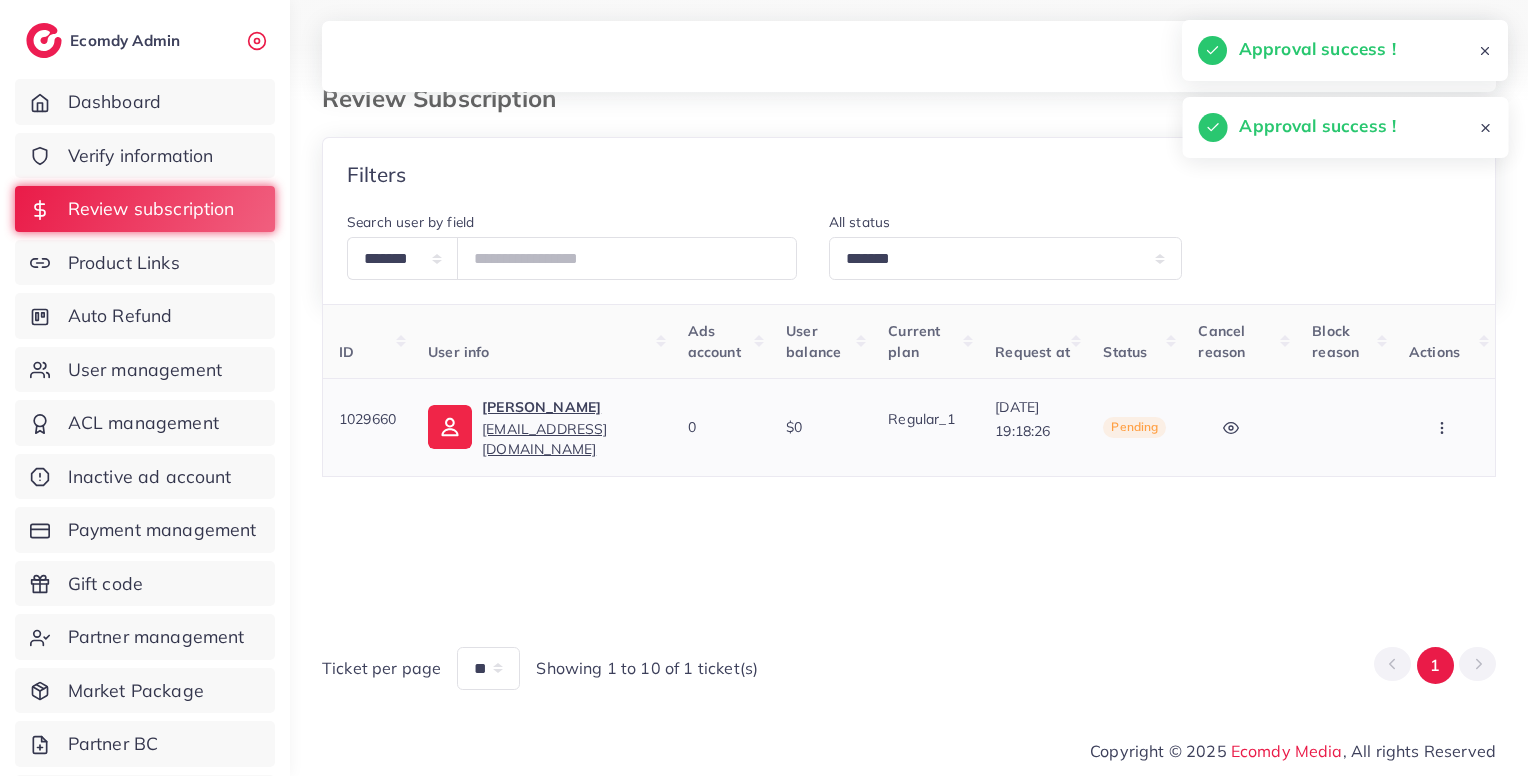 click at bounding box center (1444, 427) 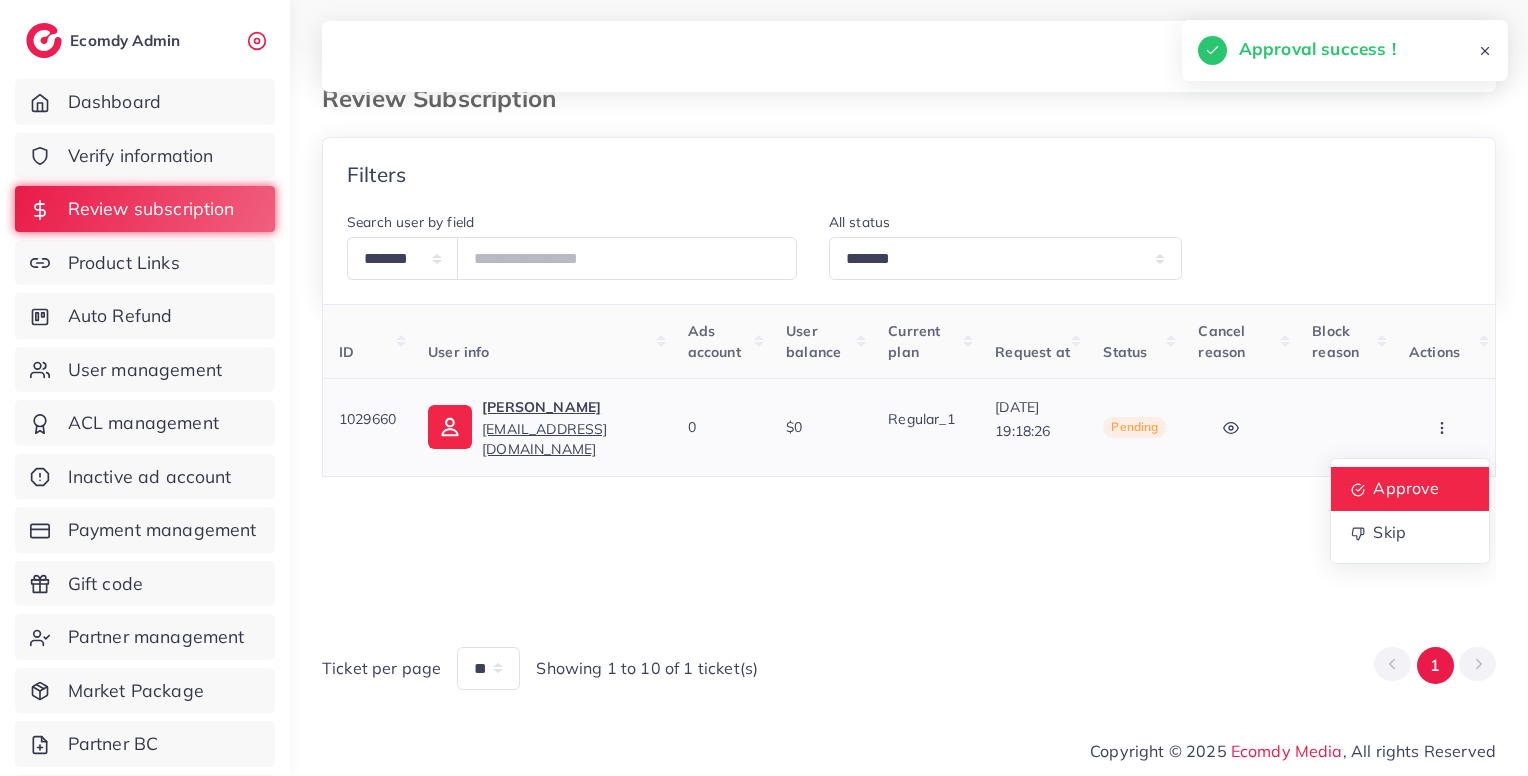 click on "Approve" at bounding box center (1406, 488) 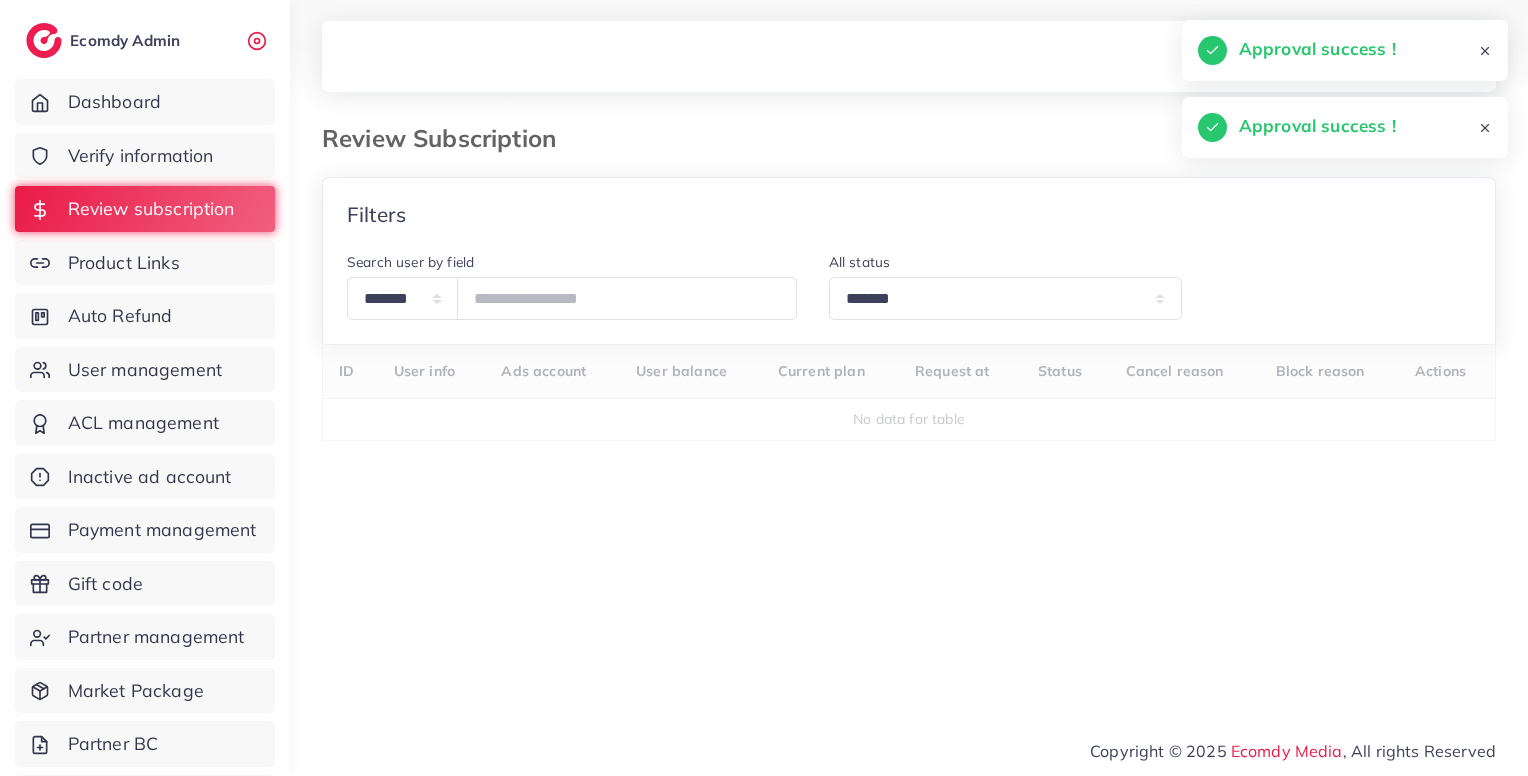 scroll, scrollTop: 0, scrollLeft: 0, axis: both 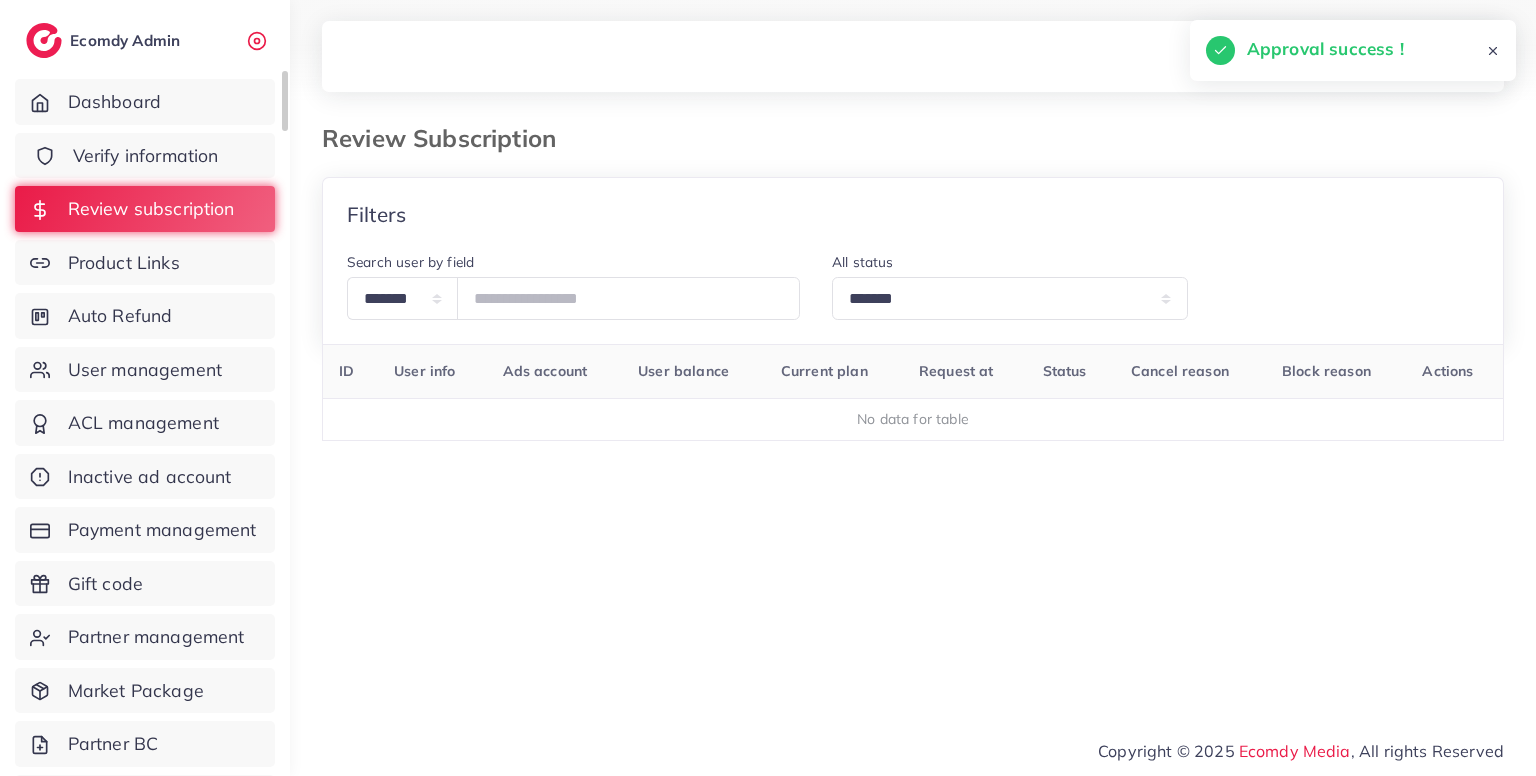 click on "Verify information" at bounding box center (145, 156) 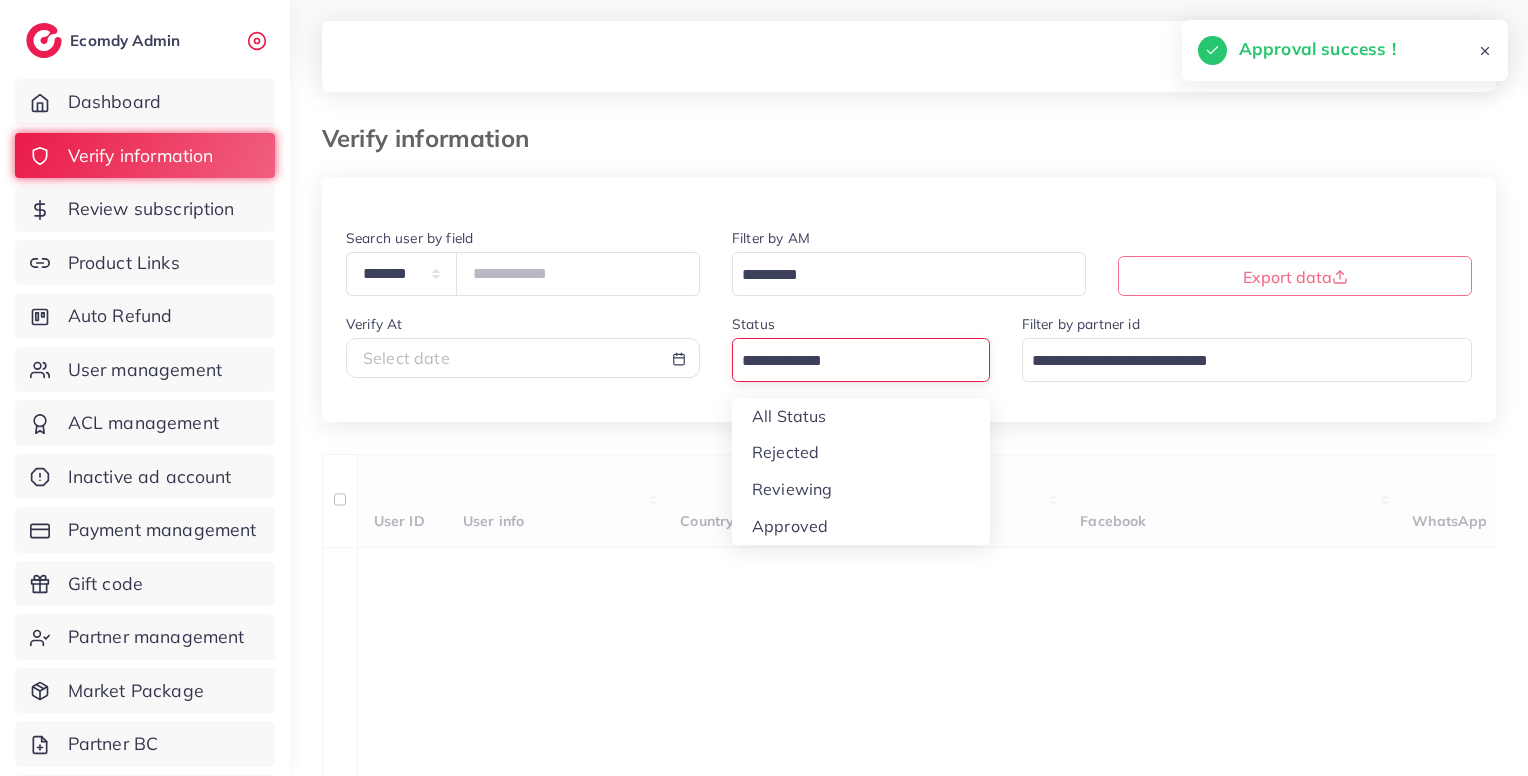 click at bounding box center (849, 361) 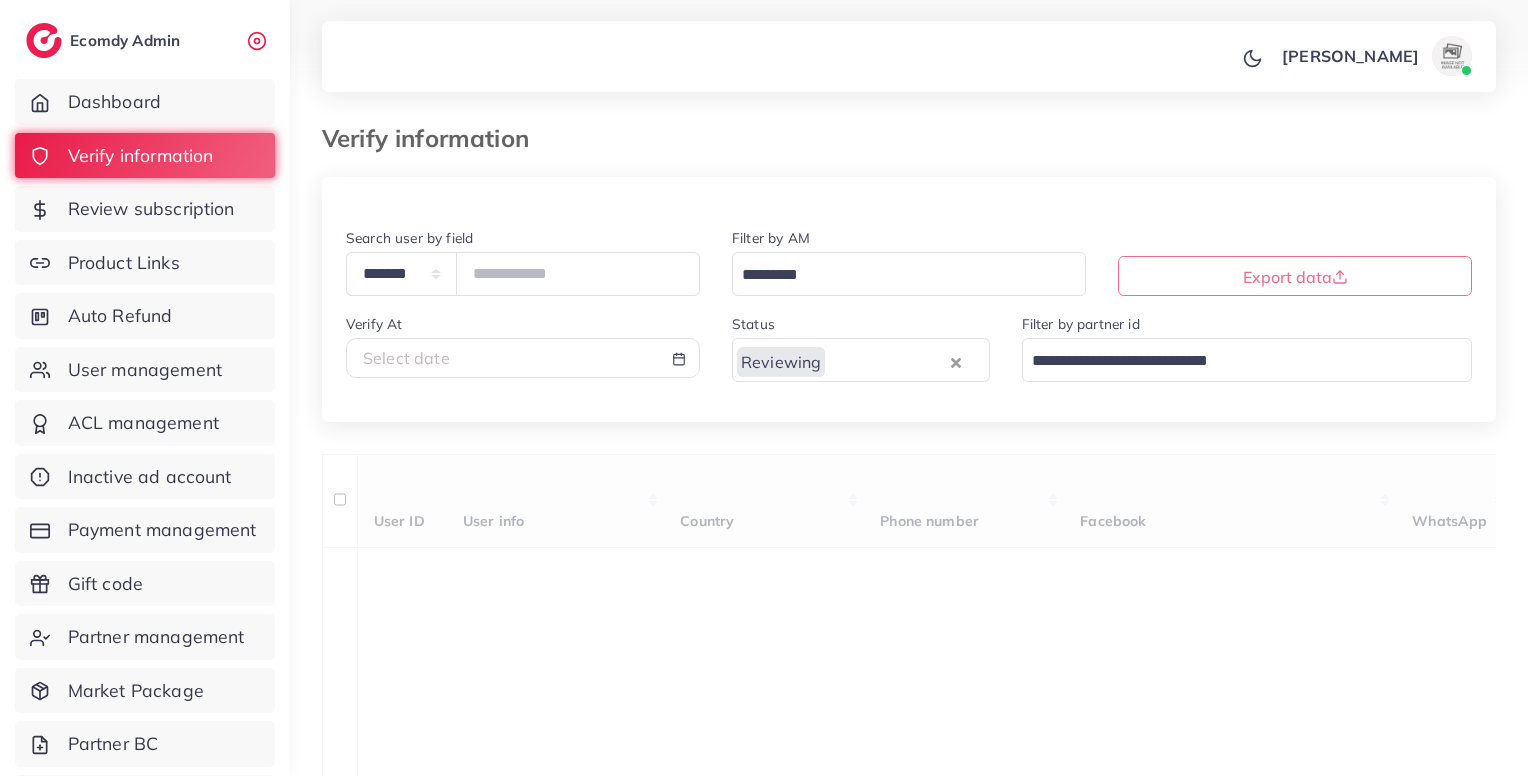 click on "**********" at bounding box center (909, 756) 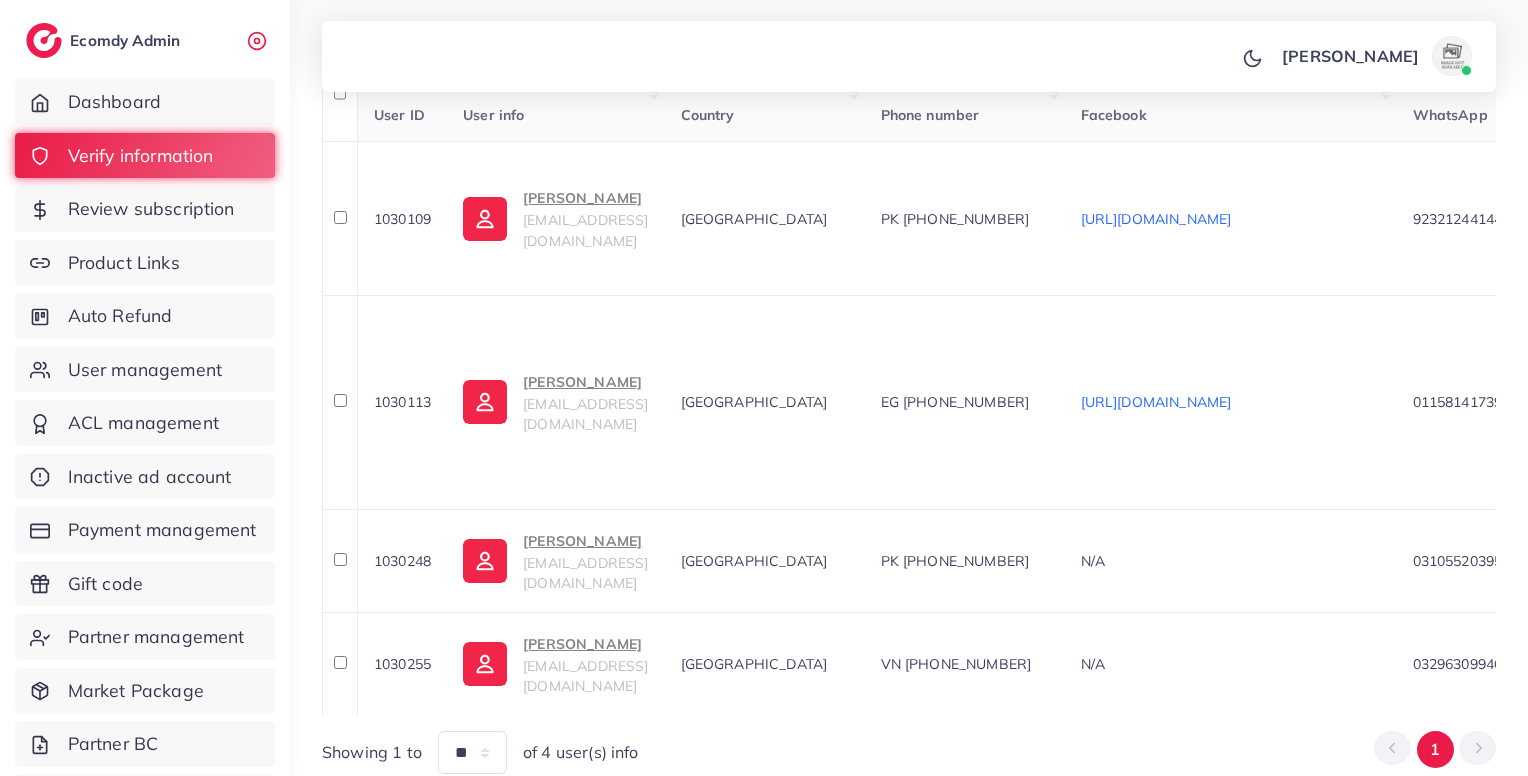 scroll, scrollTop: 393, scrollLeft: 0, axis: vertical 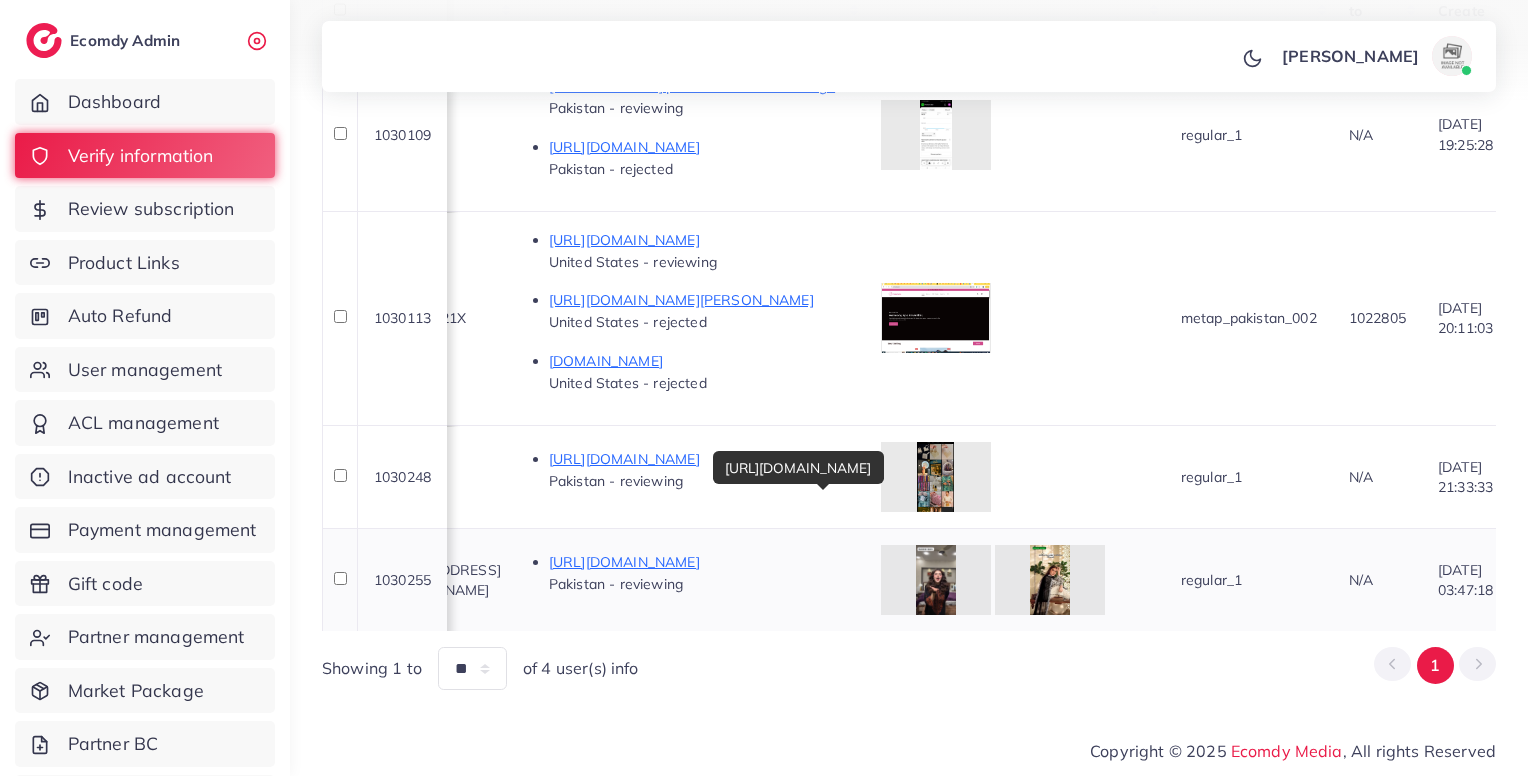 click on "https://thetrendythreads.online/collections/frontpage/products/long-neck-embroidery-round-shirt-with-plazo-nbsp-nbsp" at bounding box center [699, 562] 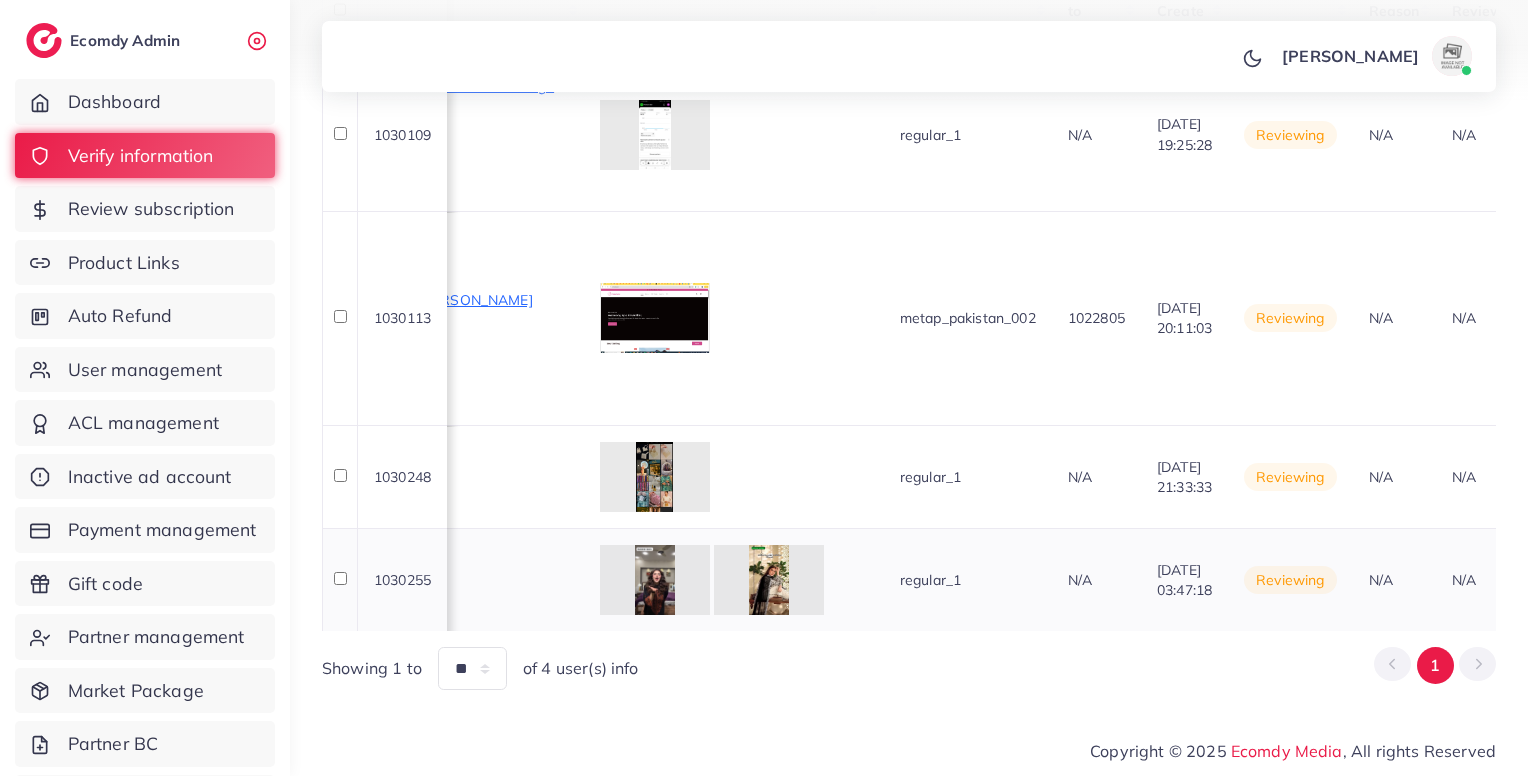 scroll, scrollTop: 0, scrollLeft: 1916, axis: horizontal 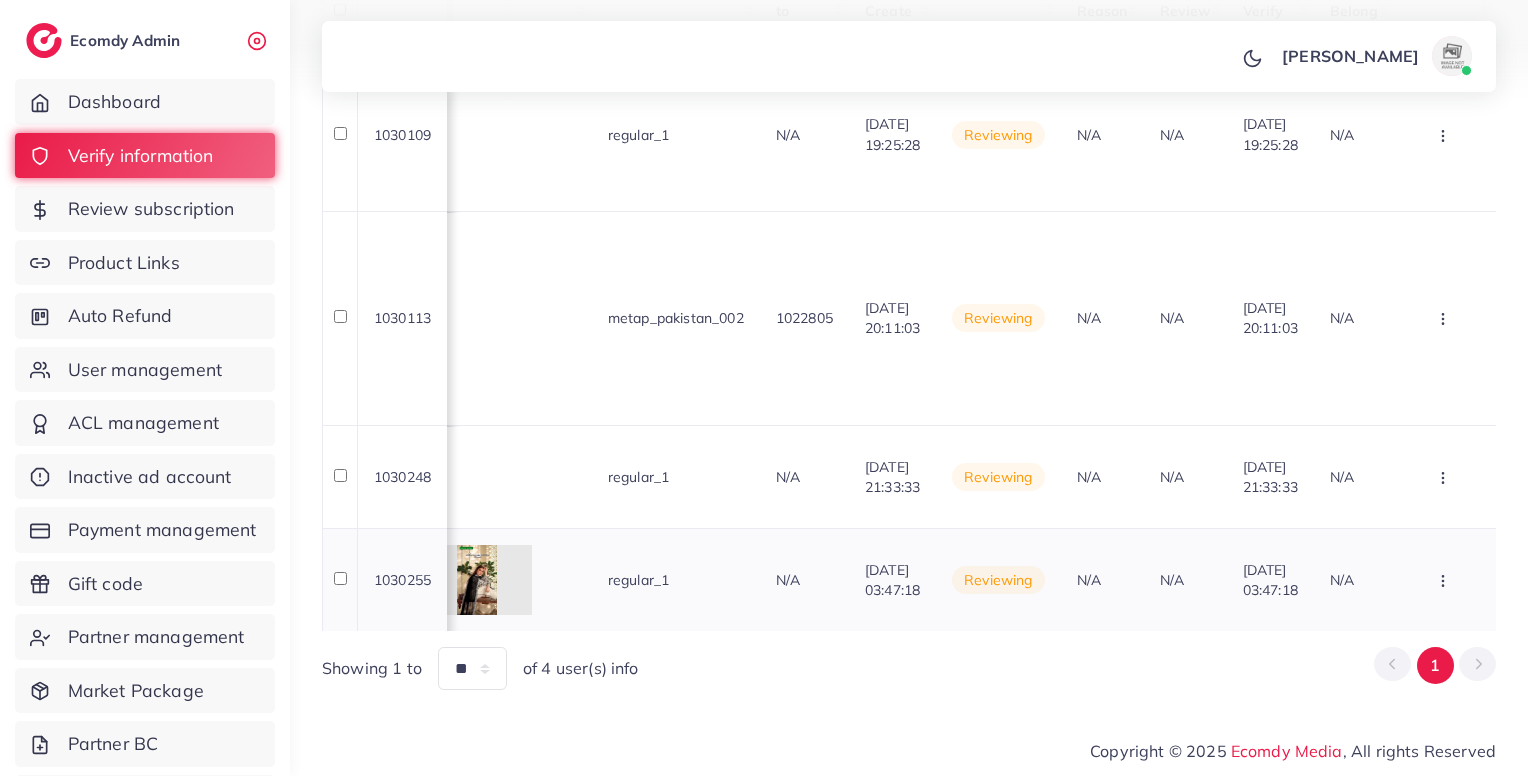click at bounding box center (1445, 134) 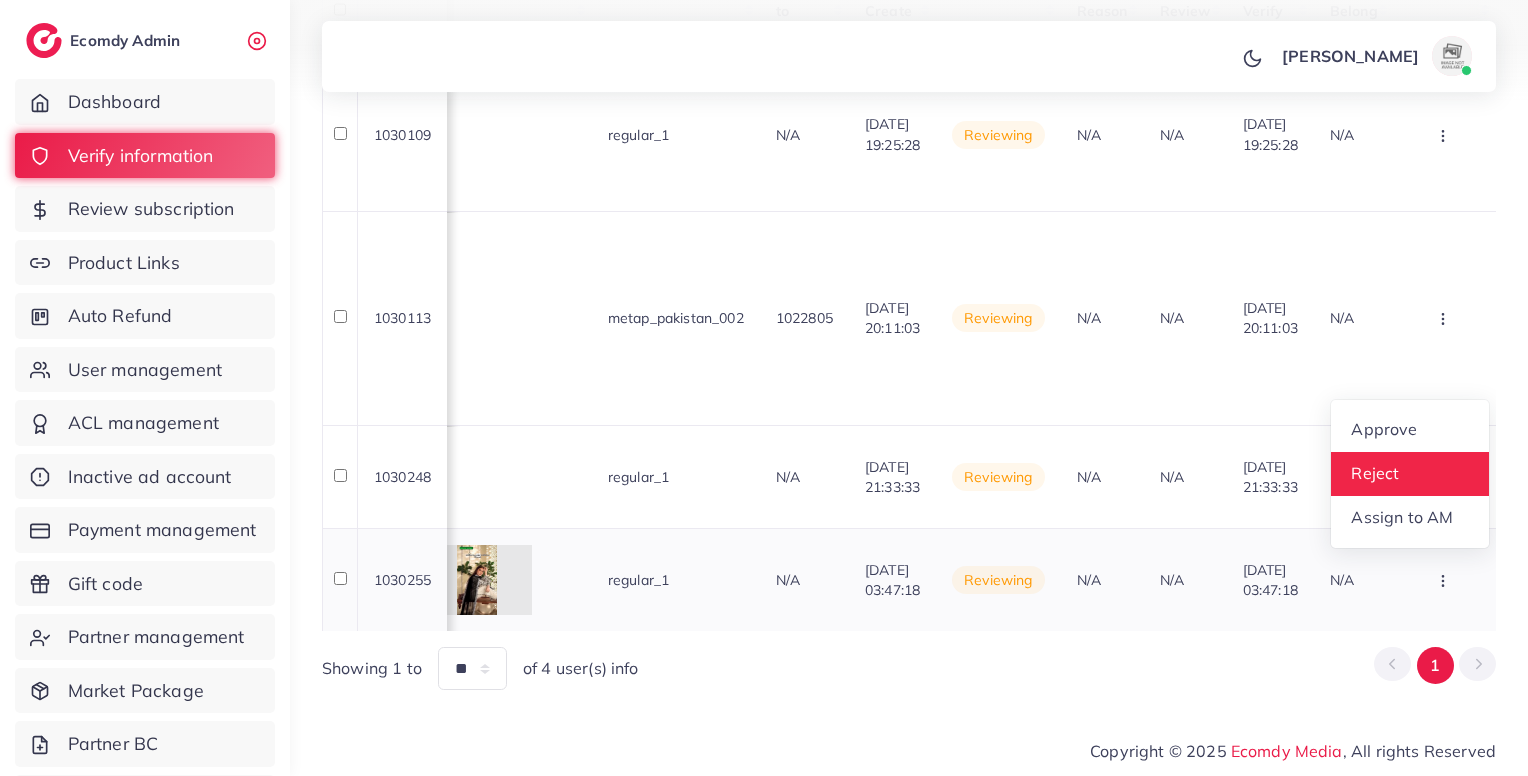 click on "Reject" at bounding box center (1375, 474) 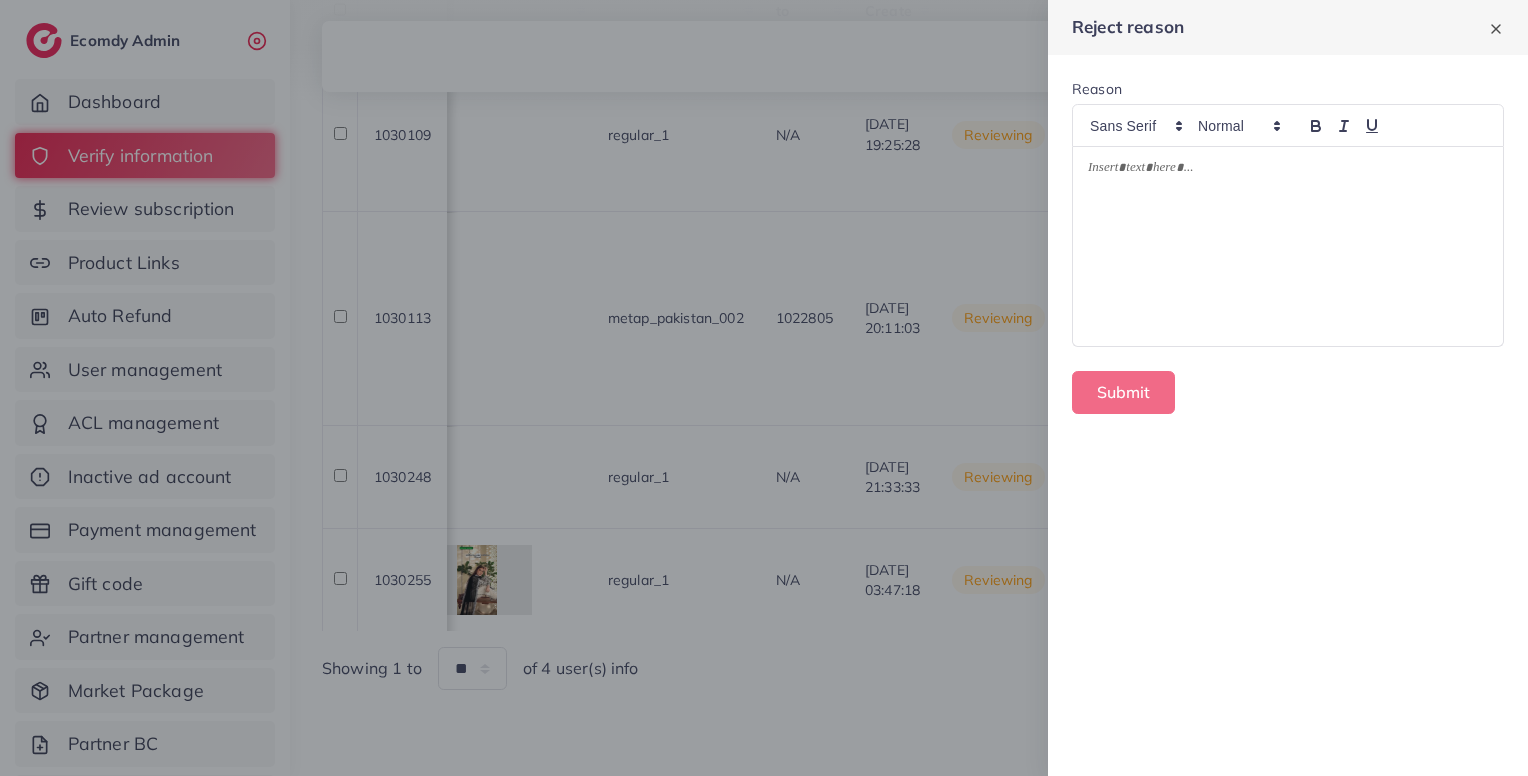 drag, startPoint x: 1288, startPoint y: 135, endPoint x: 1243, endPoint y: 177, distance: 61.554855 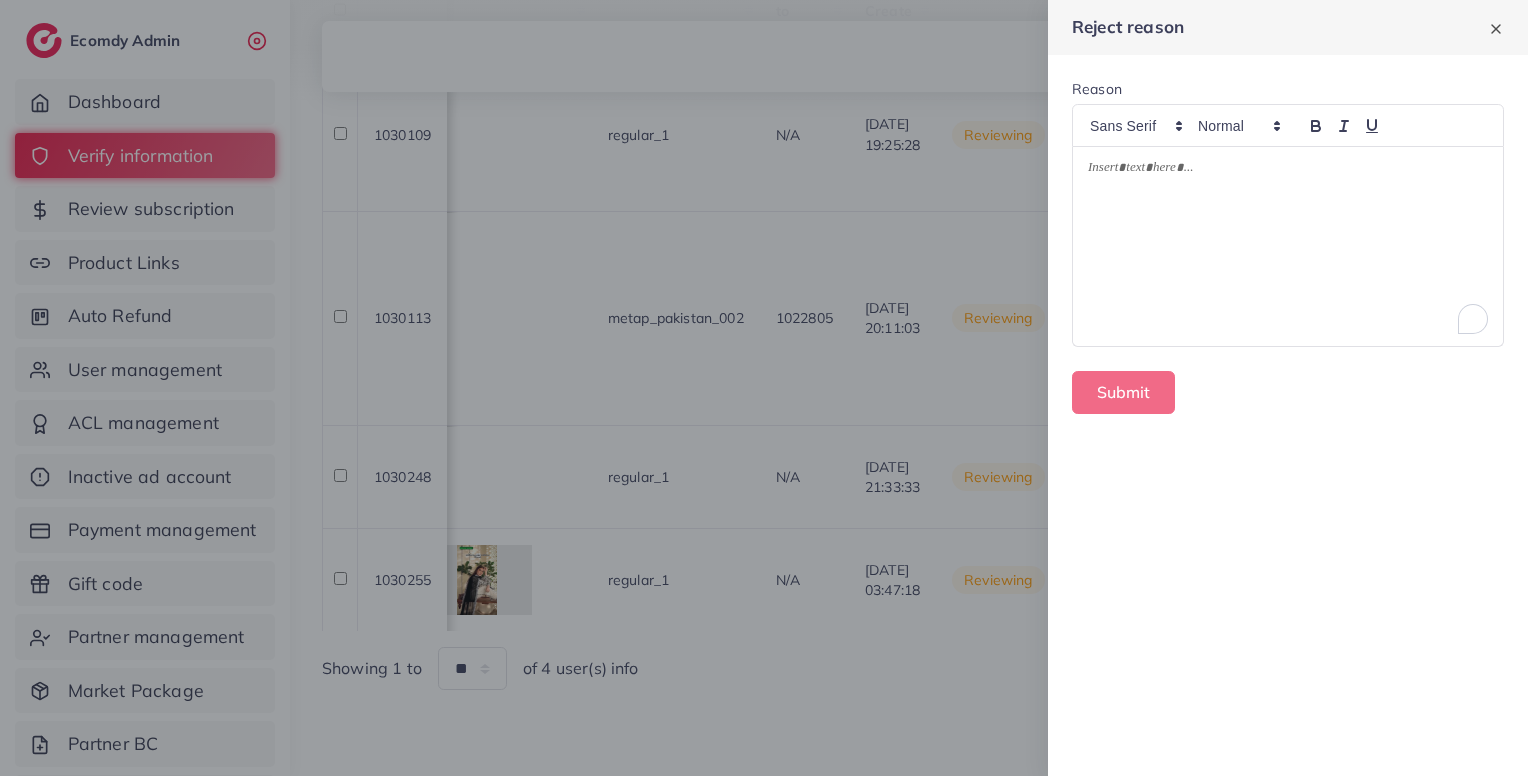 click at bounding box center (1288, 171) 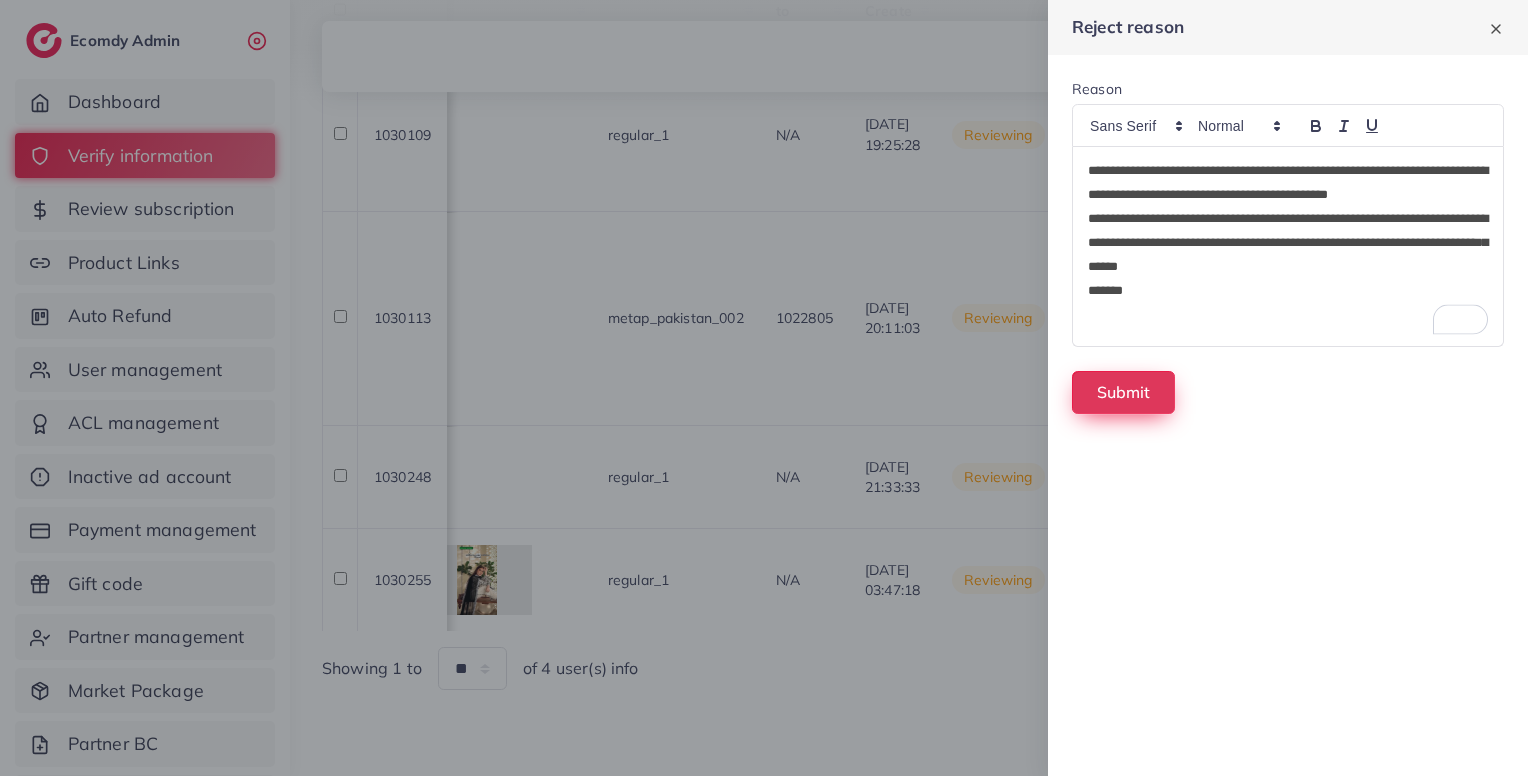 click on "Submit" at bounding box center [1123, 392] 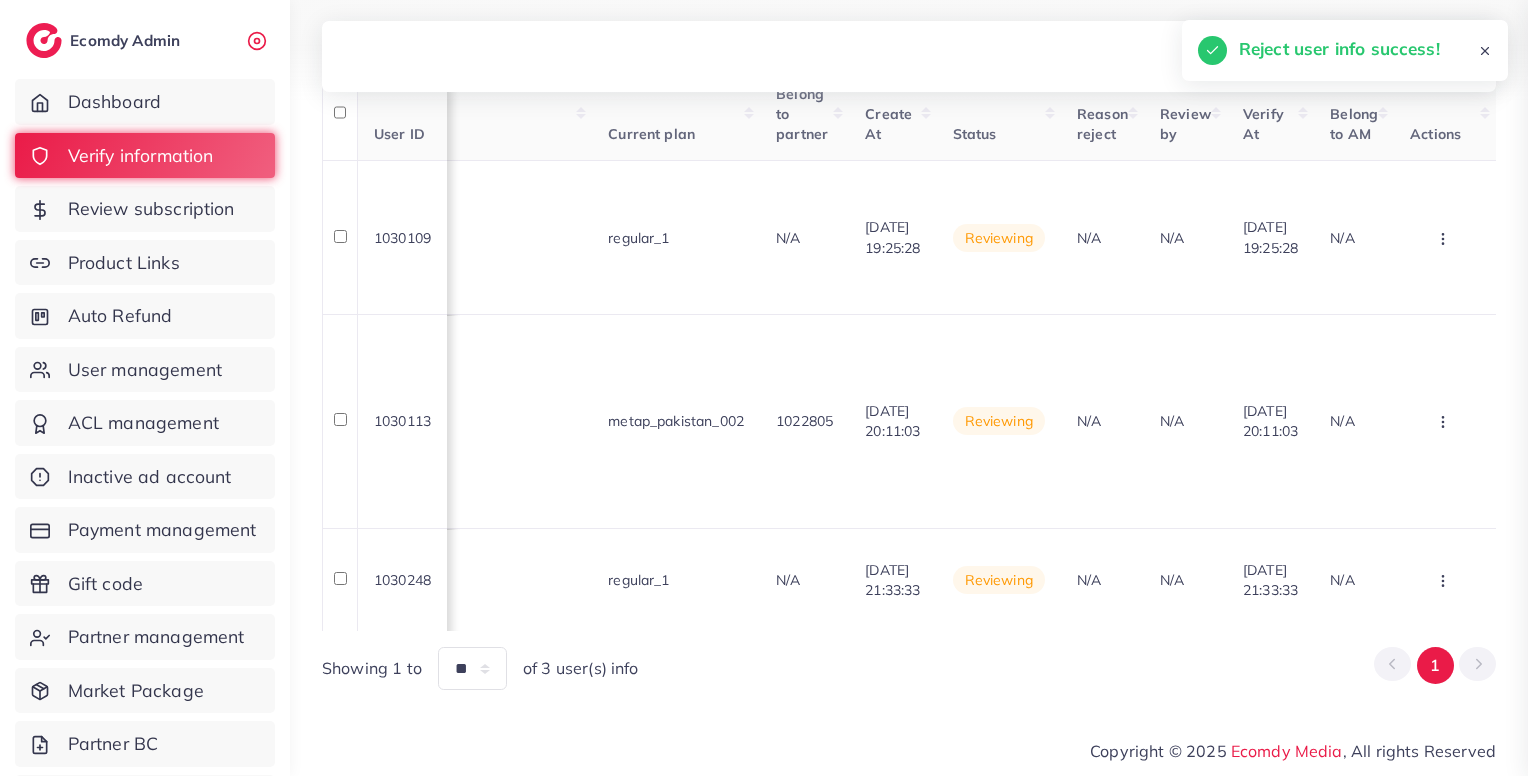 scroll, scrollTop: 0, scrollLeft: 1844, axis: horizontal 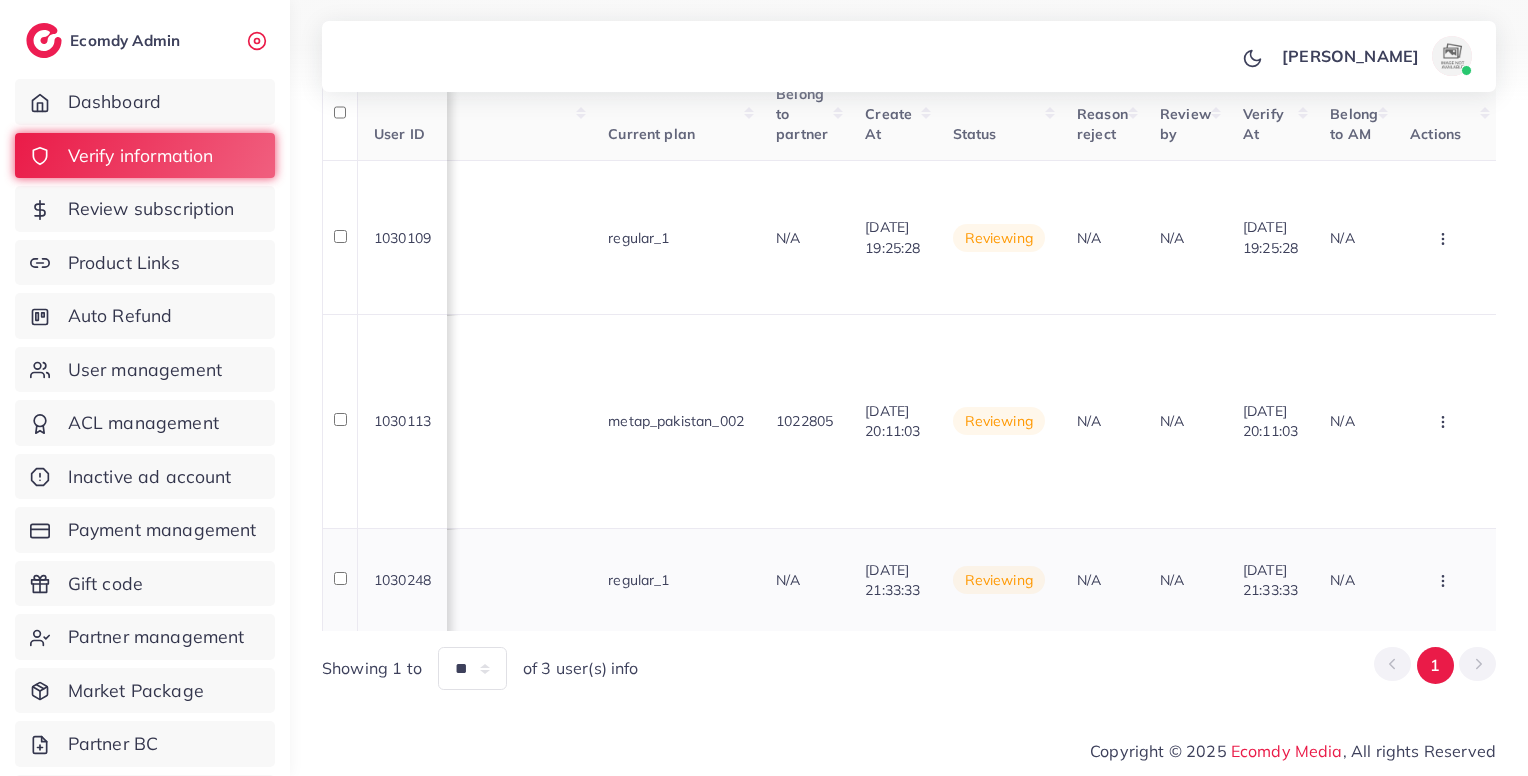 click at bounding box center (1445, 237) 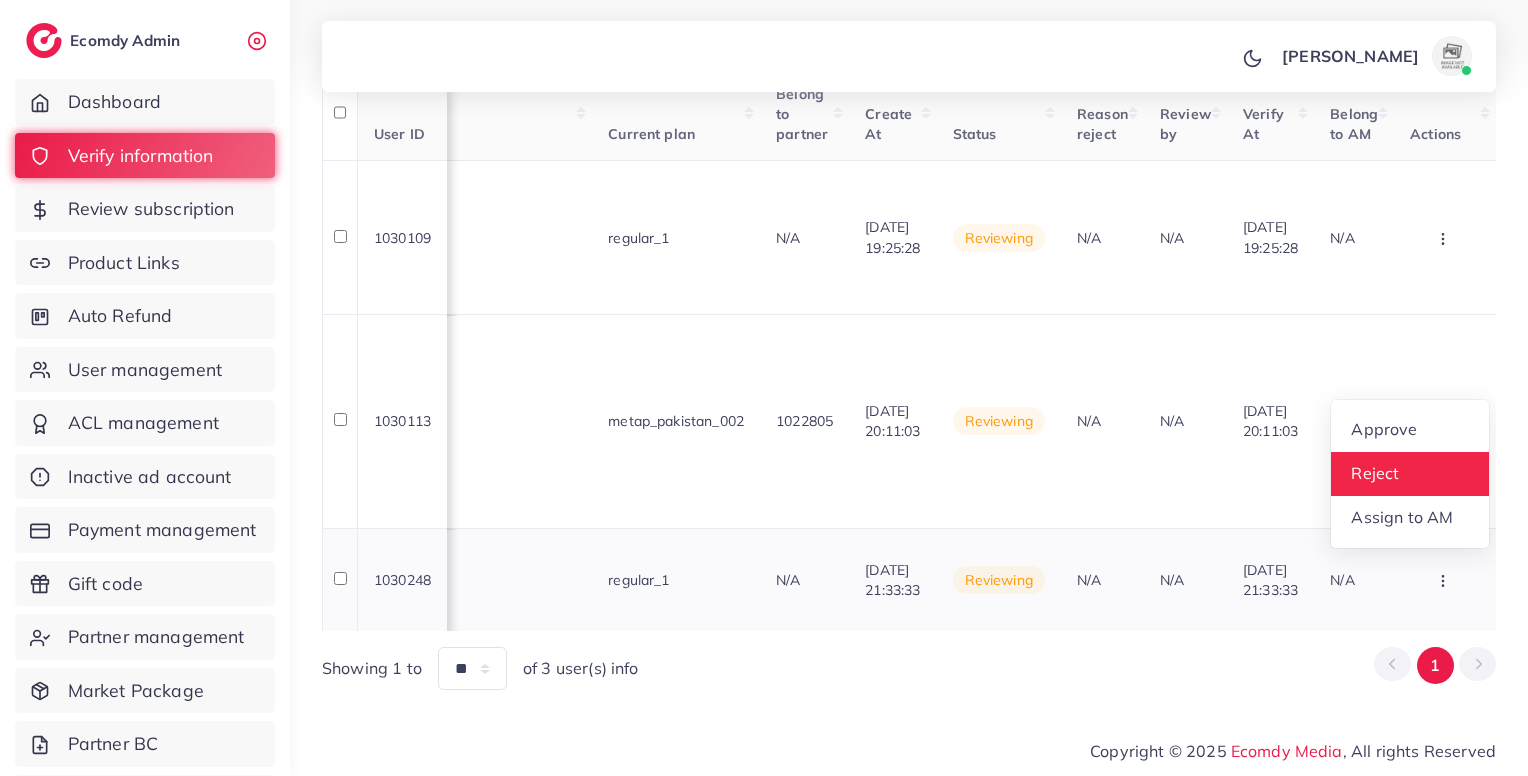 click on "Reject" at bounding box center (1376, 474) 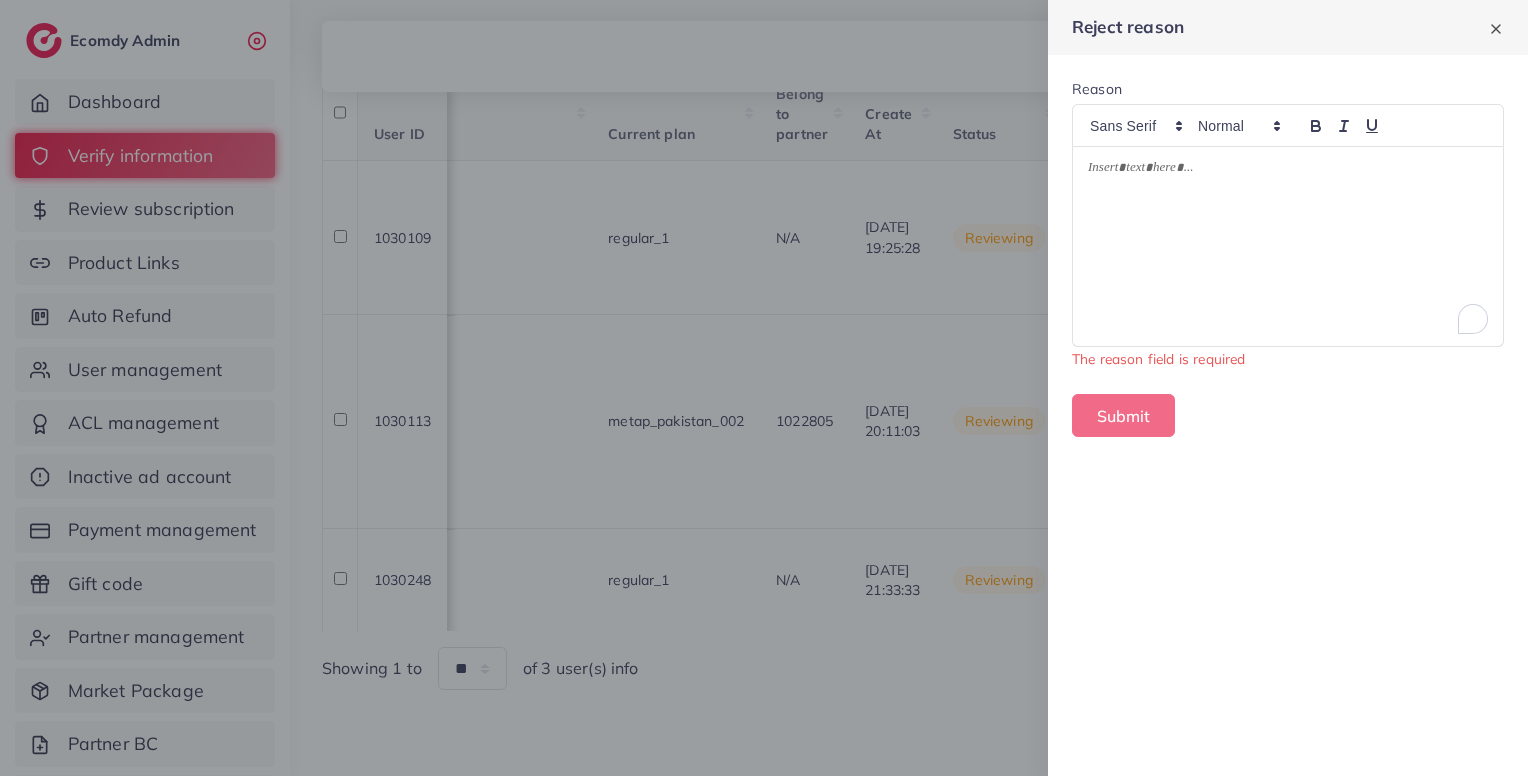 click at bounding box center [1288, 246] 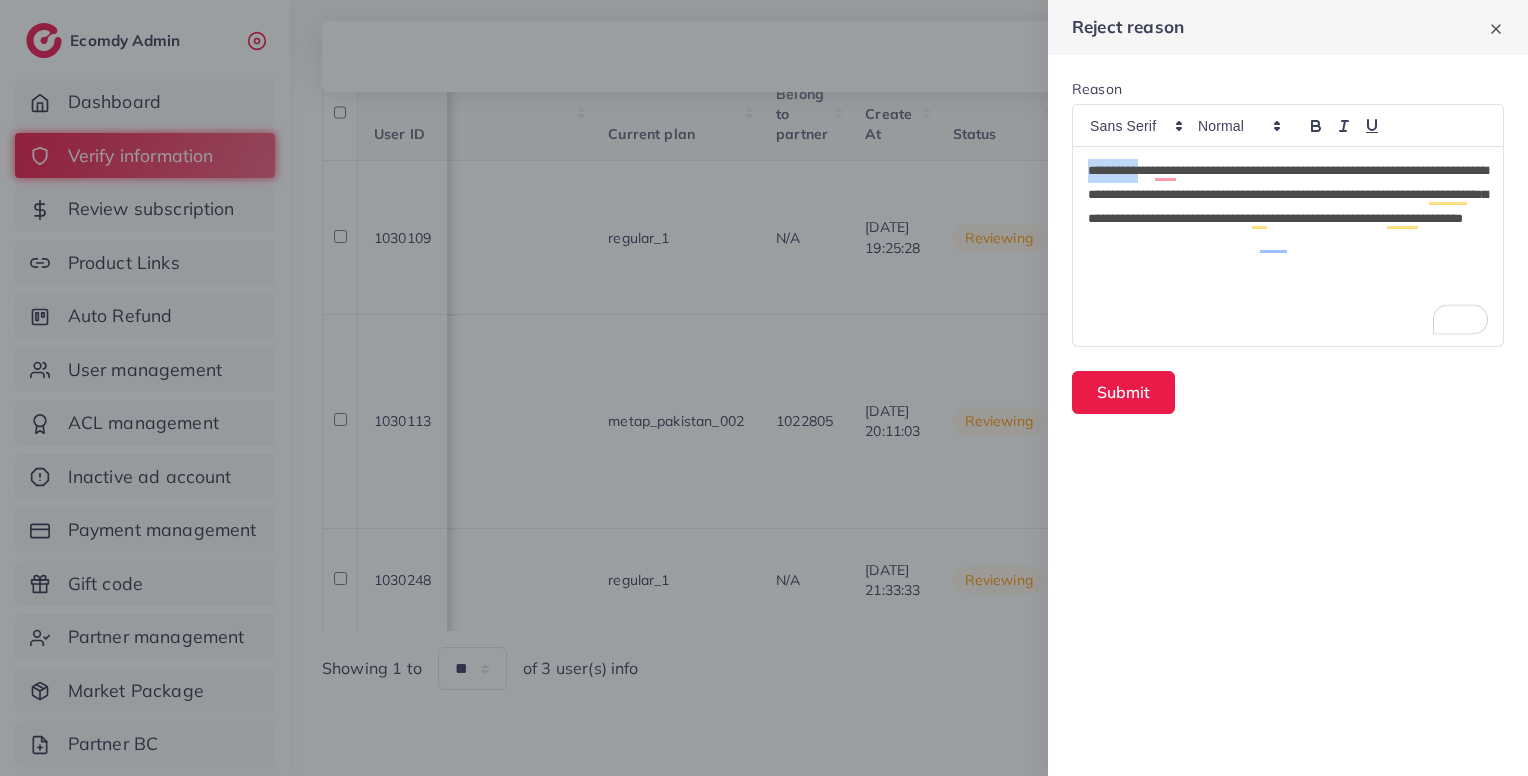 drag, startPoint x: 1153, startPoint y: 177, endPoint x: 1055, endPoint y: 161, distance: 99.29753 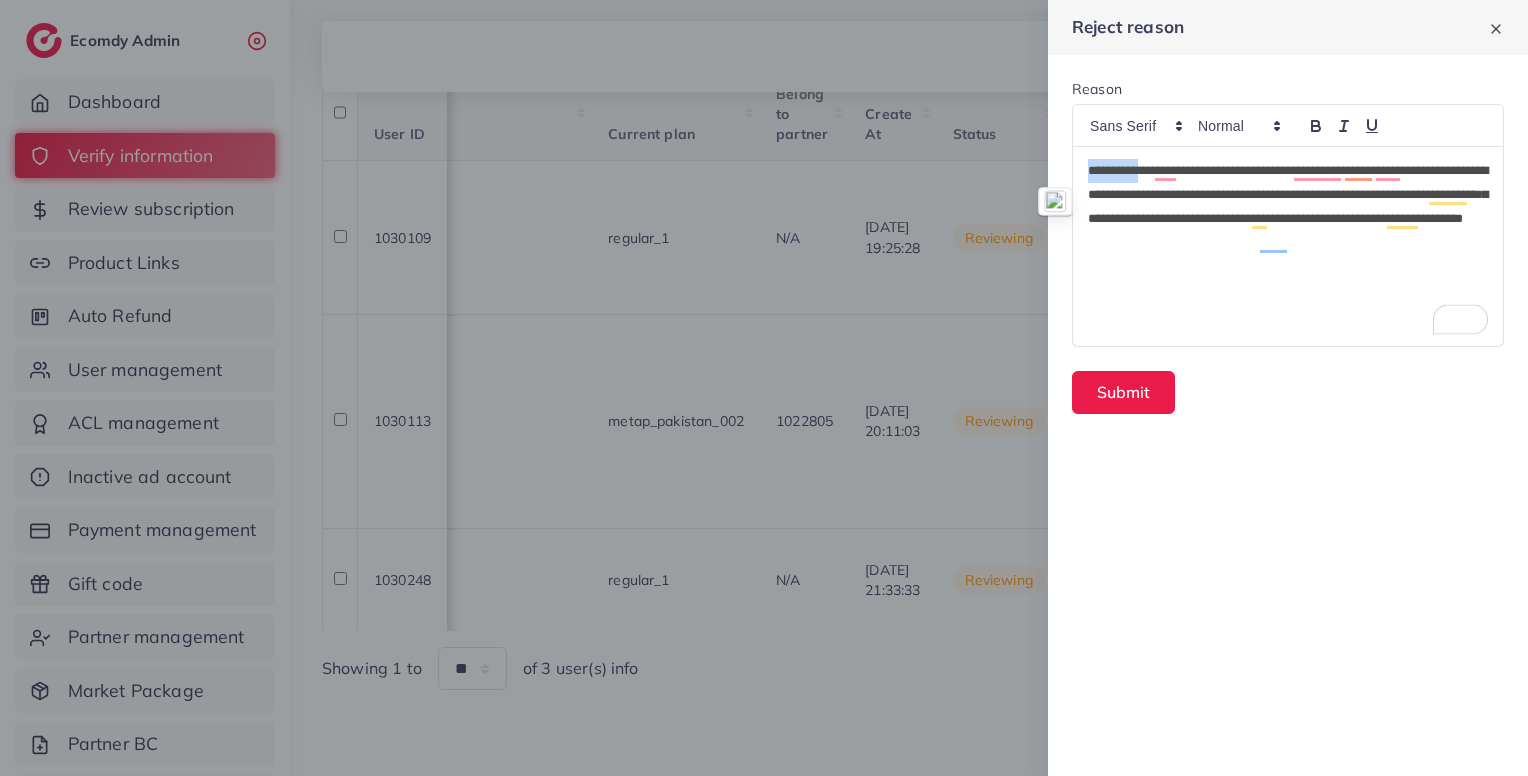 type 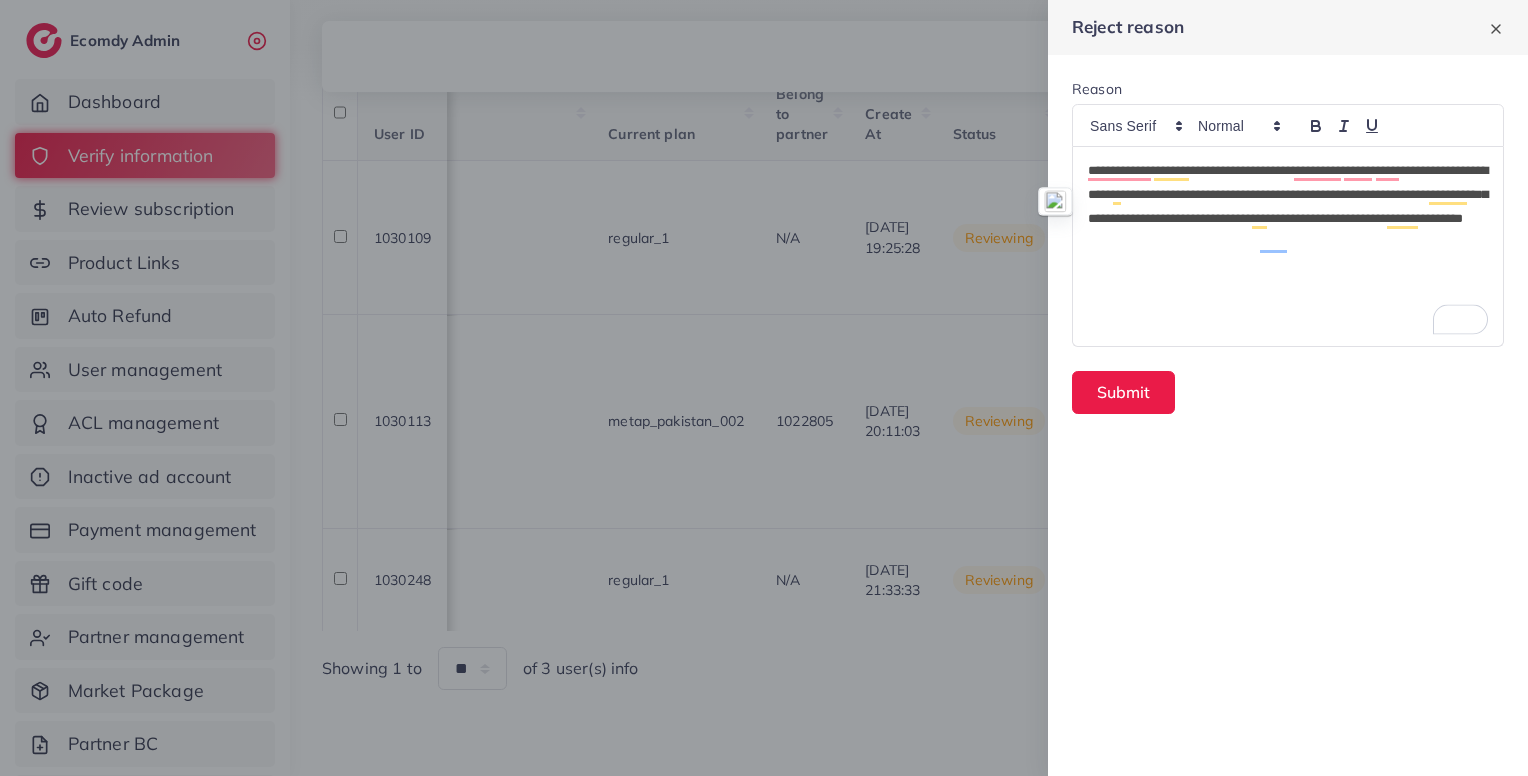 click on "**********" at bounding box center [1288, 207] 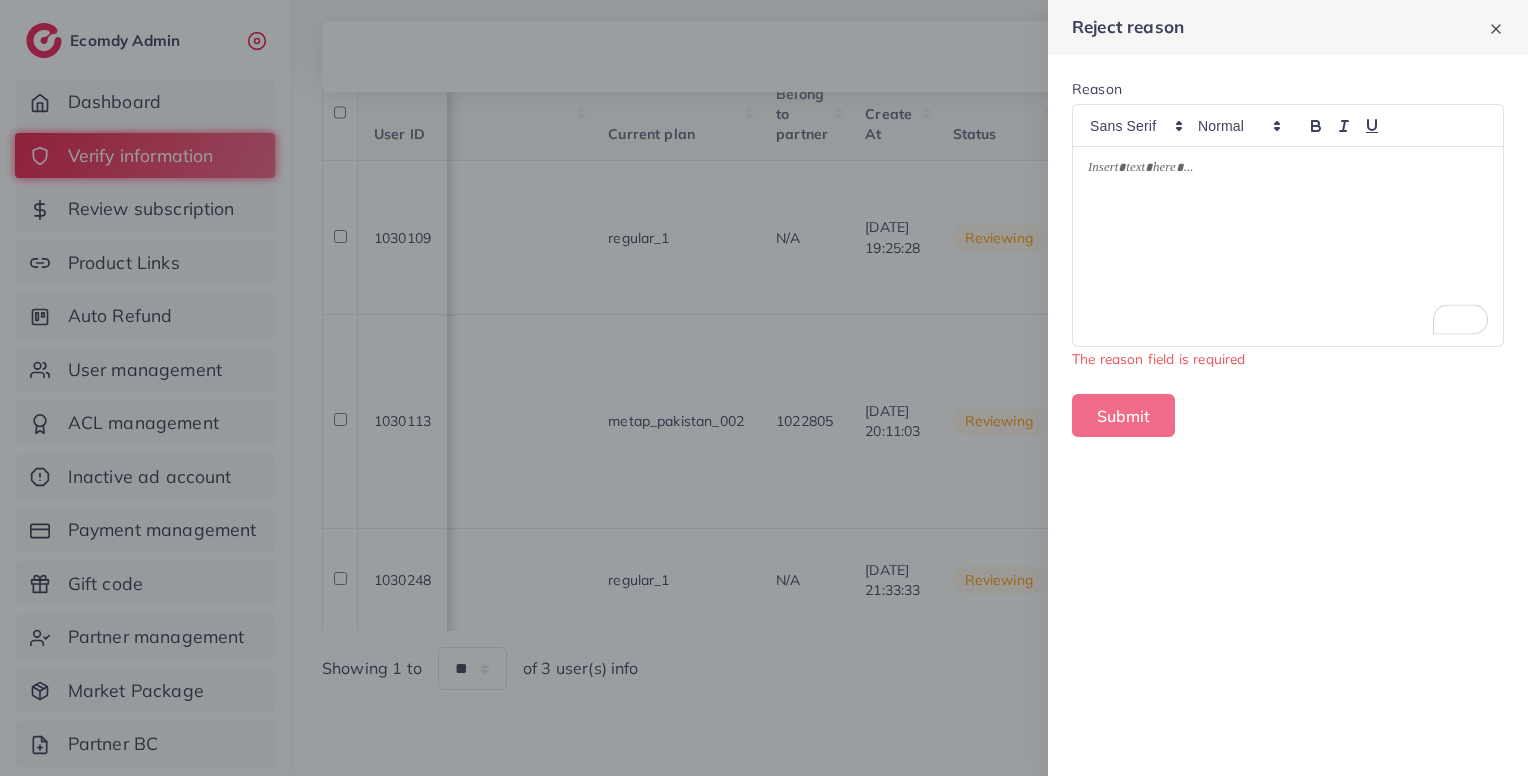click at bounding box center (764, 388) 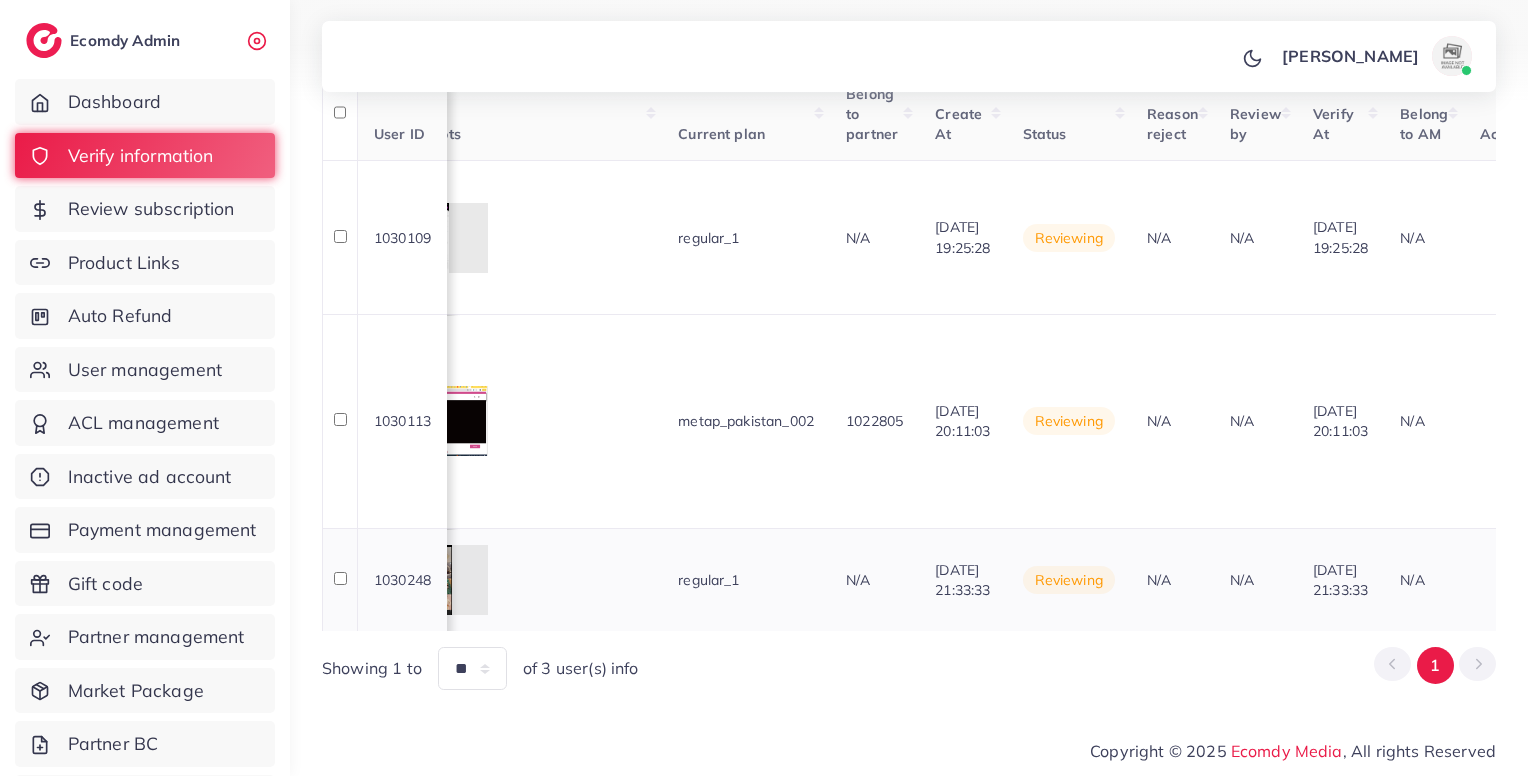 scroll, scrollTop: 0, scrollLeft: 1844, axis: horizontal 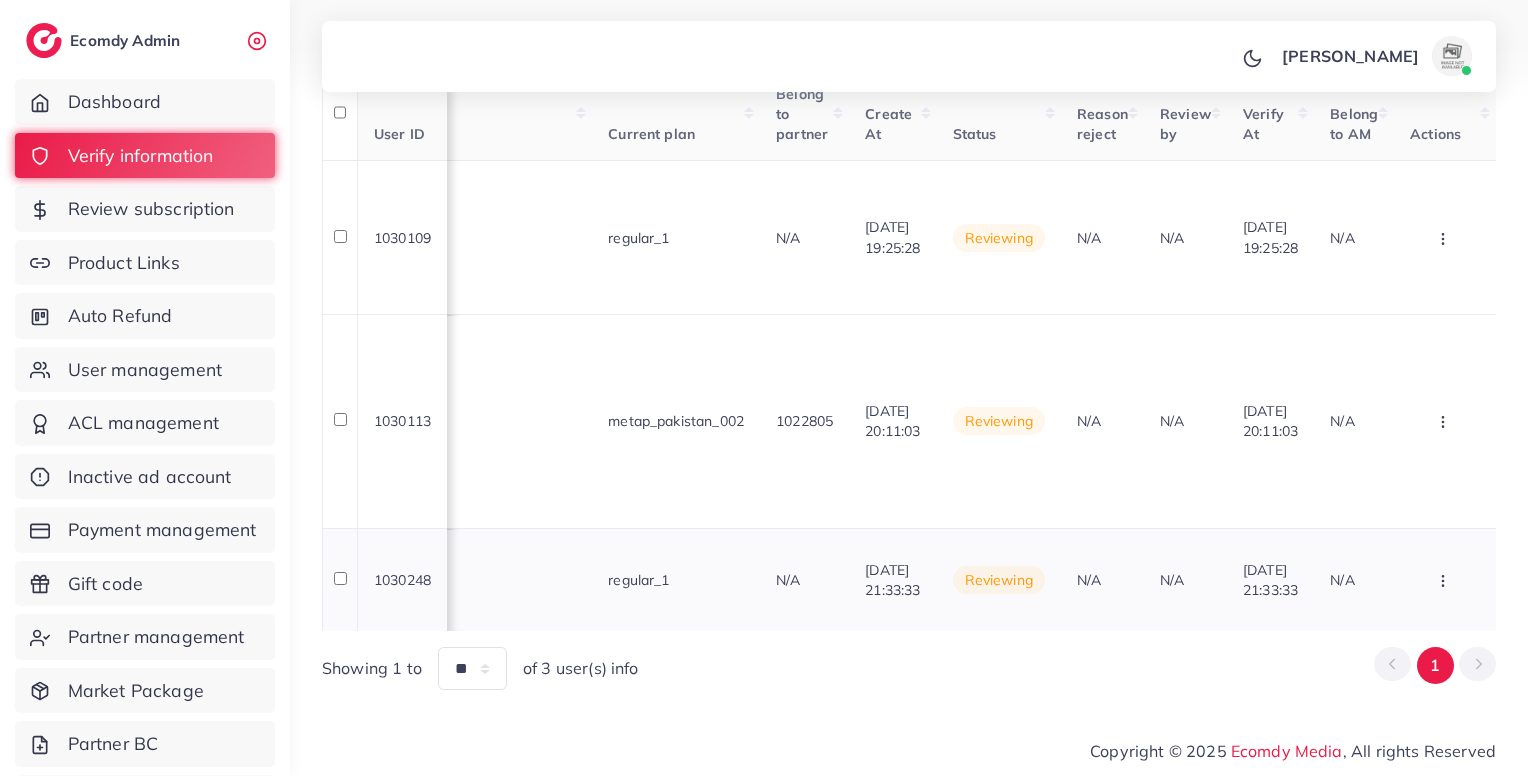 click at bounding box center (1445, 237) 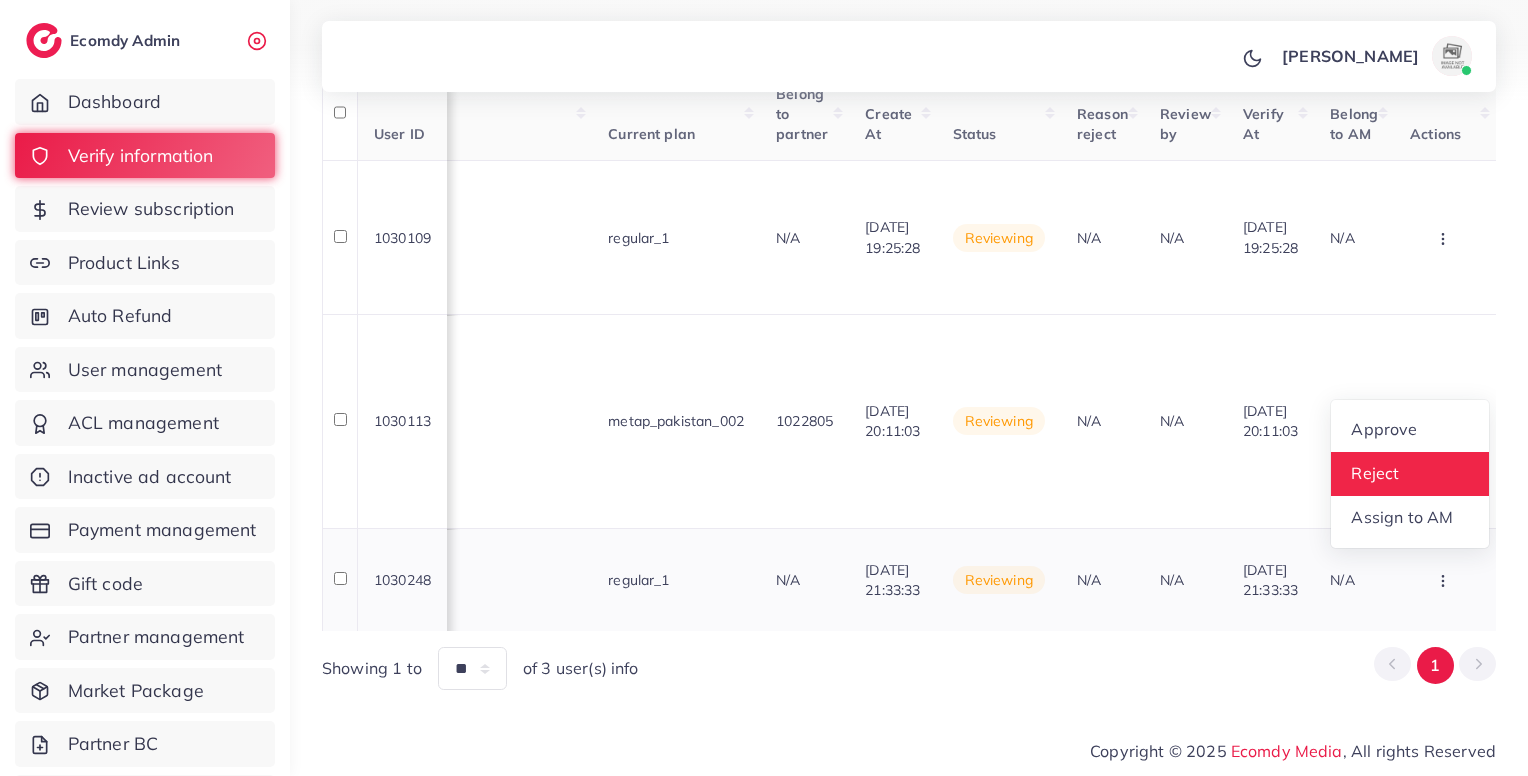click on "Reject" at bounding box center [1410, 474] 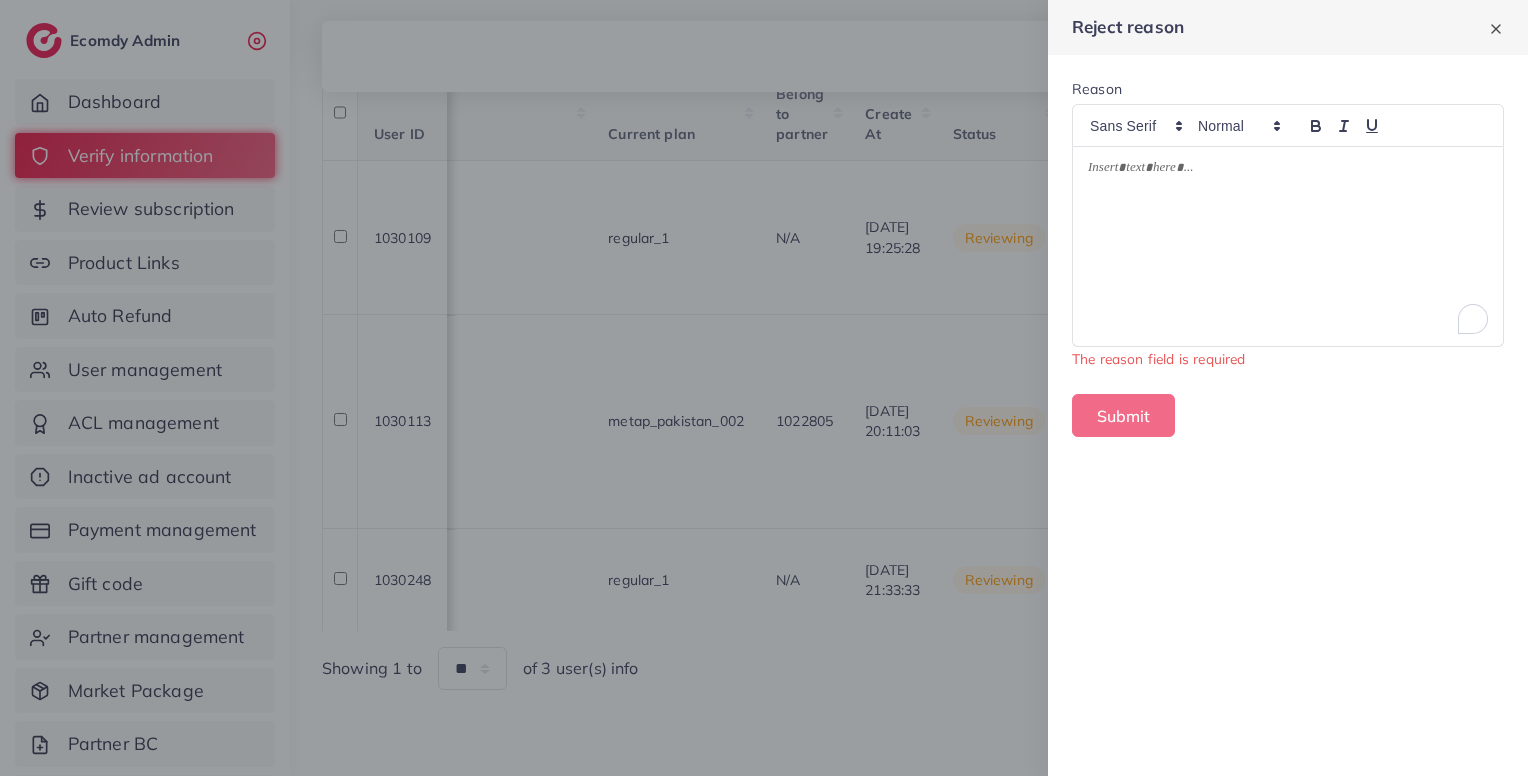 click at bounding box center (1288, 246) 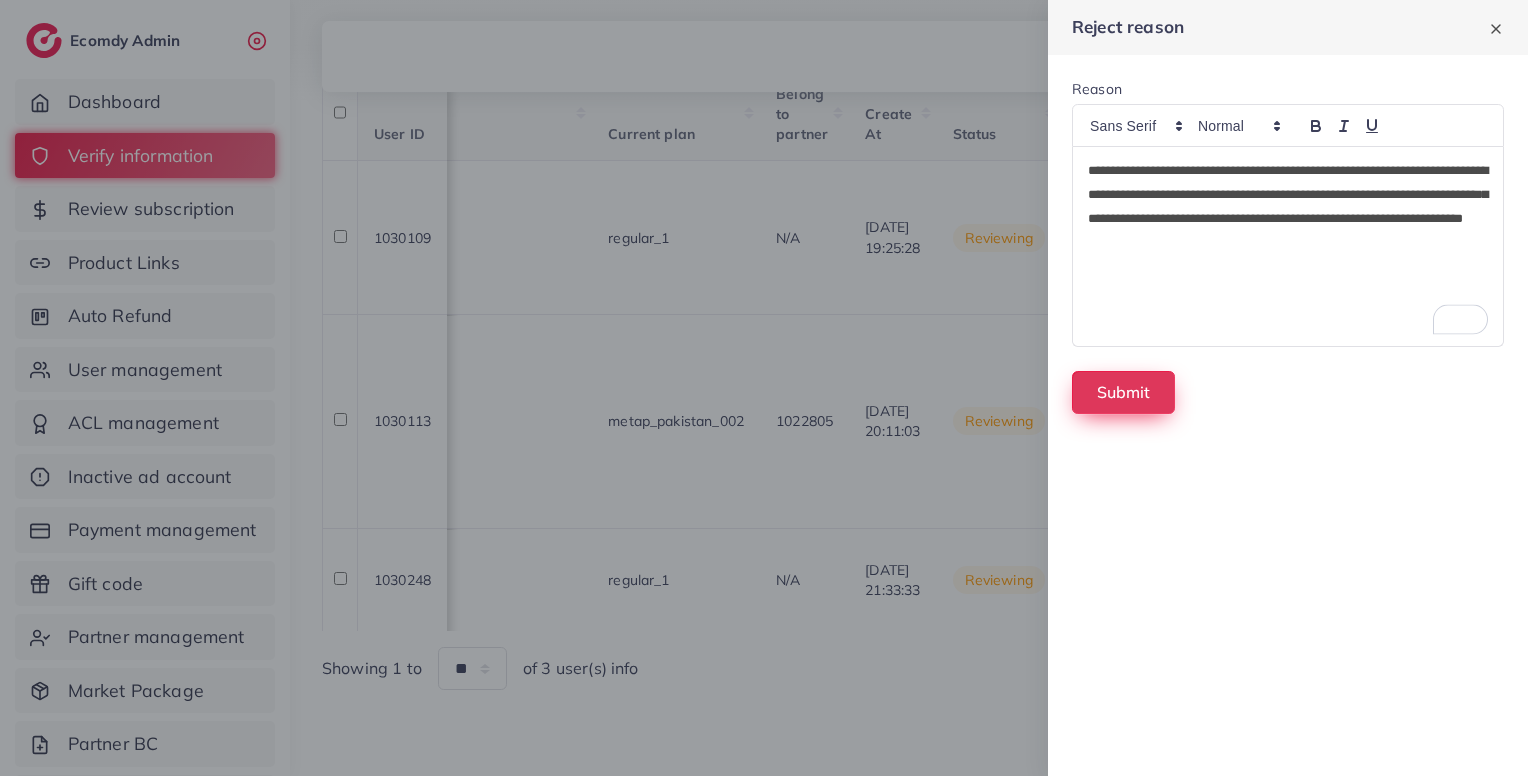 click on "Submit" at bounding box center (1123, 392) 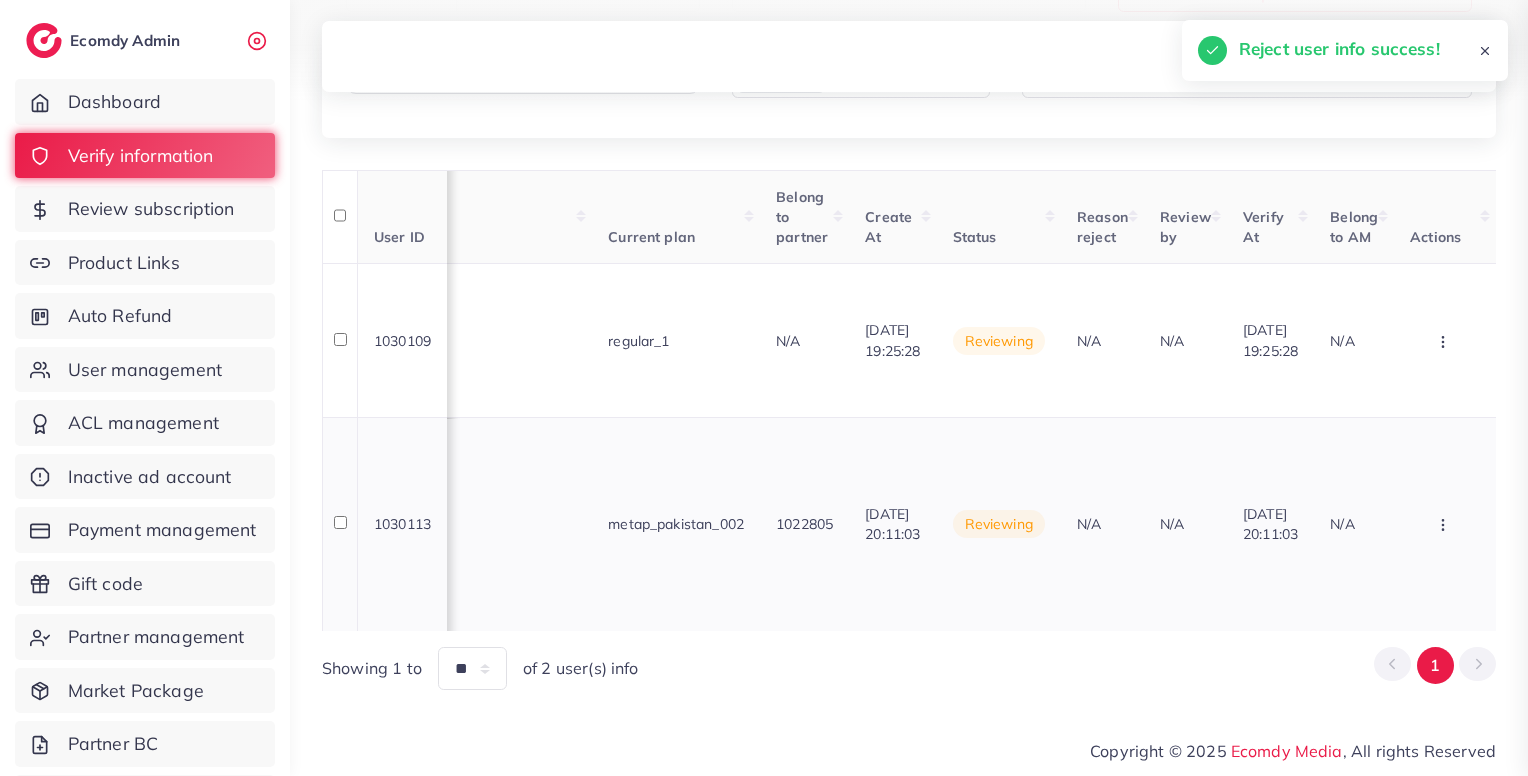 scroll, scrollTop: 292, scrollLeft: 0, axis: vertical 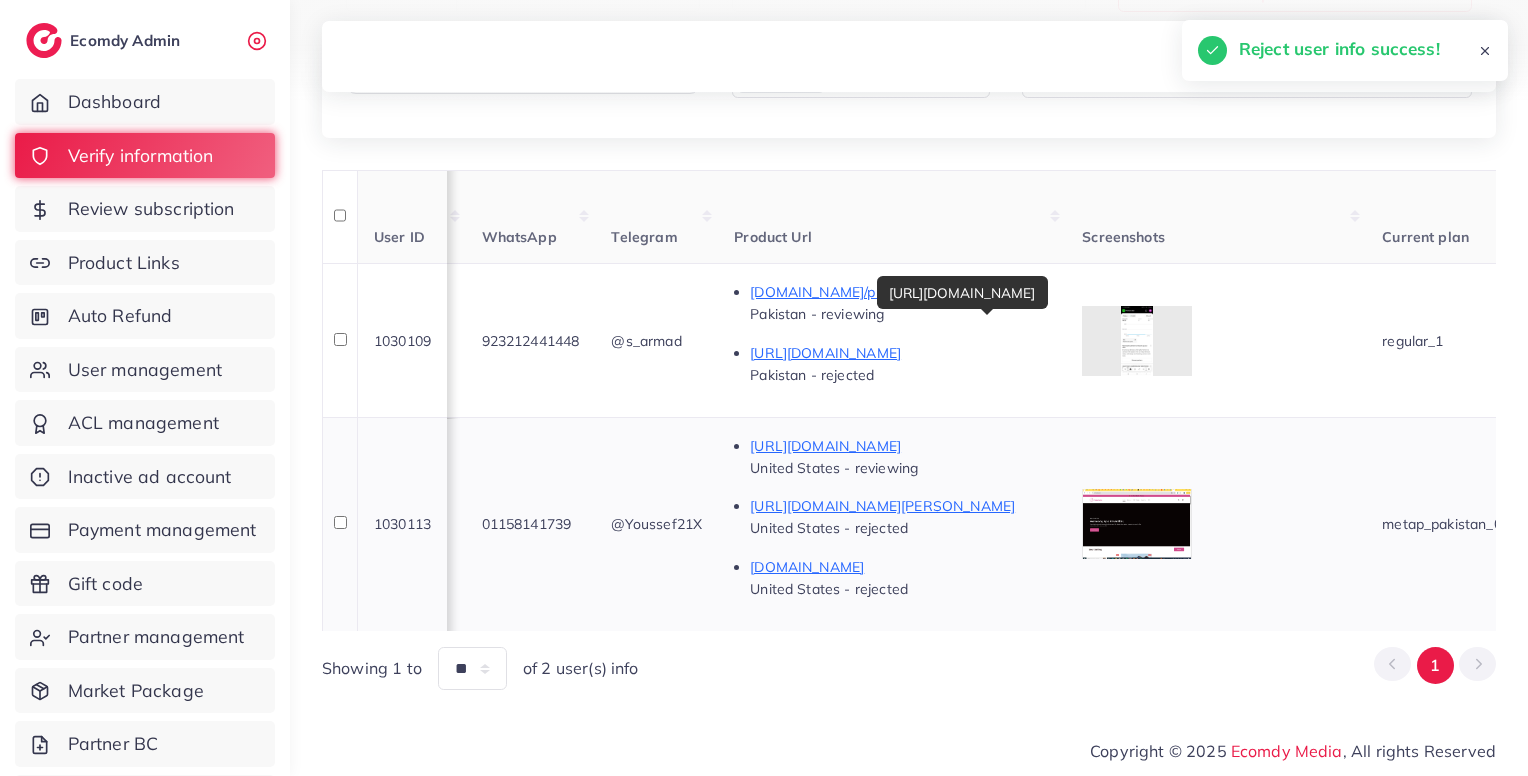 click on "https://zemonda.com/collections/toys-hobbies/products/new-massage-comb-scalp-hair-self-cleaning-hairbrush-rotating-retractable-anti-static-automatic-rotating-lifting-anti-hair-loss" at bounding box center [900, 446] 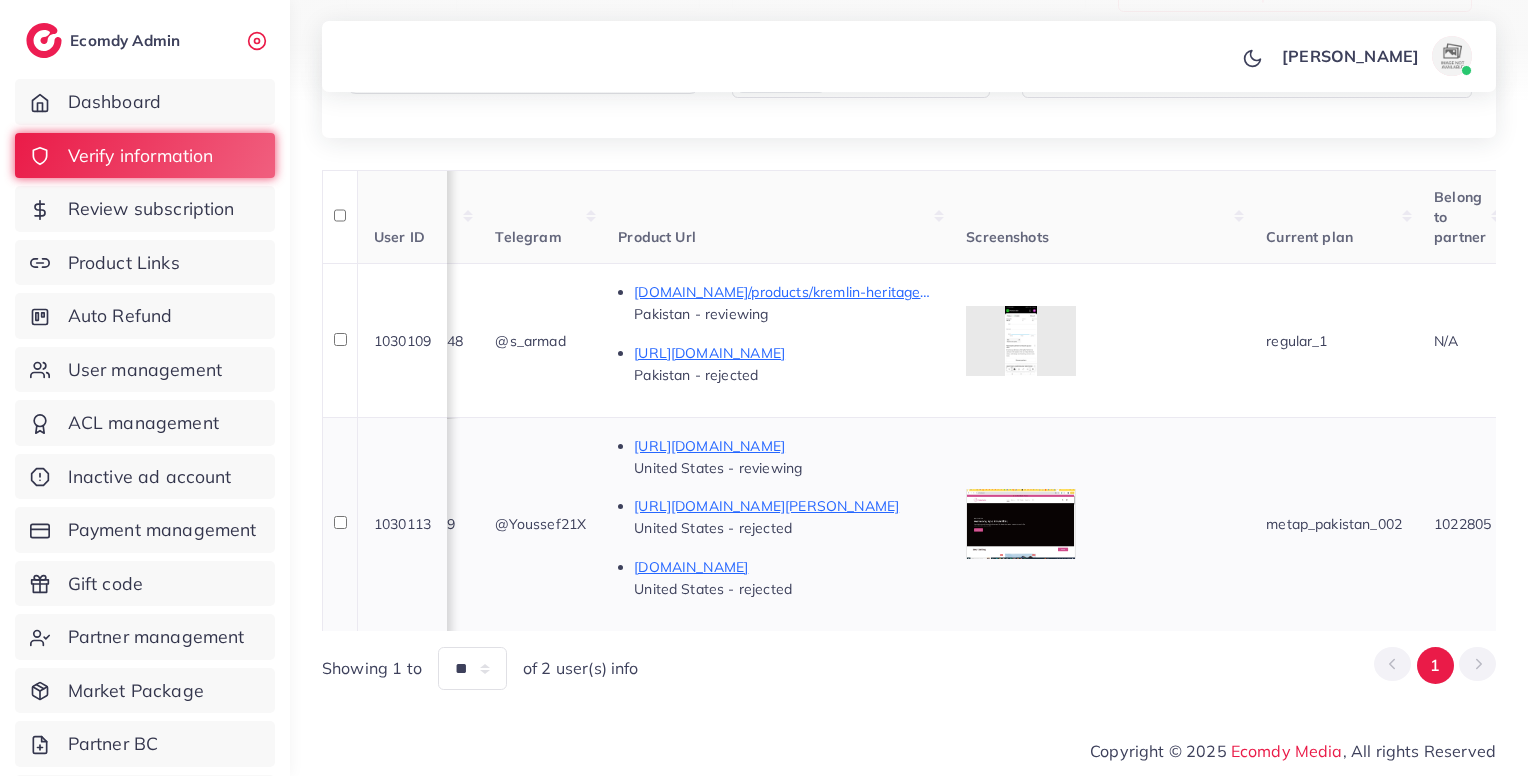 scroll, scrollTop: 0, scrollLeft: 1204, axis: horizontal 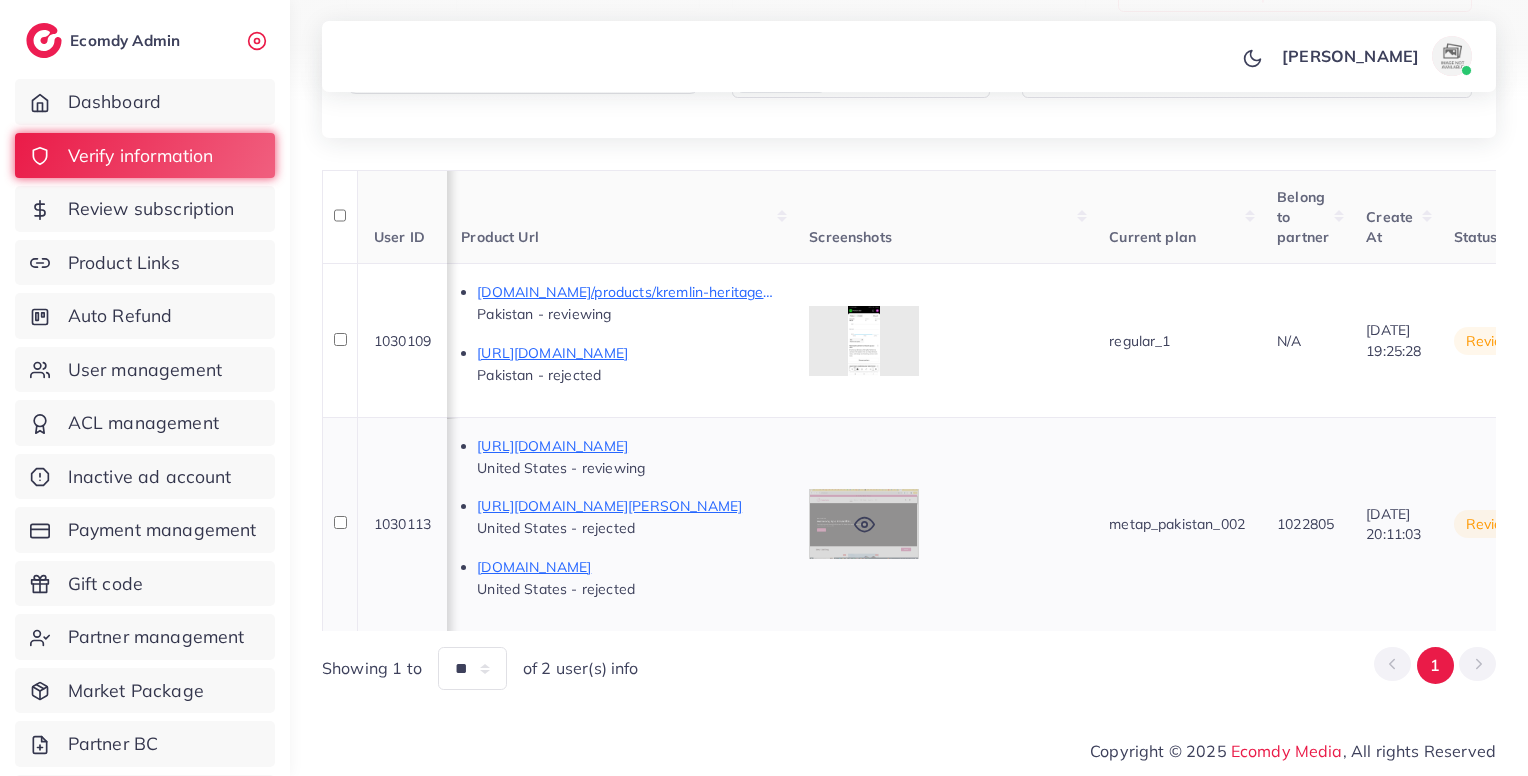 click at bounding box center [864, 524] 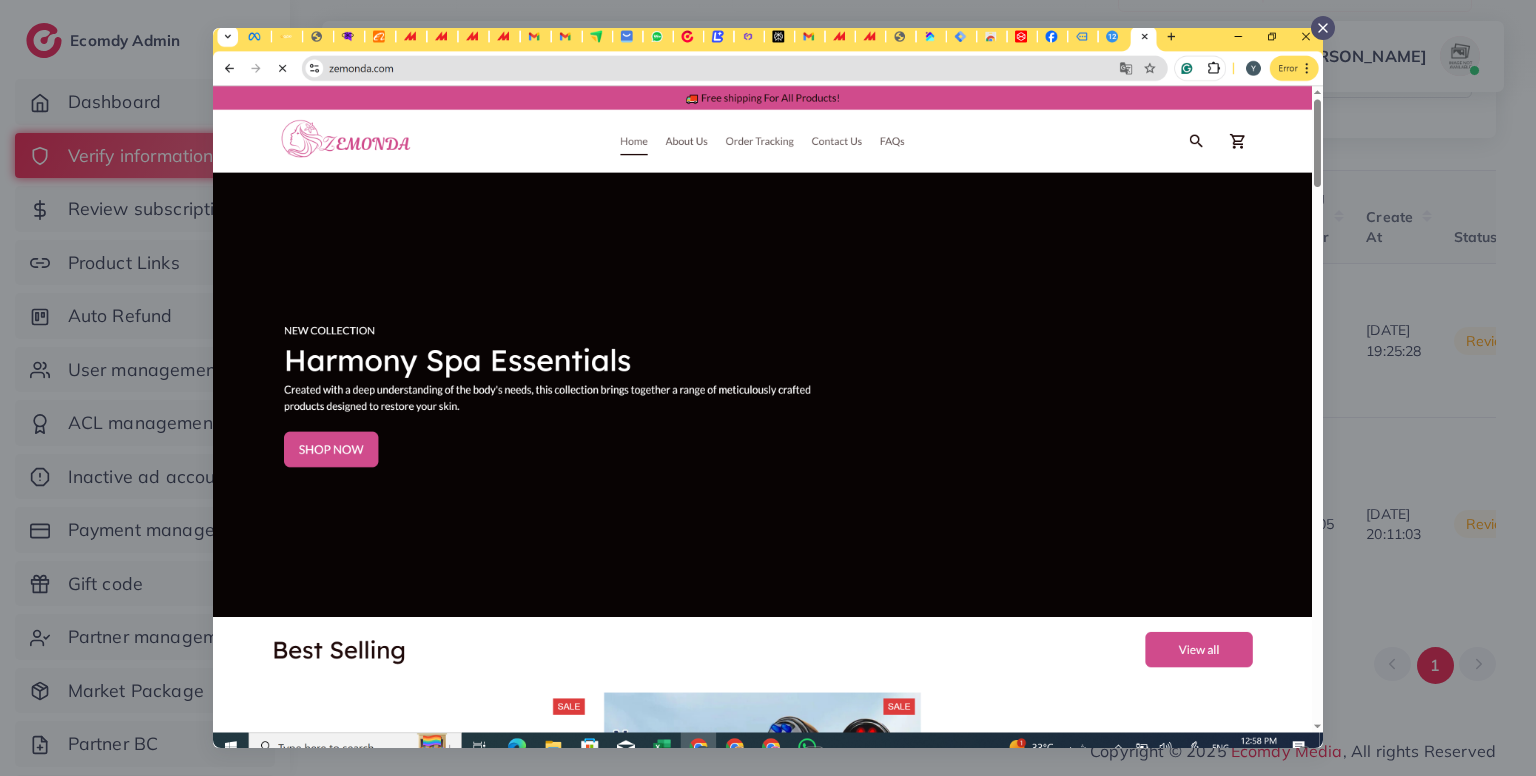 click at bounding box center (768, 388) 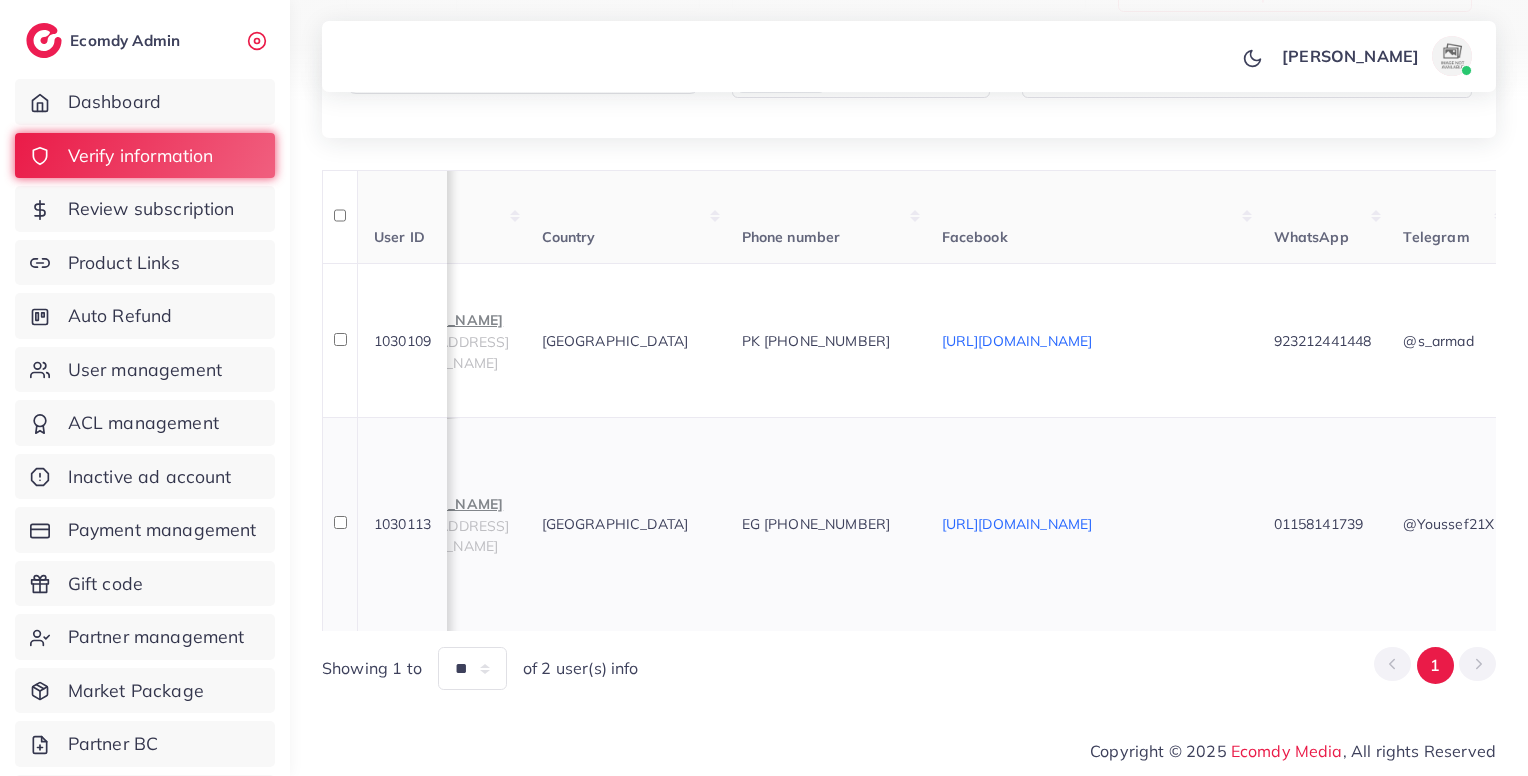scroll, scrollTop: 0, scrollLeft: 112, axis: horizontal 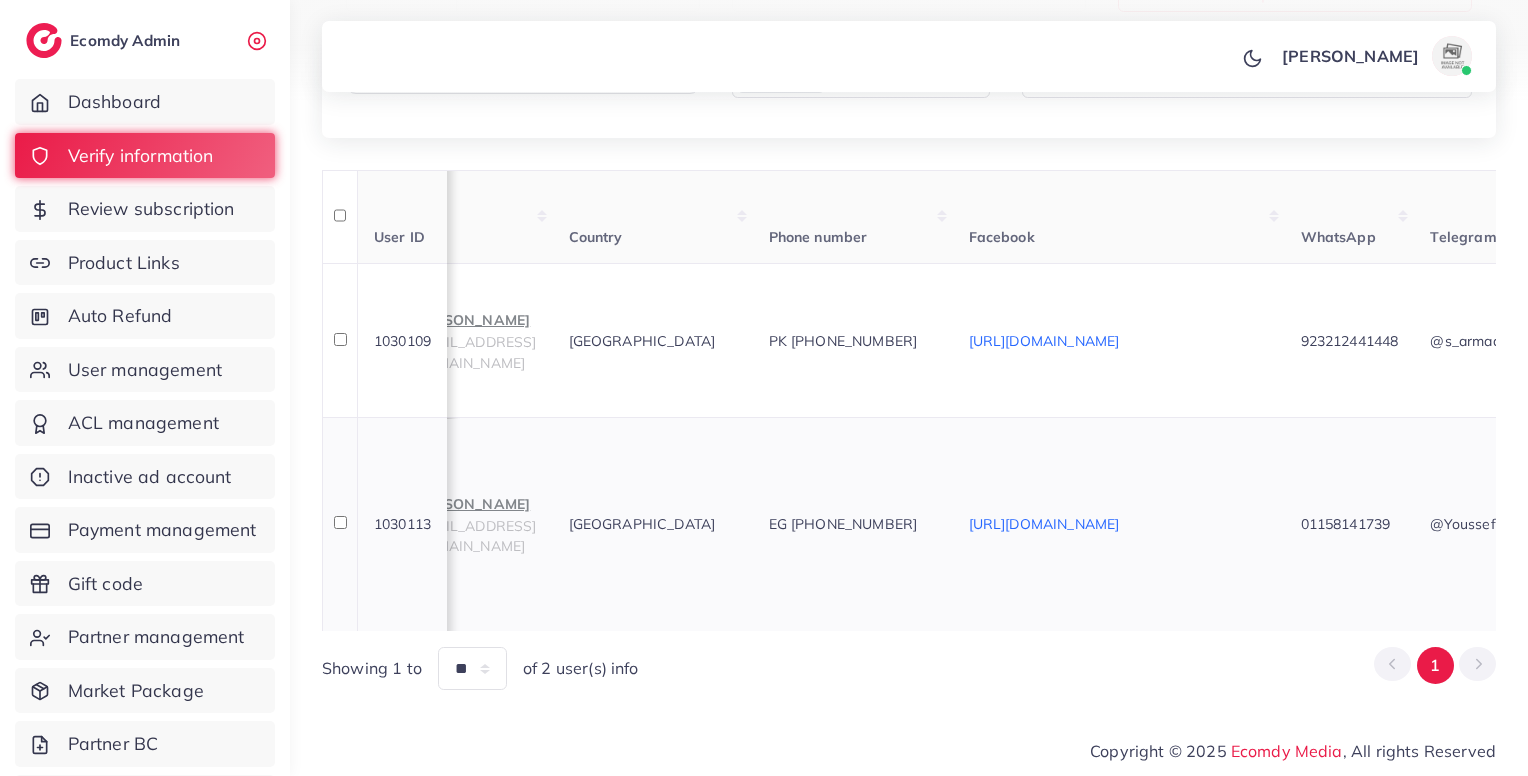 click on "youssef2000xx@gmail.com" at bounding box center [473, 536] 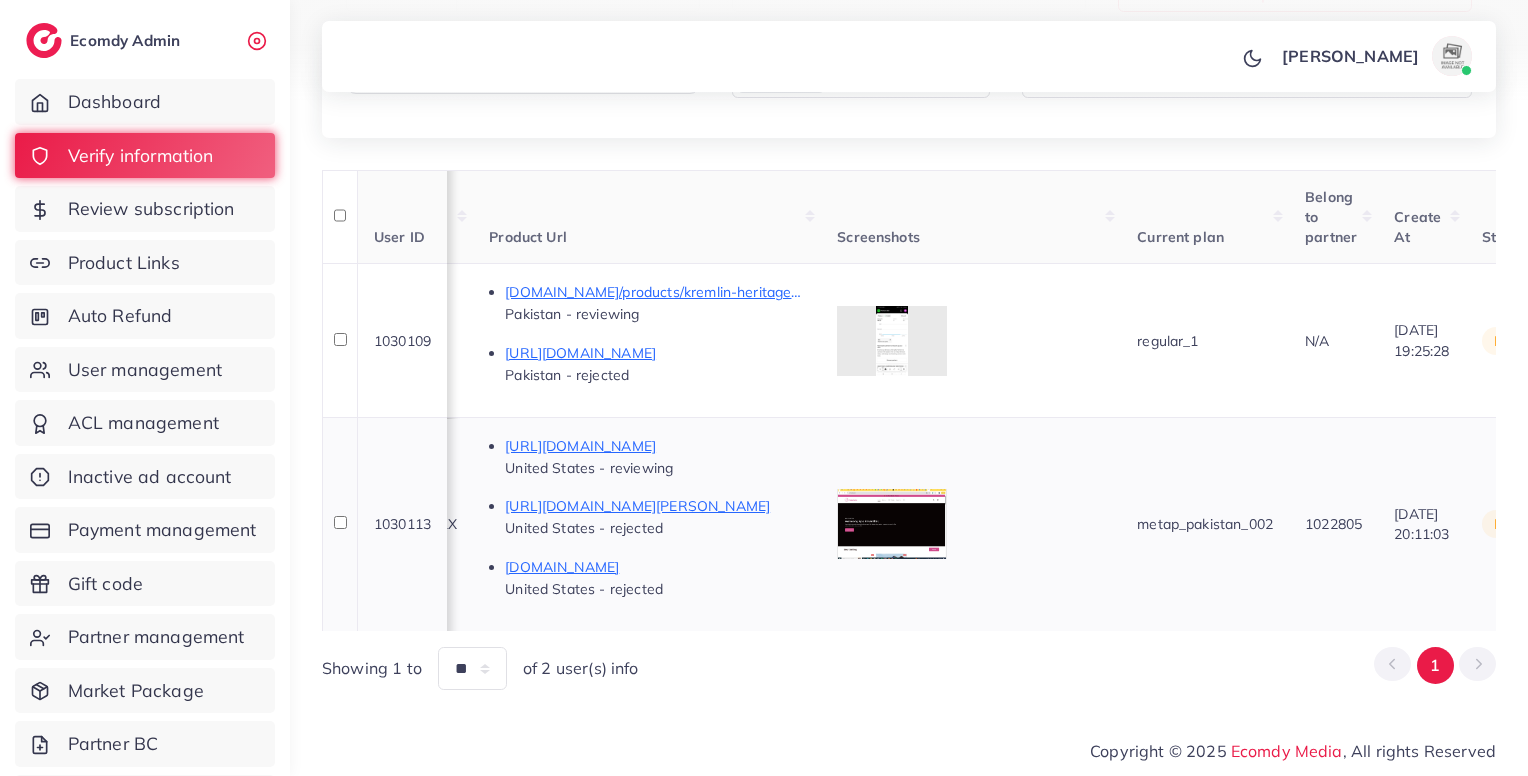 scroll, scrollTop: 0, scrollLeft: 1184, axis: horizontal 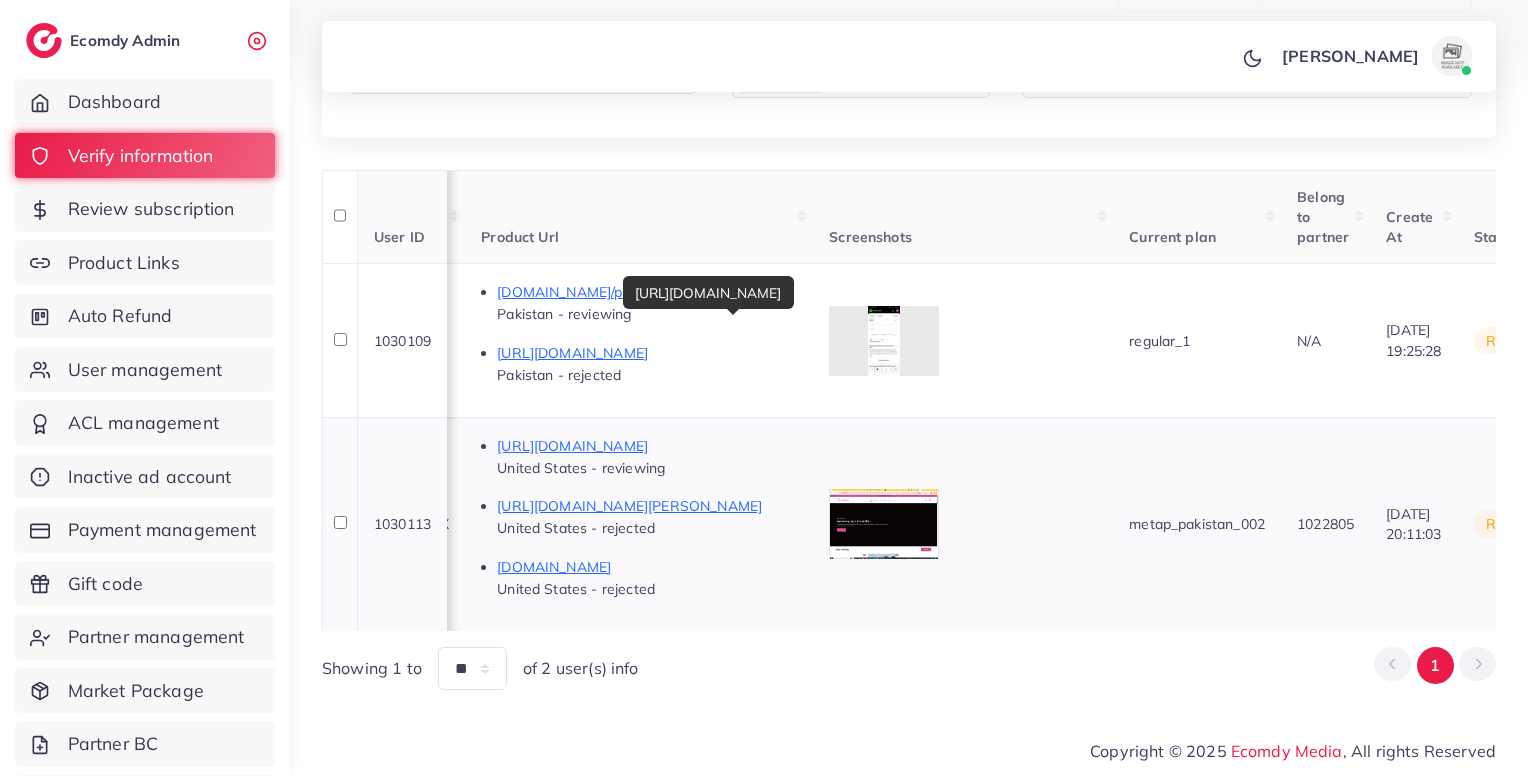 click on "https://zemonda.com/collections/toys-hobbies/products/new-massage-comb-scalp-hair-self-cleaning-hairbrush-rotating-retractable-anti-static-automatic-rotating-lifting-anti-hair-loss" at bounding box center (647, 446) 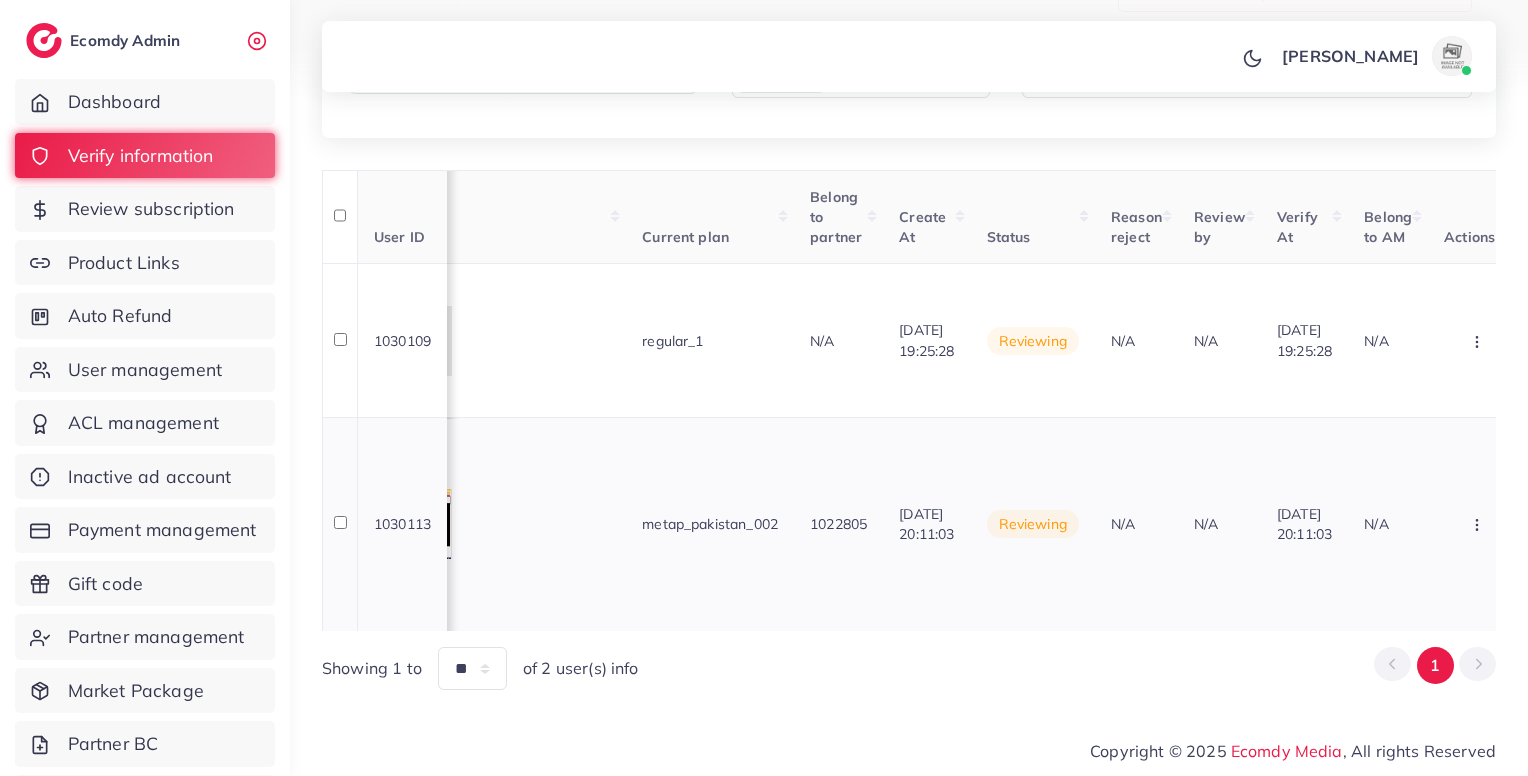 scroll, scrollTop: 0, scrollLeft: 1844, axis: horizontal 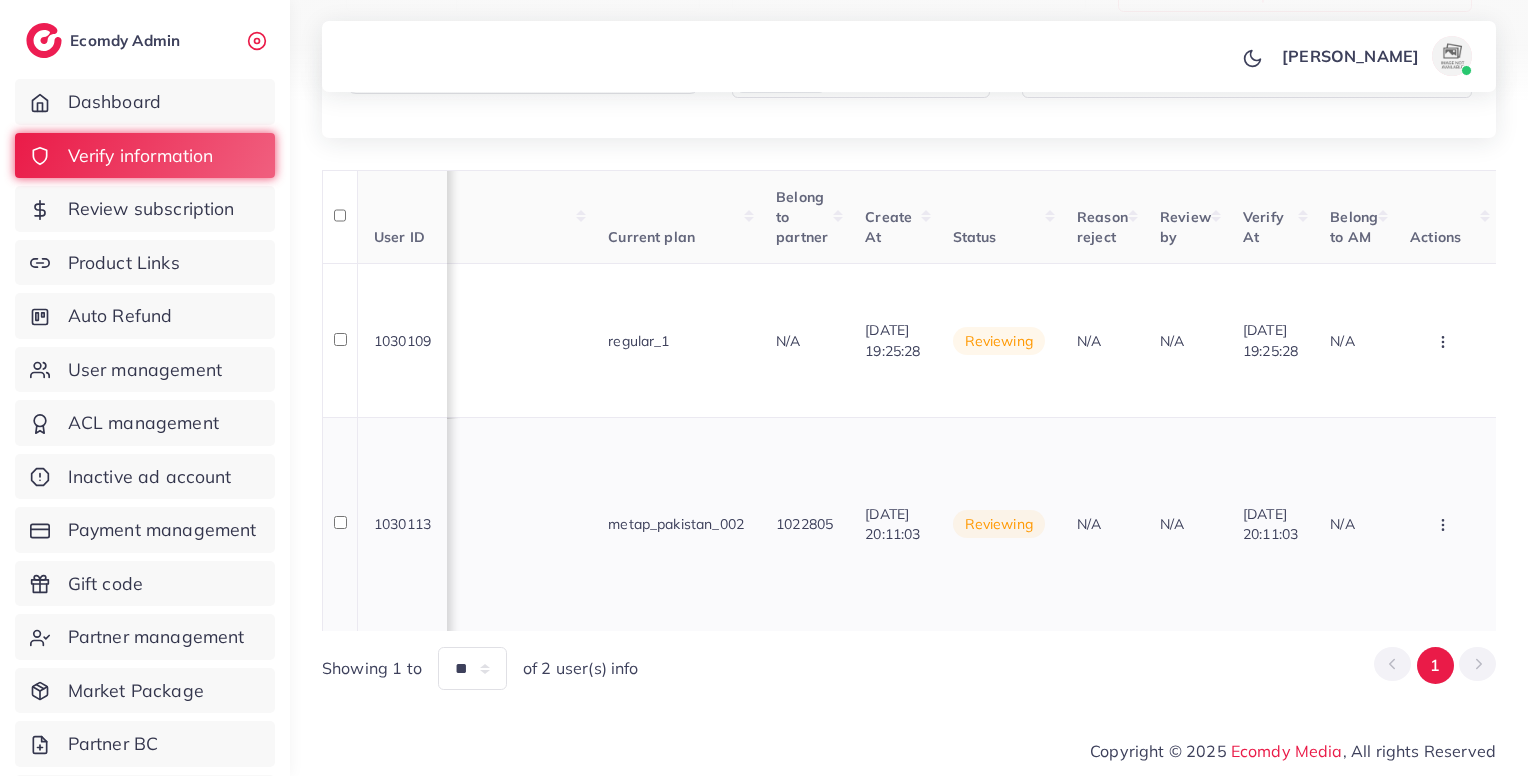 click at bounding box center [1445, 340] 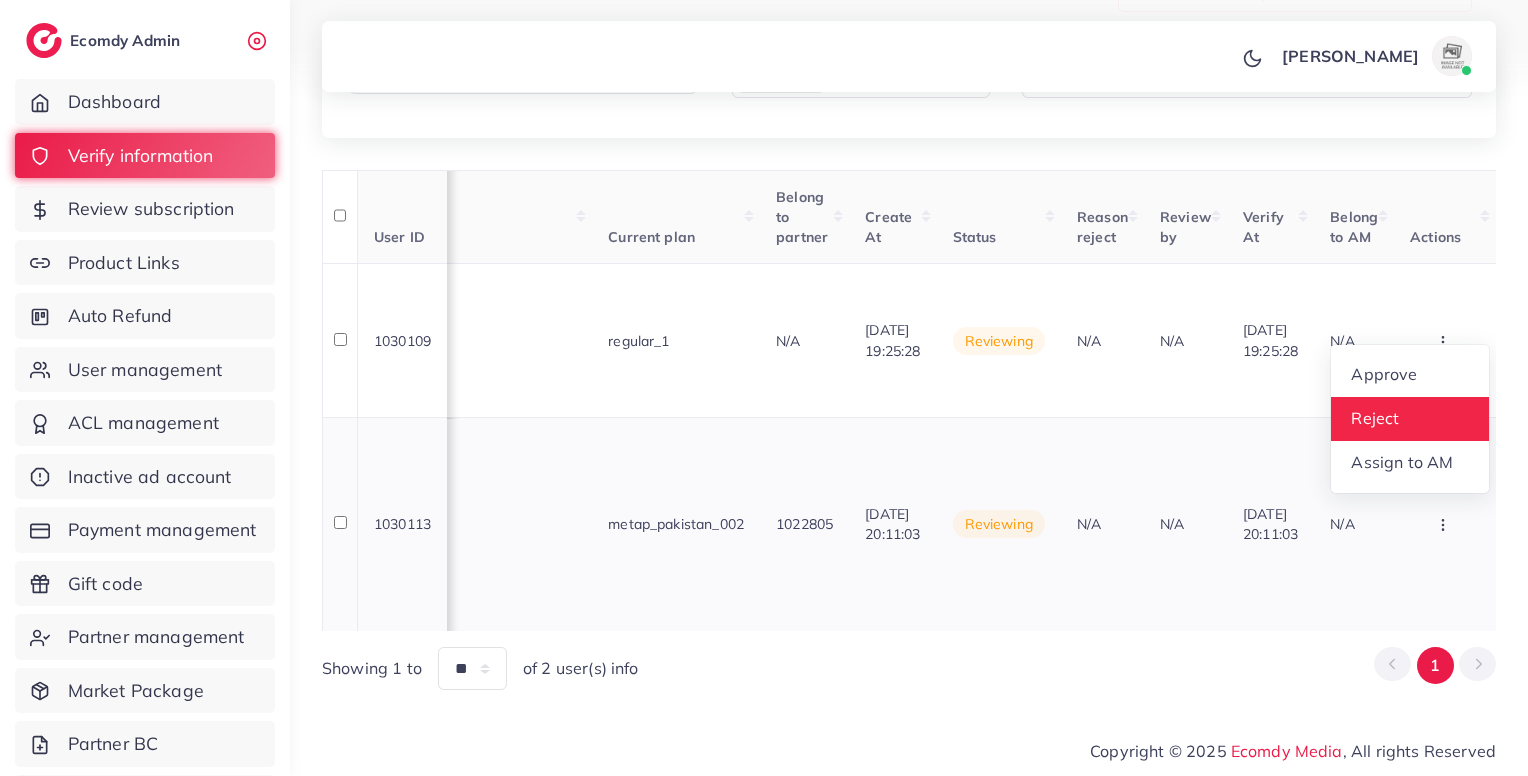 click on "Reject" at bounding box center (1376, 418) 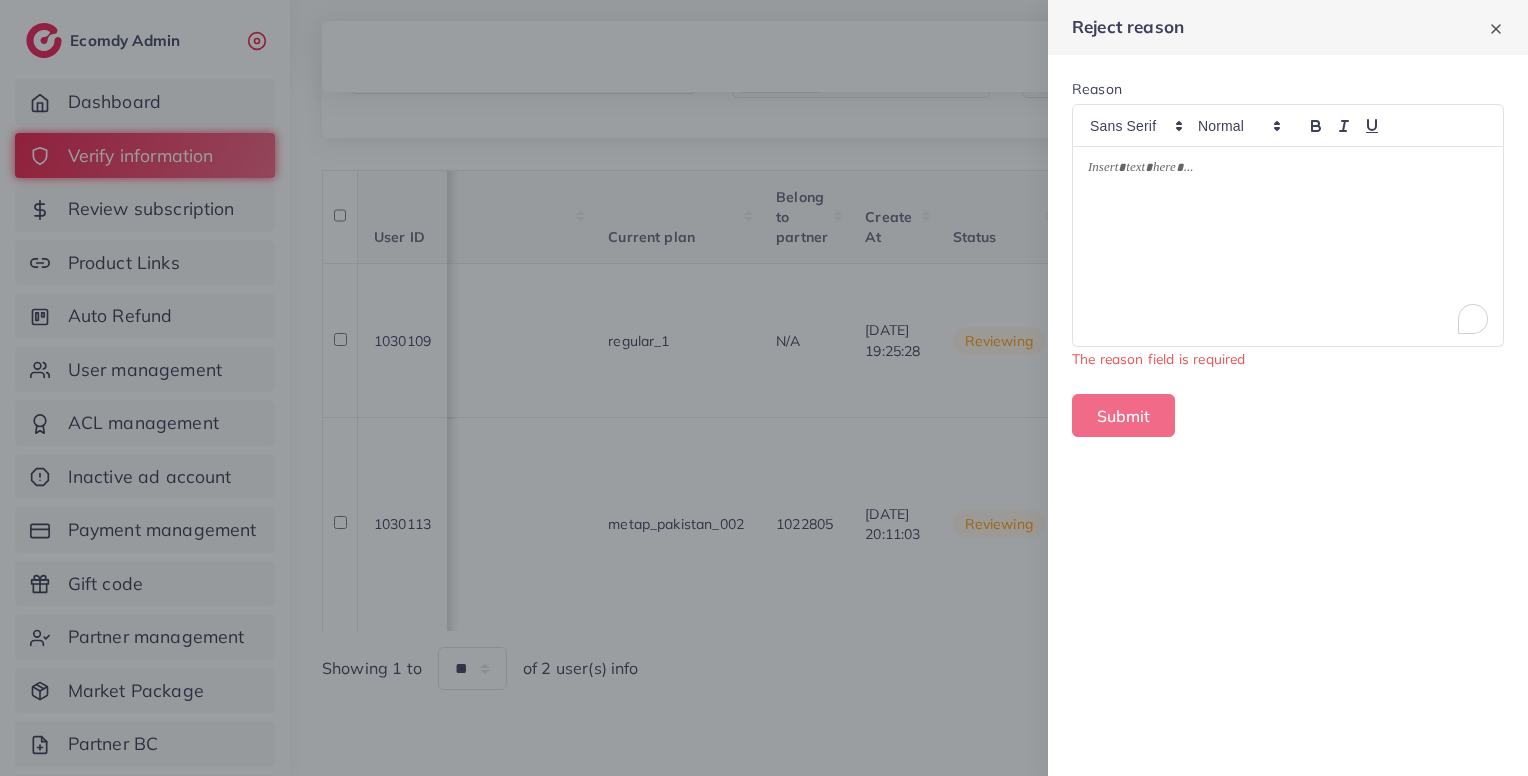 click at bounding box center (1288, 246) 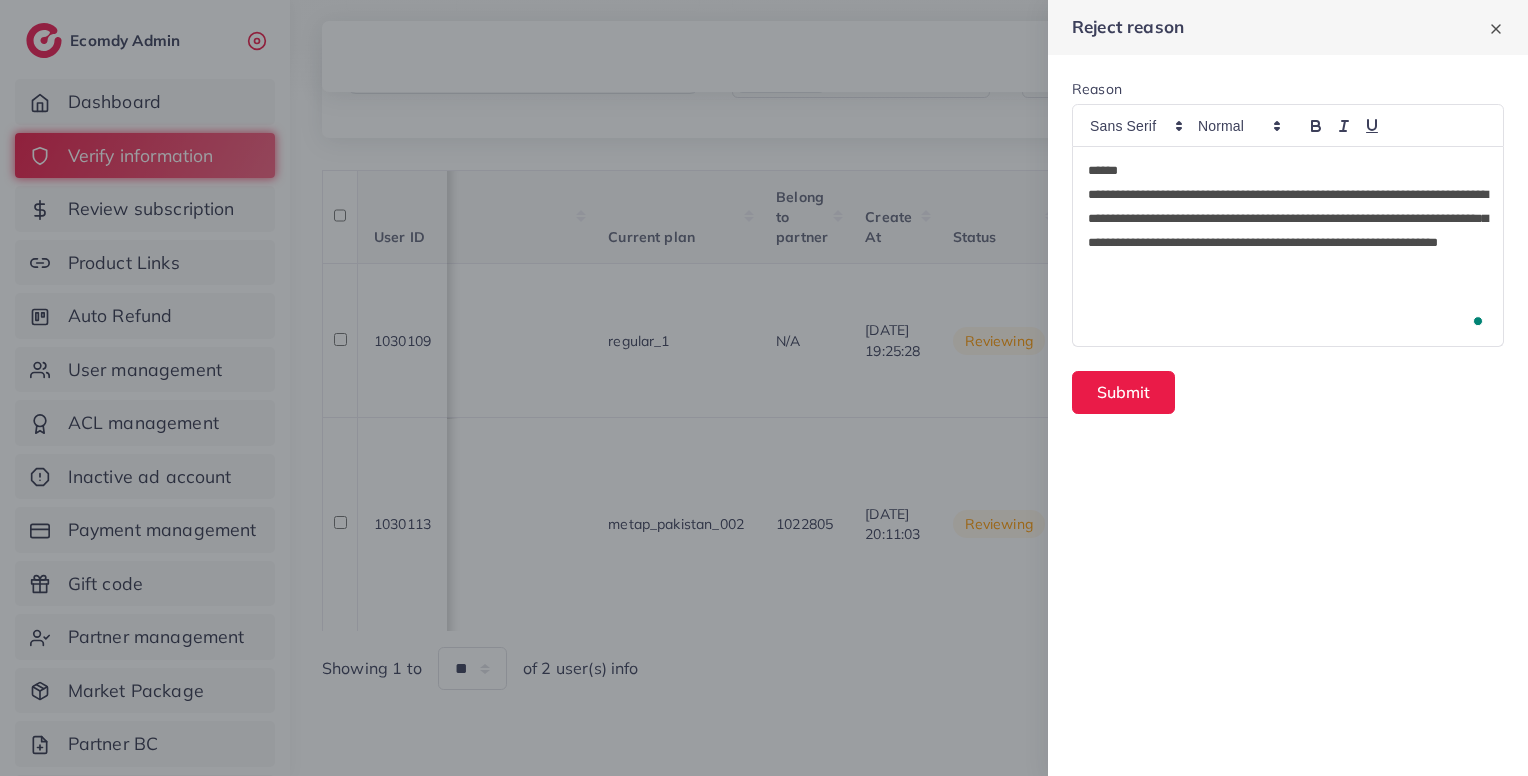 type 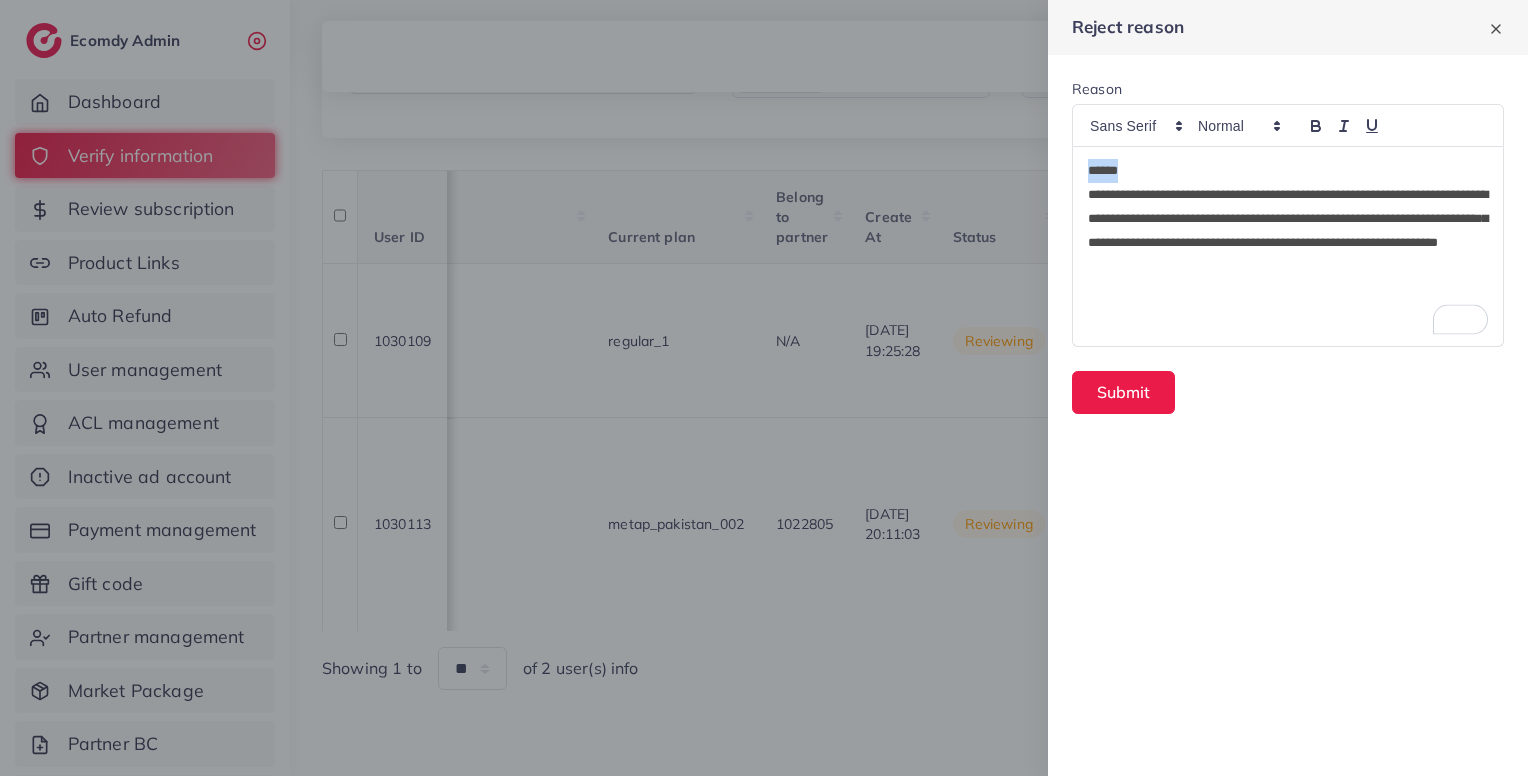drag, startPoint x: 1126, startPoint y: 174, endPoint x: 1036, endPoint y: 173, distance: 90.005554 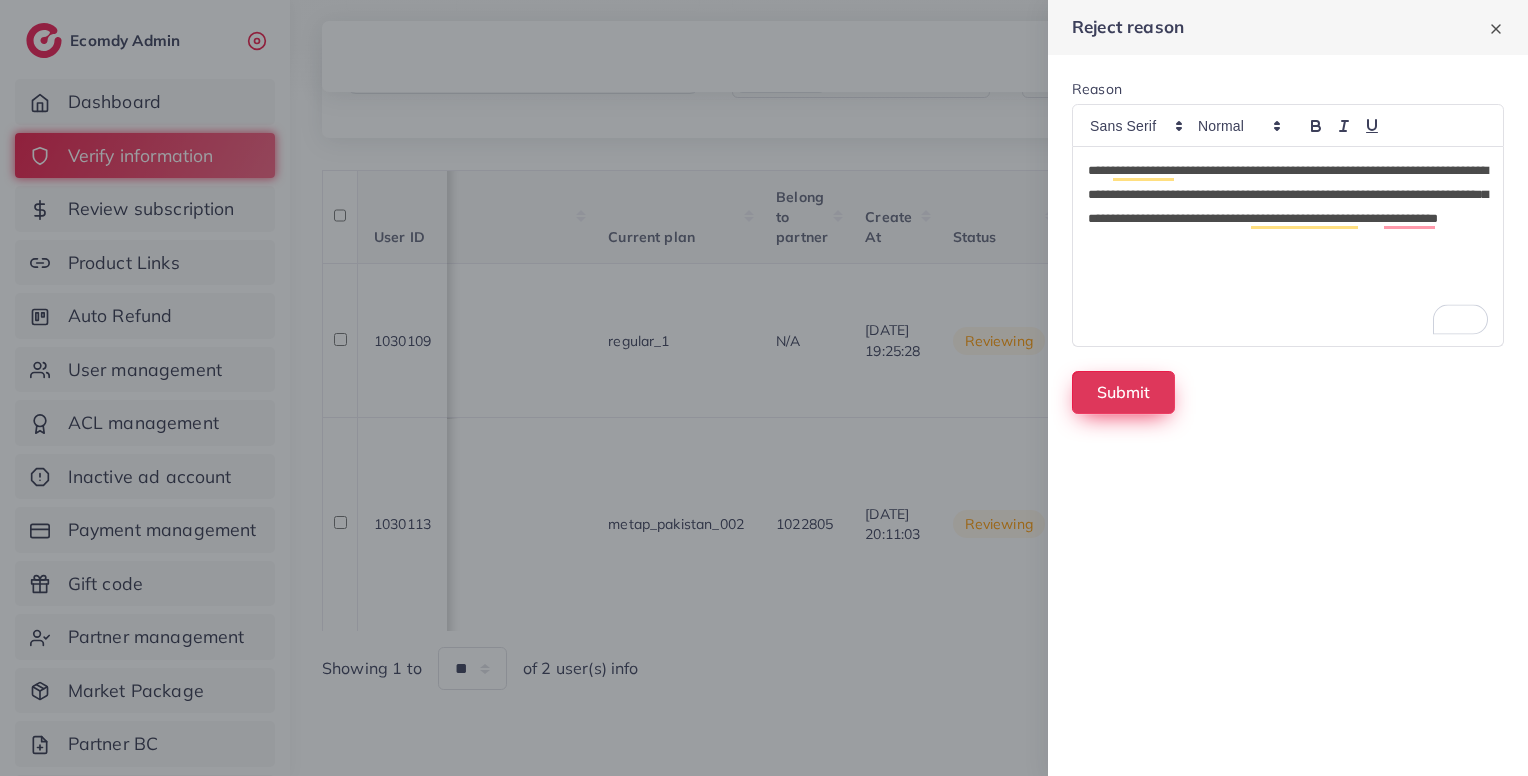 click on "Submit" at bounding box center [1123, 392] 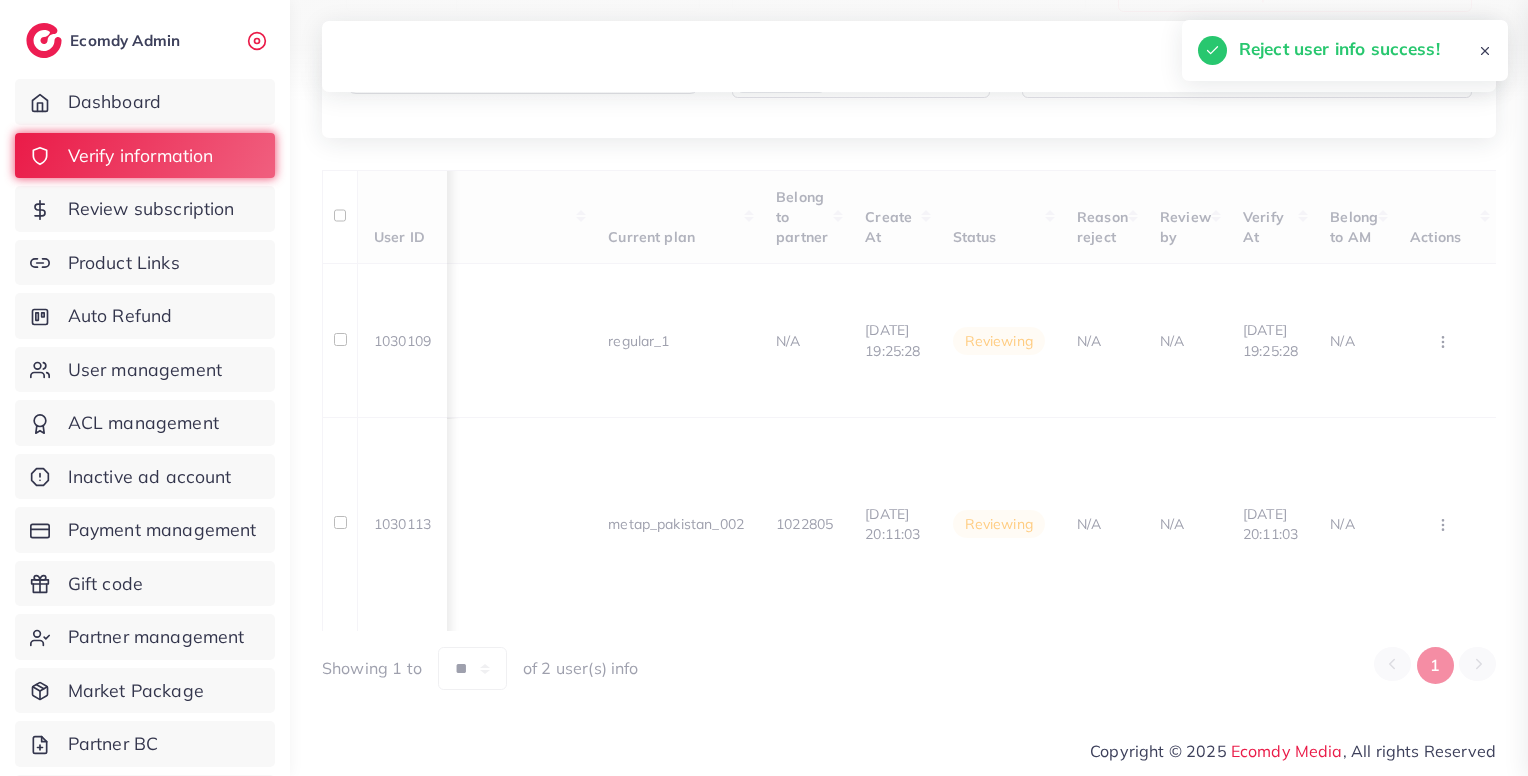 scroll, scrollTop: 0, scrollLeft: 1711, axis: horizontal 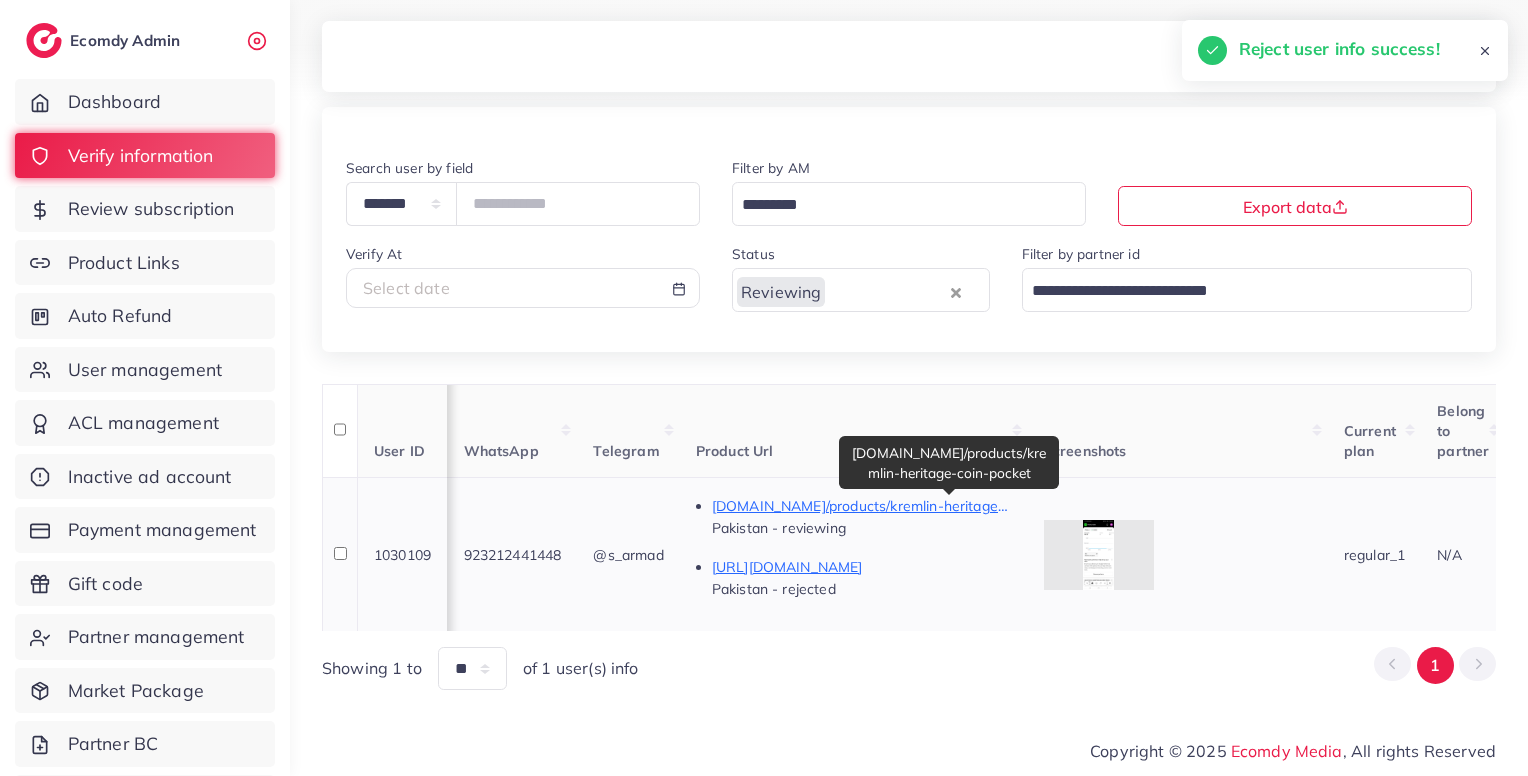 click on "thepremiumskin.online/products/kremlin-heritage-coin-pocket" at bounding box center [862, 506] 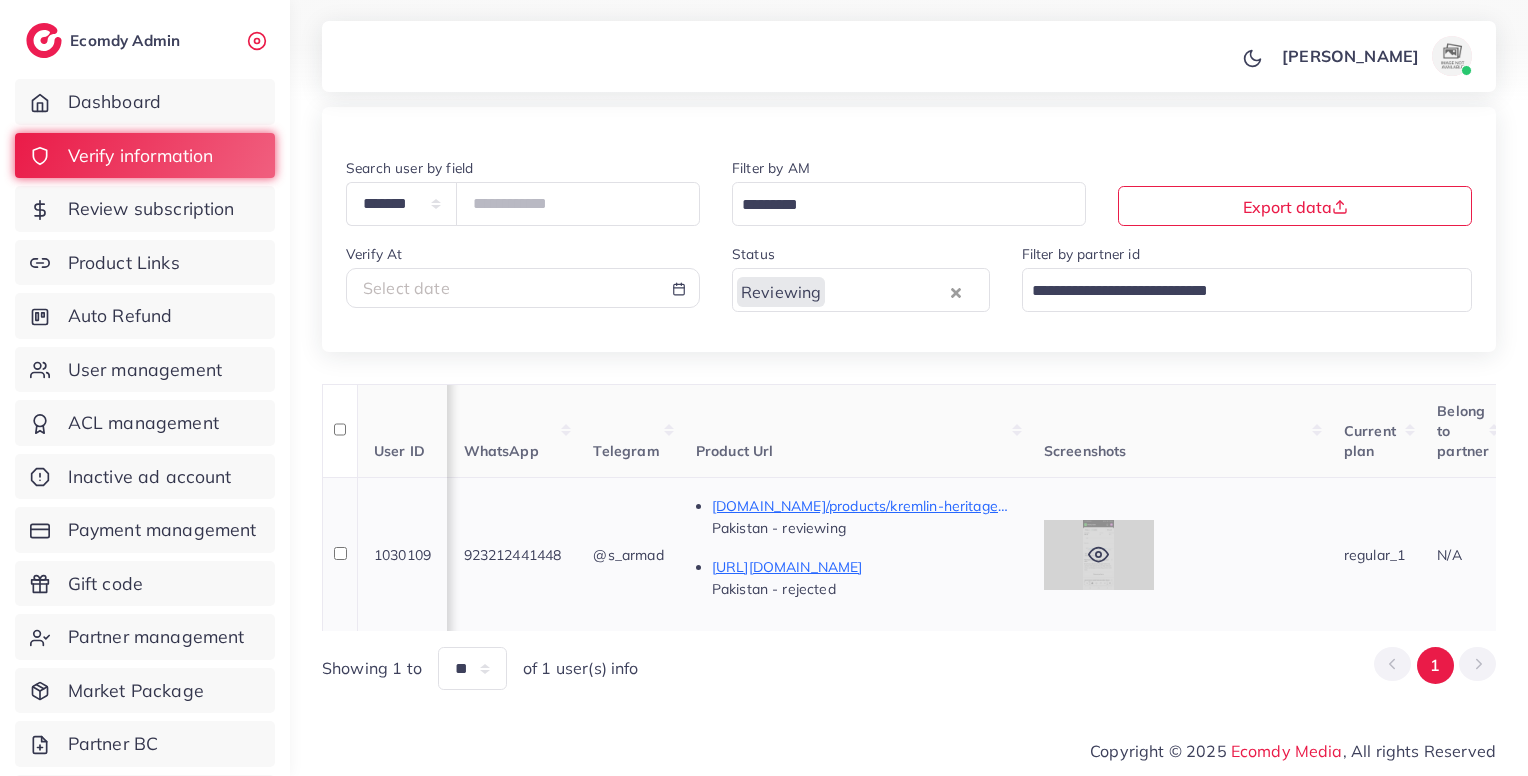 scroll, scrollTop: 0, scrollLeft: 1740, axis: horizontal 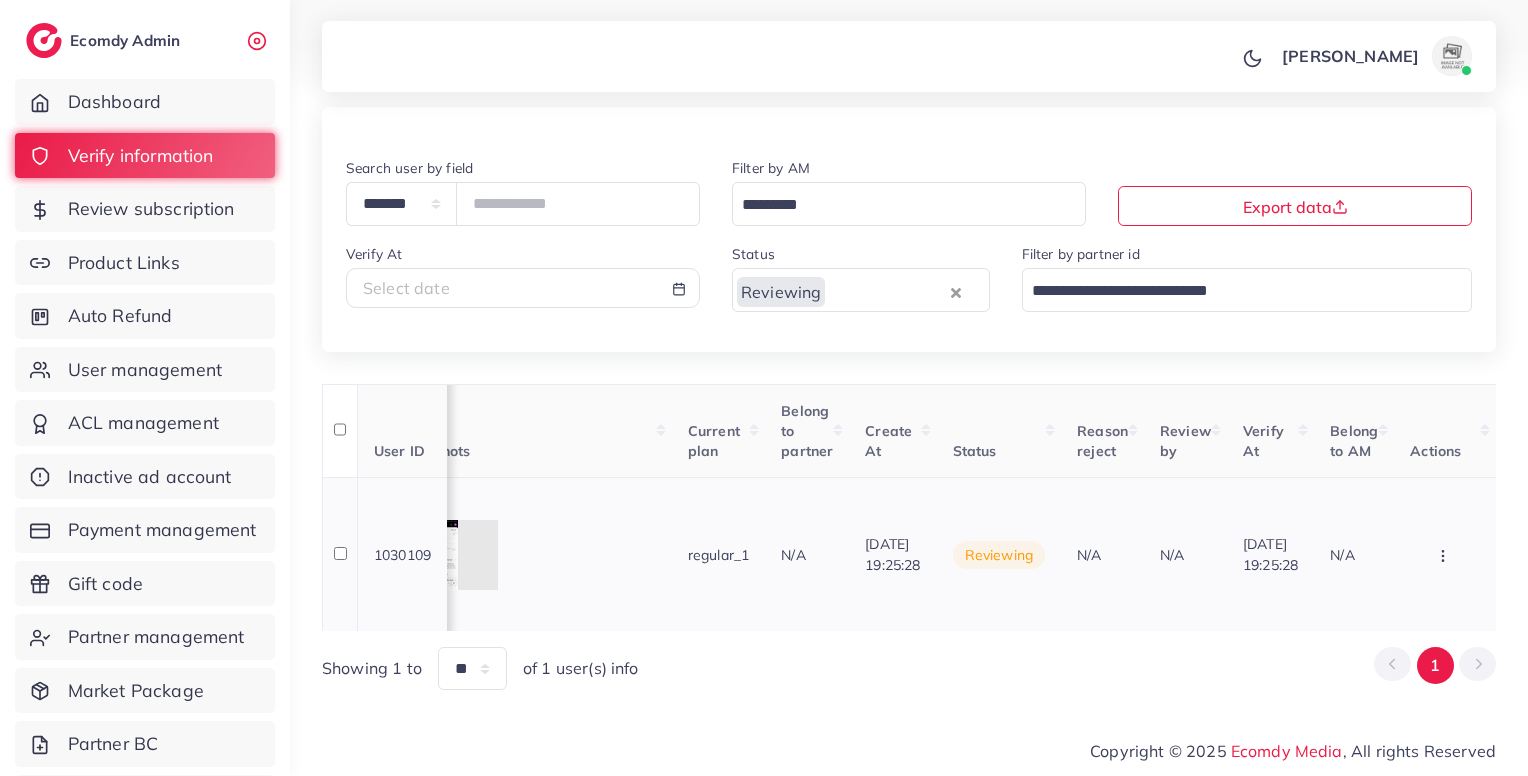 click 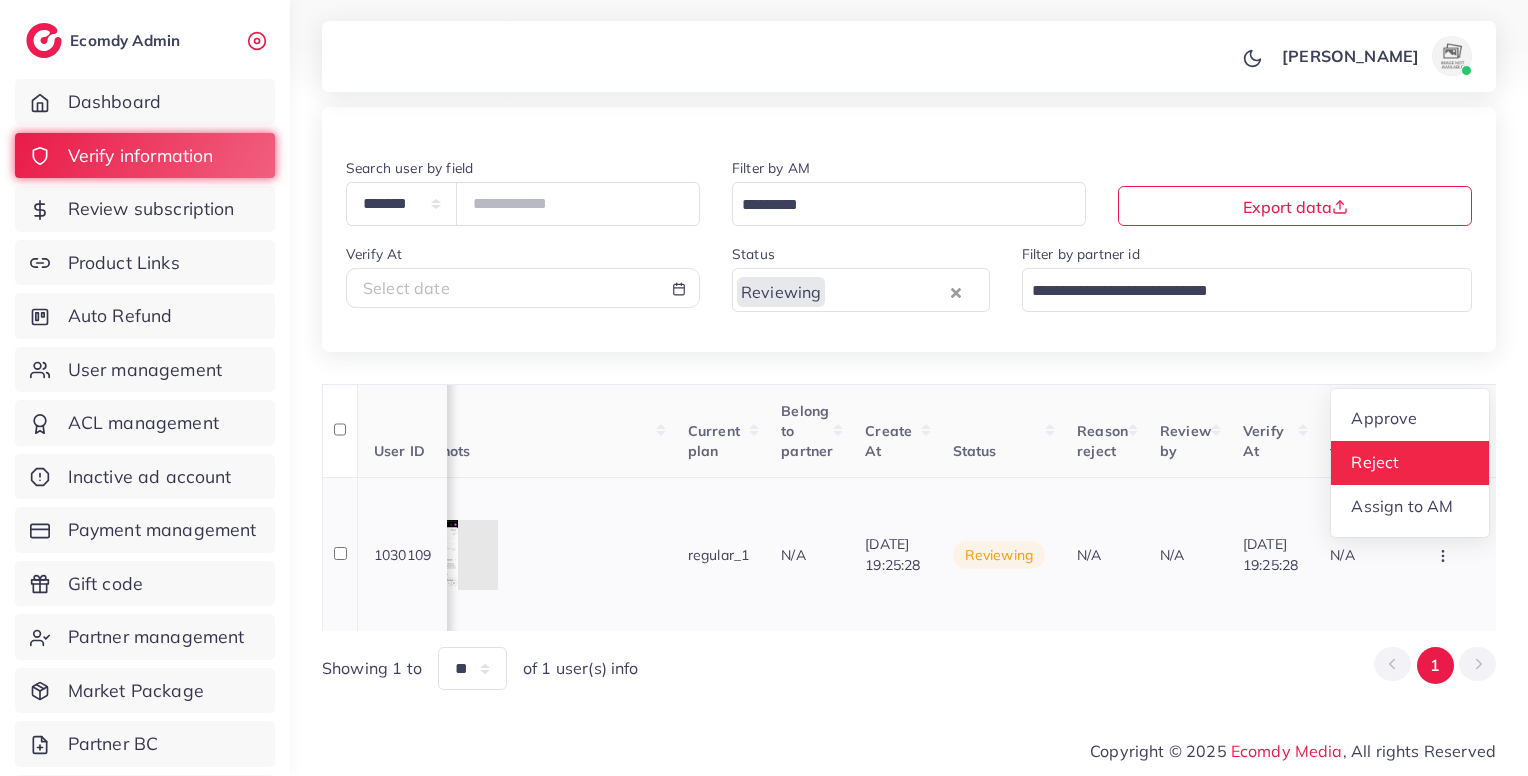 click on "Reject" at bounding box center (1410, 463) 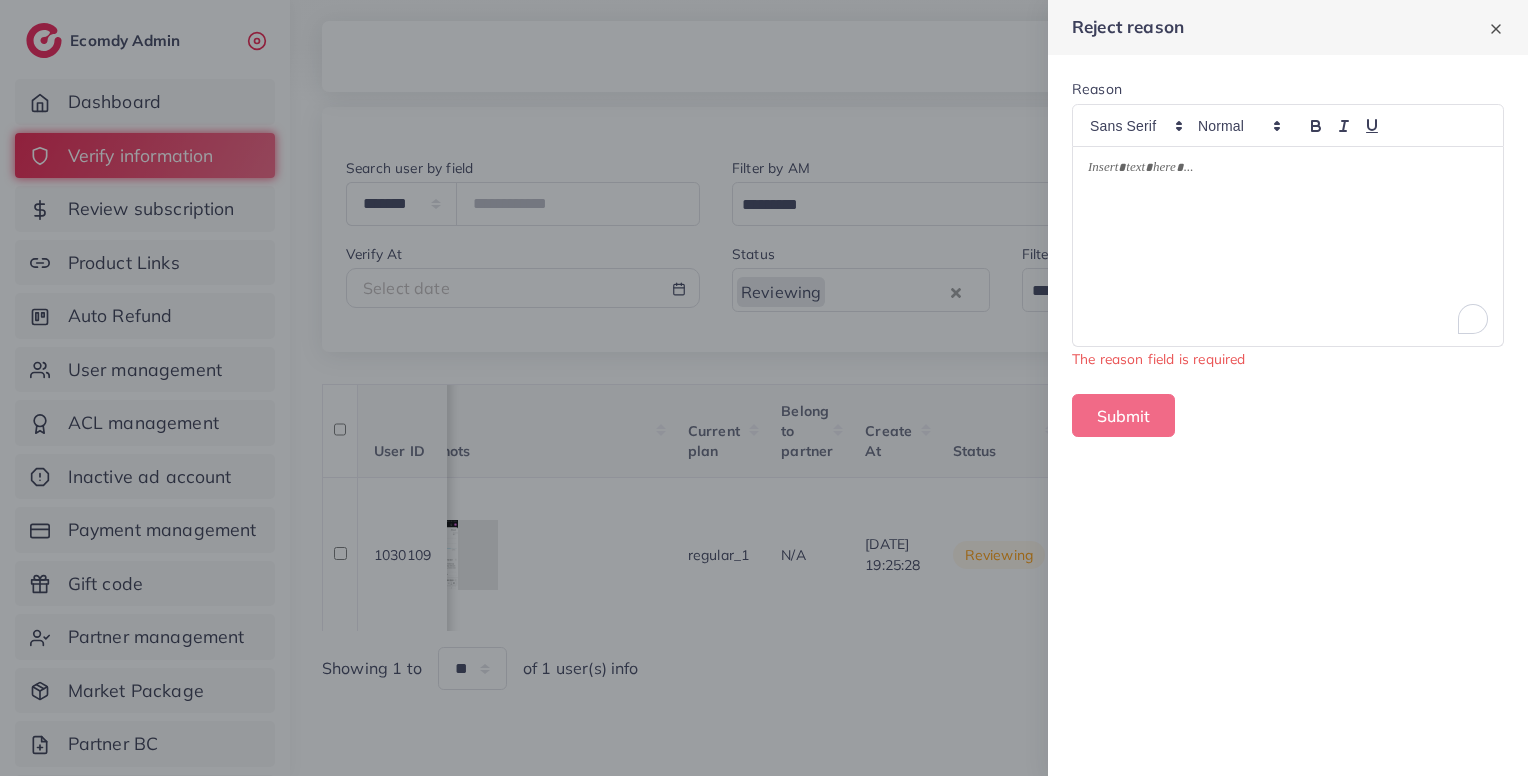 click at bounding box center [1288, 246] 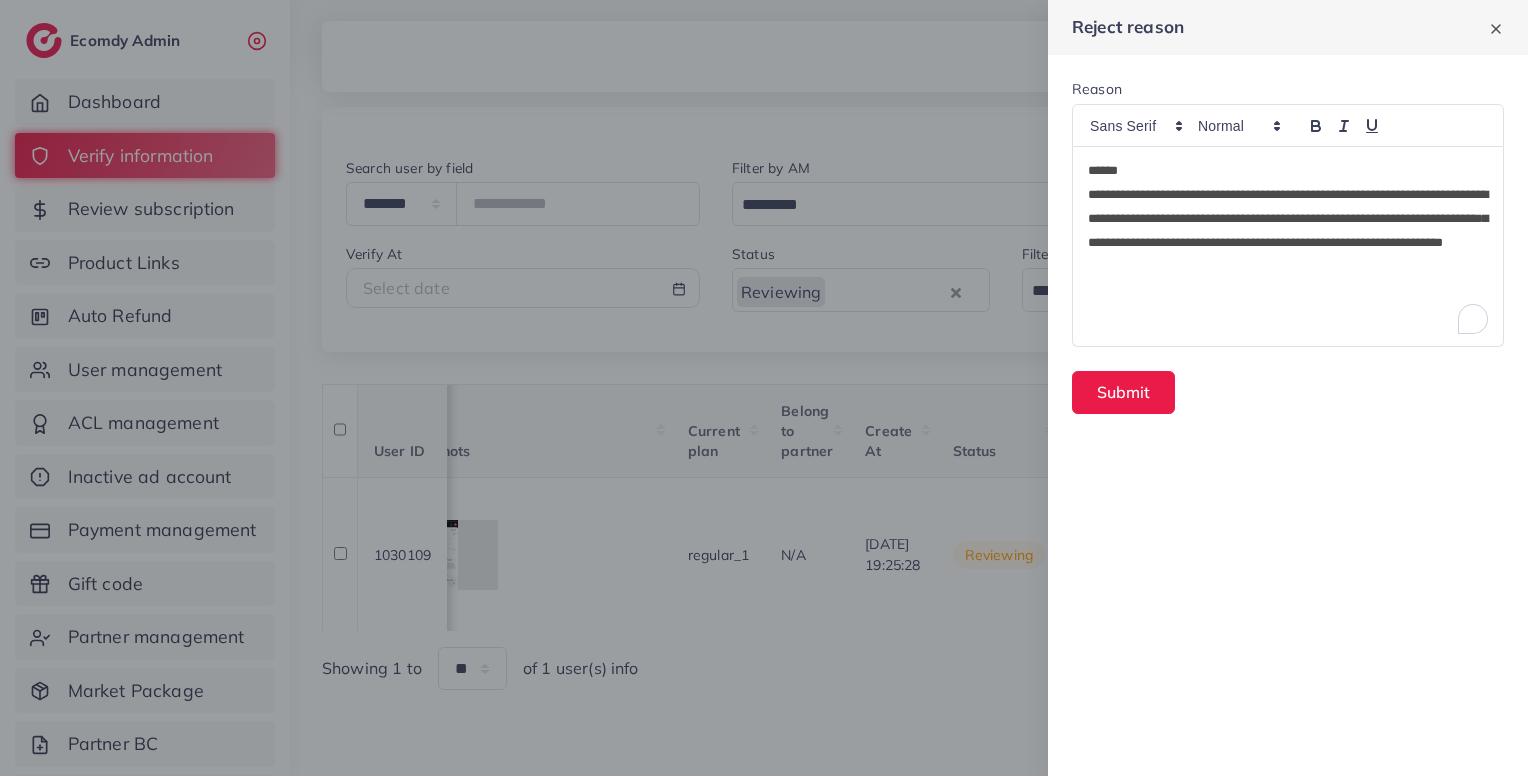 scroll, scrollTop: 0, scrollLeft: 0, axis: both 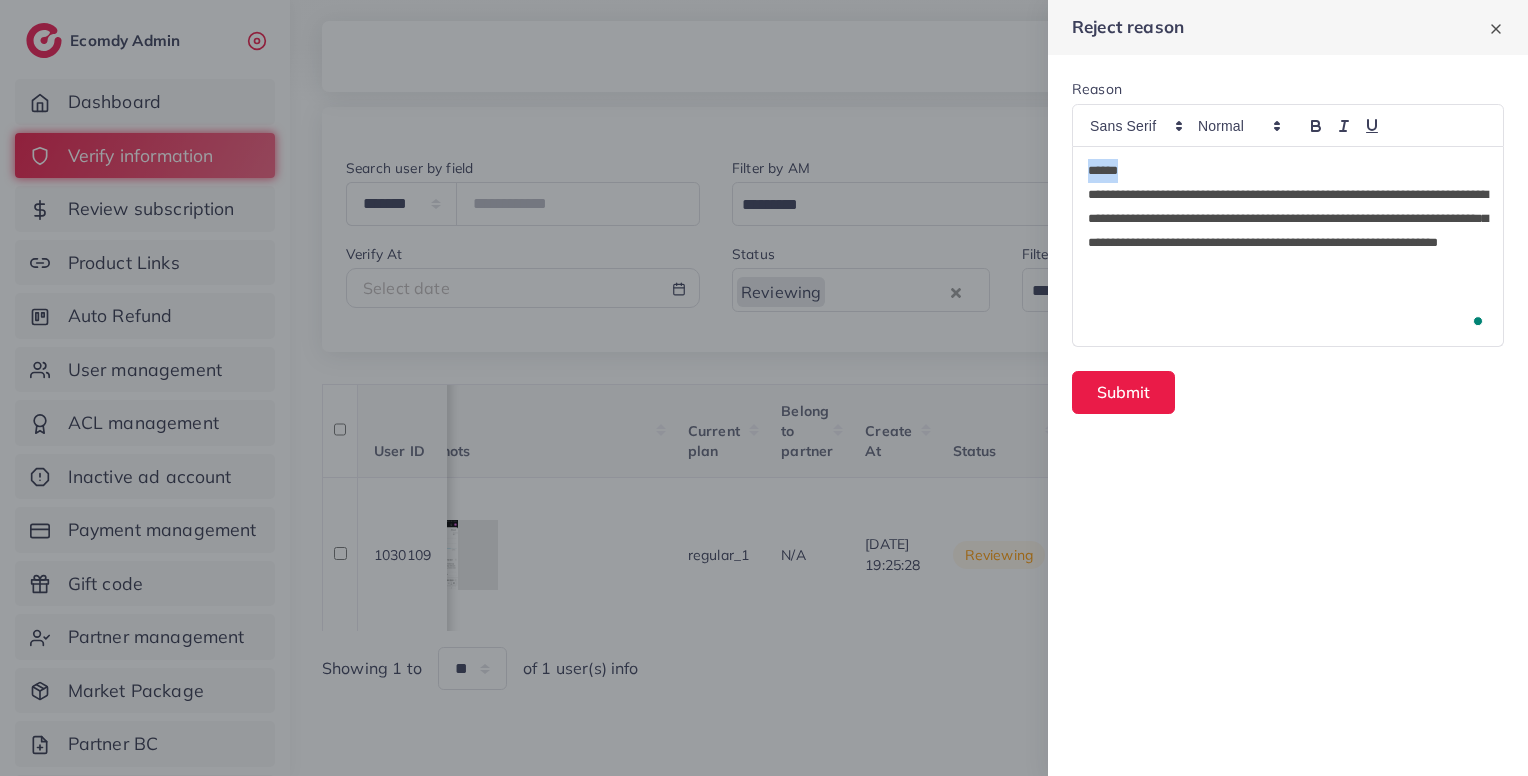 drag, startPoint x: 1113, startPoint y: 161, endPoint x: 1064, endPoint y: 161, distance: 49 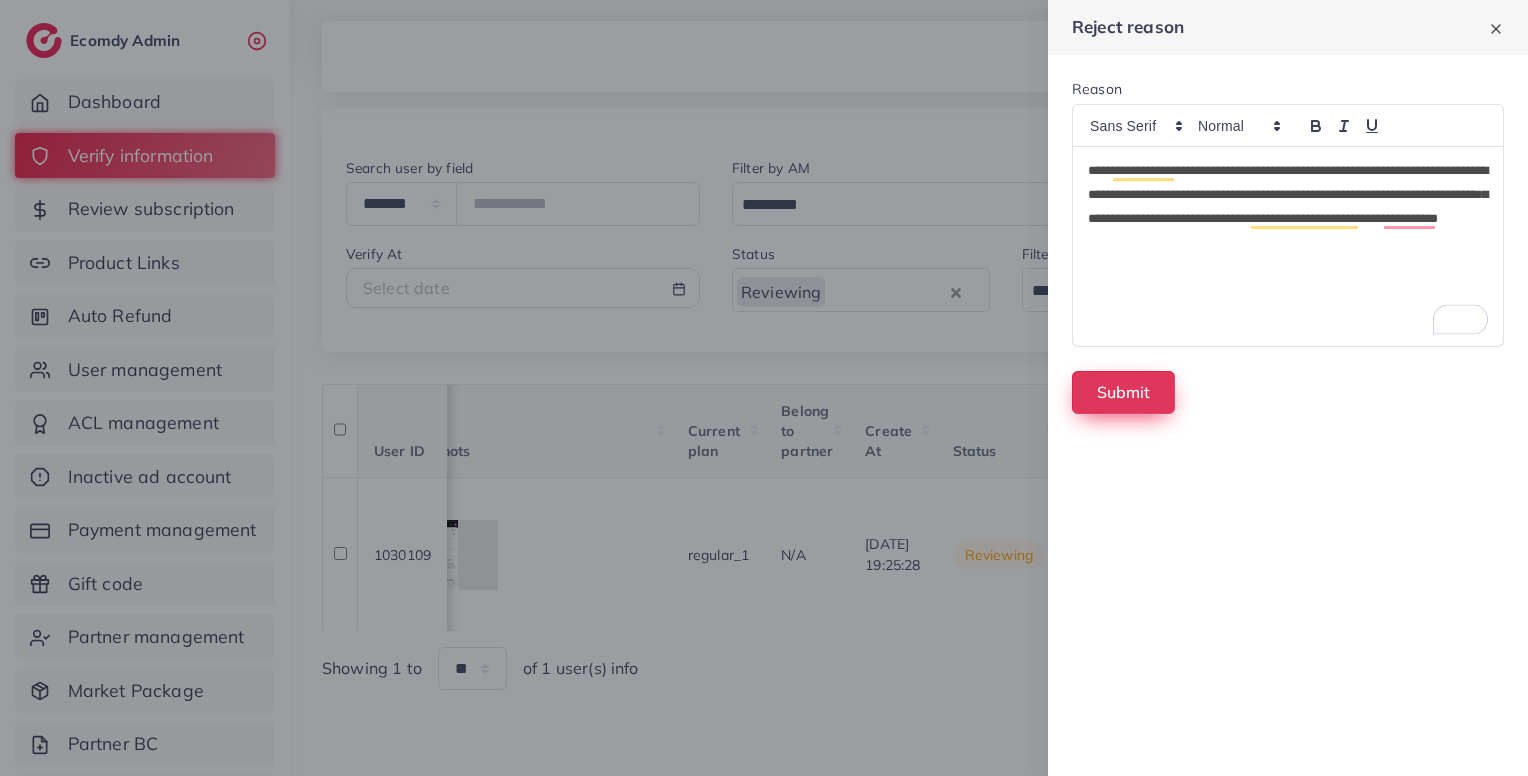 click on "Submit" at bounding box center [1123, 392] 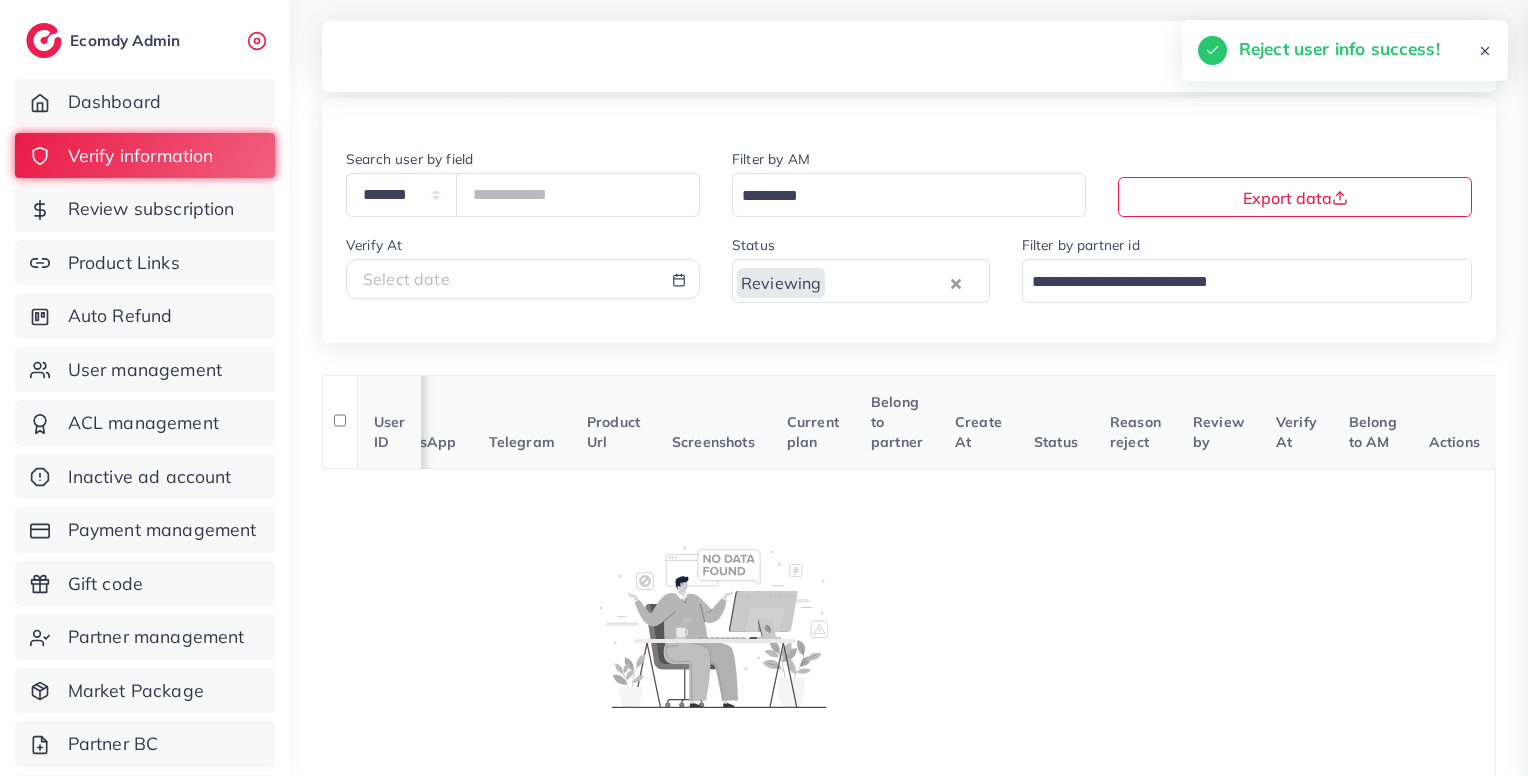 scroll, scrollTop: 0, scrollLeft: 376, axis: horizontal 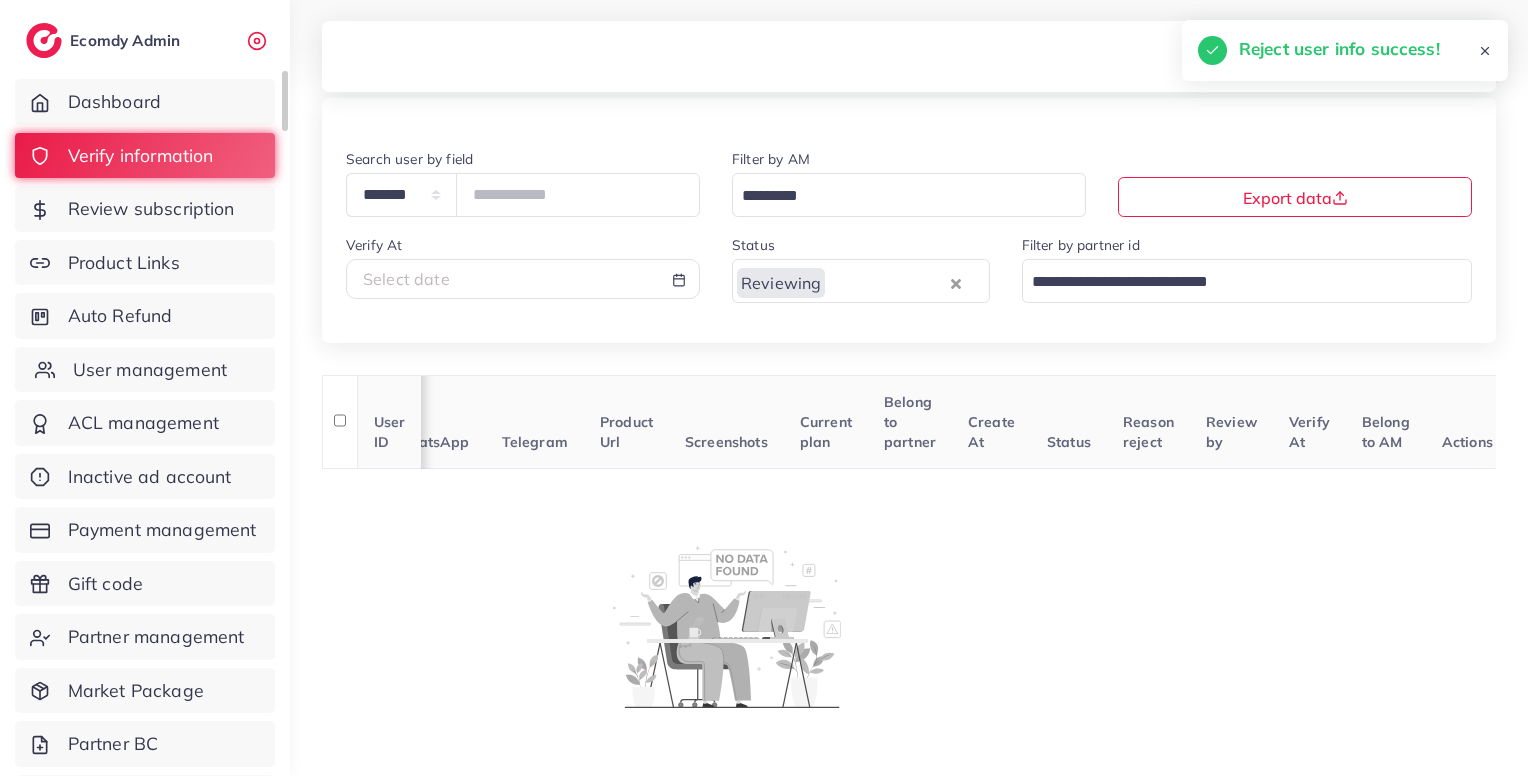 click on "User management" at bounding box center [145, 370] 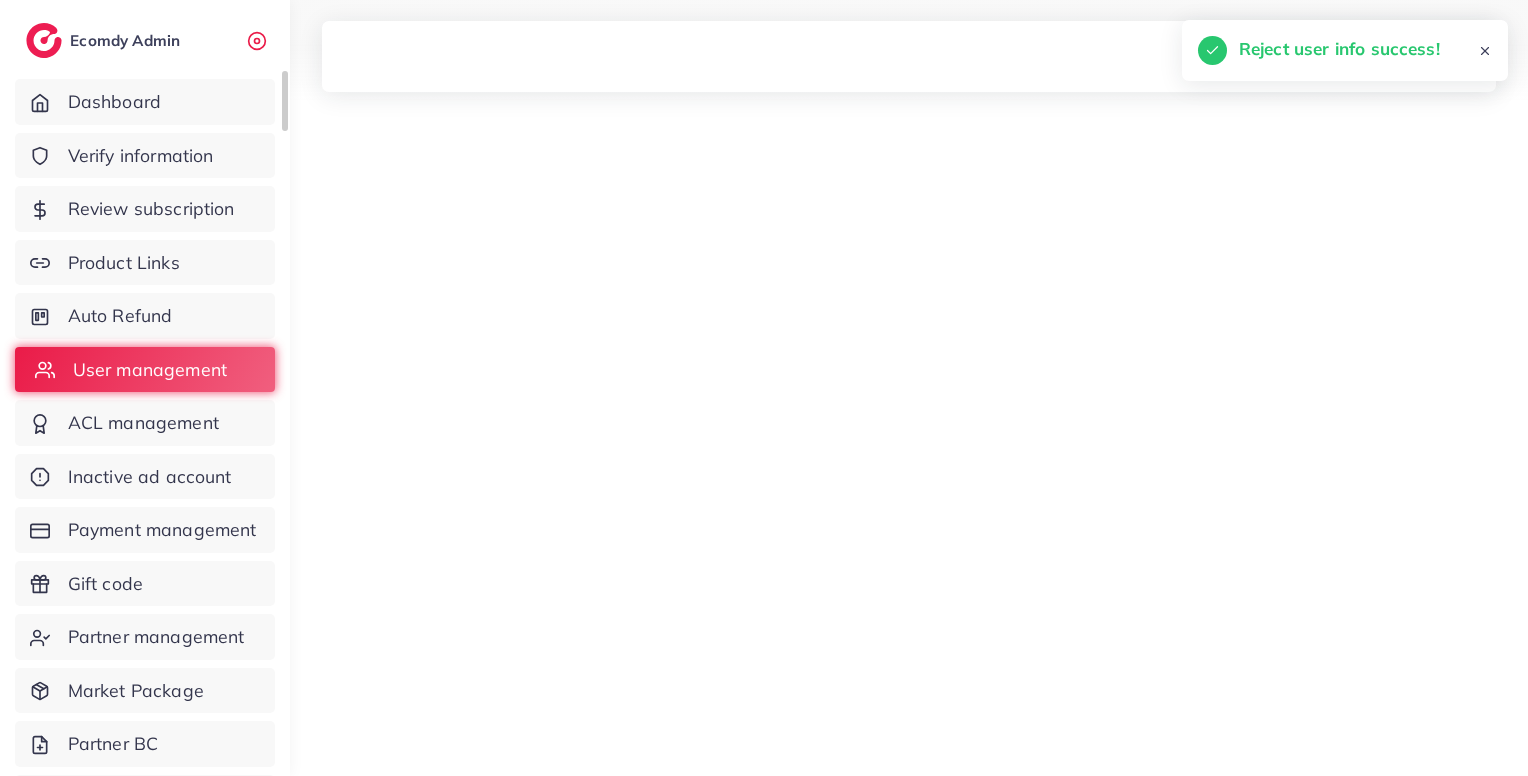 scroll, scrollTop: 0, scrollLeft: 0, axis: both 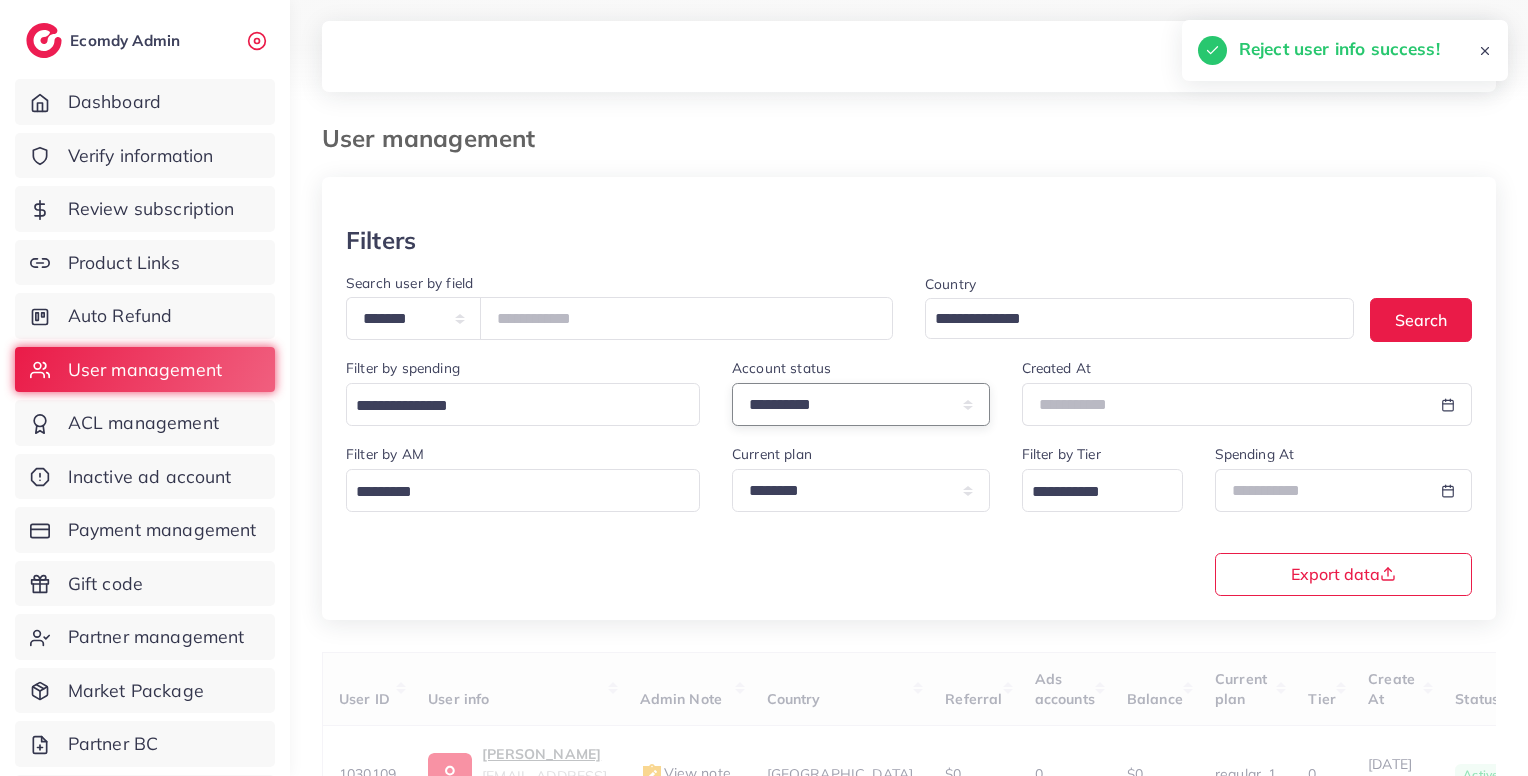 click on "**********" at bounding box center [861, 404] 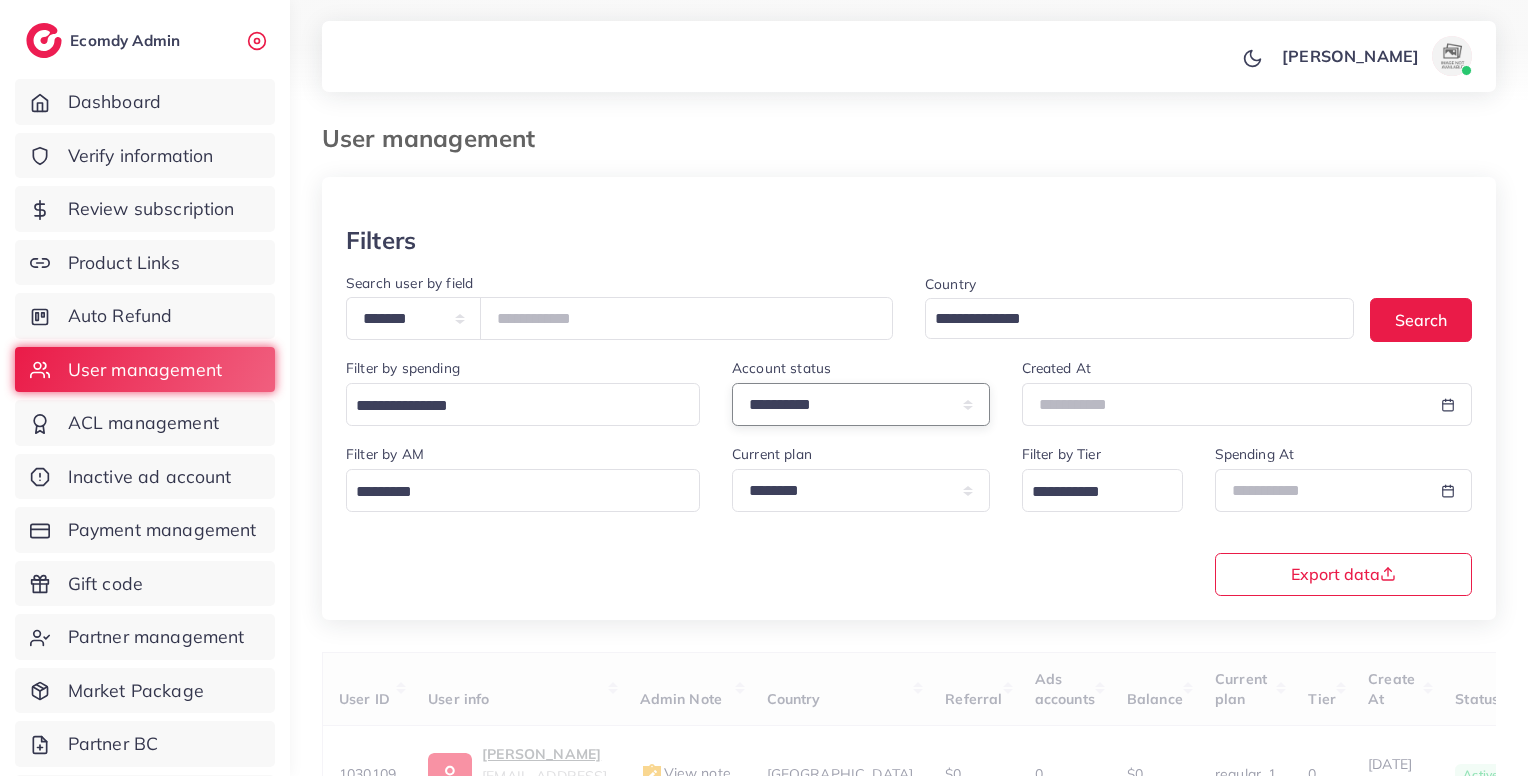 select on "*******" 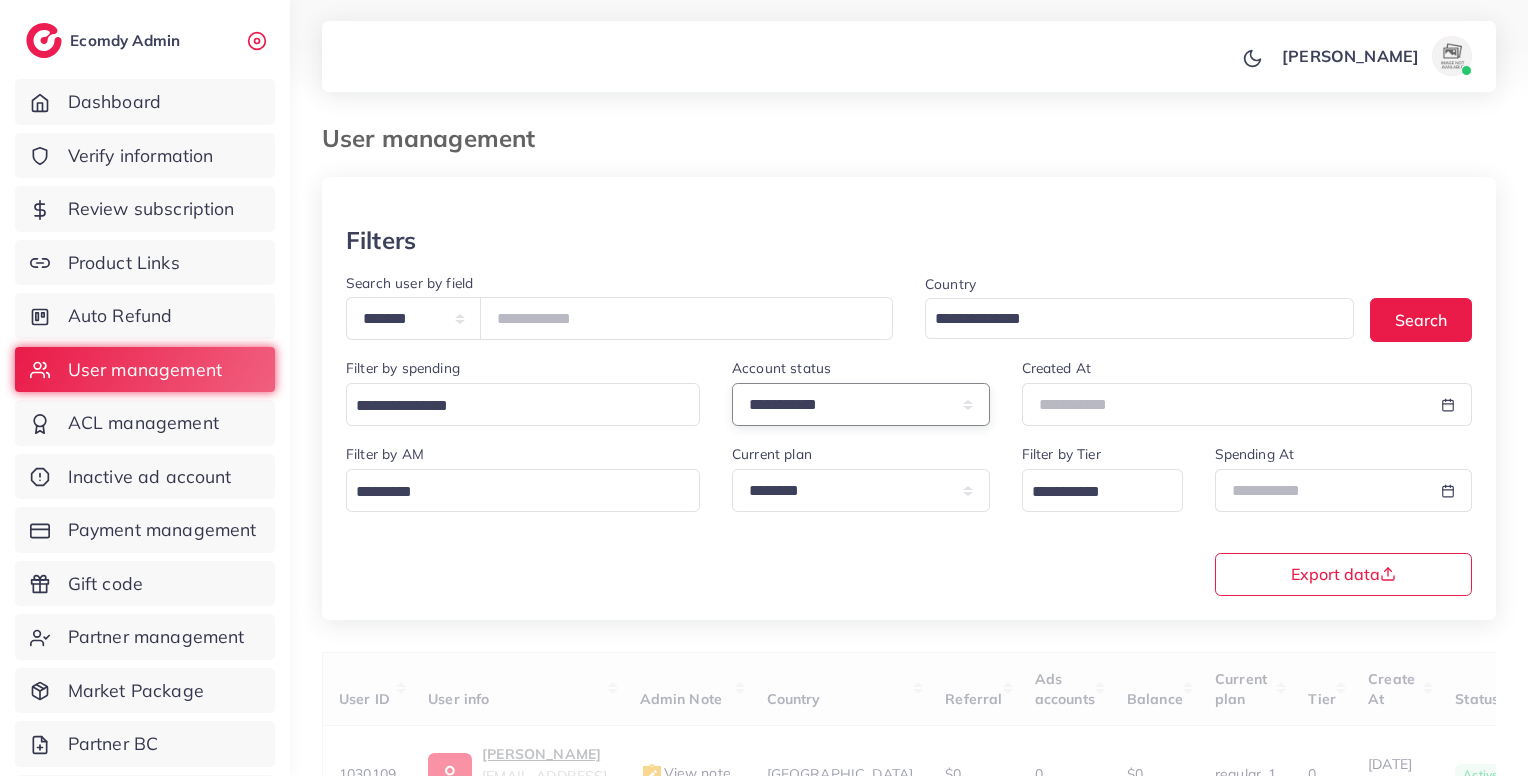 click on "**********" at bounding box center (861, 404) 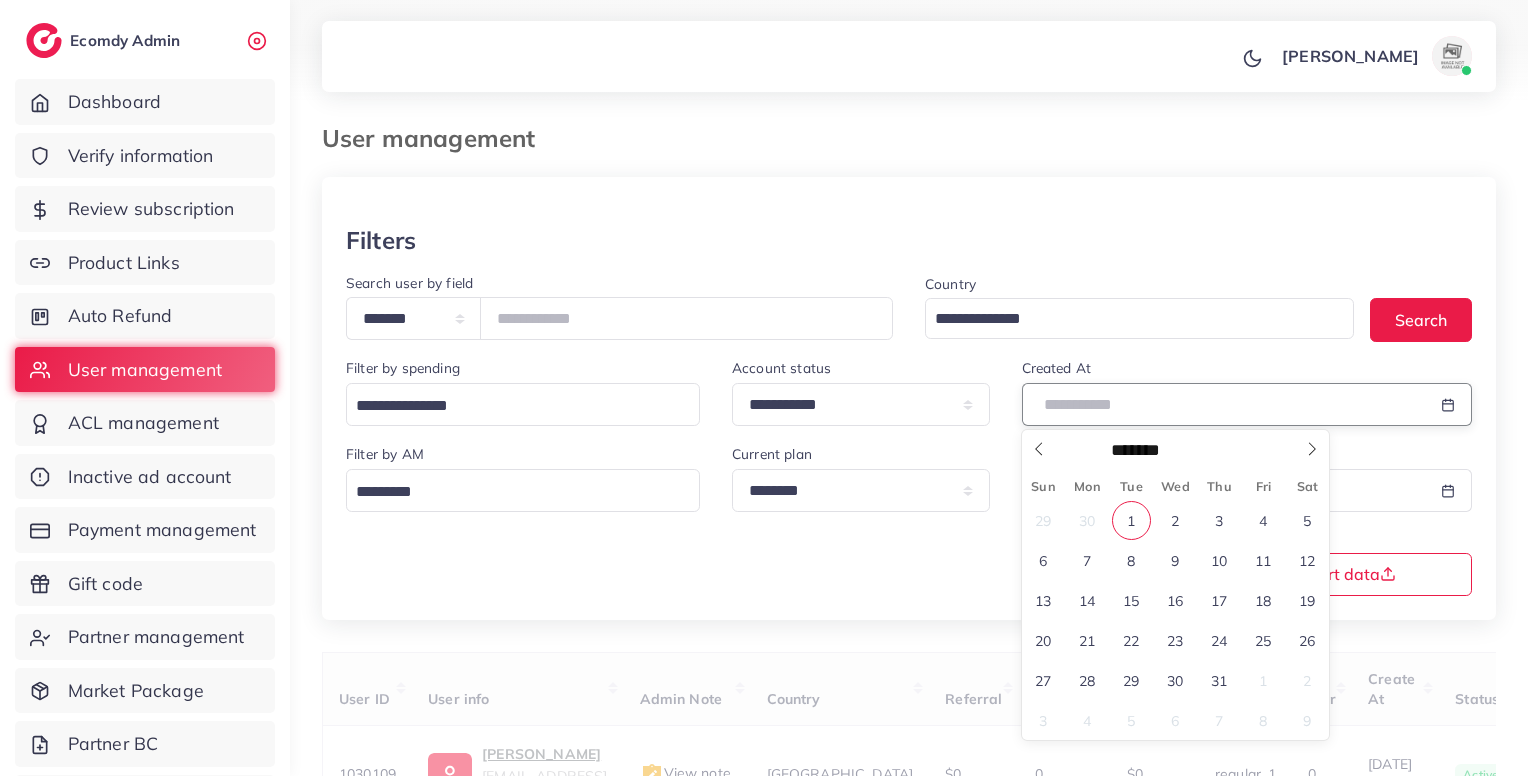 click at bounding box center [1224, 404] 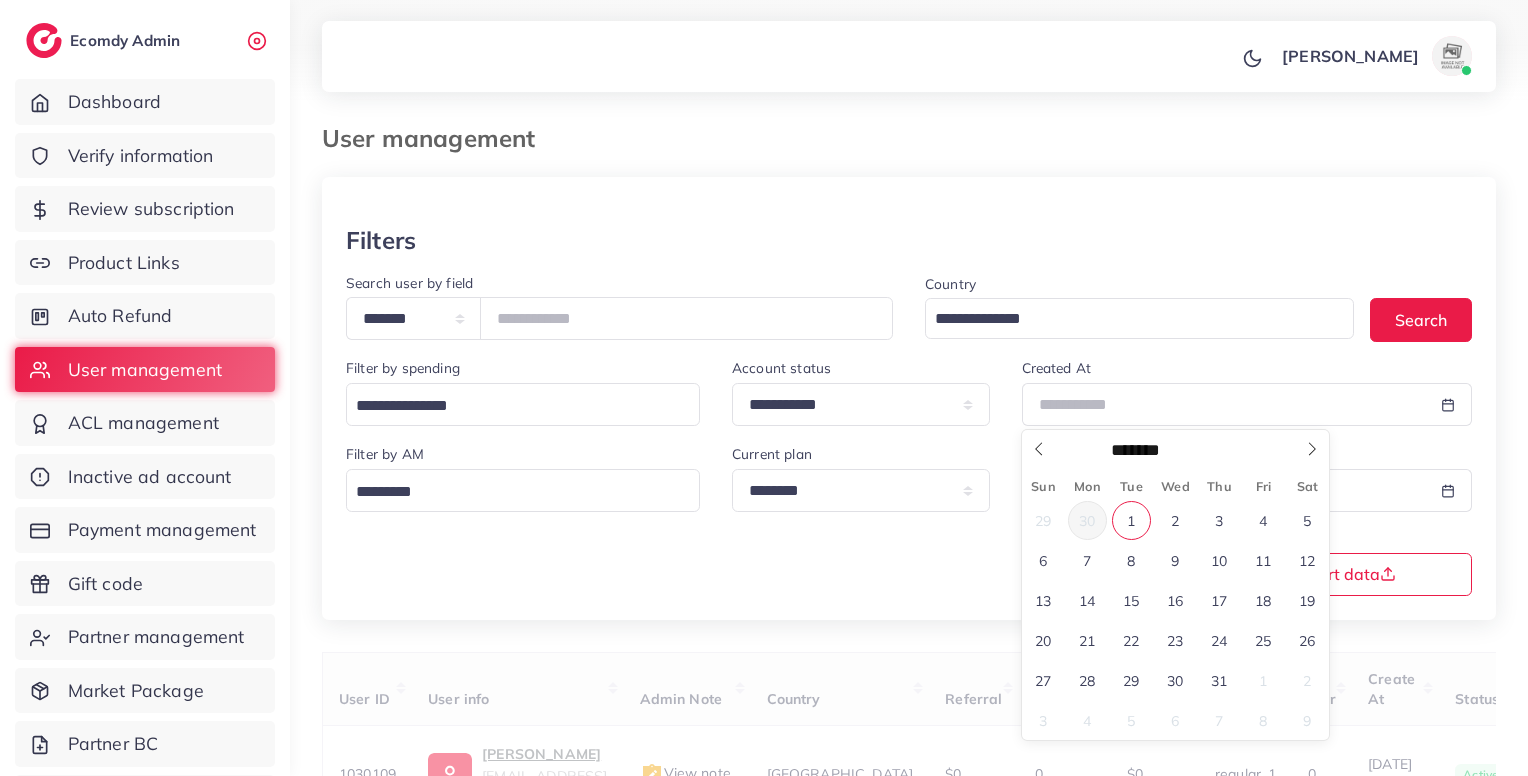 click on "30" at bounding box center [1087, 520] 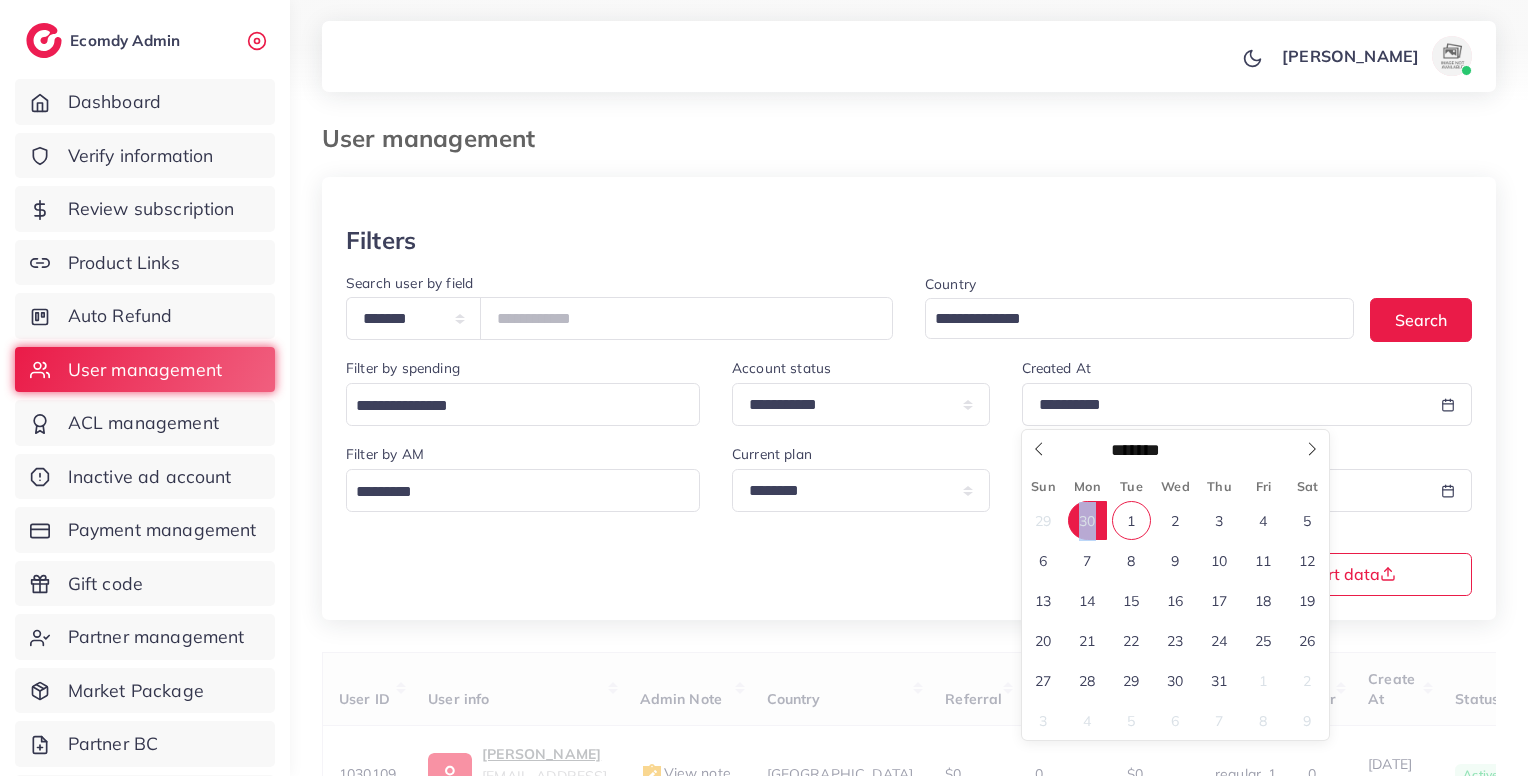click on "30" at bounding box center [1087, 520] 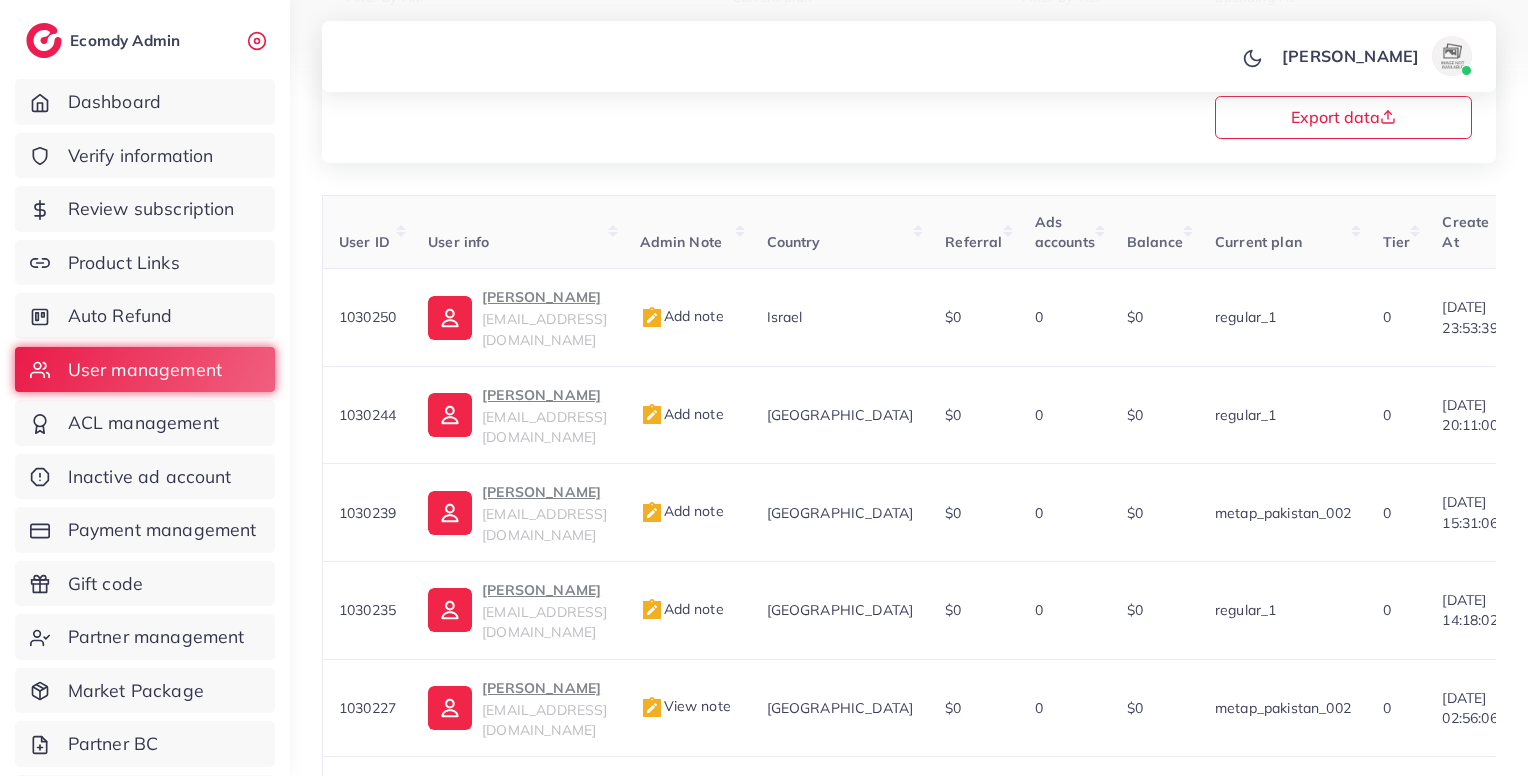 scroll, scrollTop: 380, scrollLeft: 0, axis: vertical 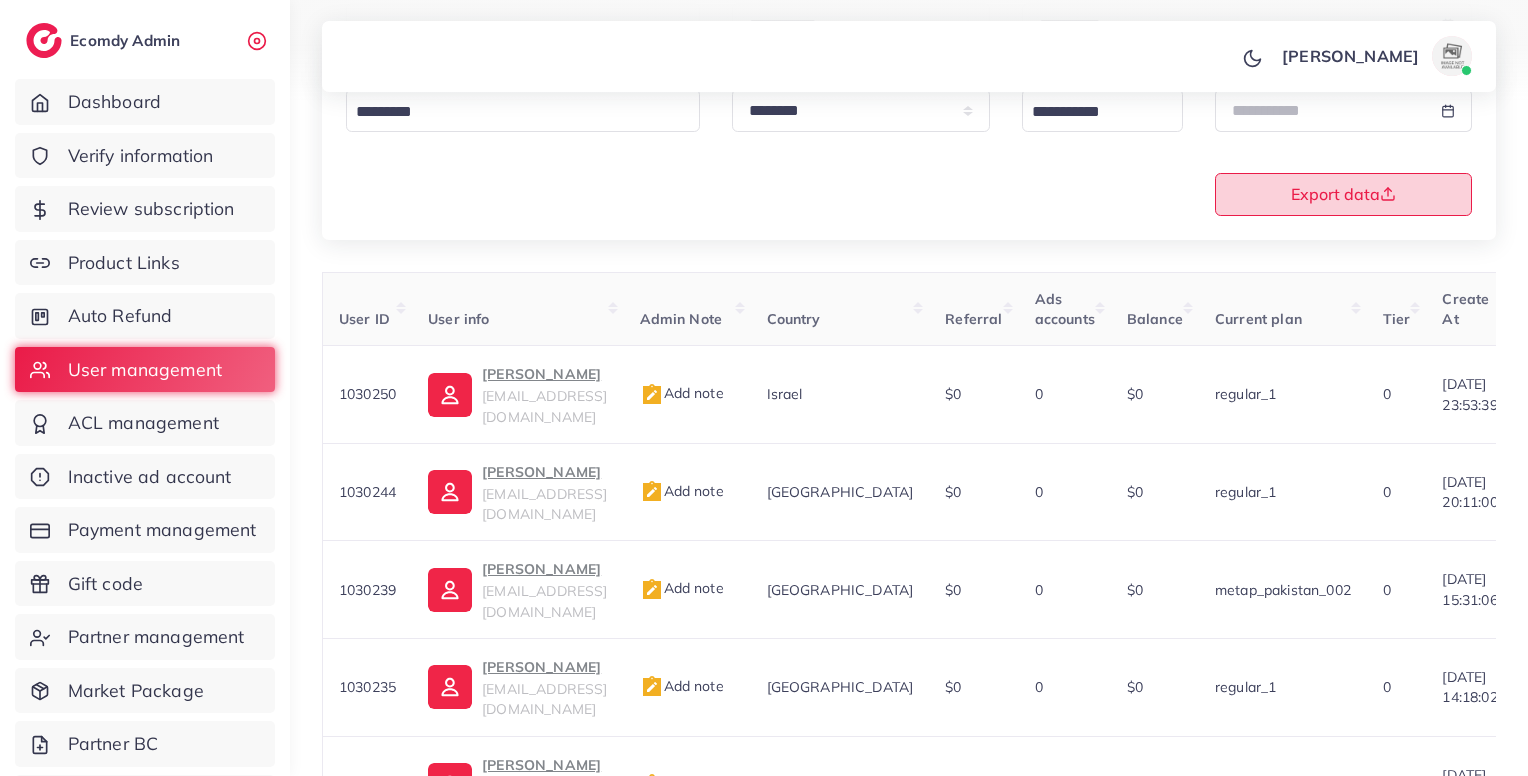 click on "Export data" at bounding box center [1343, 194] 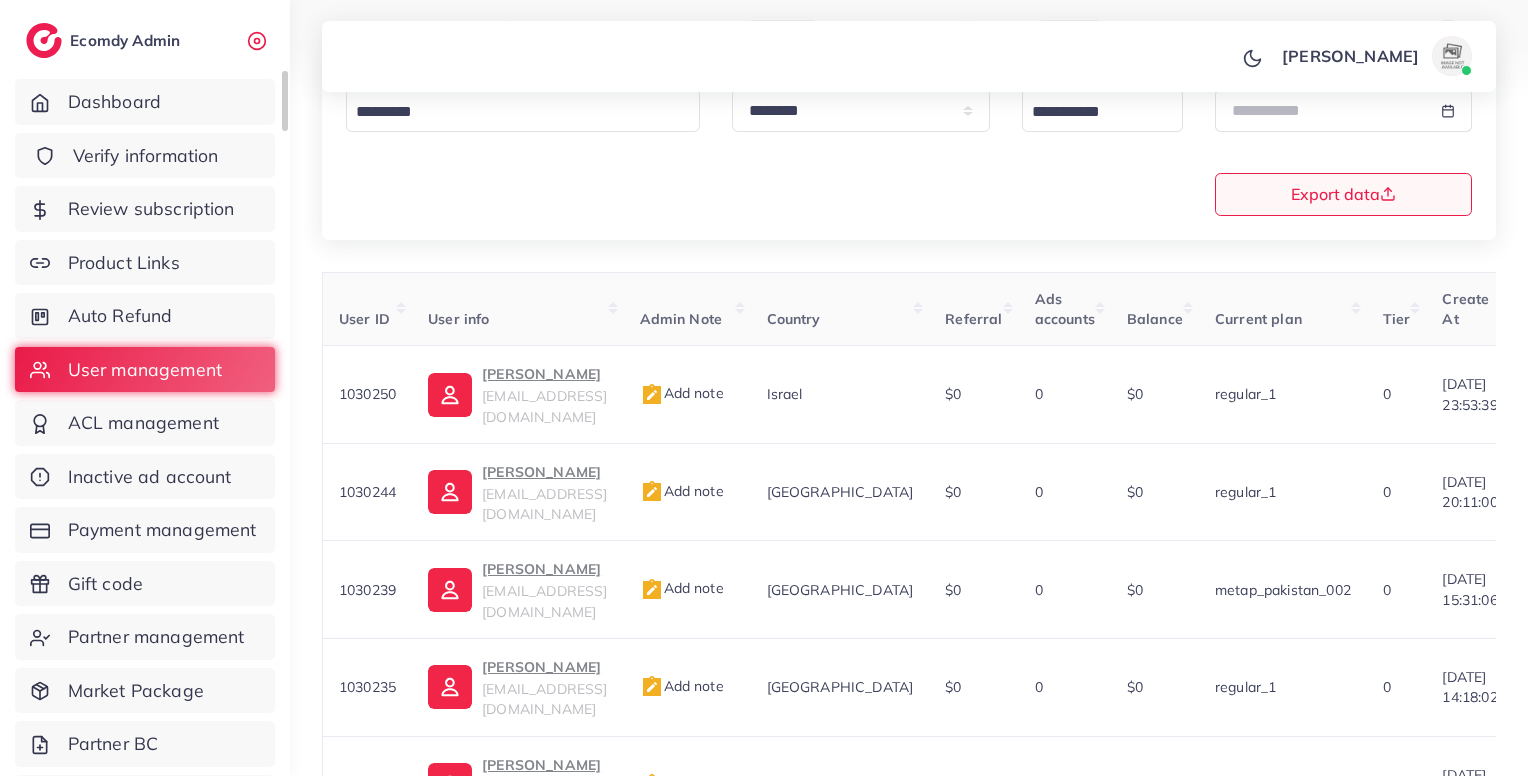 click on "Verify information" at bounding box center (145, 156) 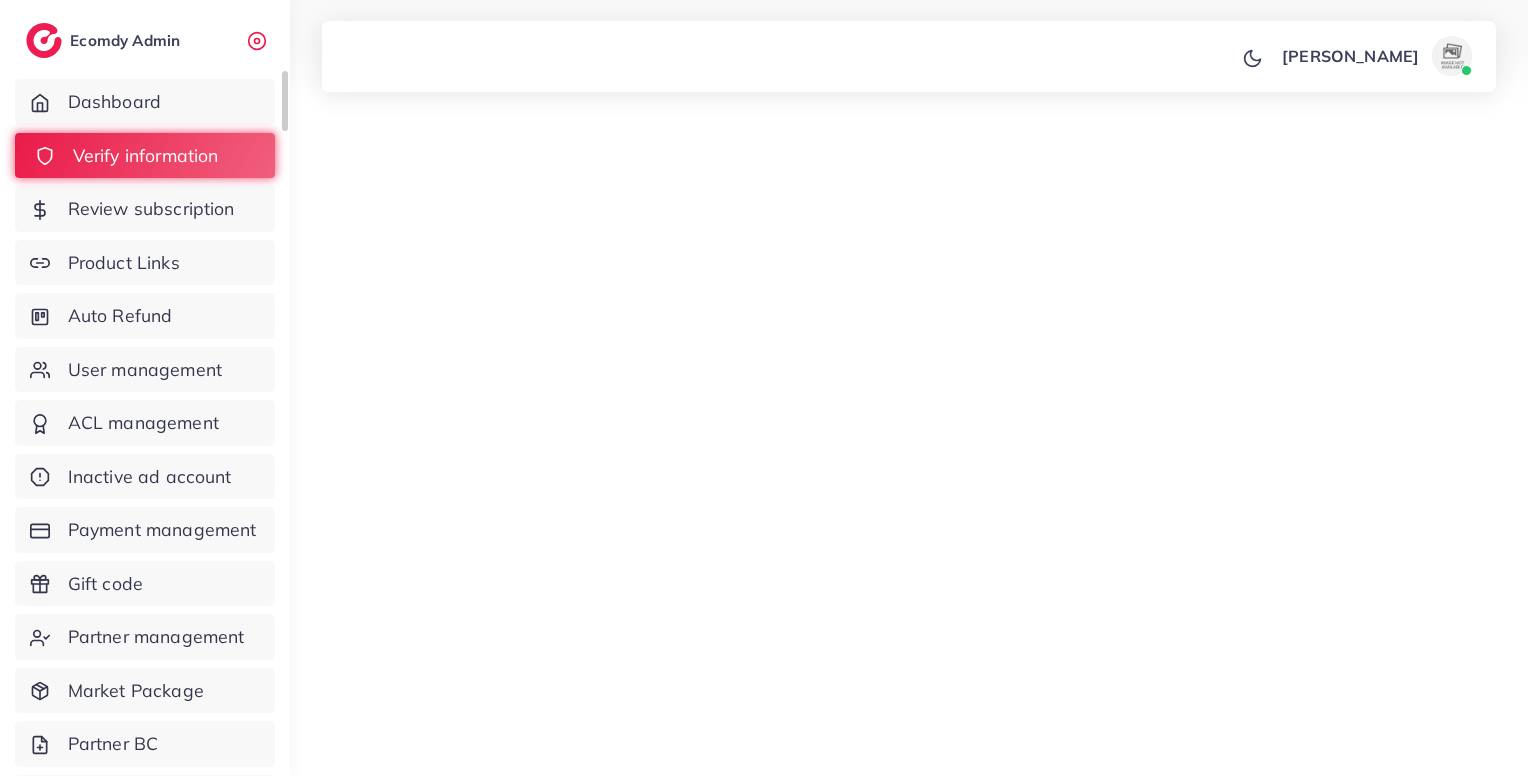 scroll, scrollTop: 0, scrollLeft: 0, axis: both 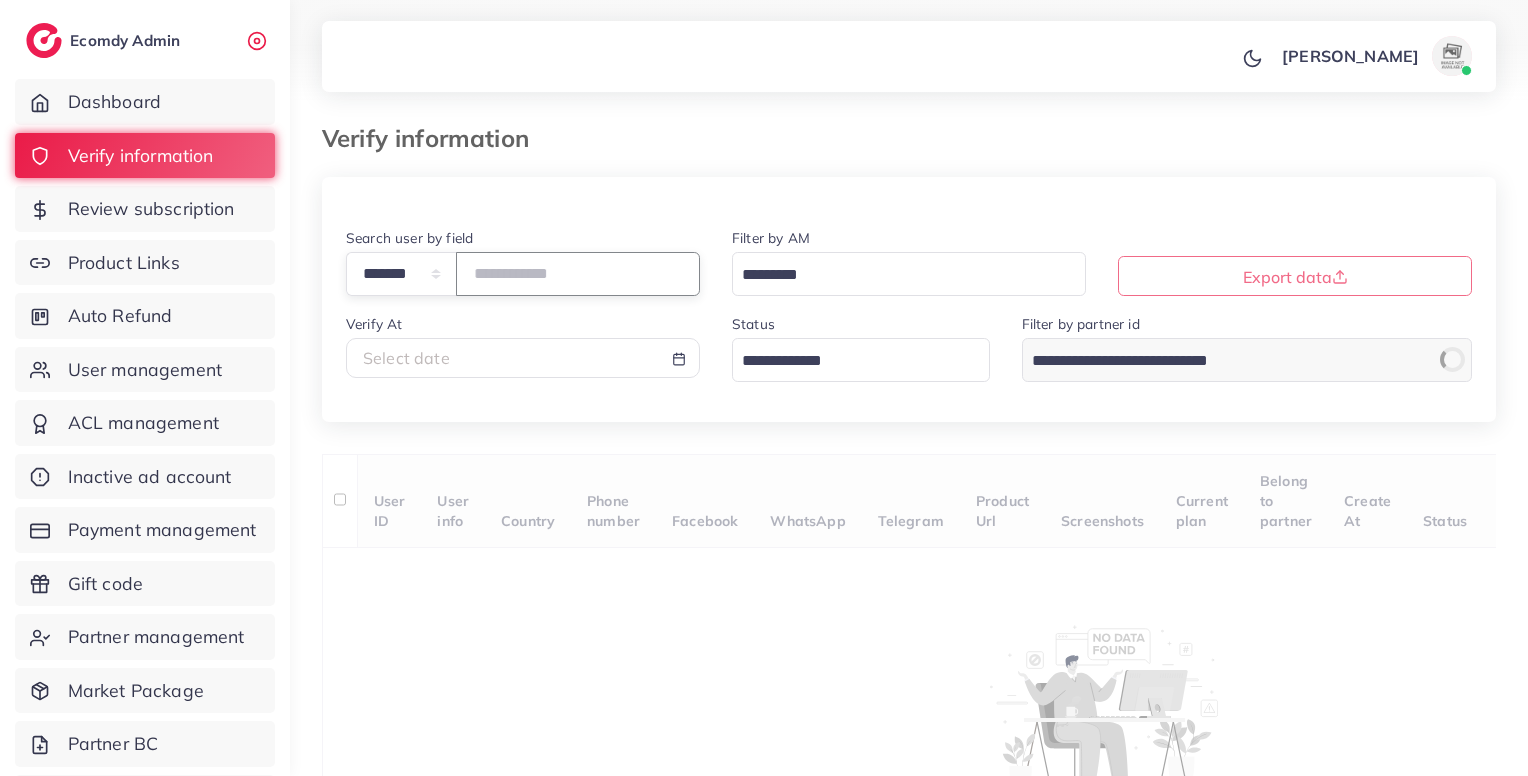 paste on "*******" 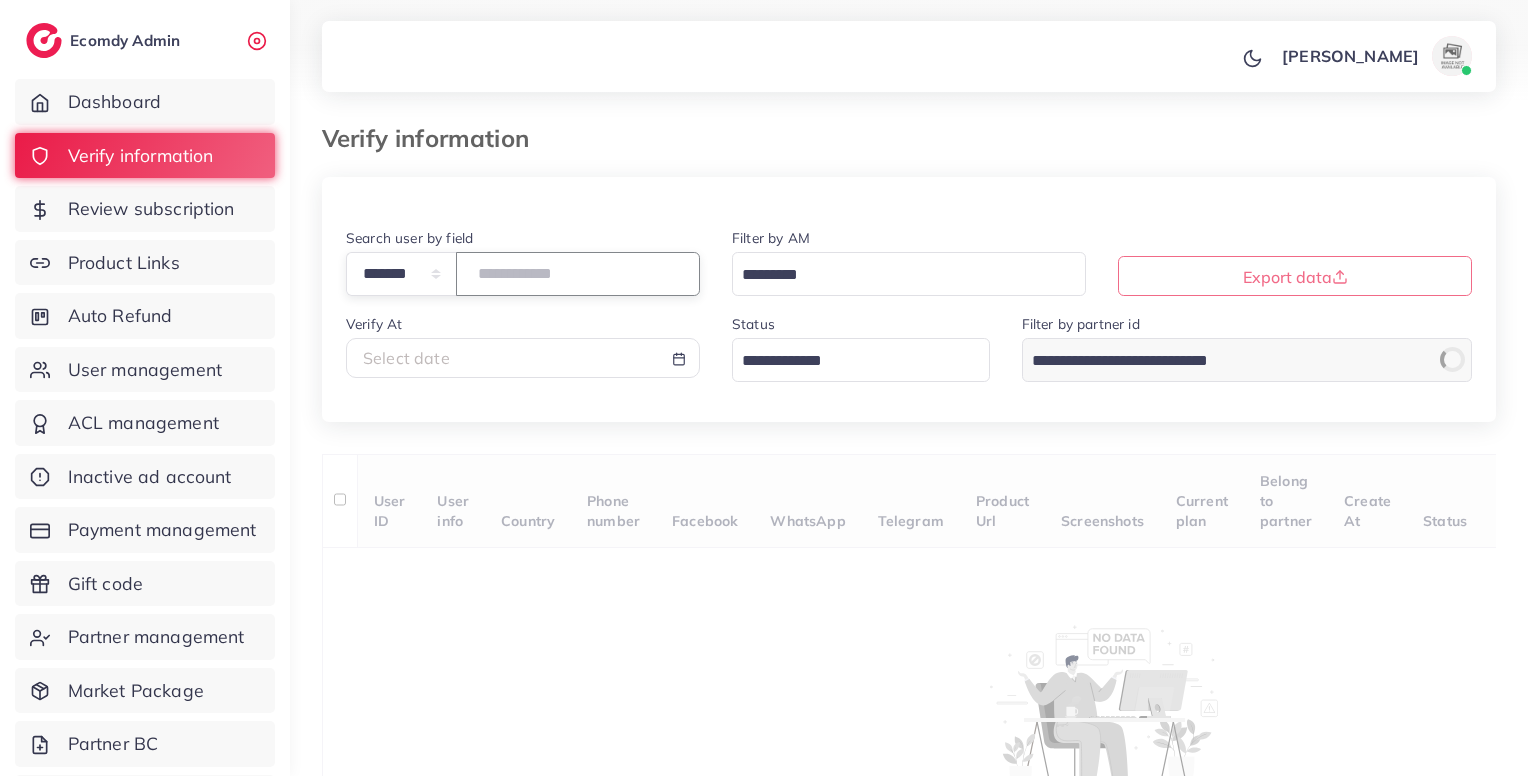 click on "*******" at bounding box center [578, 273] 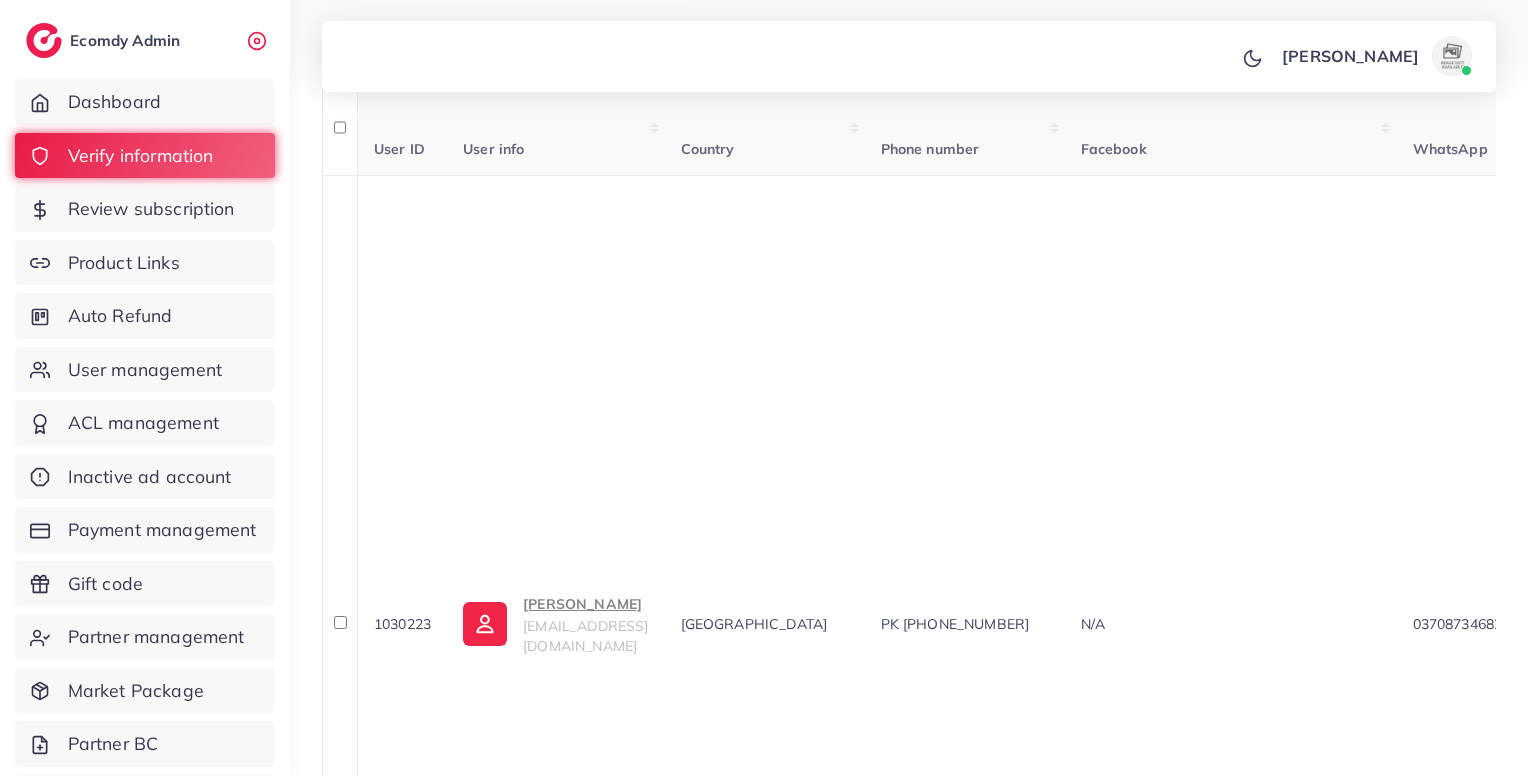 scroll, scrollTop: 375, scrollLeft: 0, axis: vertical 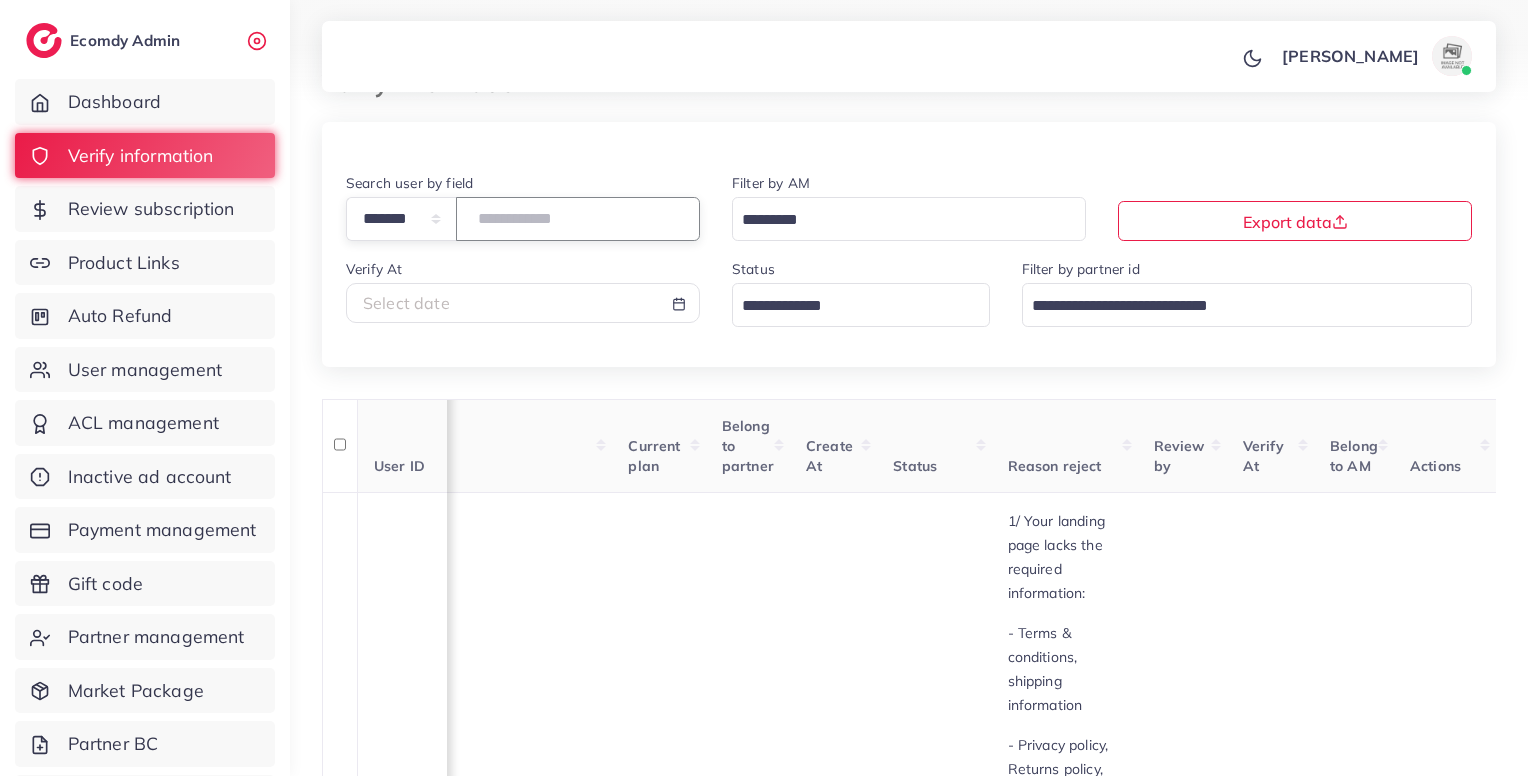 click on "*******" at bounding box center [578, 218] 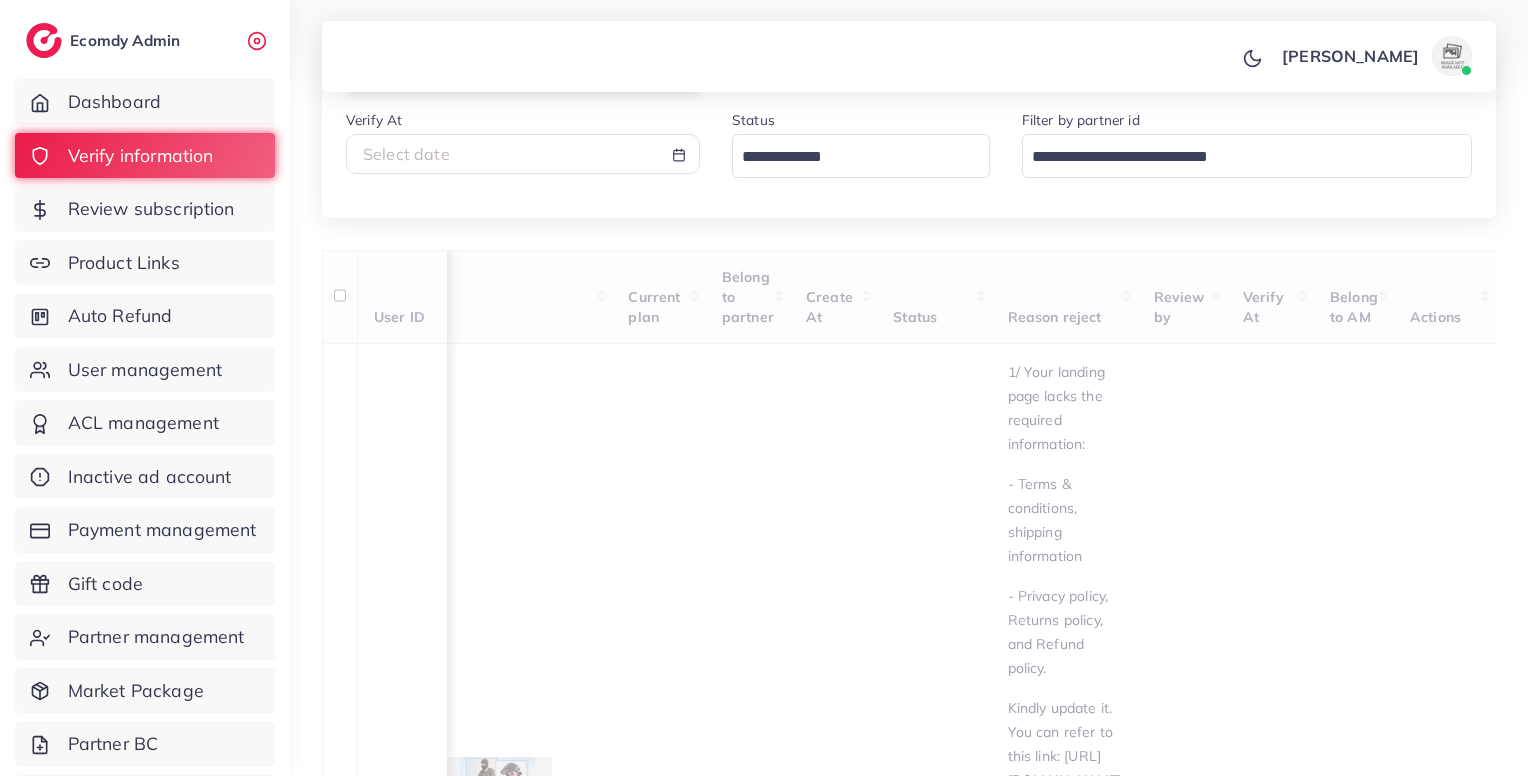 scroll, scrollTop: 206, scrollLeft: 0, axis: vertical 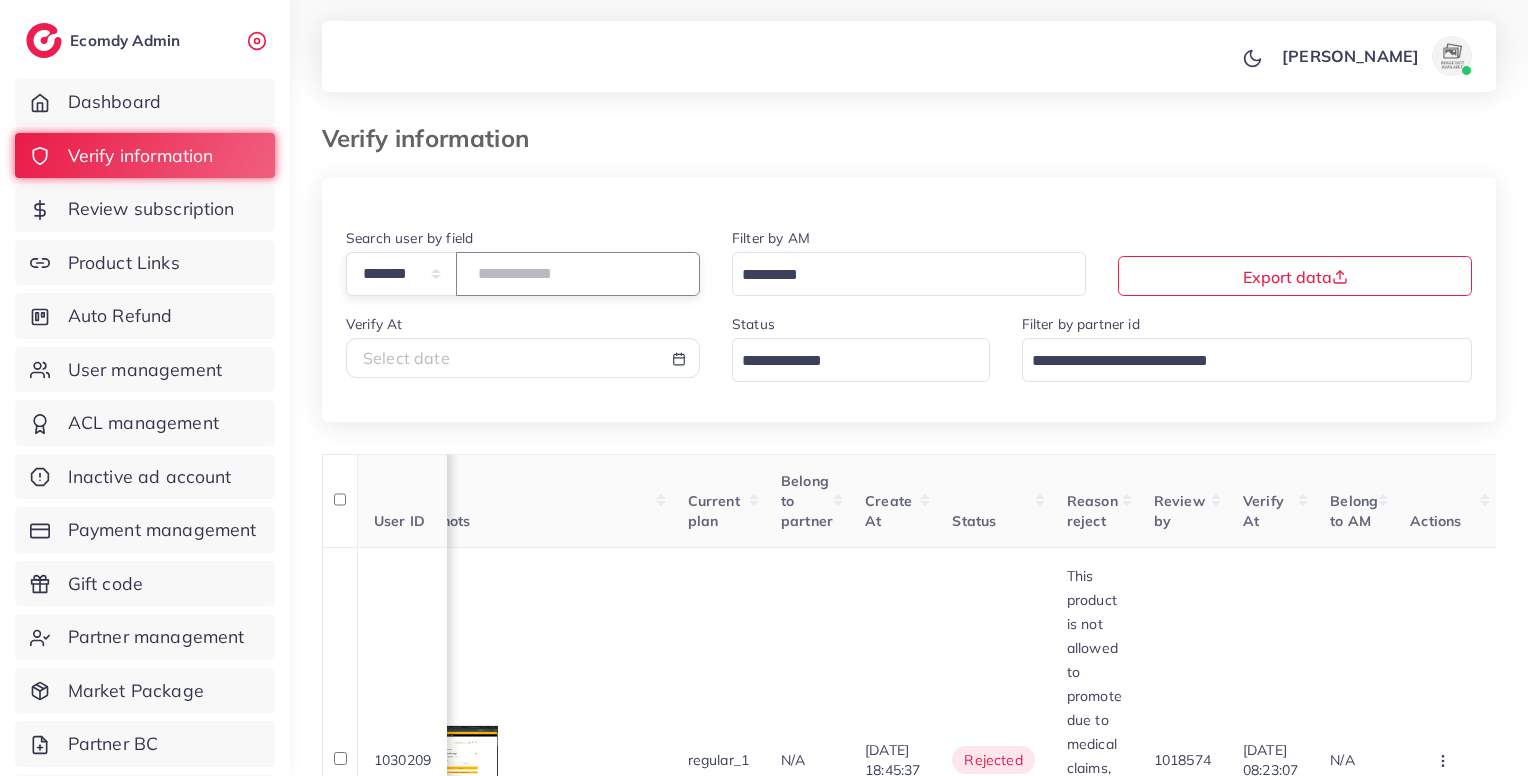 click on "*******" at bounding box center (578, 273) 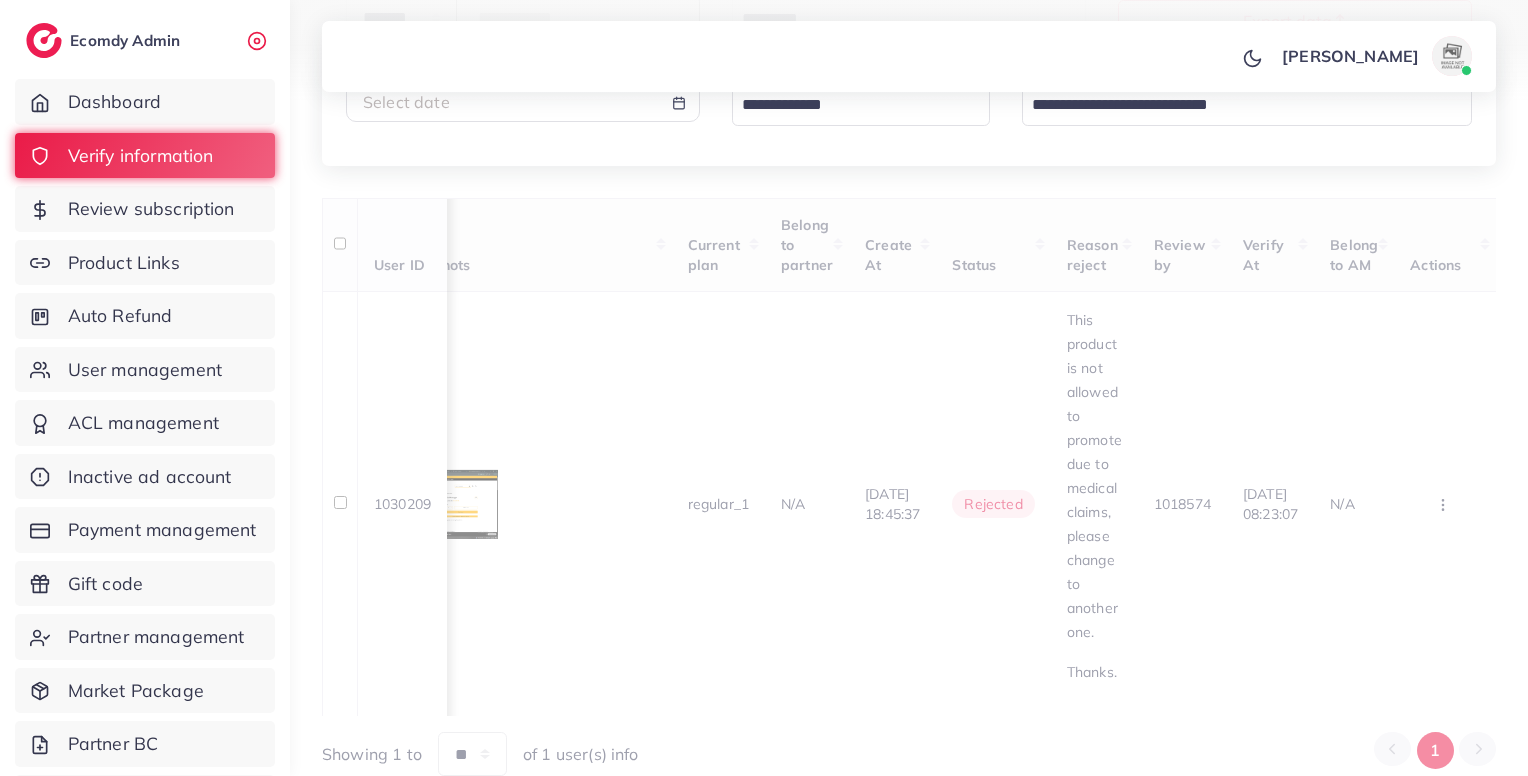 scroll, scrollTop: 350, scrollLeft: 0, axis: vertical 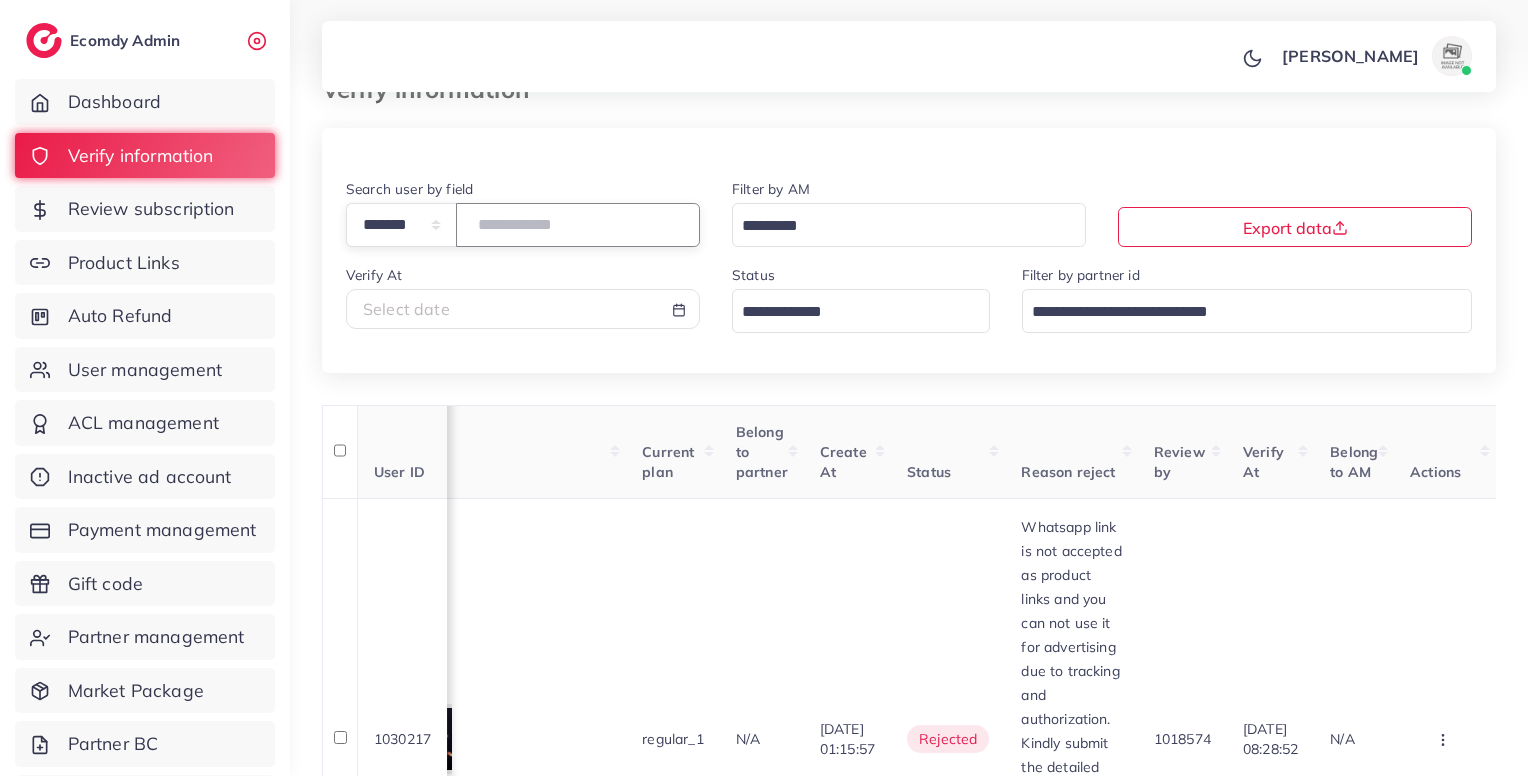 click on "*******" at bounding box center [578, 224] 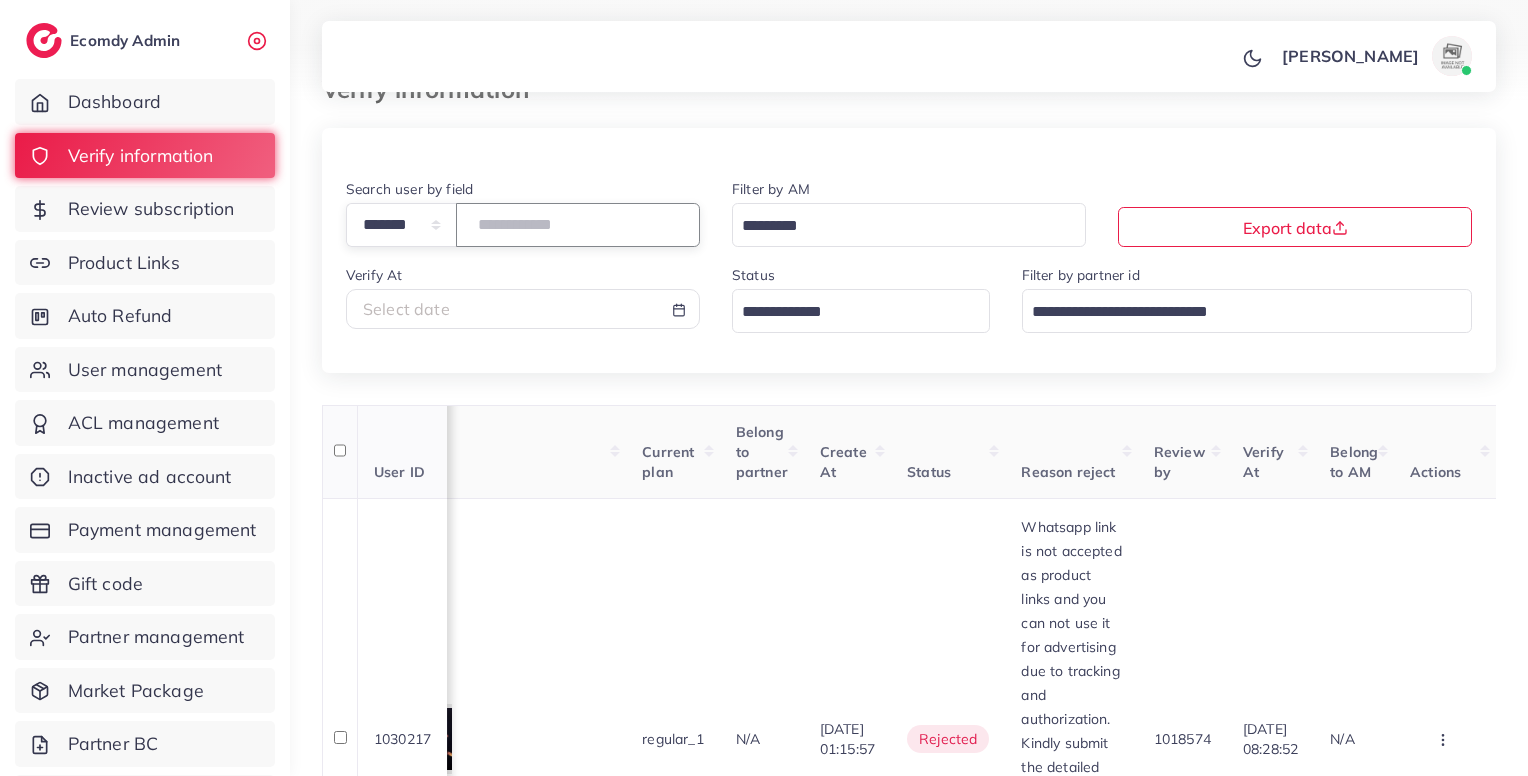 scroll, scrollTop: 400, scrollLeft: 0, axis: vertical 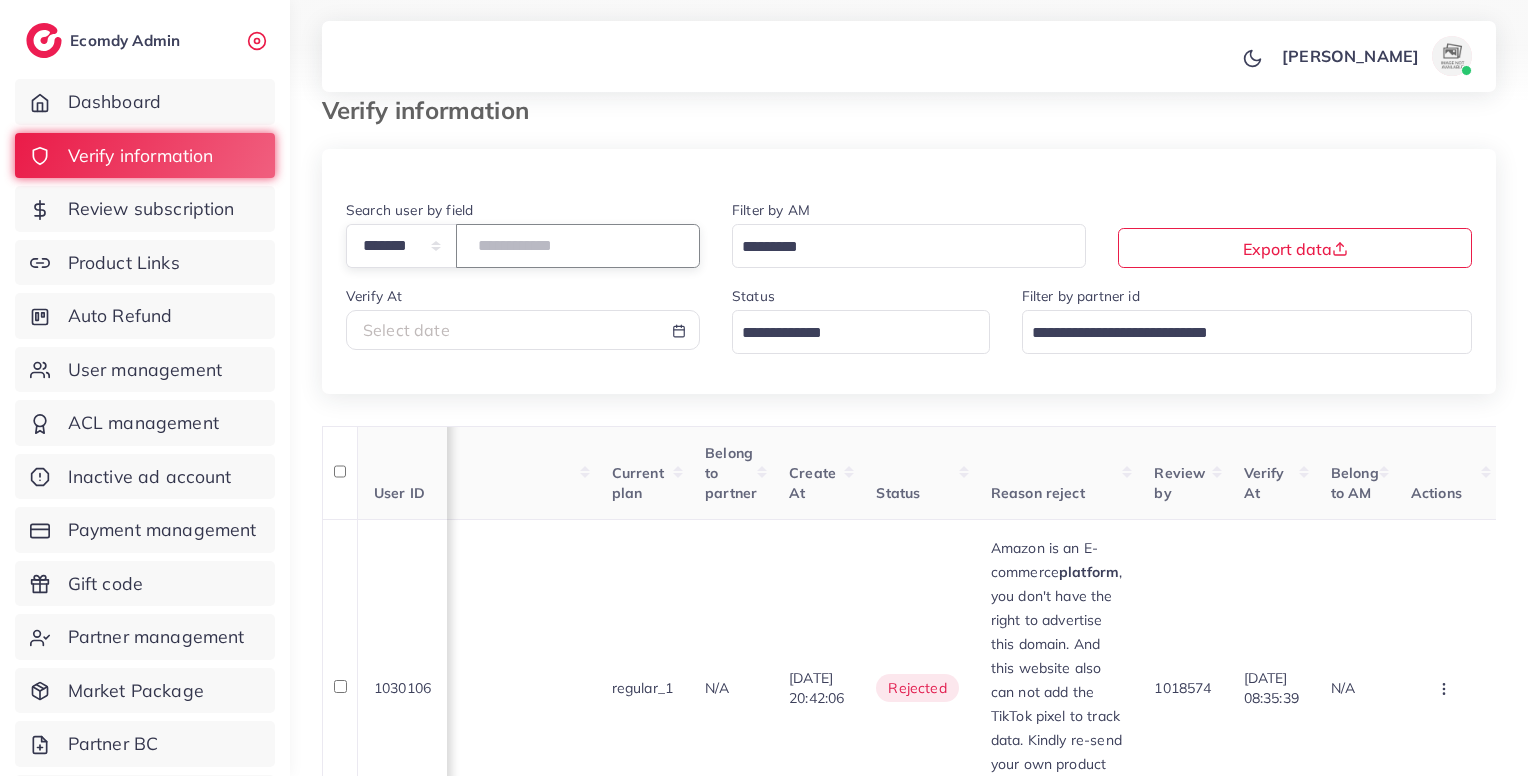 click on "*******" at bounding box center (578, 245) 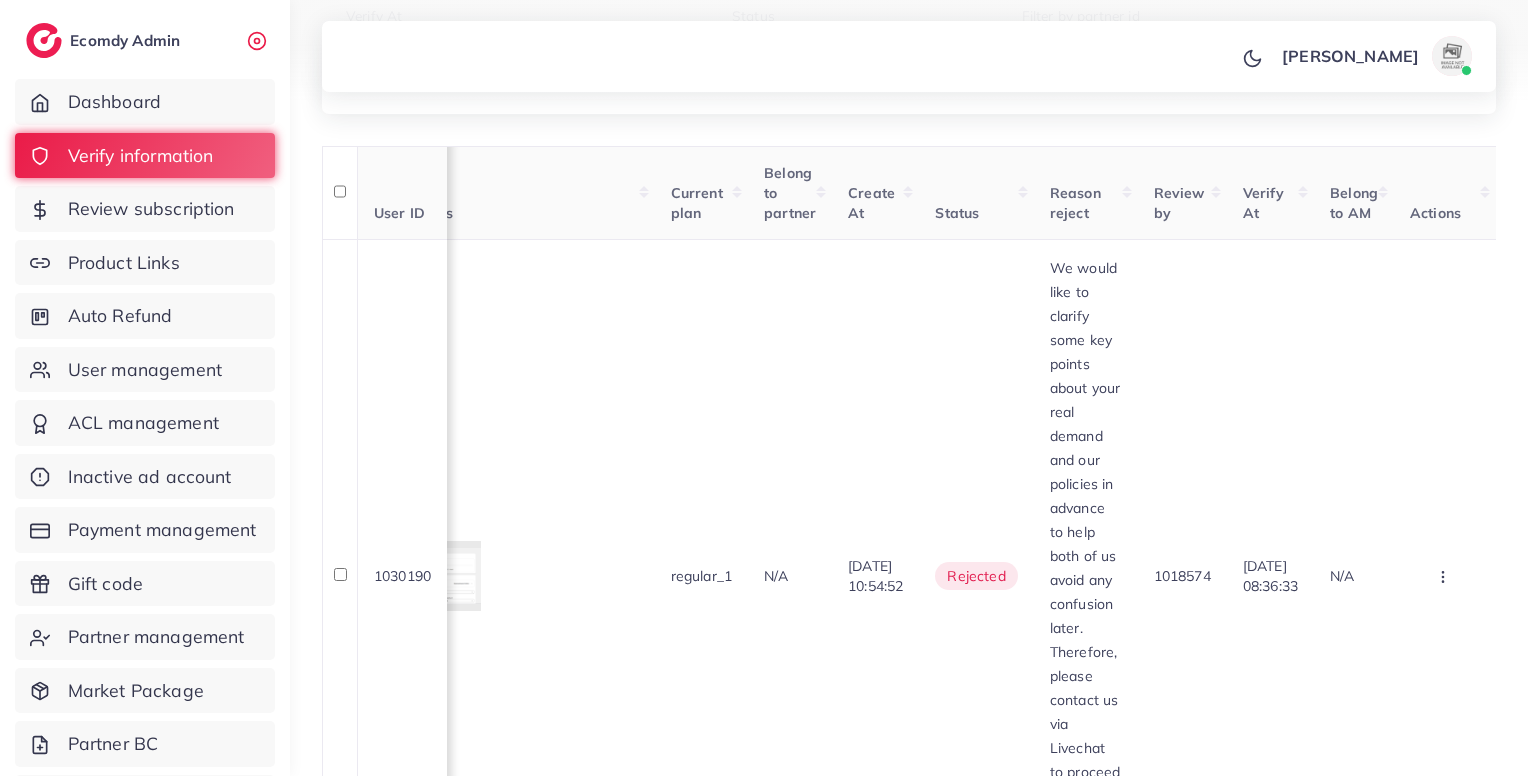 scroll, scrollTop: 456, scrollLeft: 0, axis: vertical 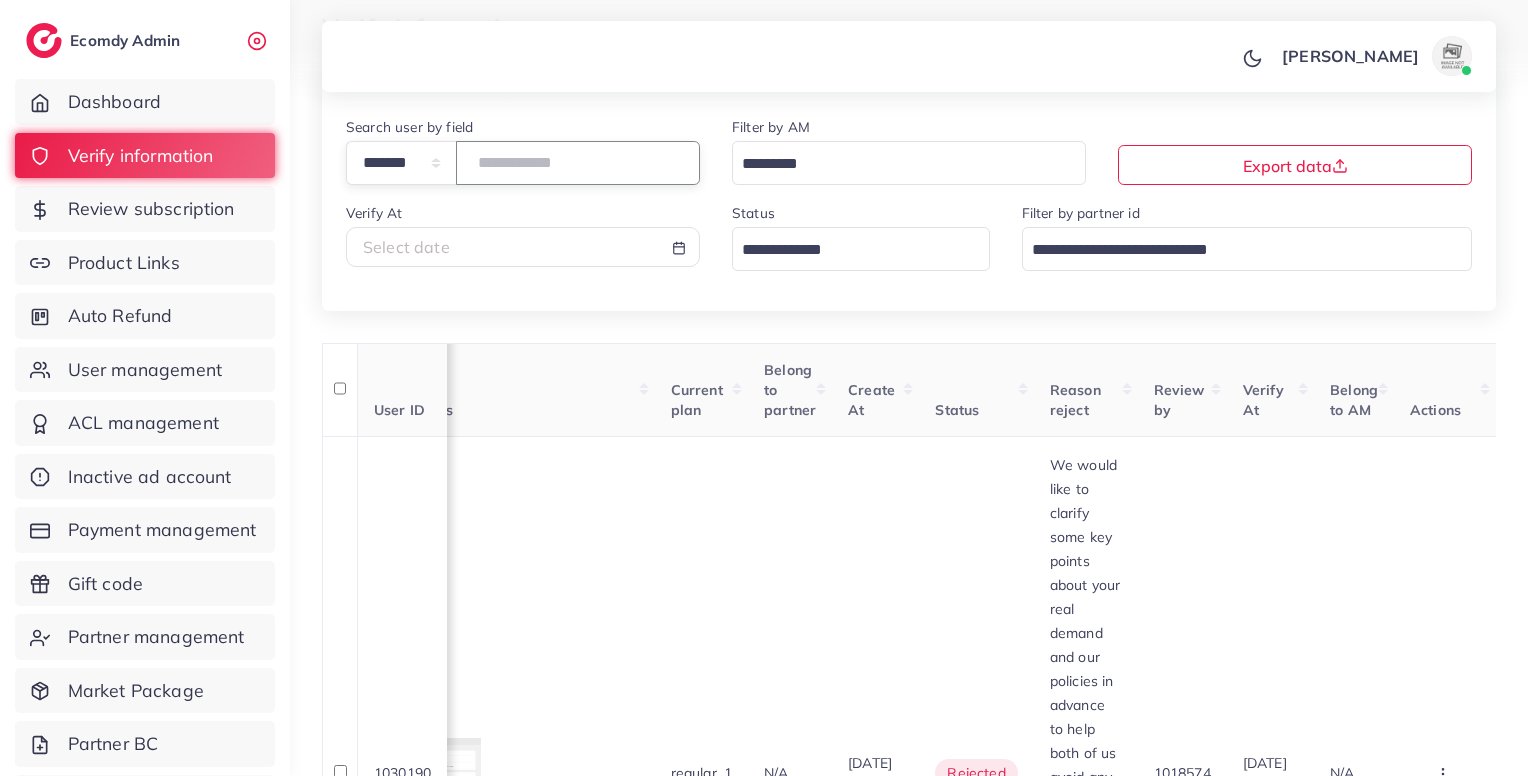 click on "*******" at bounding box center (578, 162) 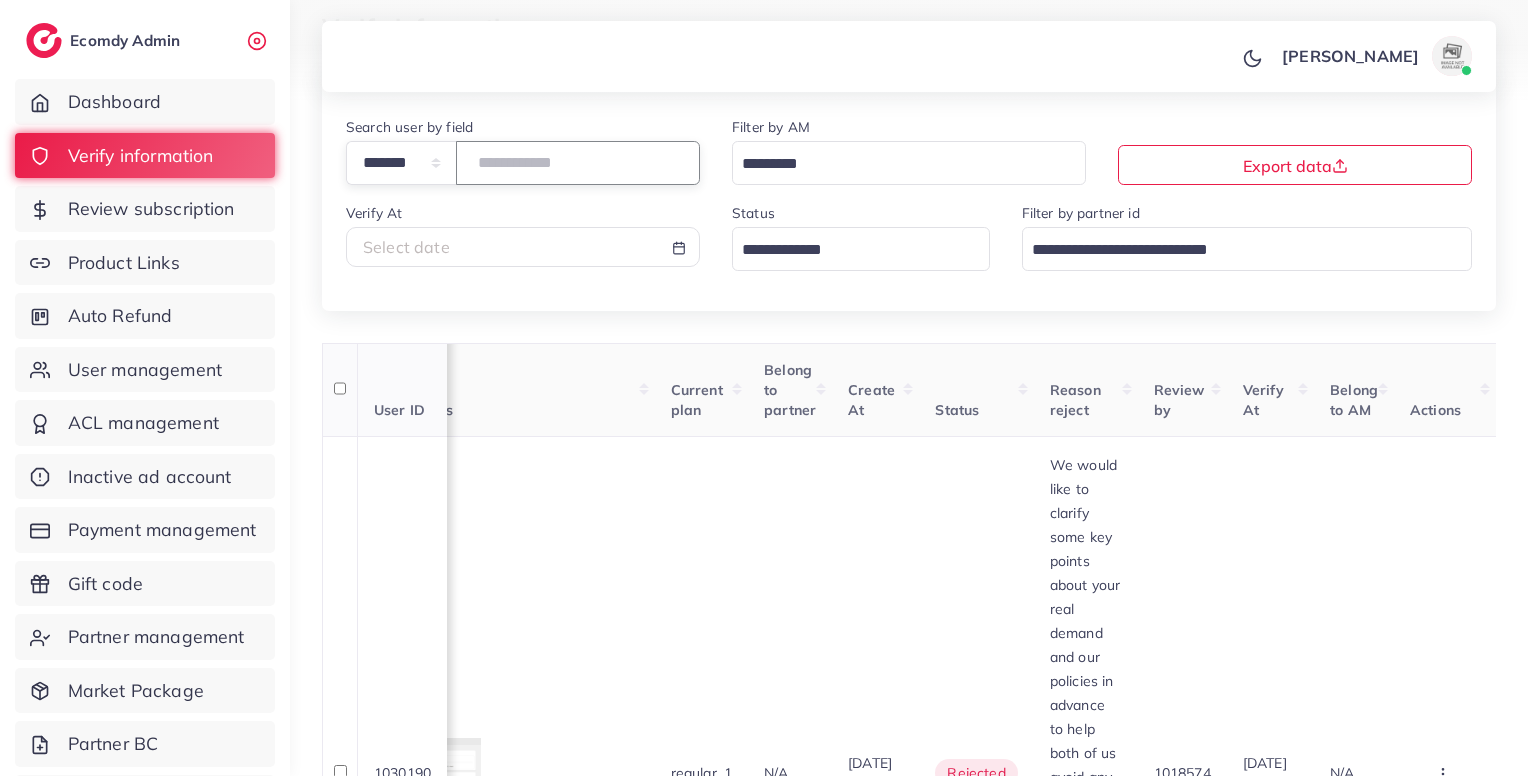 scroll, scrollTop: 0, scrollLeft: 0, axis: both 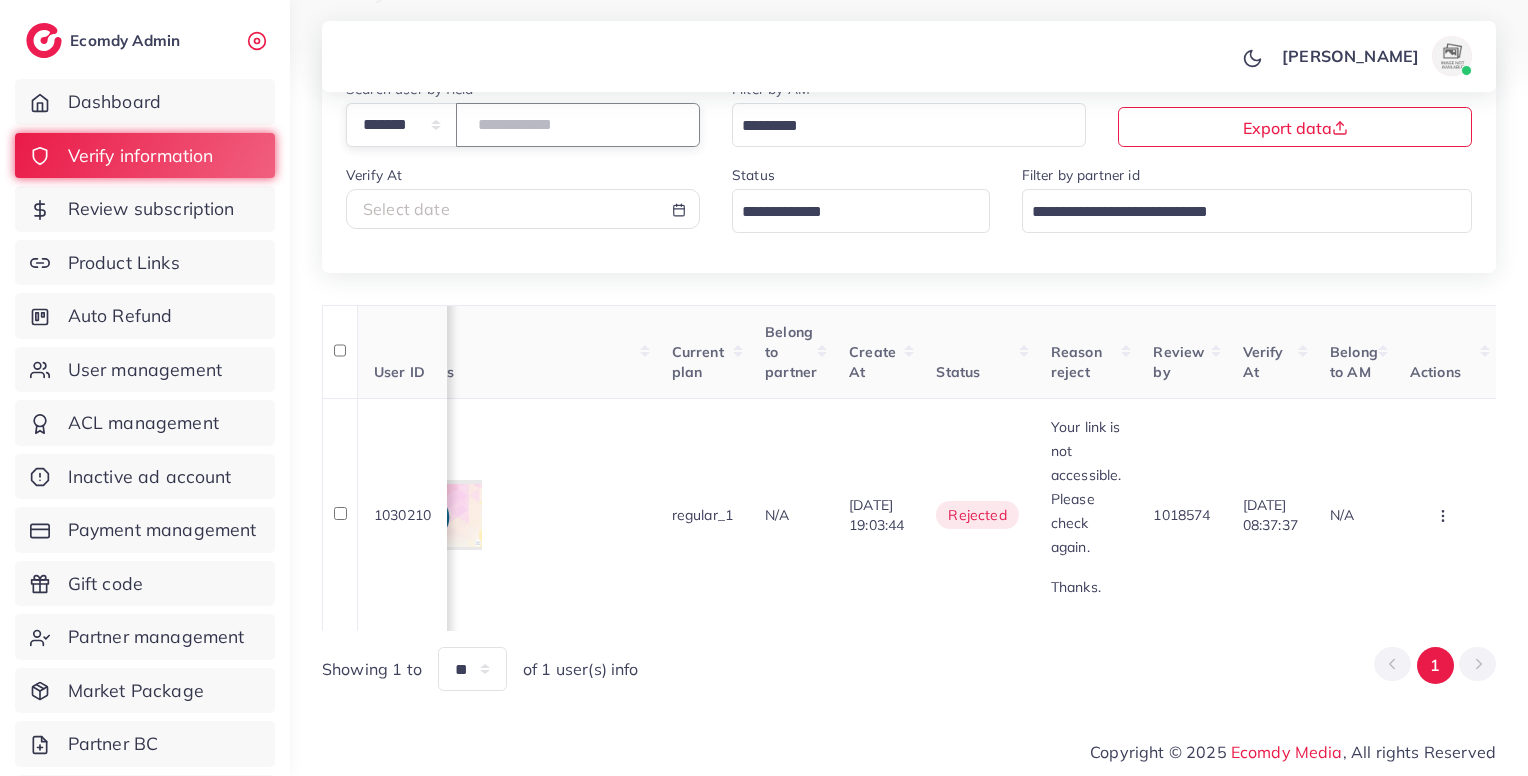 click on "*******" at bounding box center [578, 124] 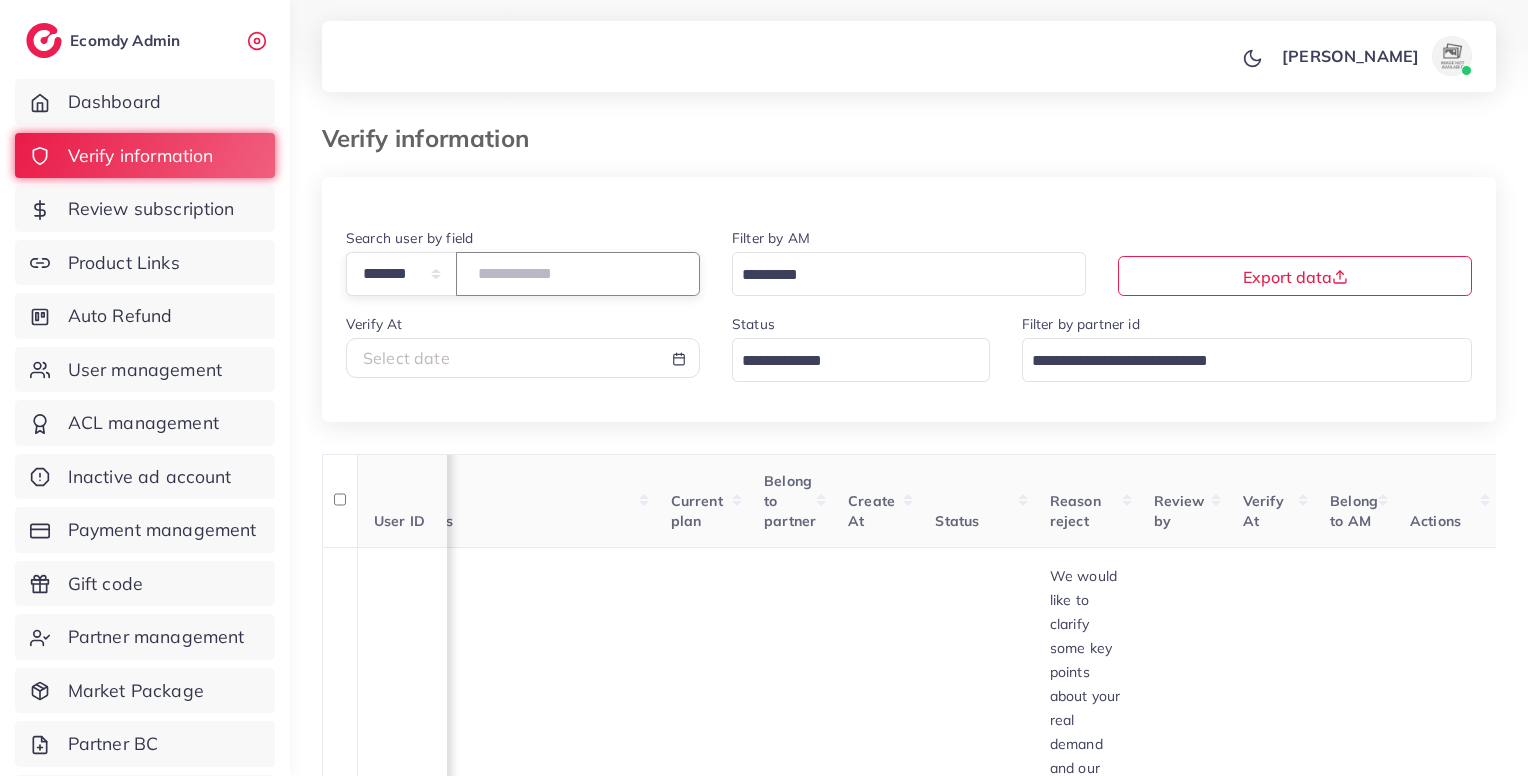 click on "*******" at bounding box center [578, 273] 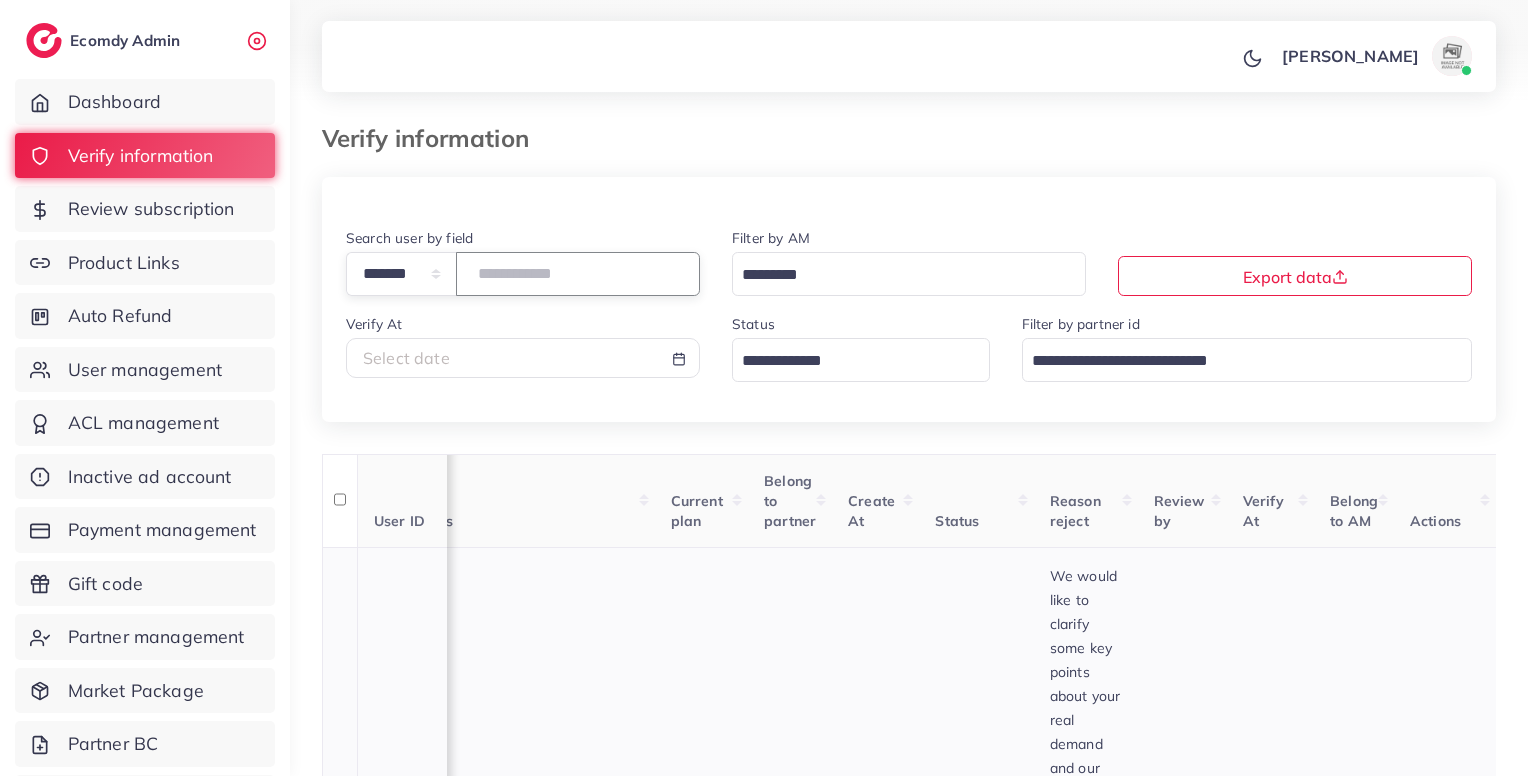 drag, startPoint x: 540, startPoint y: 290, endPoint x: 863, endPoint y: 558, distance: 419.70584 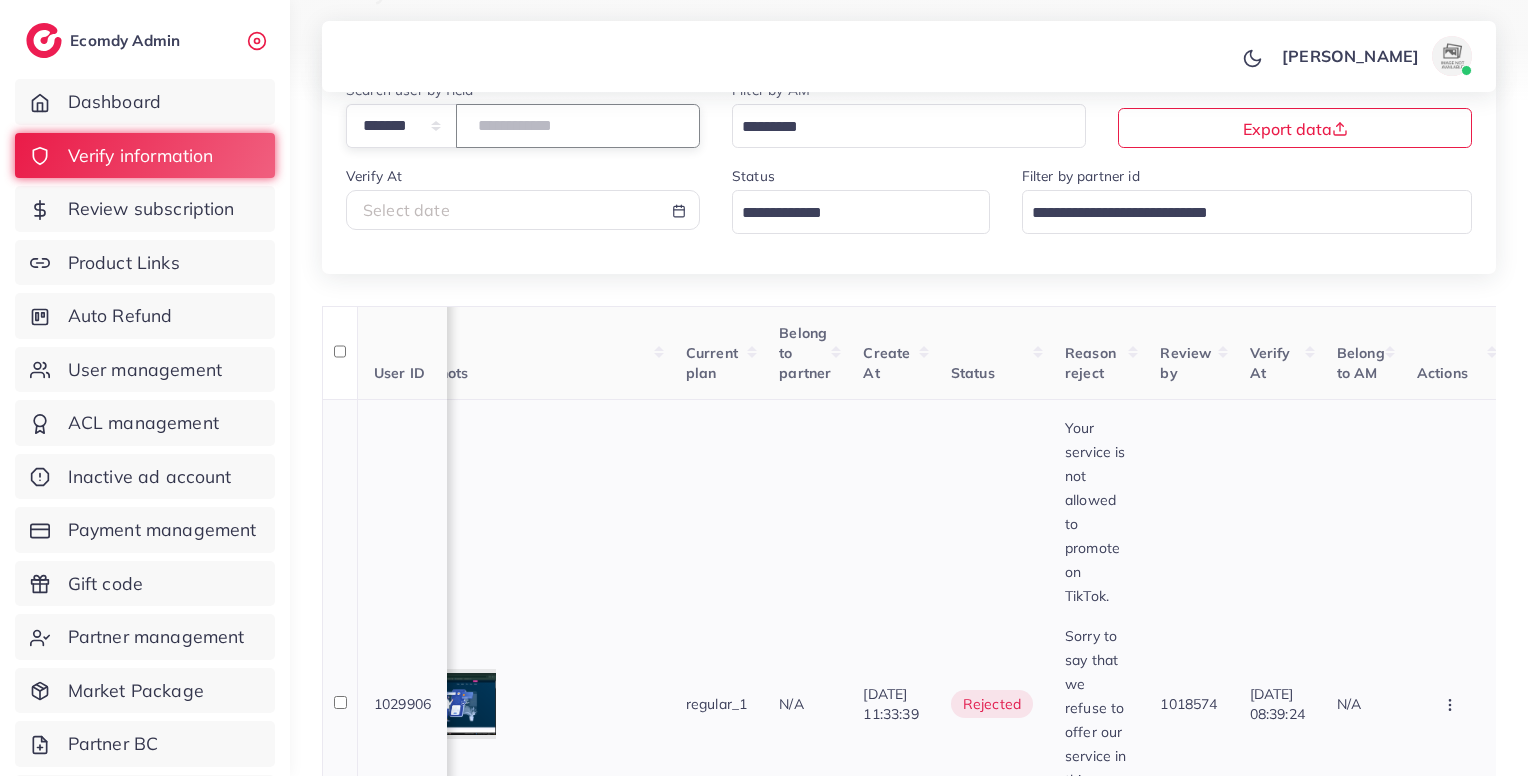 scroll, scrollTop: 148, scrollLeft: 0, axis: vertical 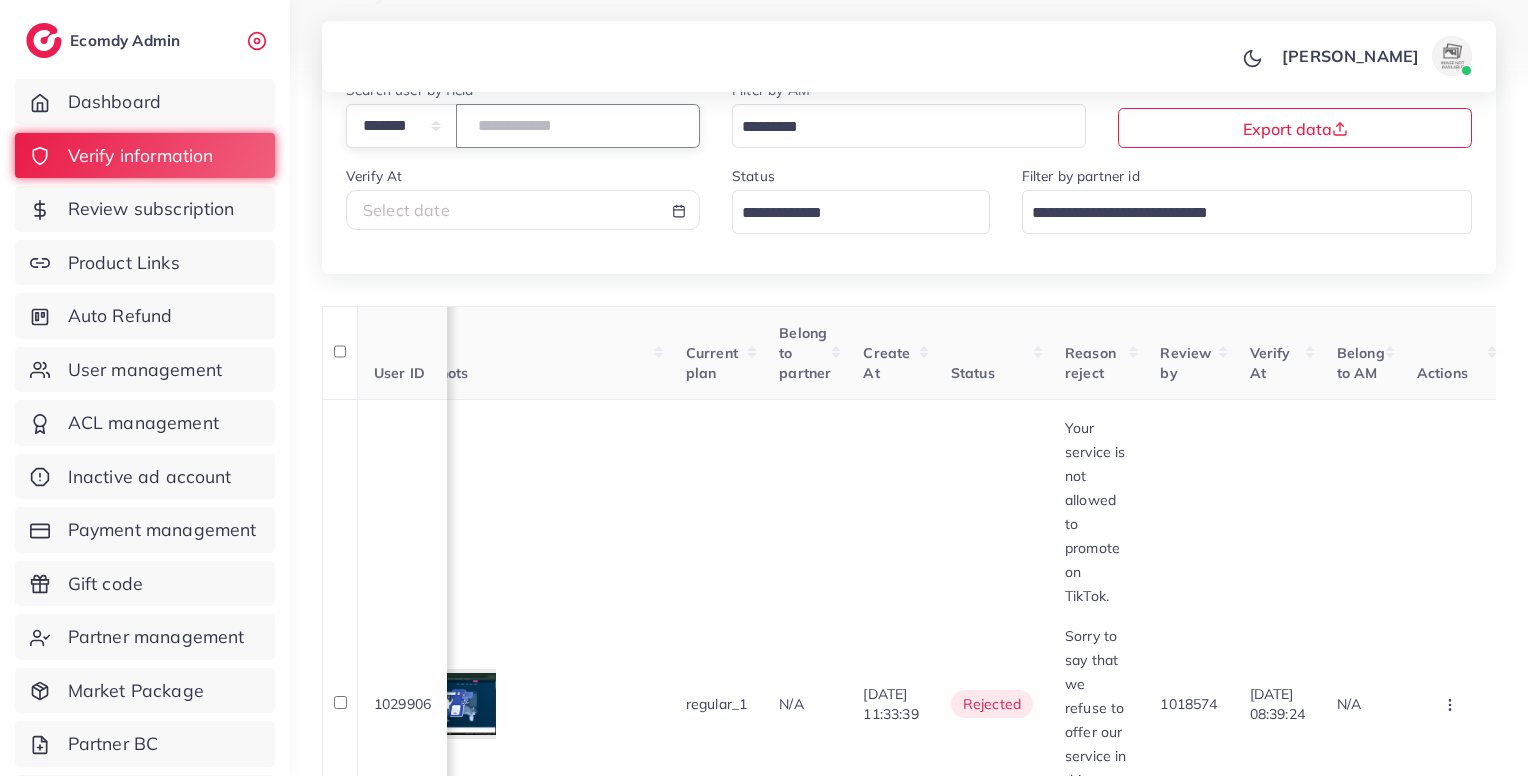 click on "*******" at bounding box center (578, 125) 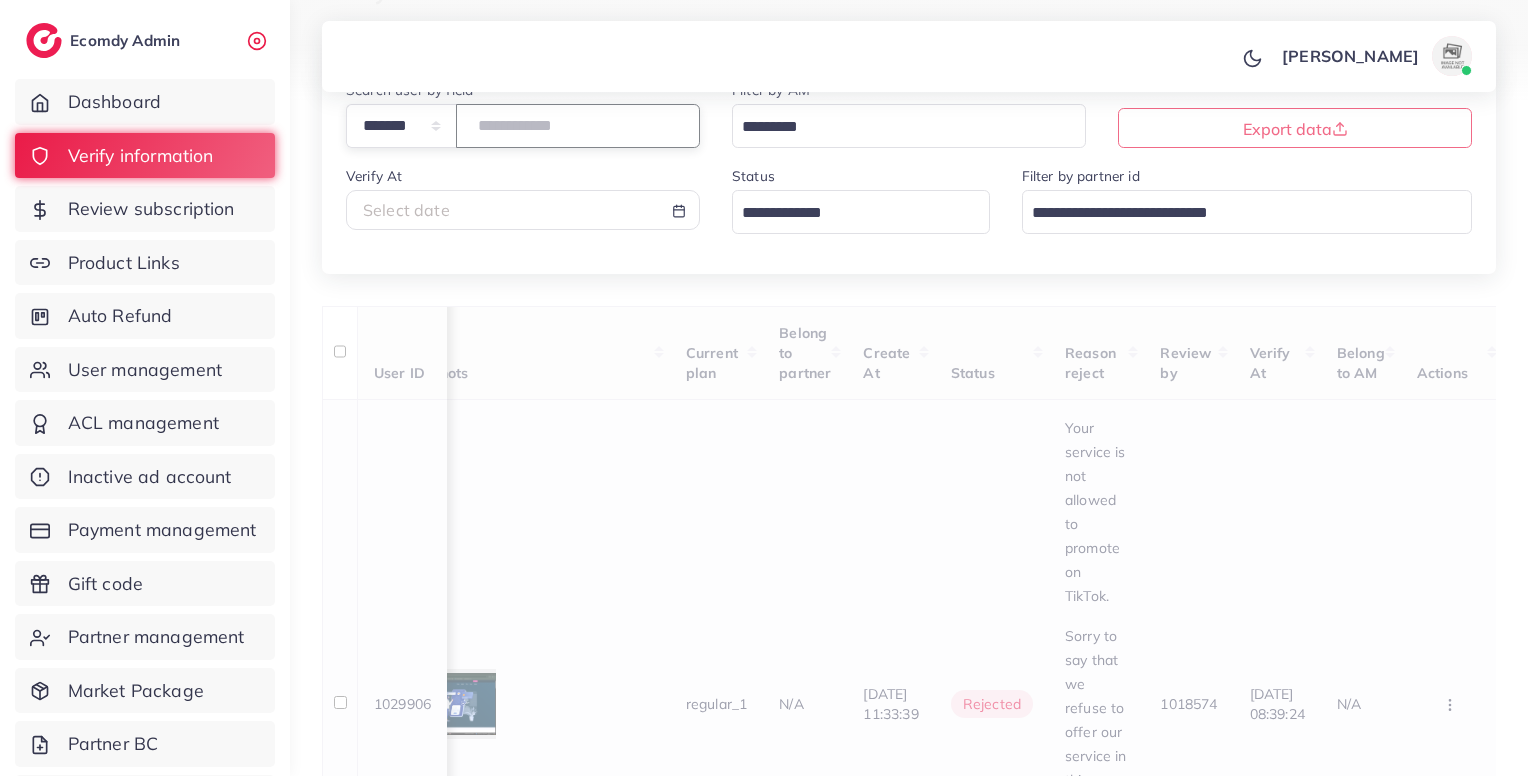 scroll, scrollTop: 54, scrollLeft: 0, axis: vertical 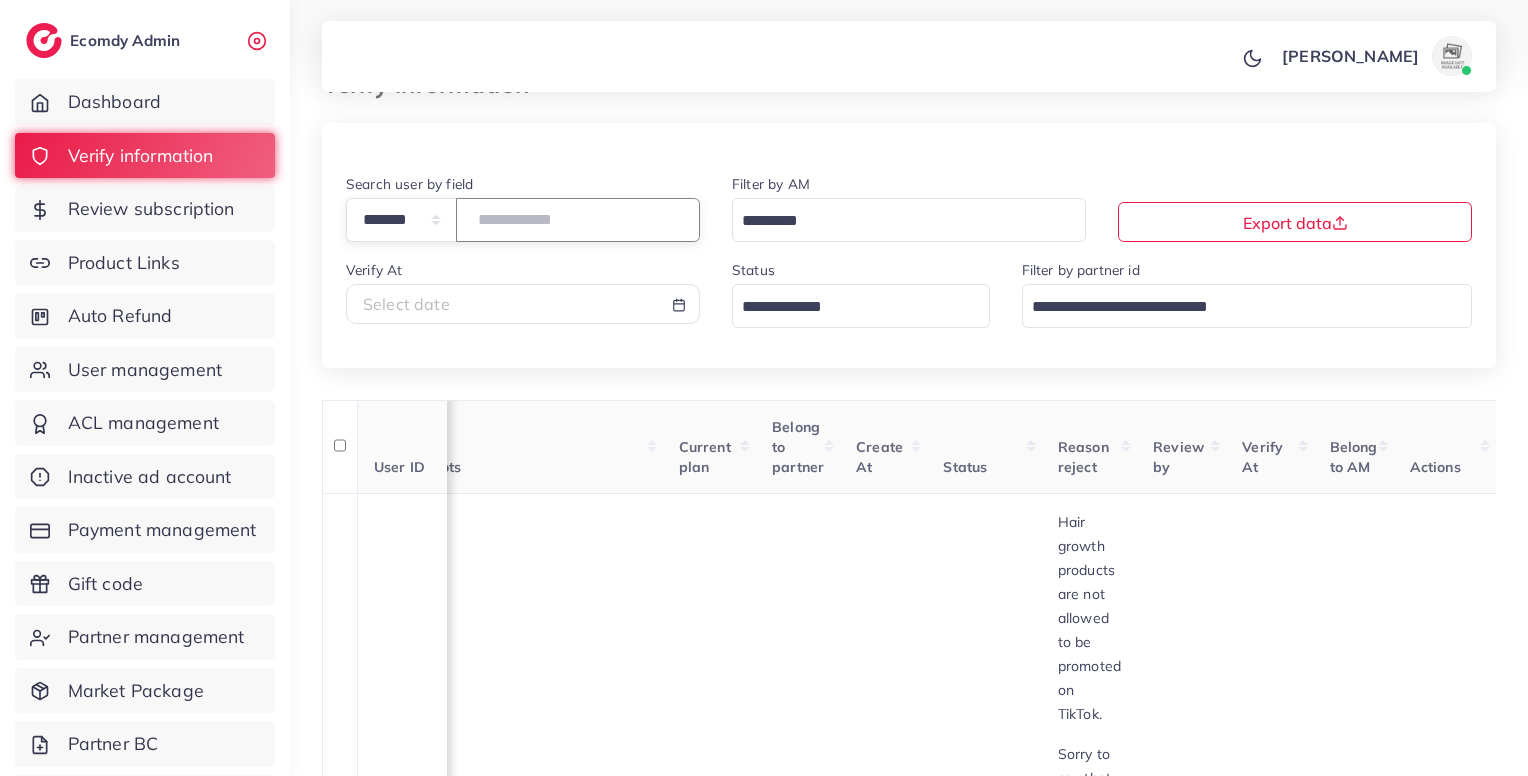 click on "*******" at bounding box center (578, 219) 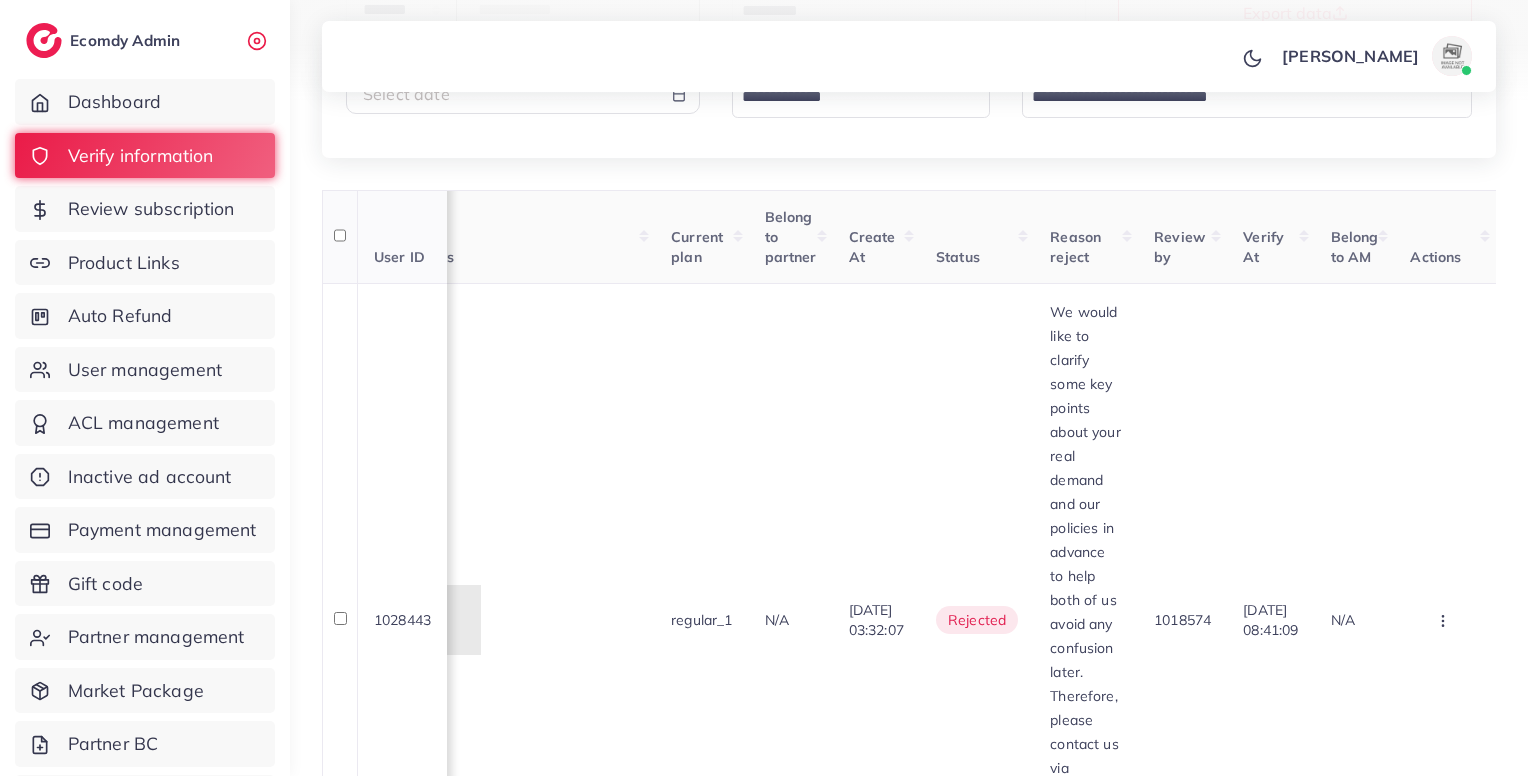 scroll, scrollTop: 265, scrollLeft: 0, axis: vertical 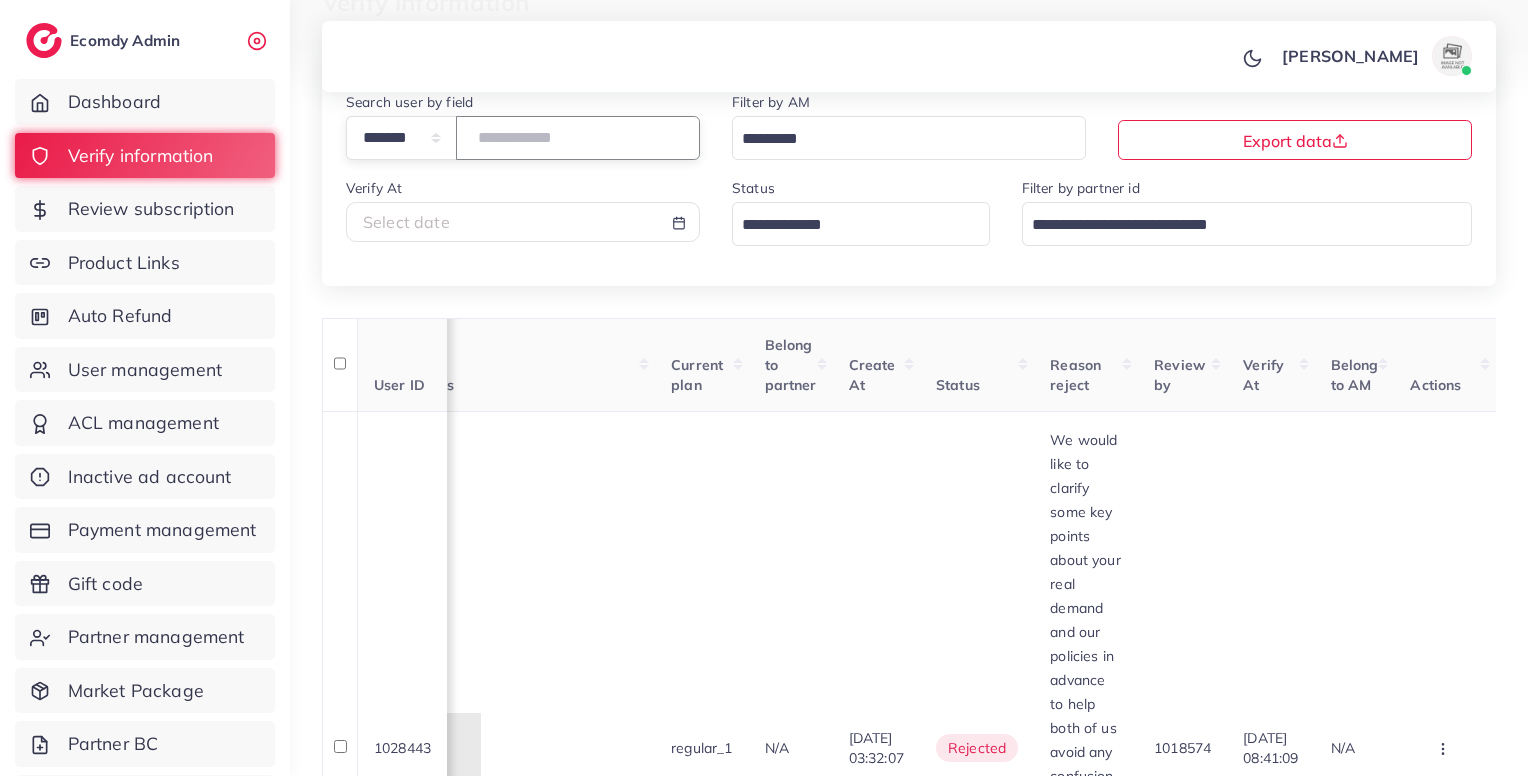 click on "*******" at bounding box center [578, 137] 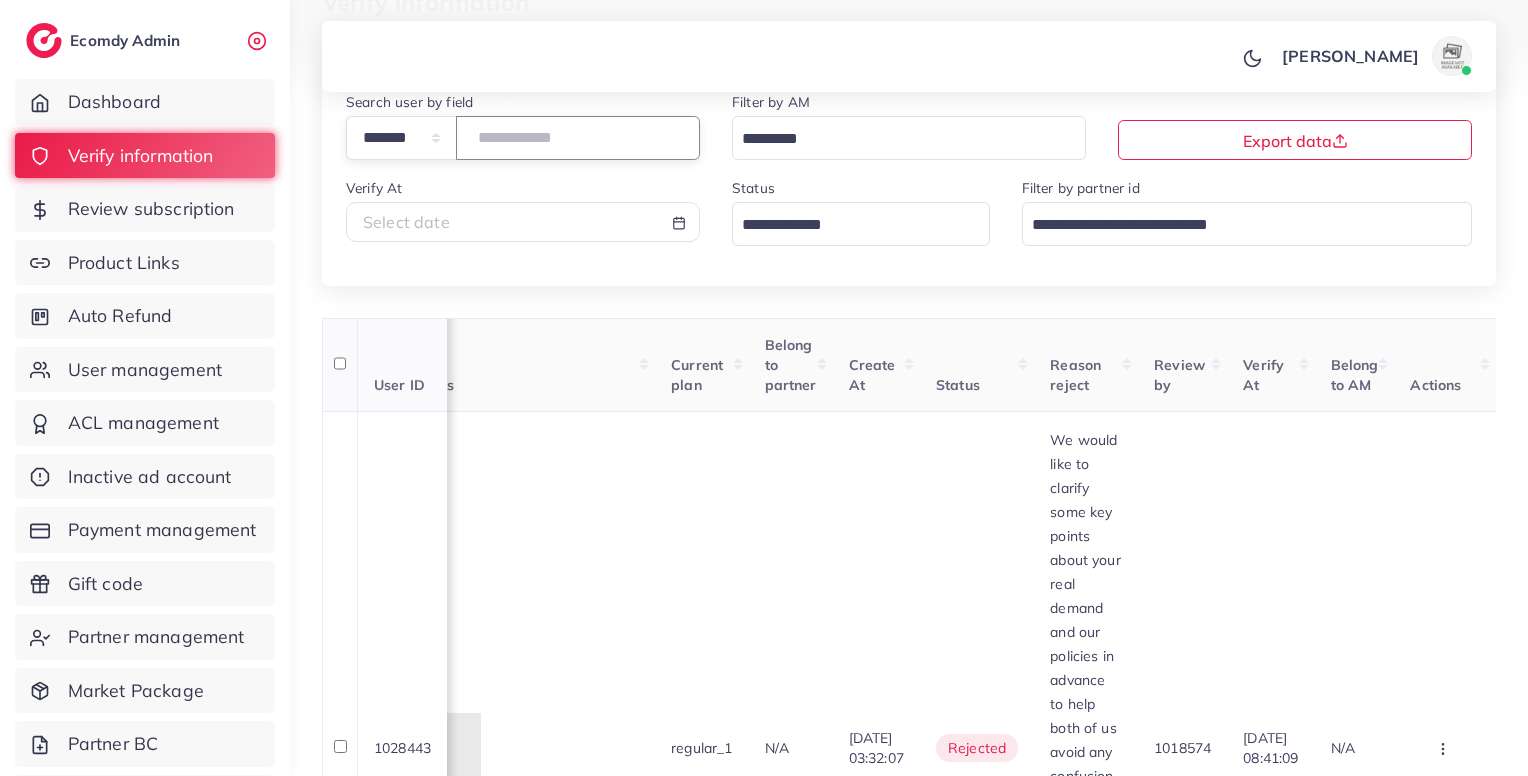 scroll, scrollTop: 276, scrollLeft: 0, axis: vertical 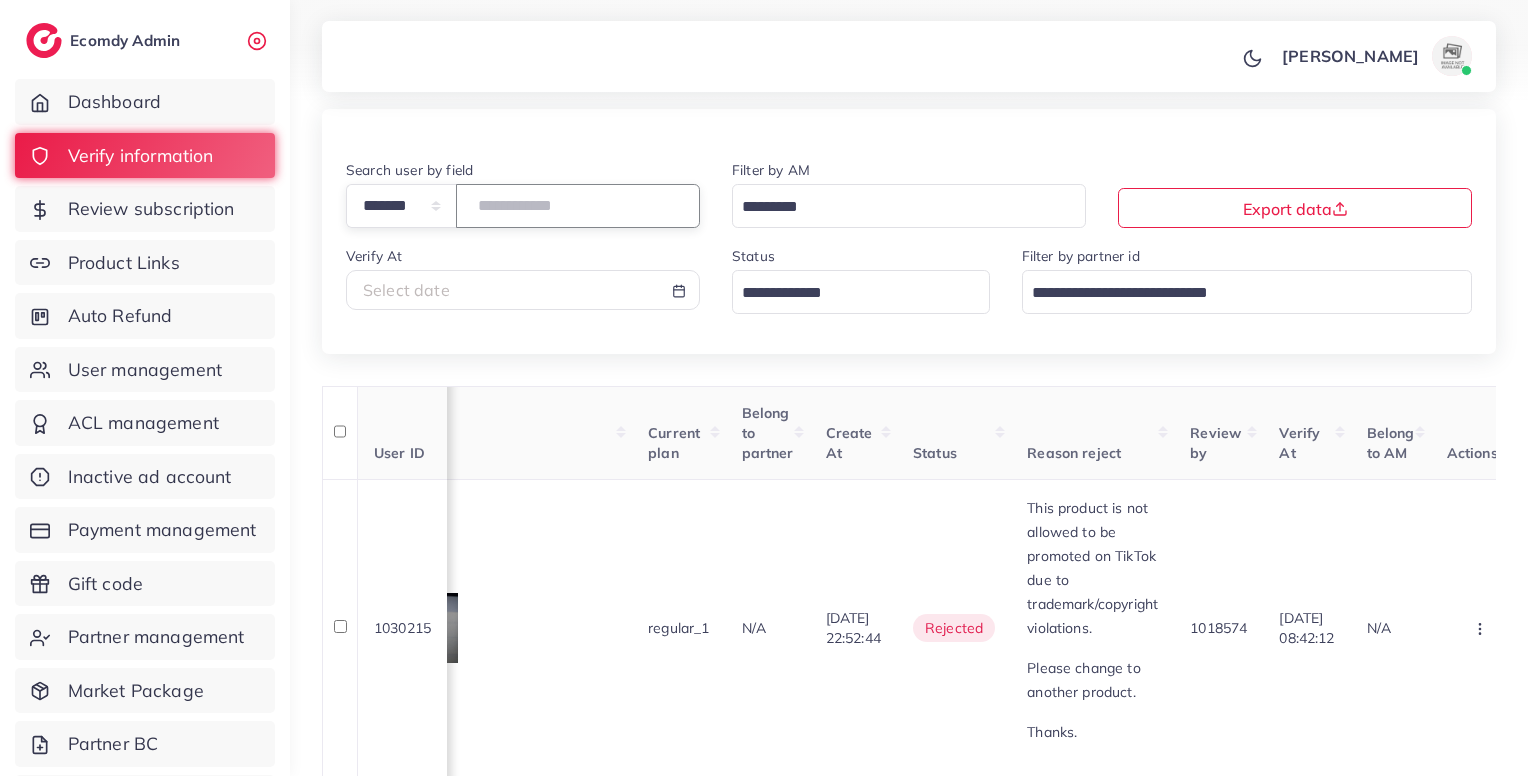 click on "*******" at bounding box center [578, 205] 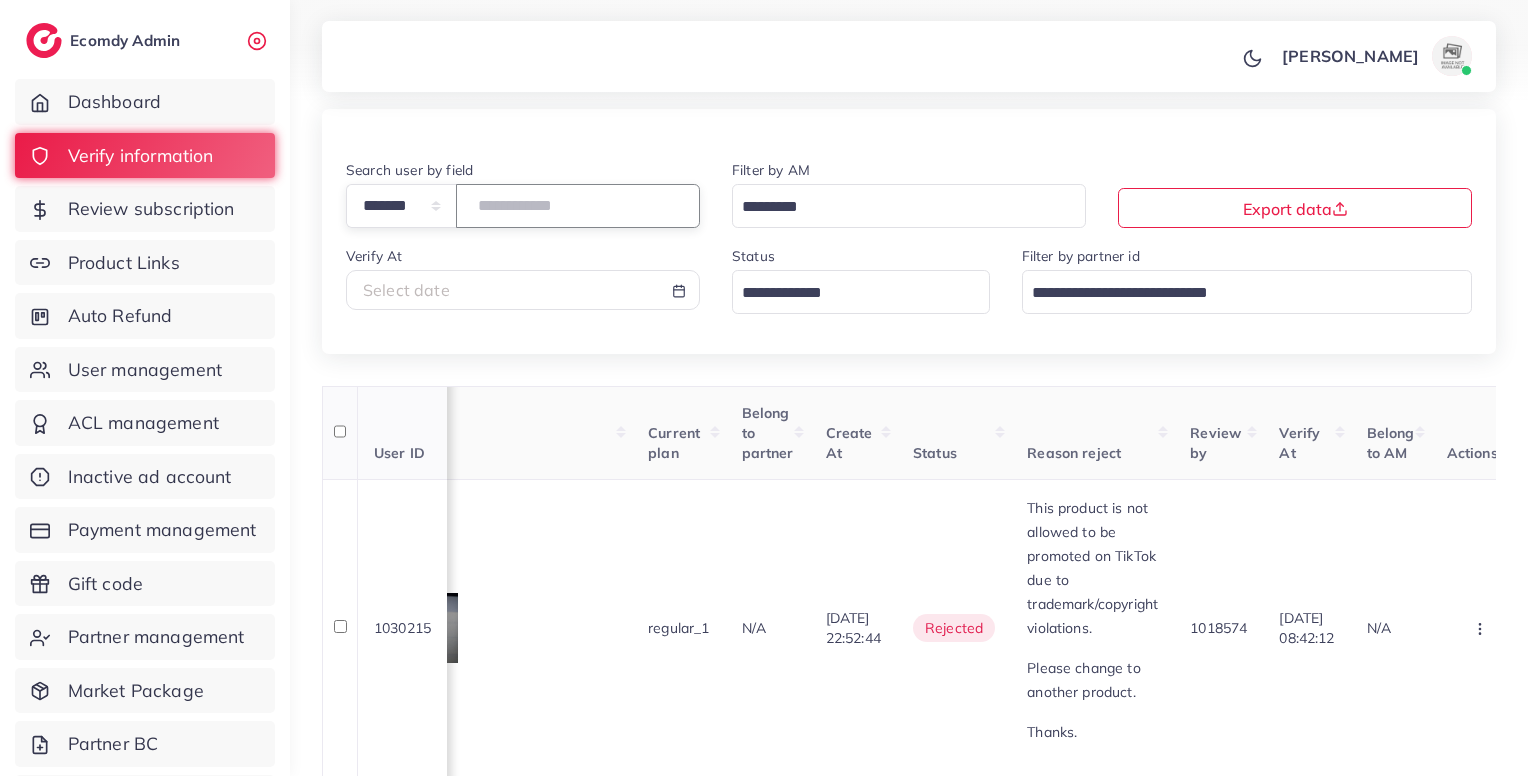 drag, startPoint x: 532, startPoint y: 219, endPoint x: 796, endPoint y: 425, distance: 334.86118 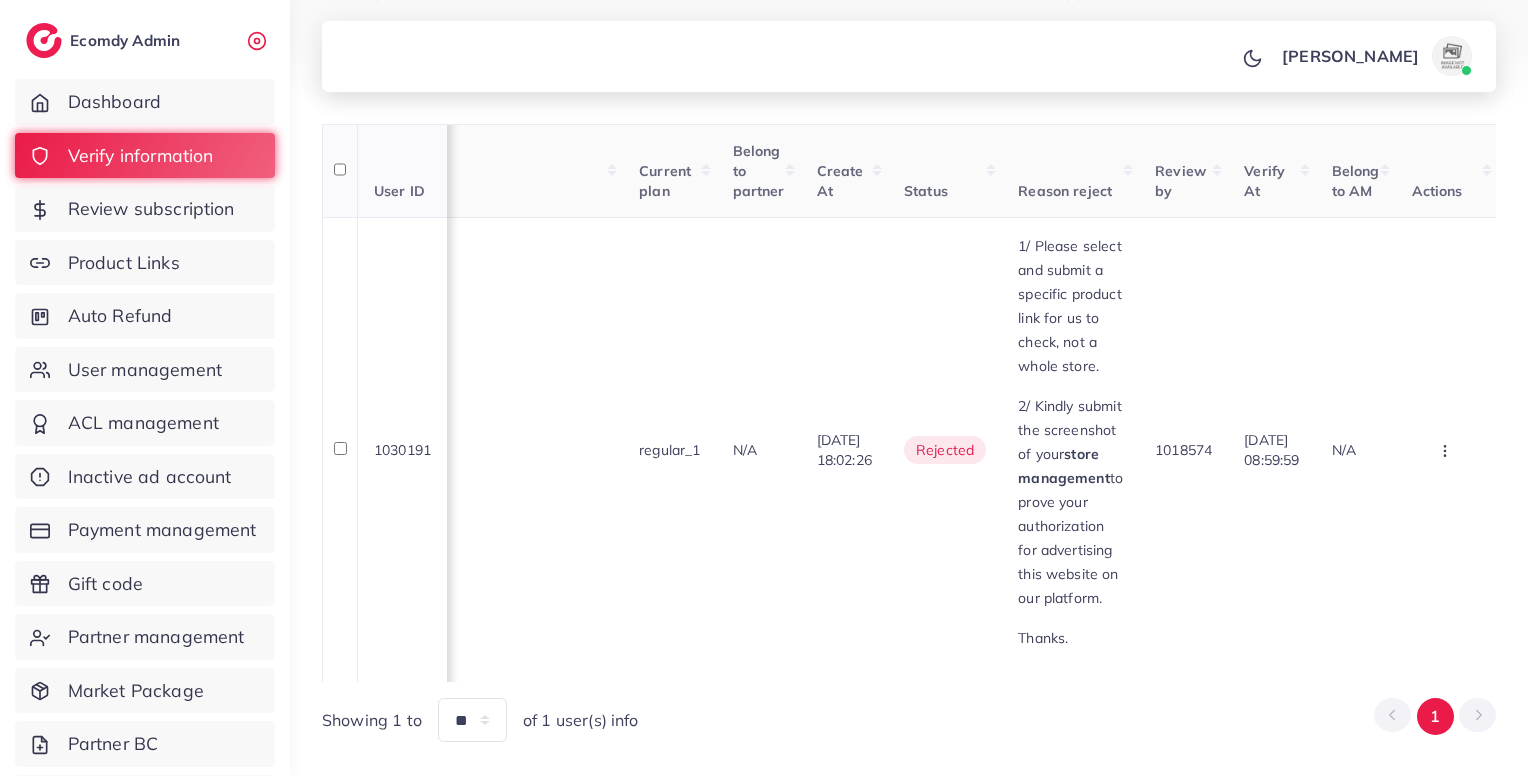 scroll, scrollTop: 500, scrollLeft: 0, axis: vertical 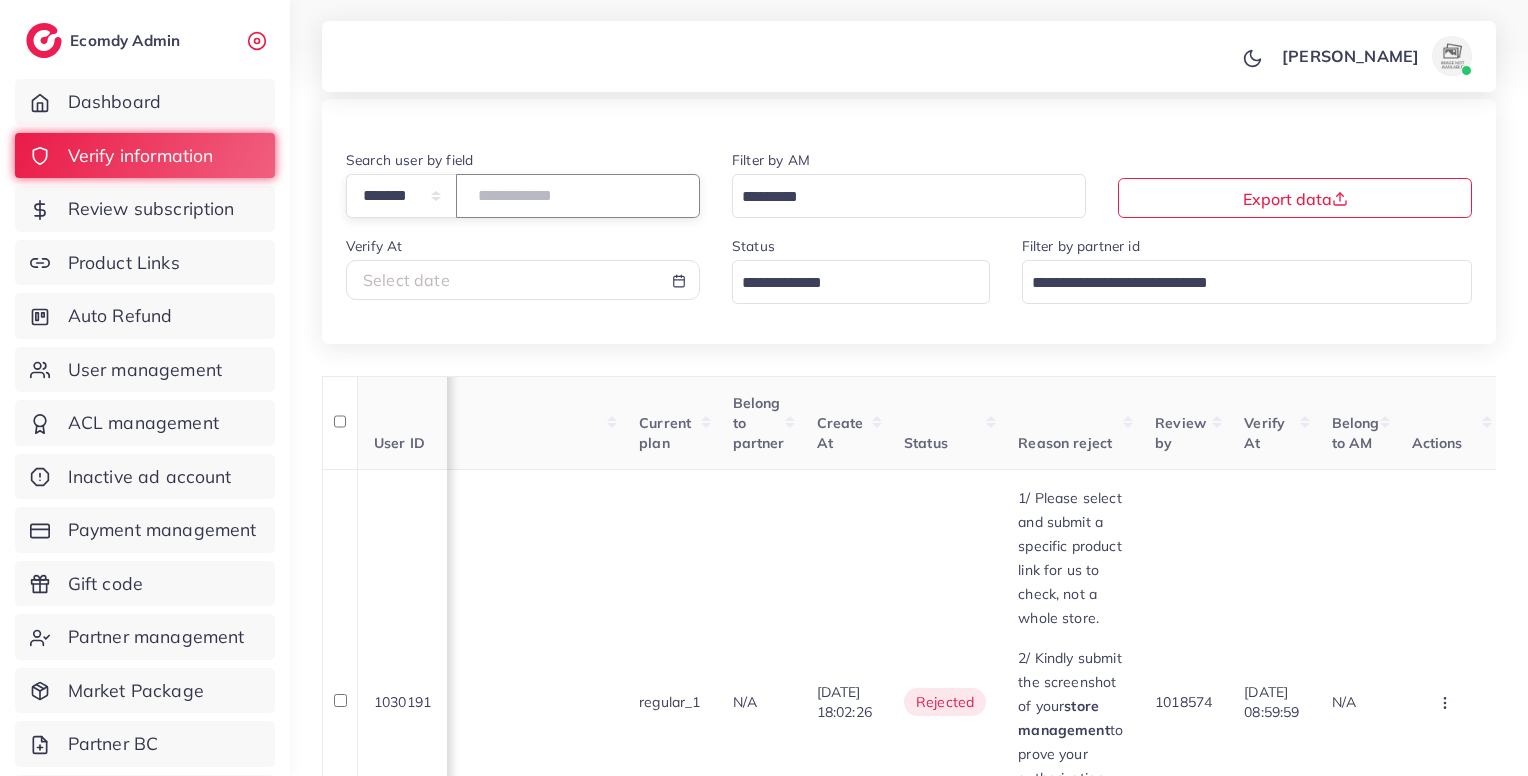 click on "*******" at bounding box center [578, 195] 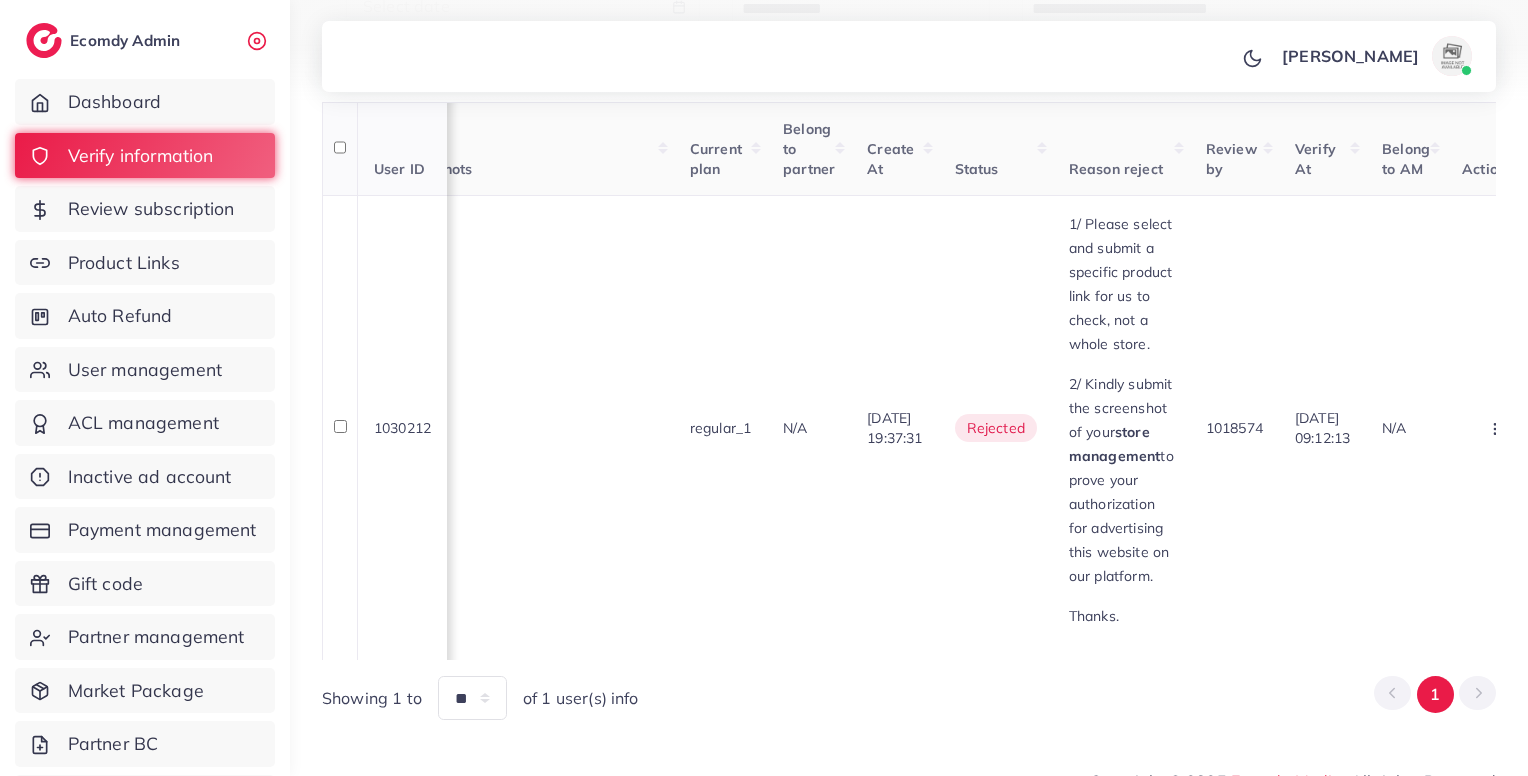 scroll, scrollTop: 355, scrollLeft: 0, axis: vertical 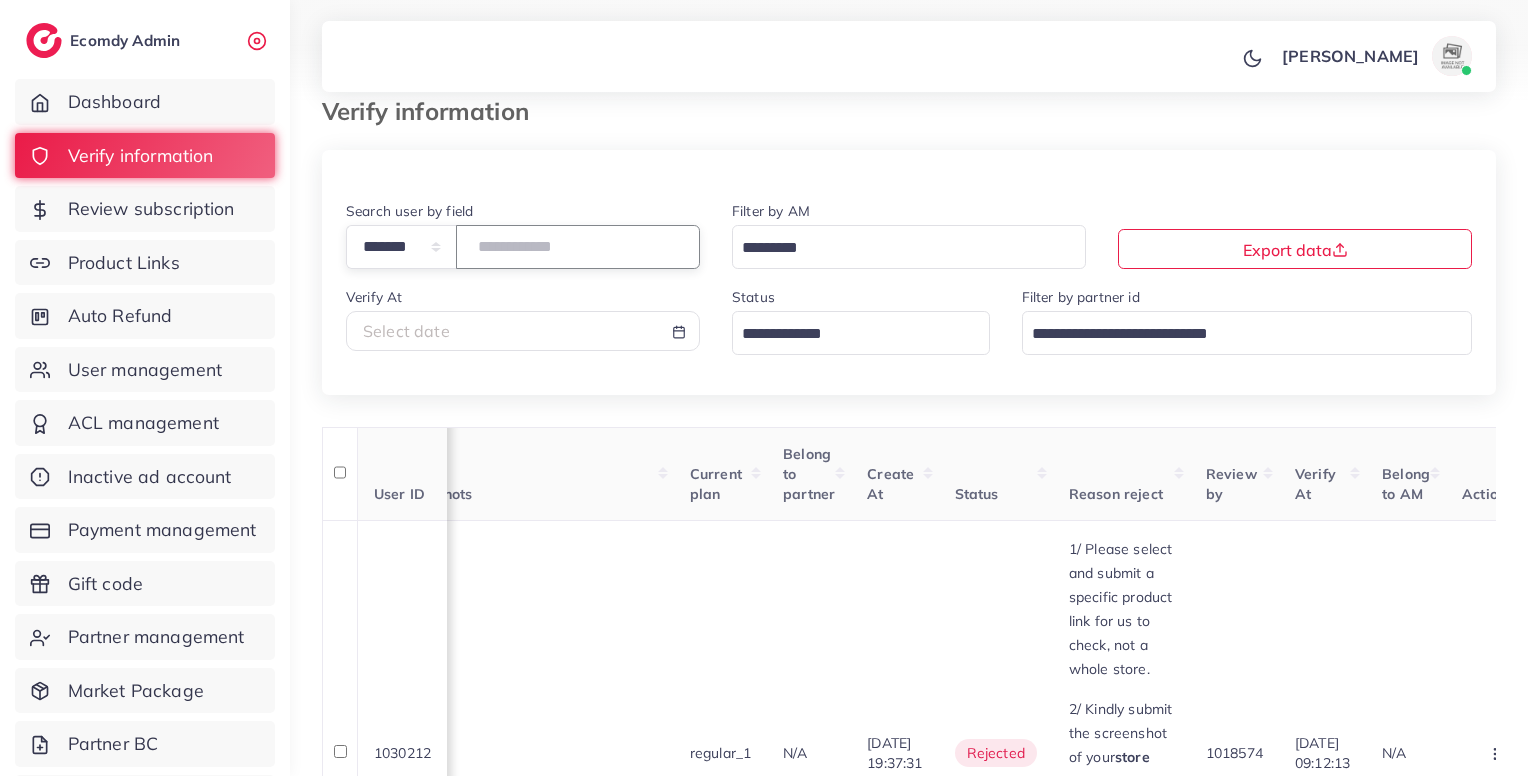 click on "*******" at bounding box center (578, 246) 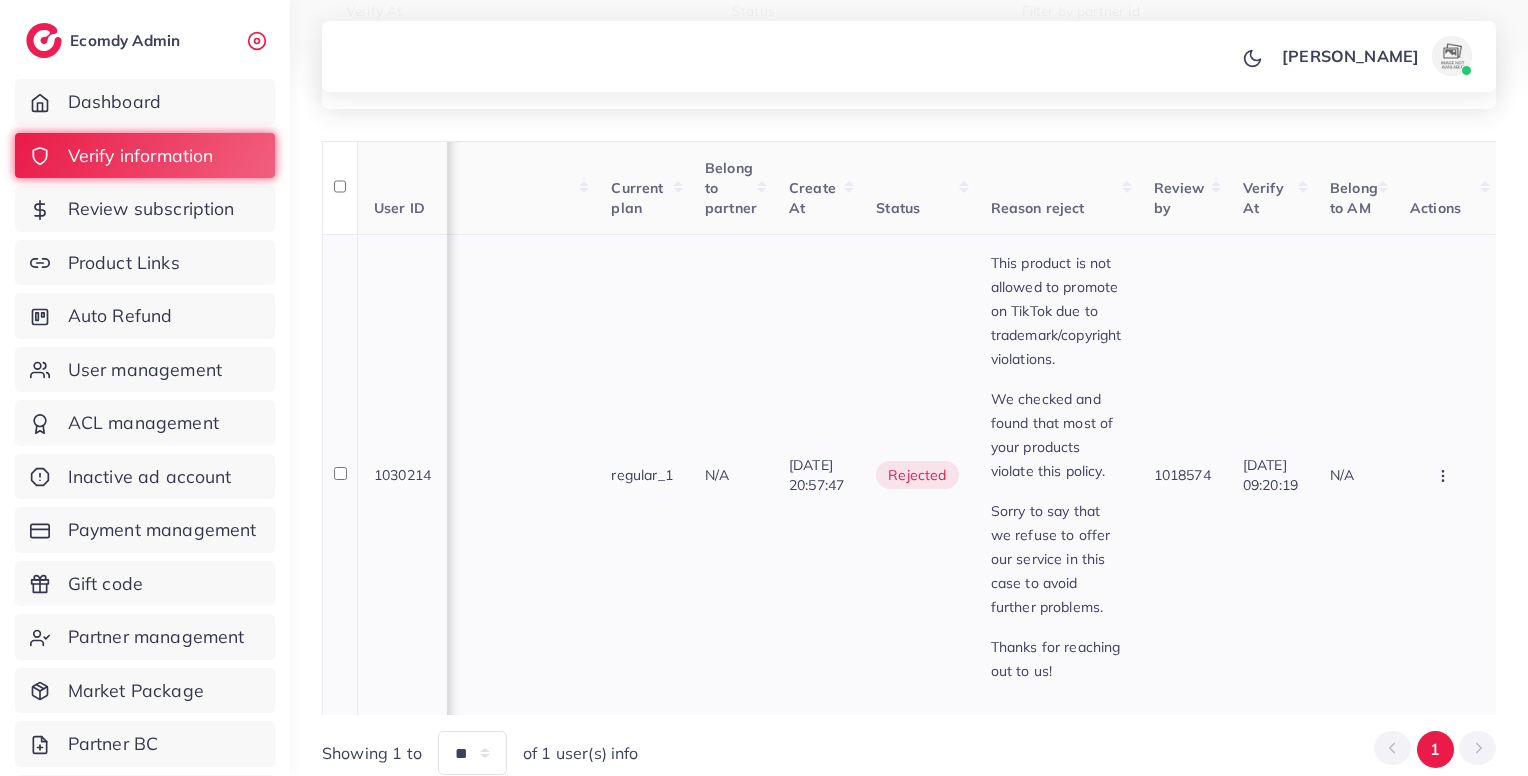 scroll, scrollTop: 316, scrollLeft: 0, axis: vertical 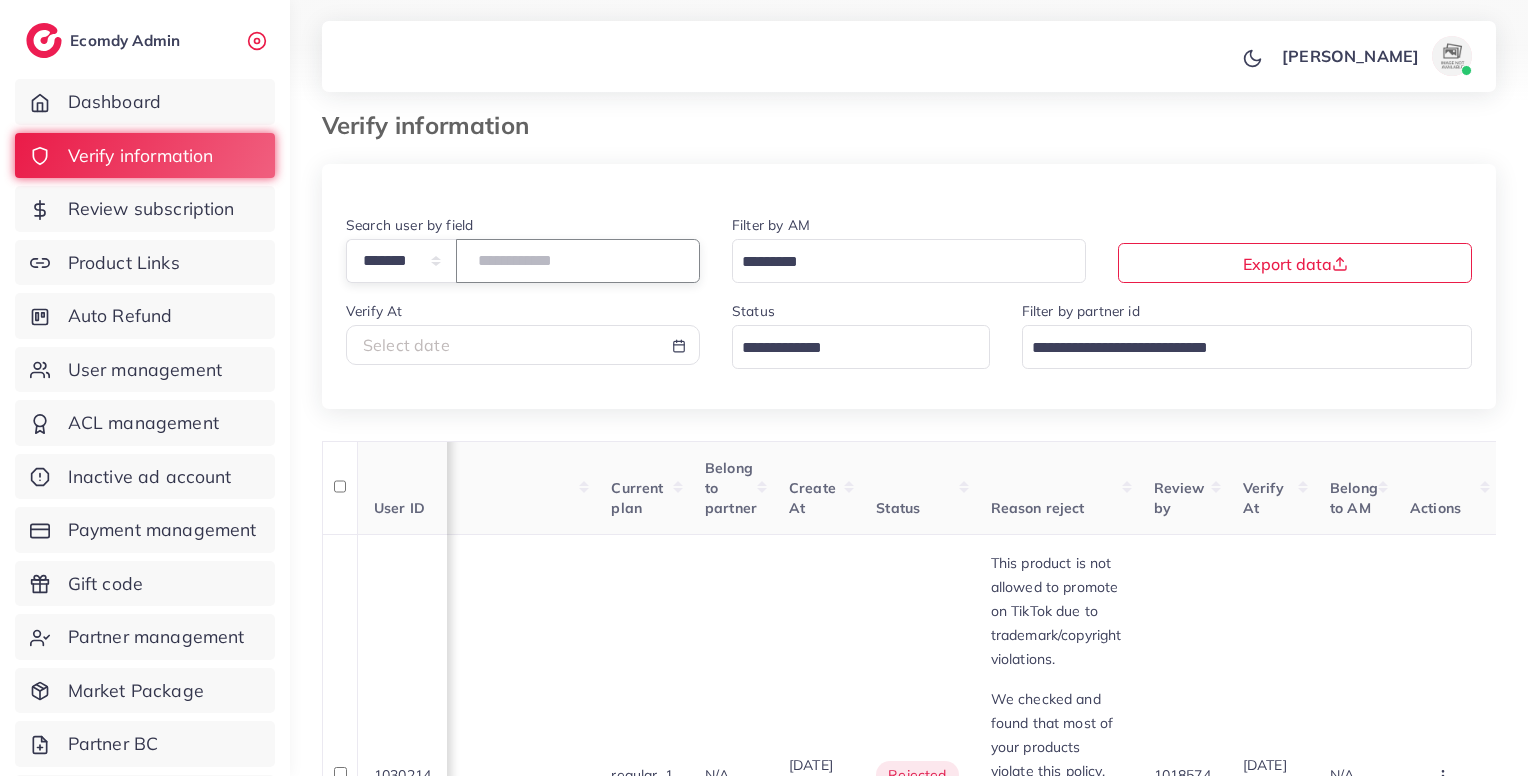click on "*******" at bounding box center [578, 260] 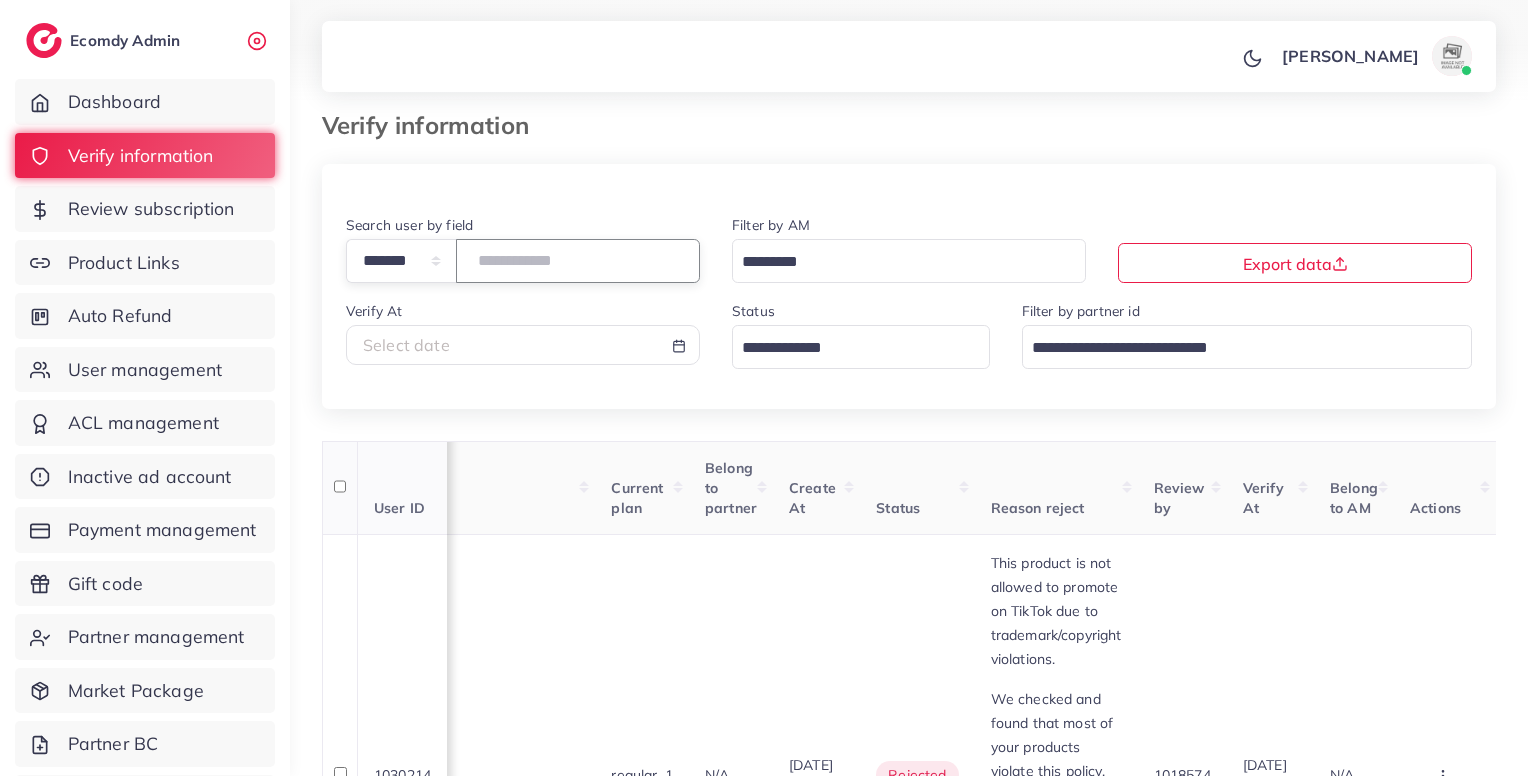 scroll, scrollTop: 406, scrollLeft: 0, axis: vertical 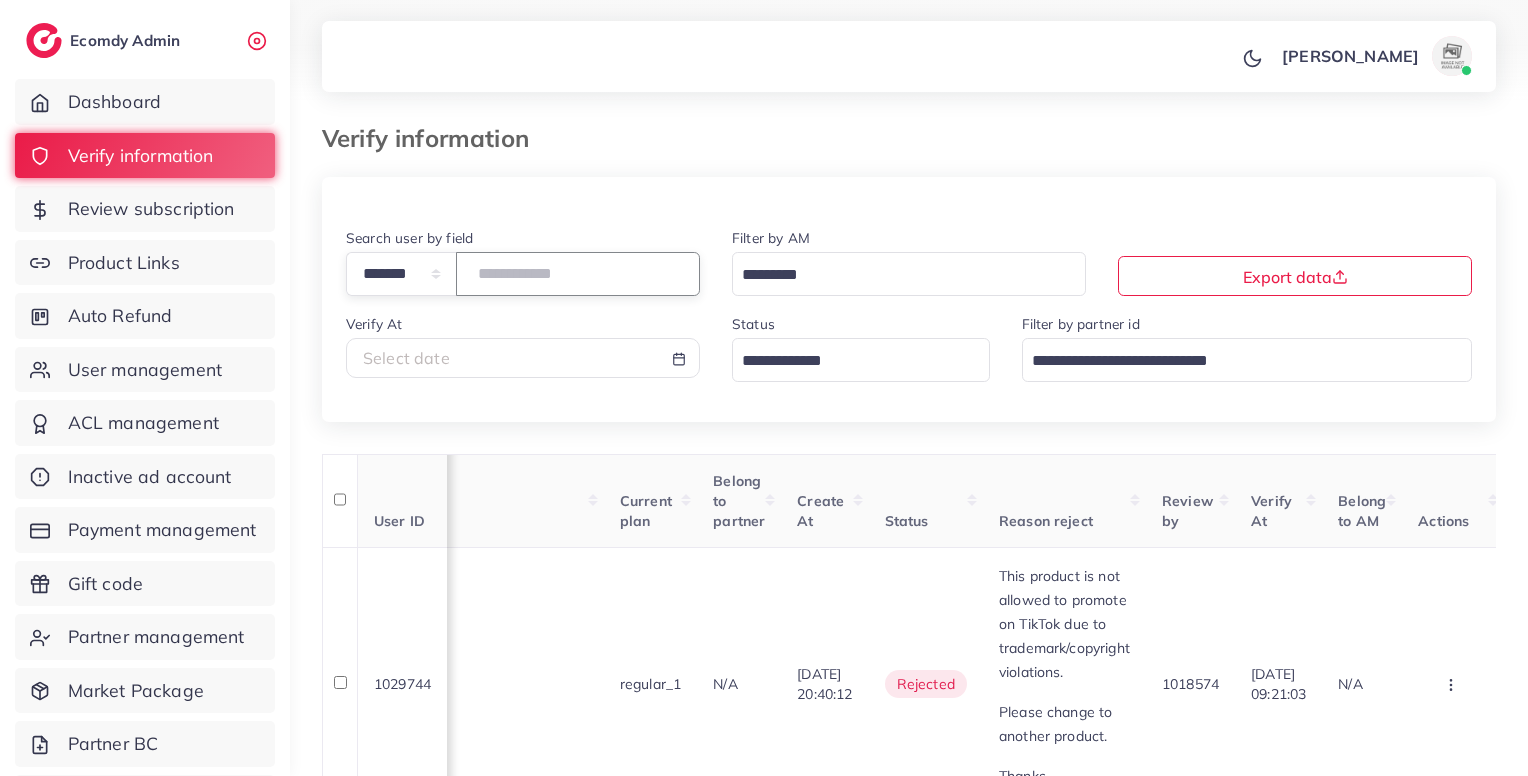 drag, startPoint x: 560, startPoint y: 274, endPoint x: 548, endPoint y: 273, distance: 12.0415945 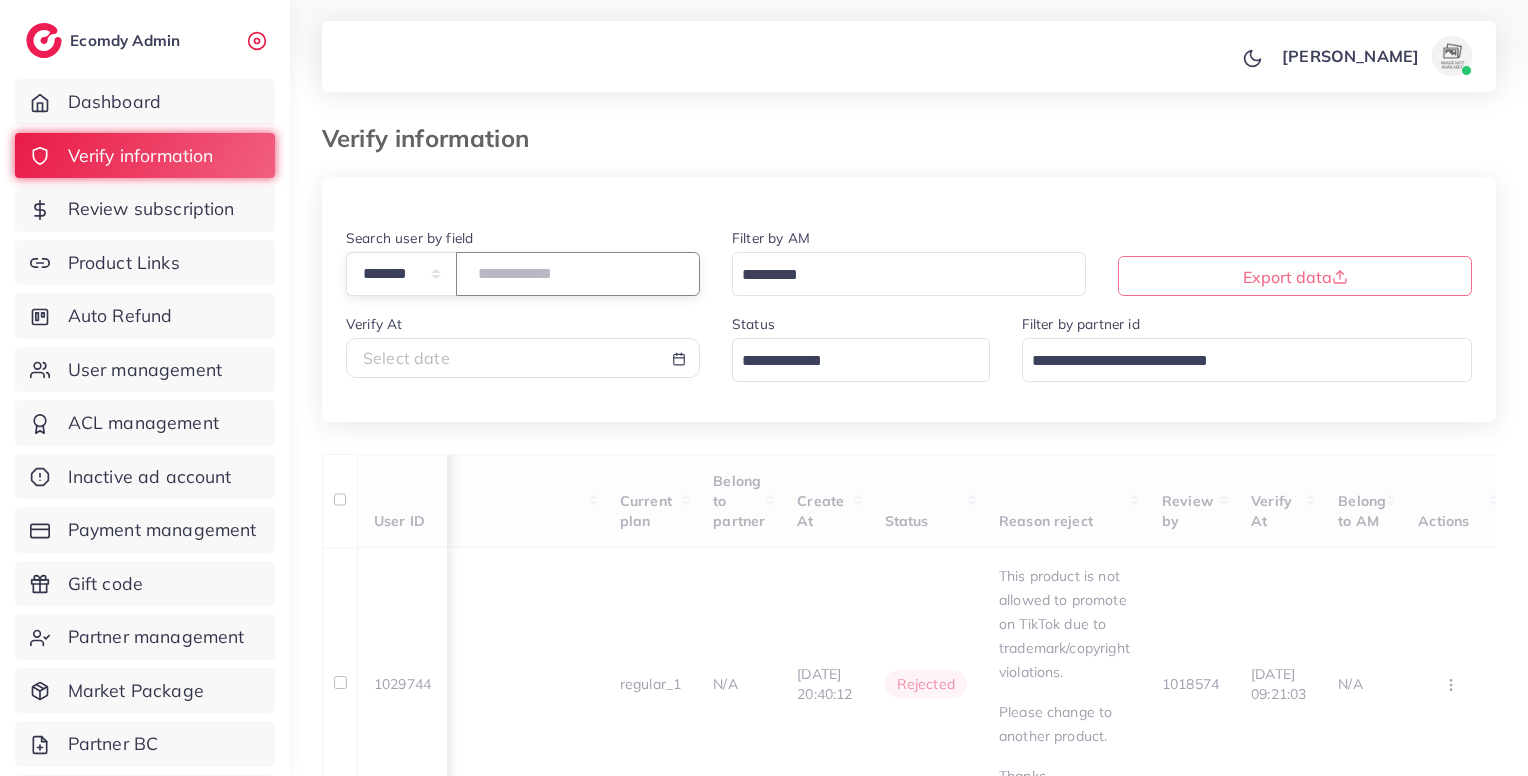 scroll, scrollTop: 0, scrollLeft: 0, axis: both 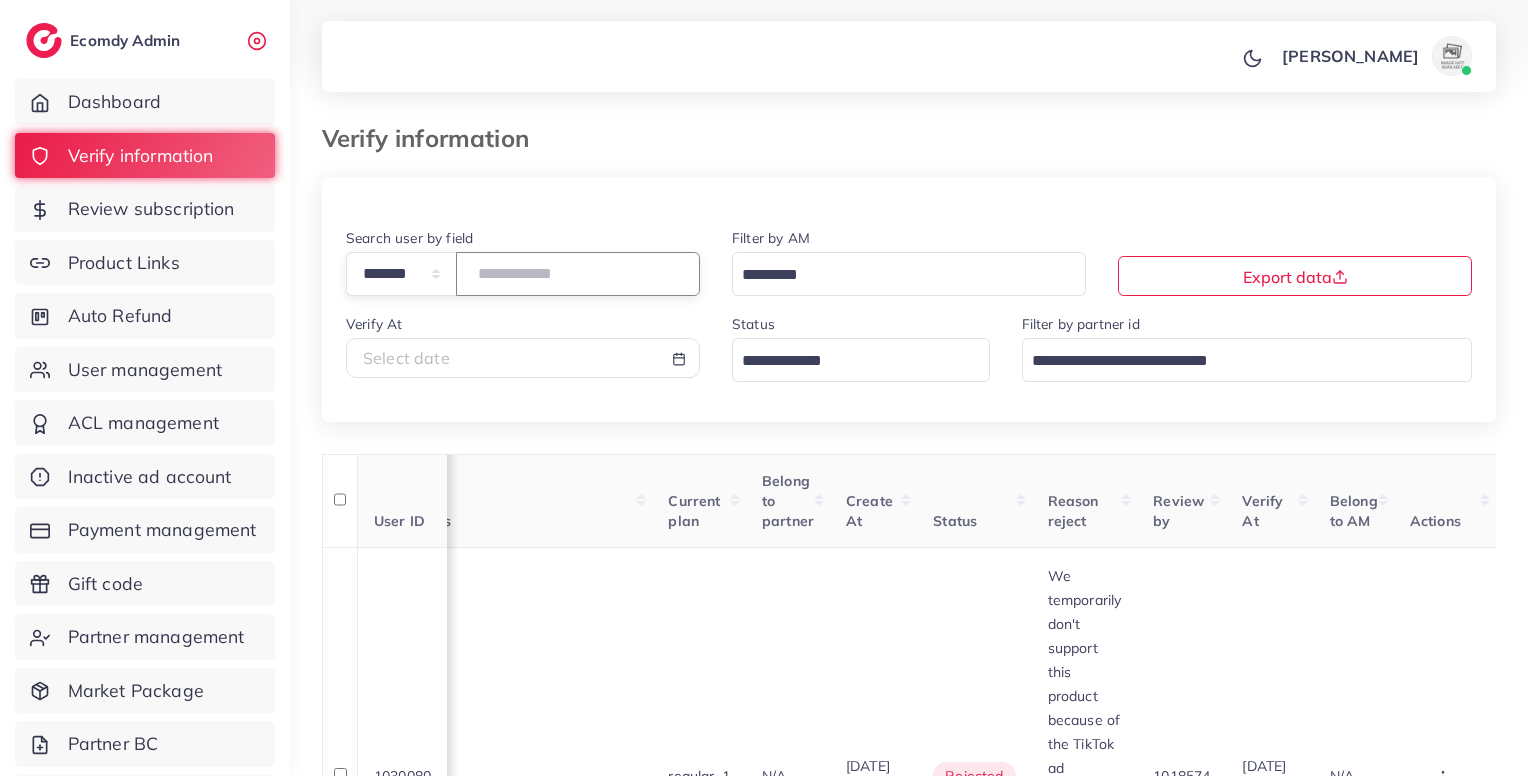 type on "*******" 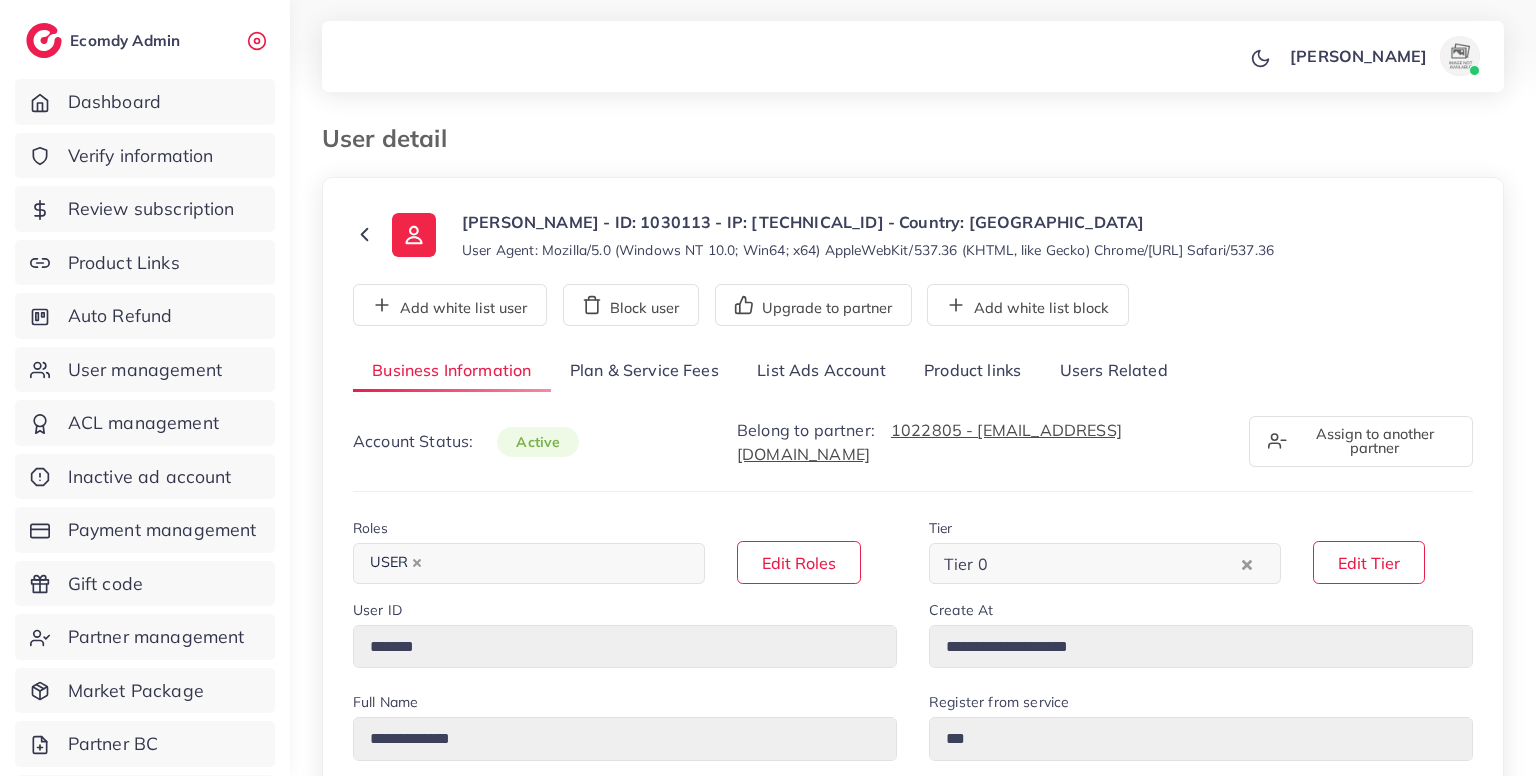 select on "*****" 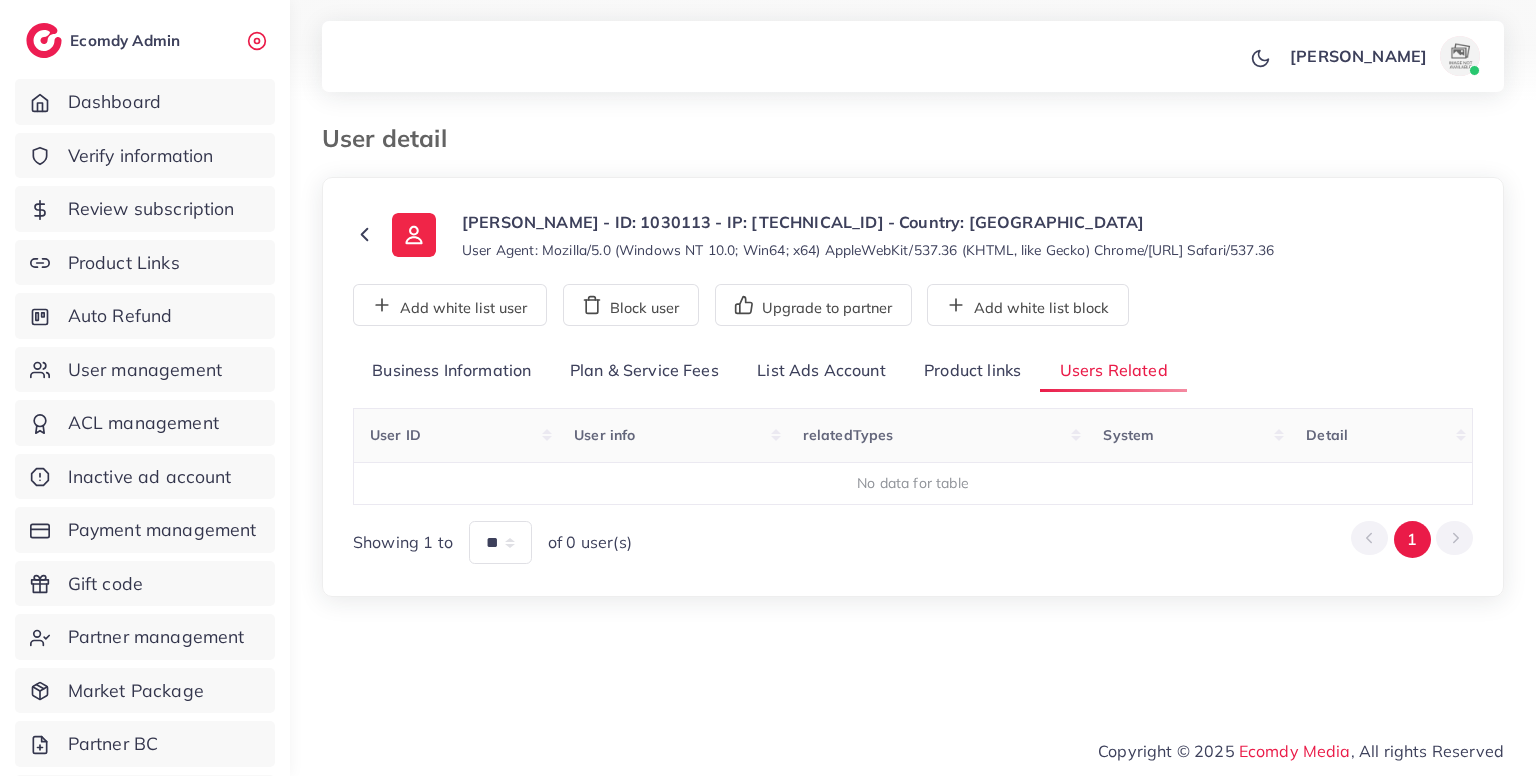 click on "Product links" at bounding box center (972, 371) 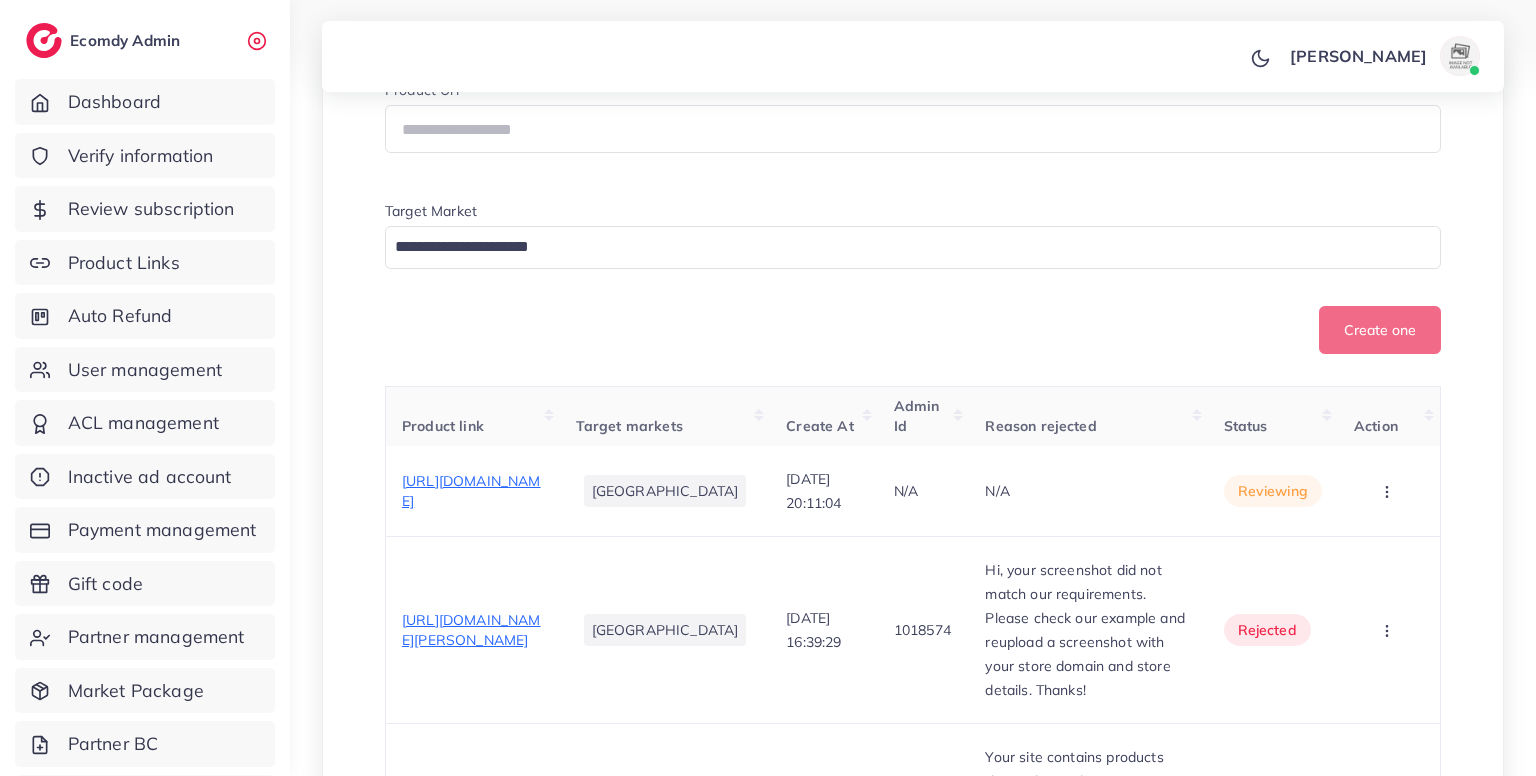 scroll, scrollTop: 819, scrollLeft: 0, axis: vertical 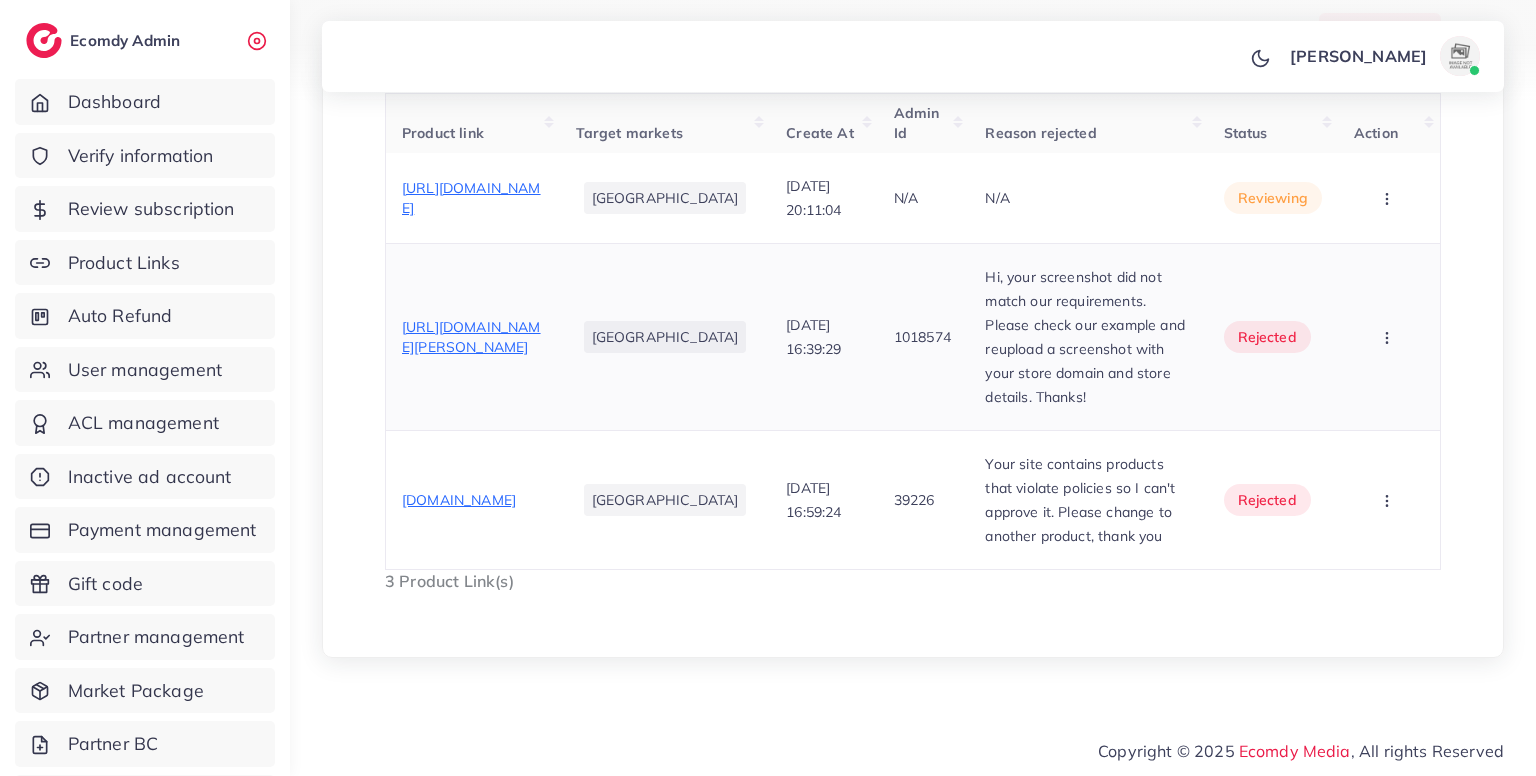 click on "Hi, your screenshot did not match our requirements. Please check our example and reupload a screenshot with your store domain and store details. Thanks!" at bounding box center (1088, 337) 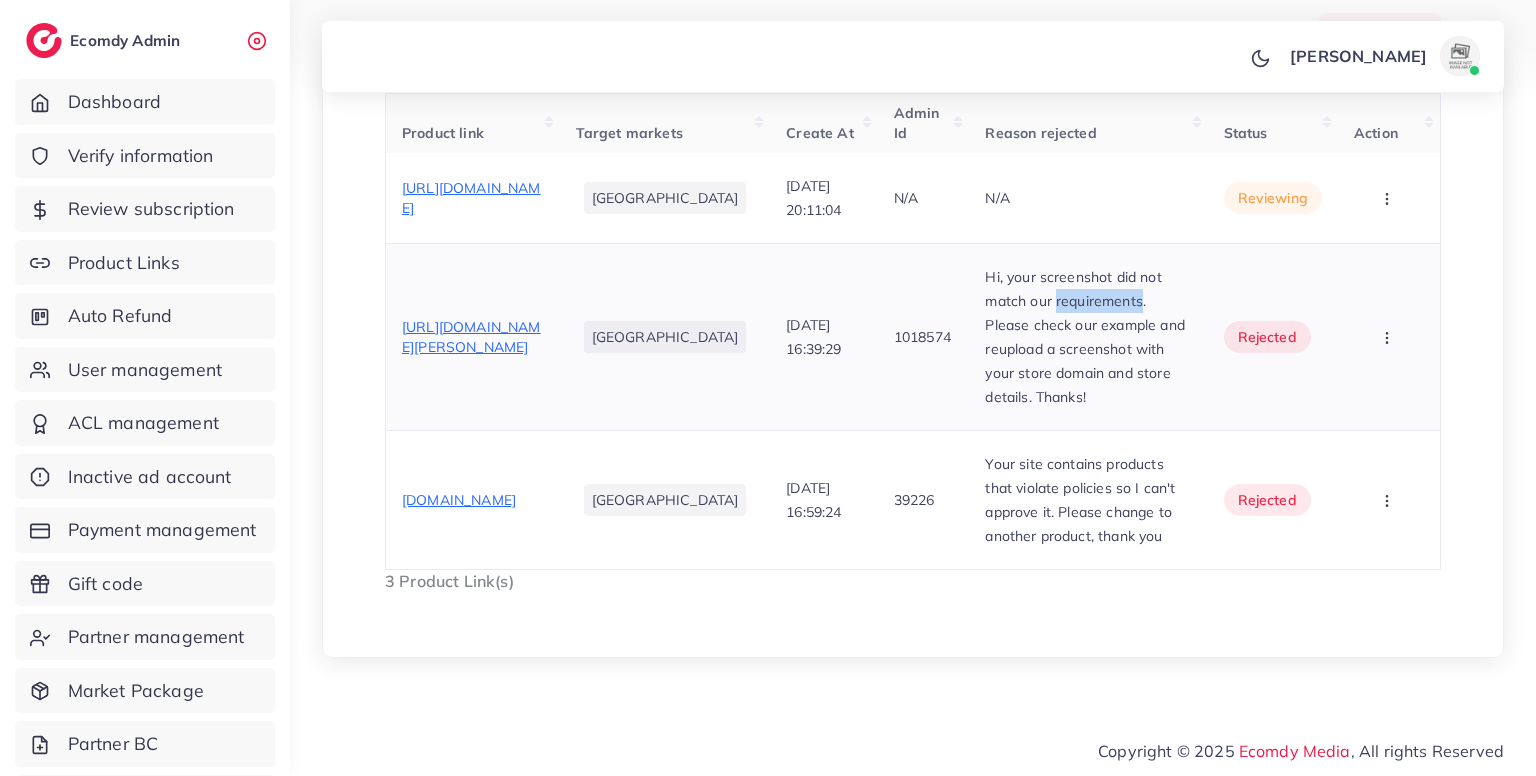 click on "Hi, your screenshot did not match our requirements. Please check our example and reupload a screenshot with your store domain and store details. Thanks!" at bounding box center [1088, 337] 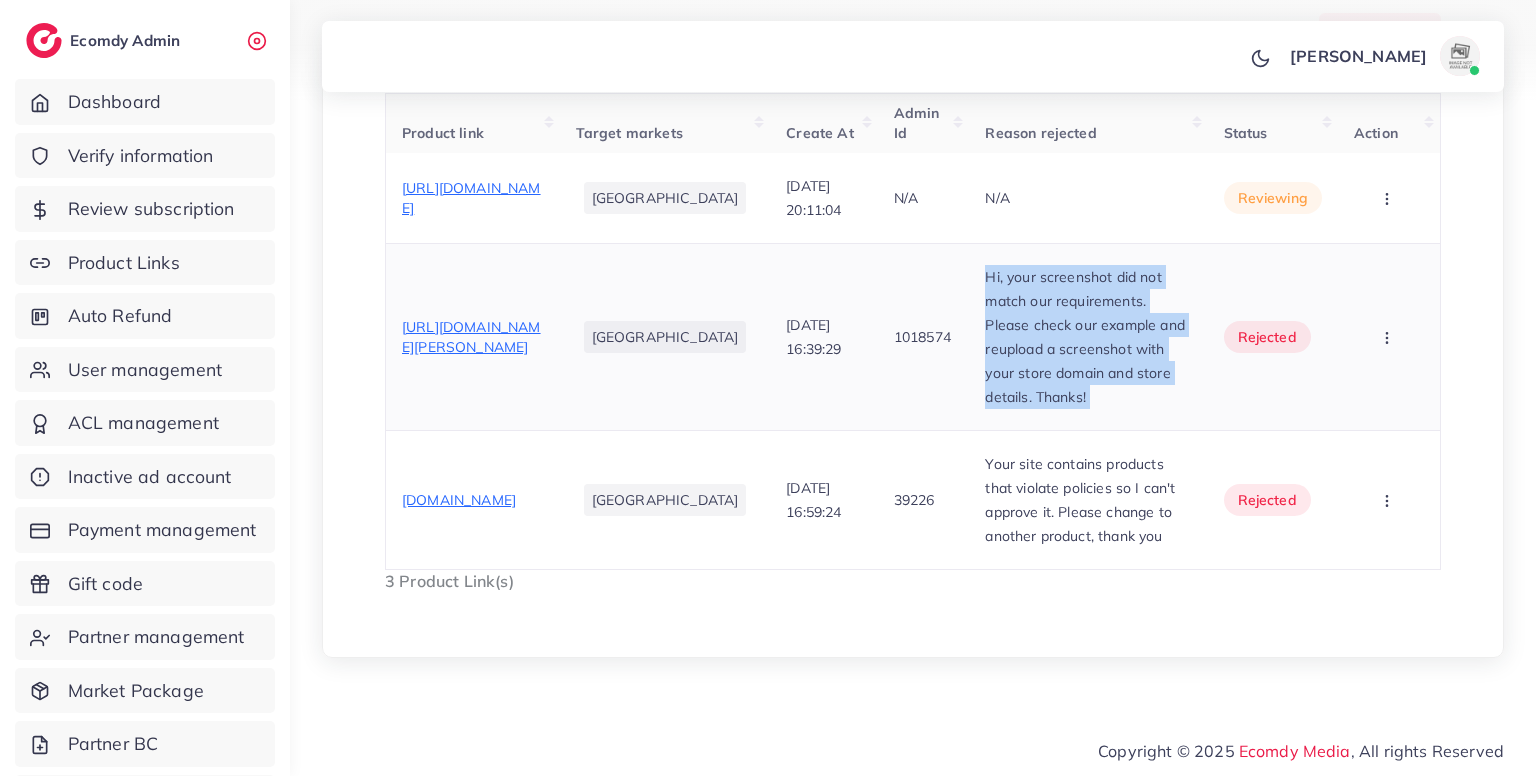 click on "Hi, your screenshot did not match our requirements. Please check our example and reupload a screenshot with your store domain and store details. Thanks!" at bounding box center (1088, 337) 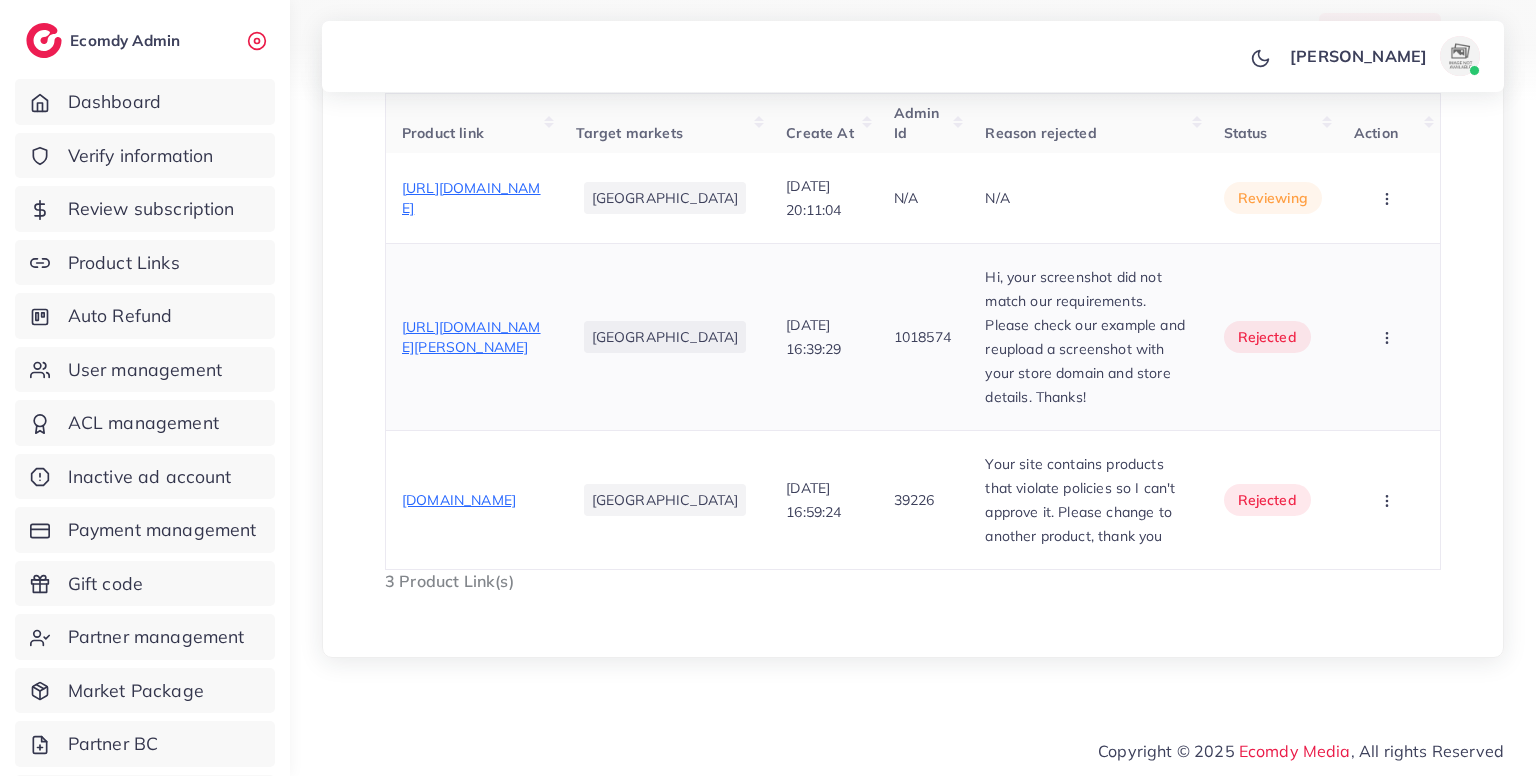 click on "https://zemonda.com/products/2-in-1-women-s-electric-epilator-usb-charging-portable-hair-remover-bikini-painless-shaver-for-women-body-facial-eyebrow-trimmer" at bounding box center [471, 337] 